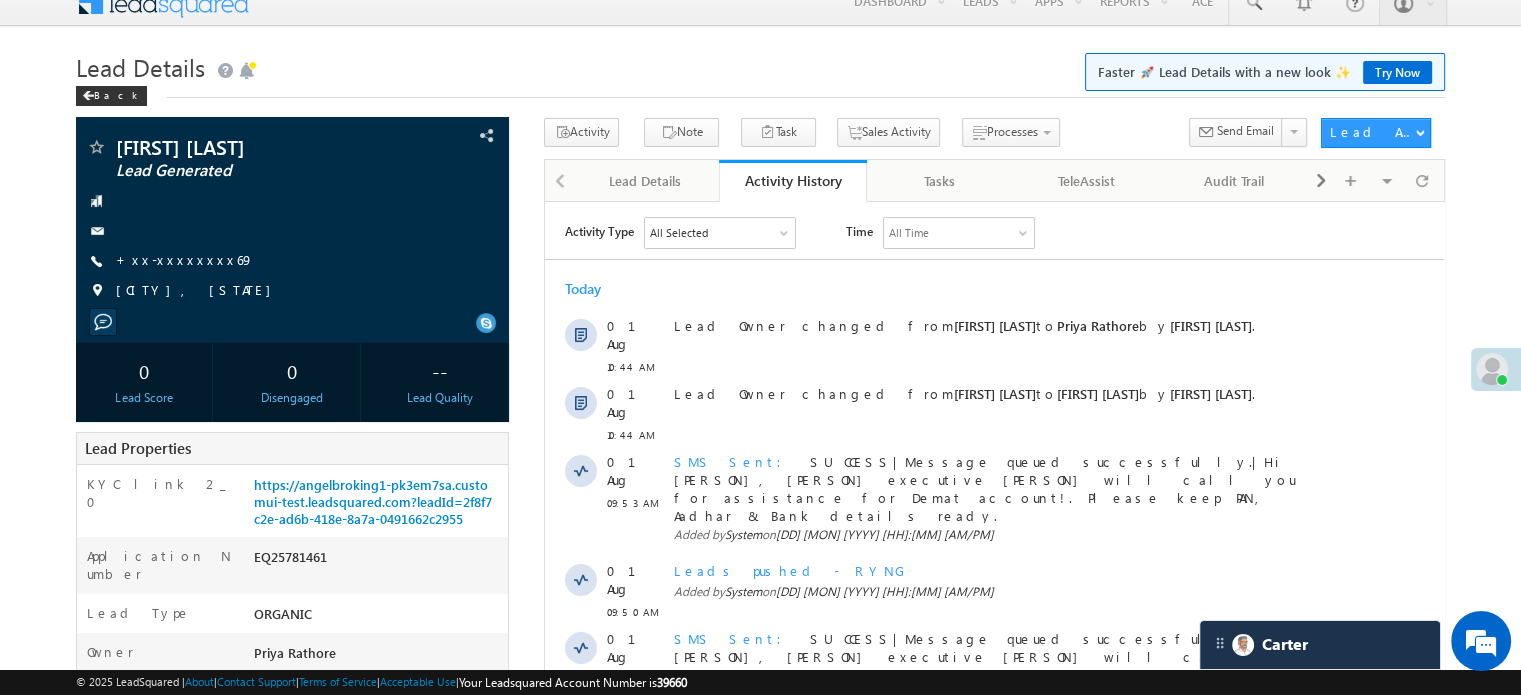 scroll, scrollTop: 0, scrollLeft: 0, axis: both 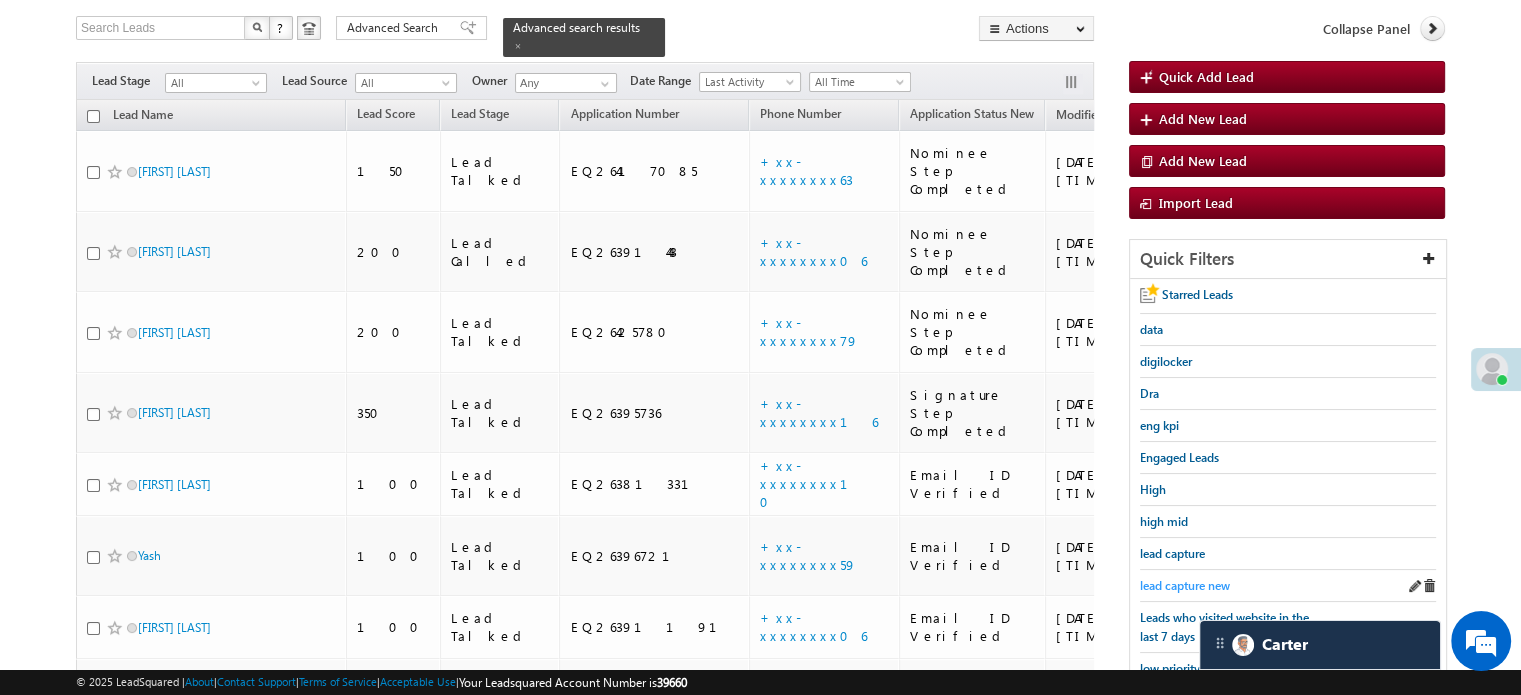 click on "lead capture new" at bounding box center (1185, 585) 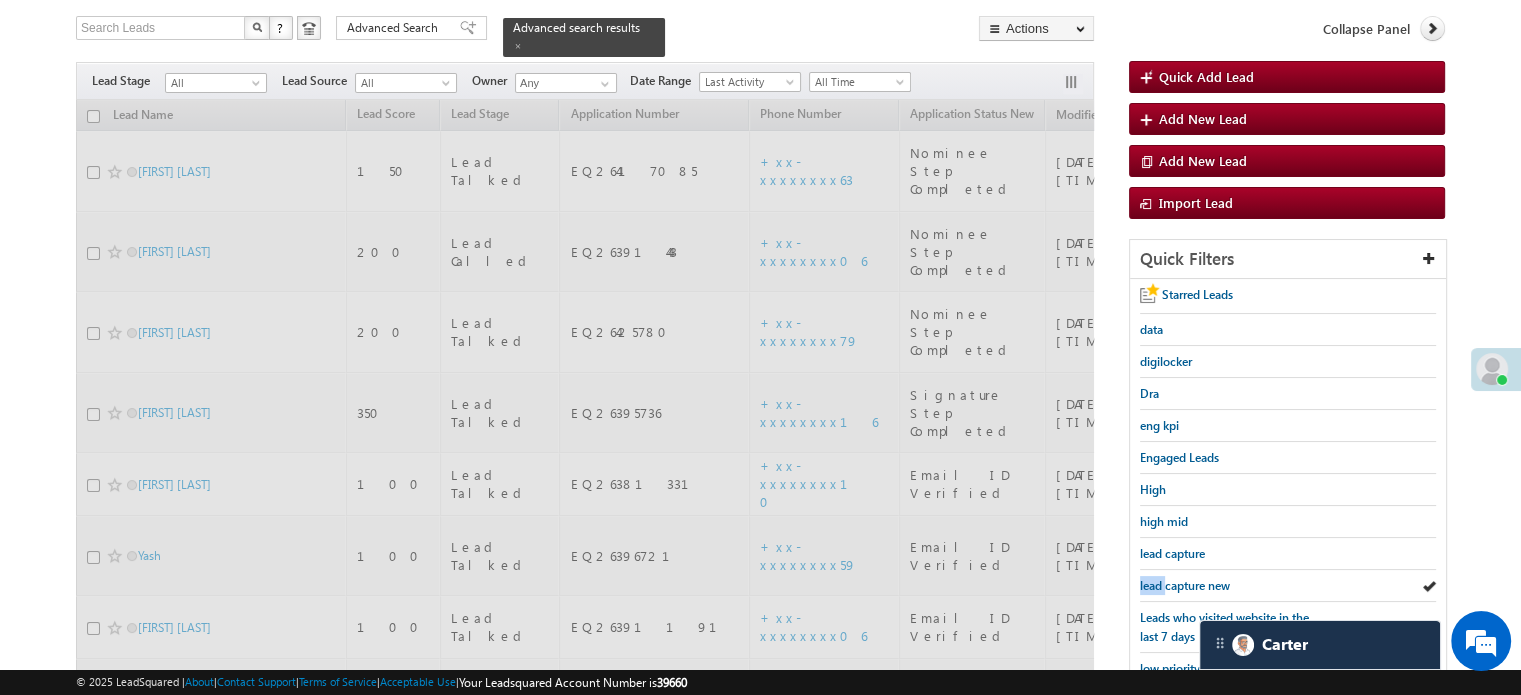 click on "lead capture new" at bounding box center (1185, 585) 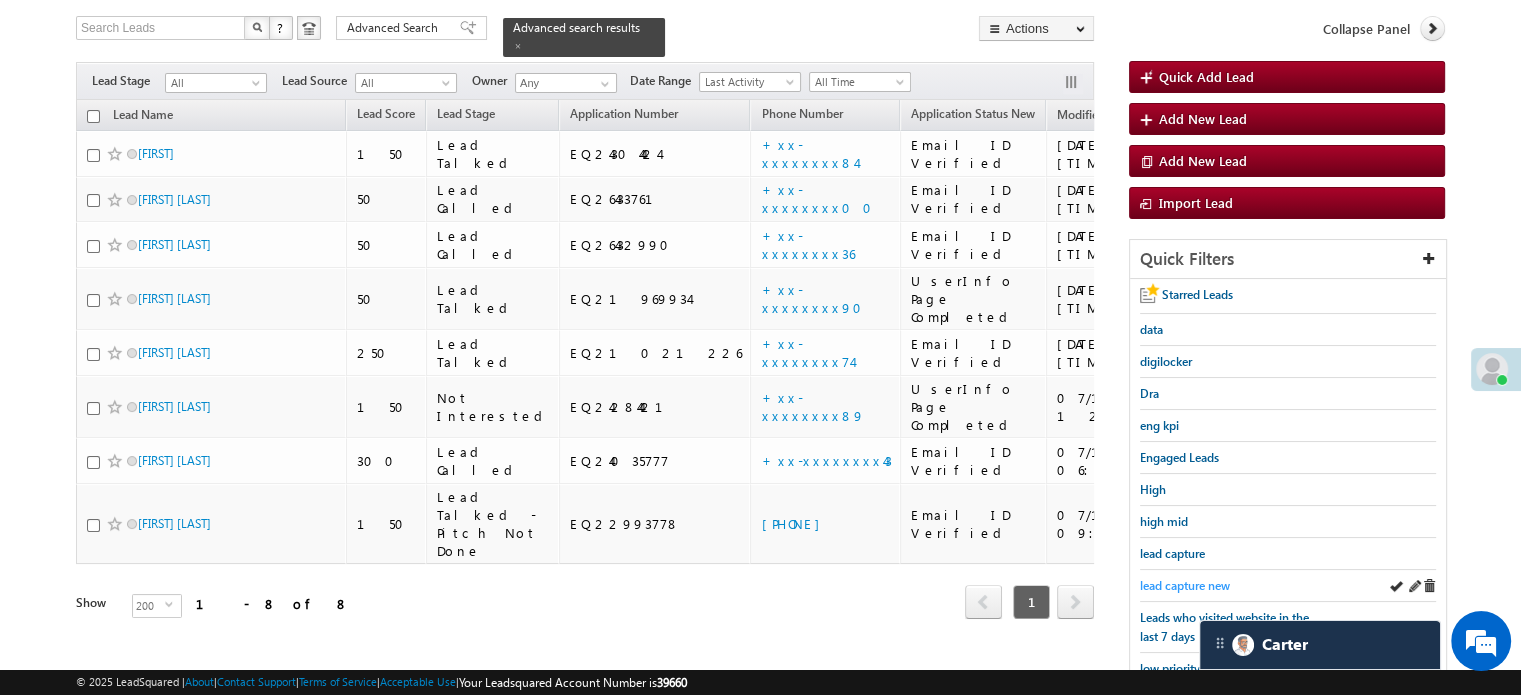 click on "lead capture new" at bounding box center [1185, 585] 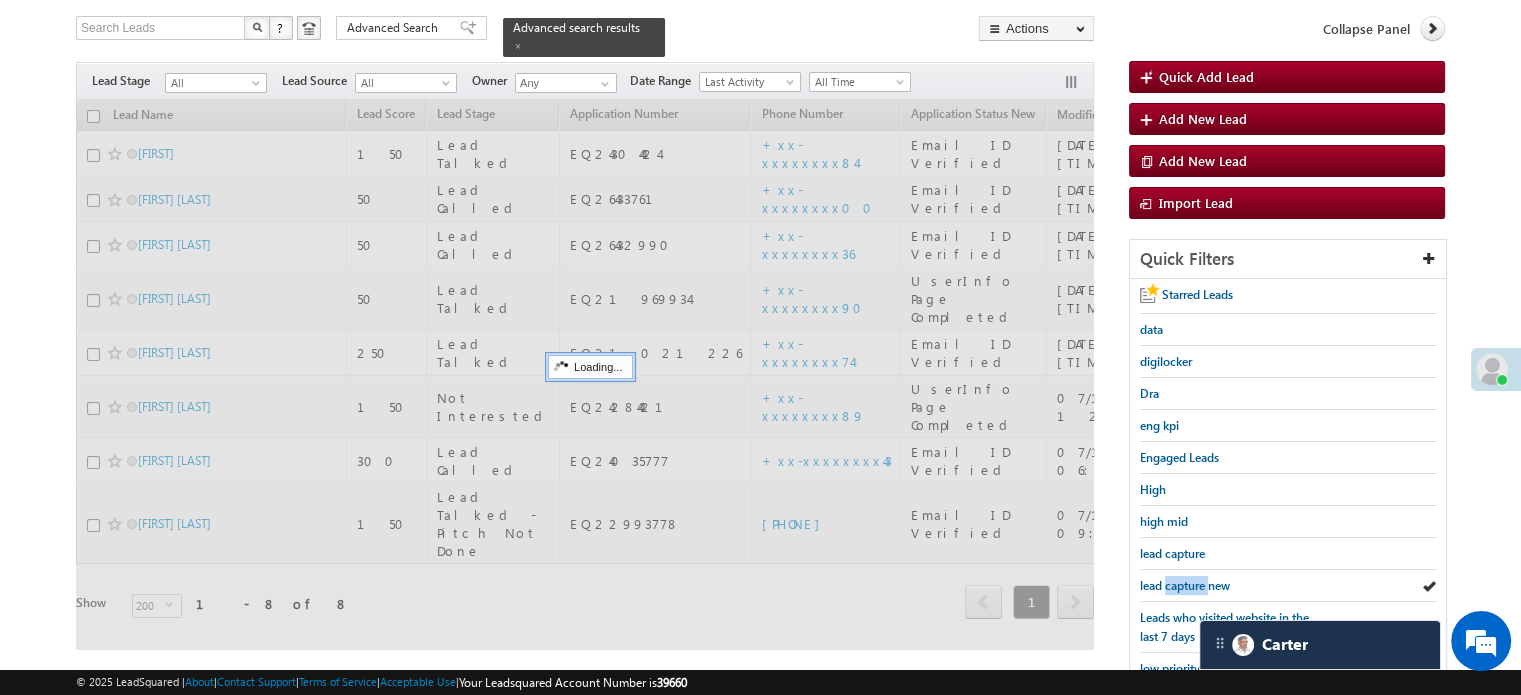 click on "lead capture new" at bounding box center [1185, 585] 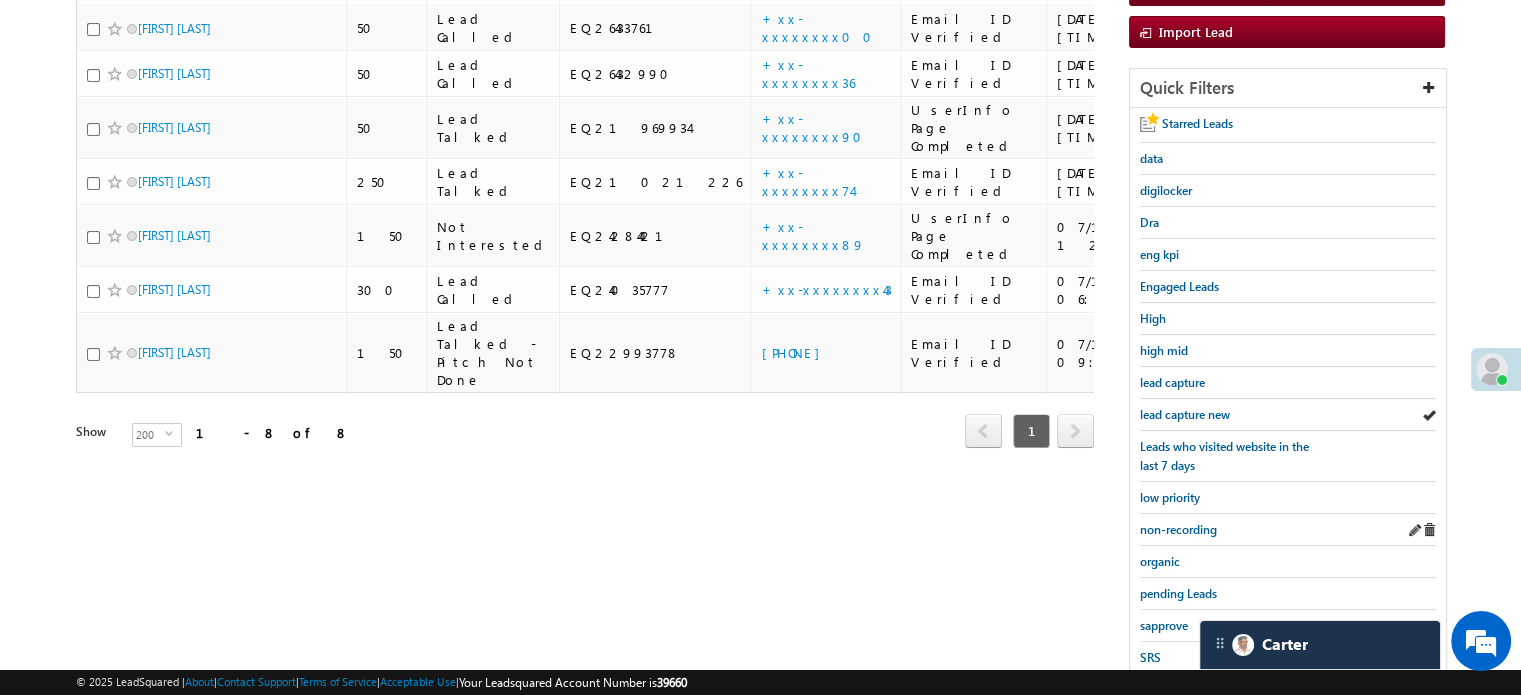 scroll, scrollTop: 429, scrollLeft: 0, axis: vertical 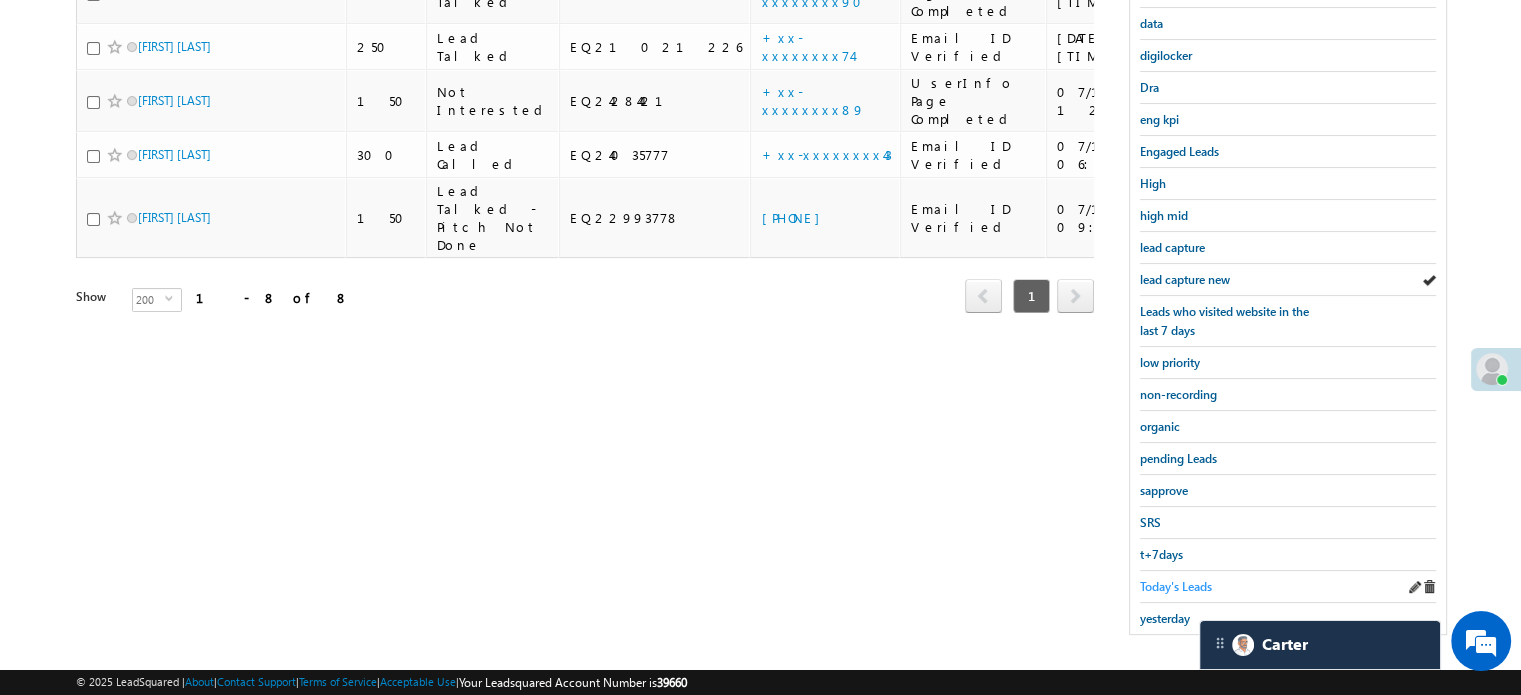 click on "Today's Leads" at bounding box center [1176, 586] 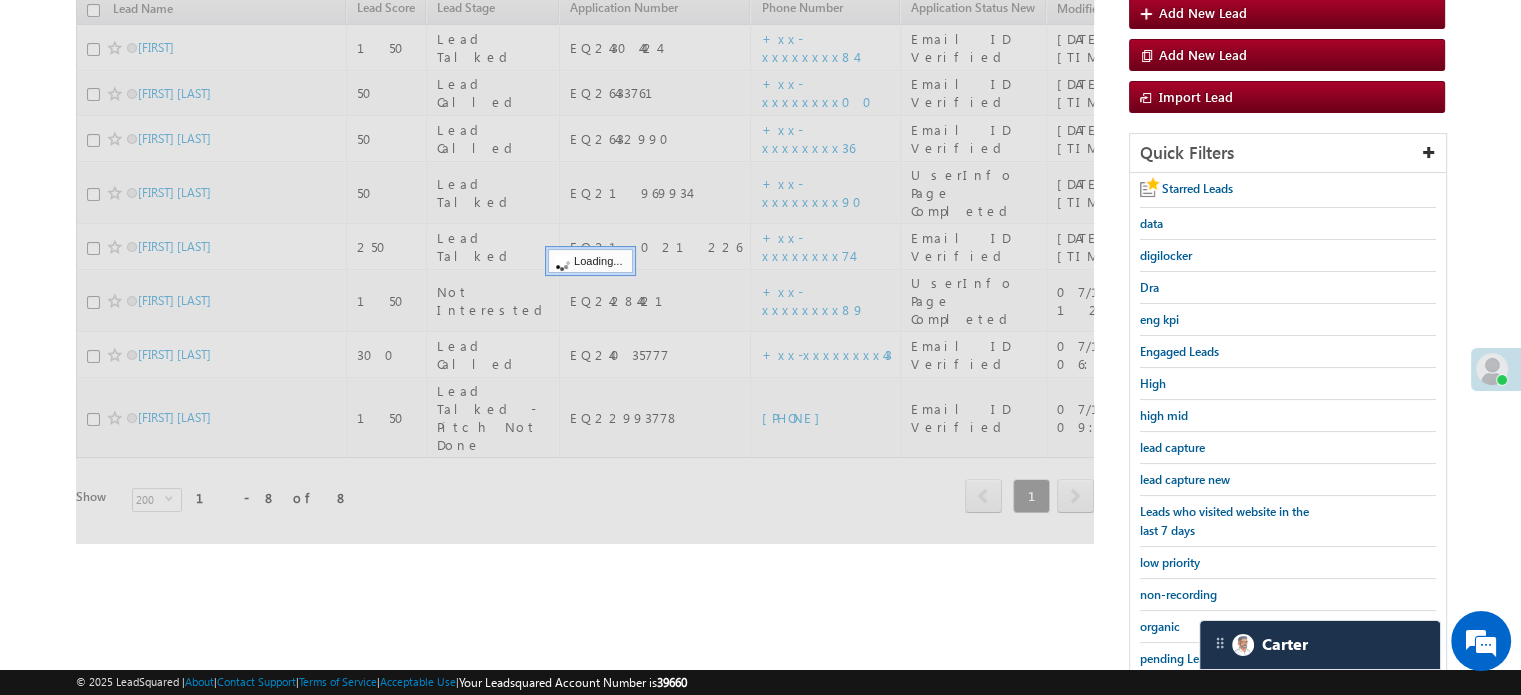 scroll, scrollTop: 129, scrollLeft: 0, axis: vertical 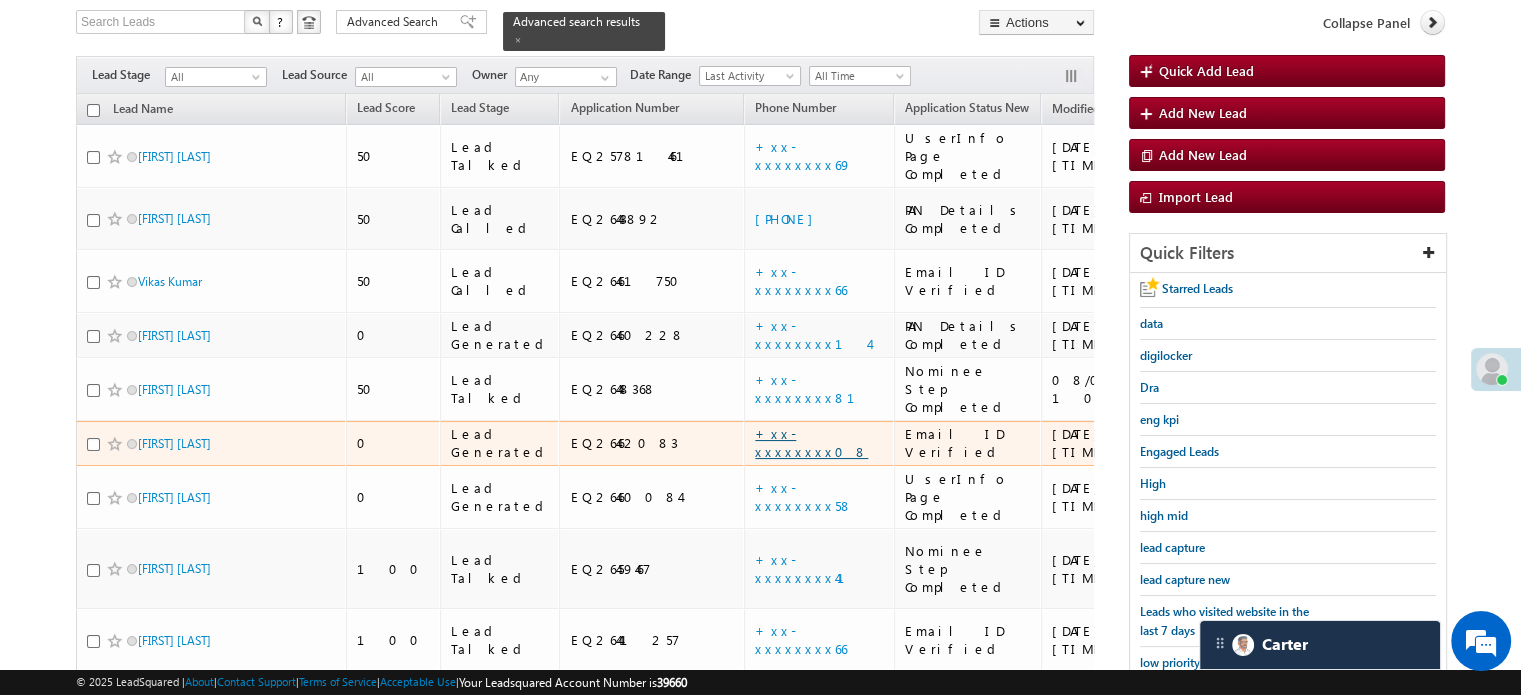 click on "+xx-xxxxxxxx08" at bounding box center (811, 442) 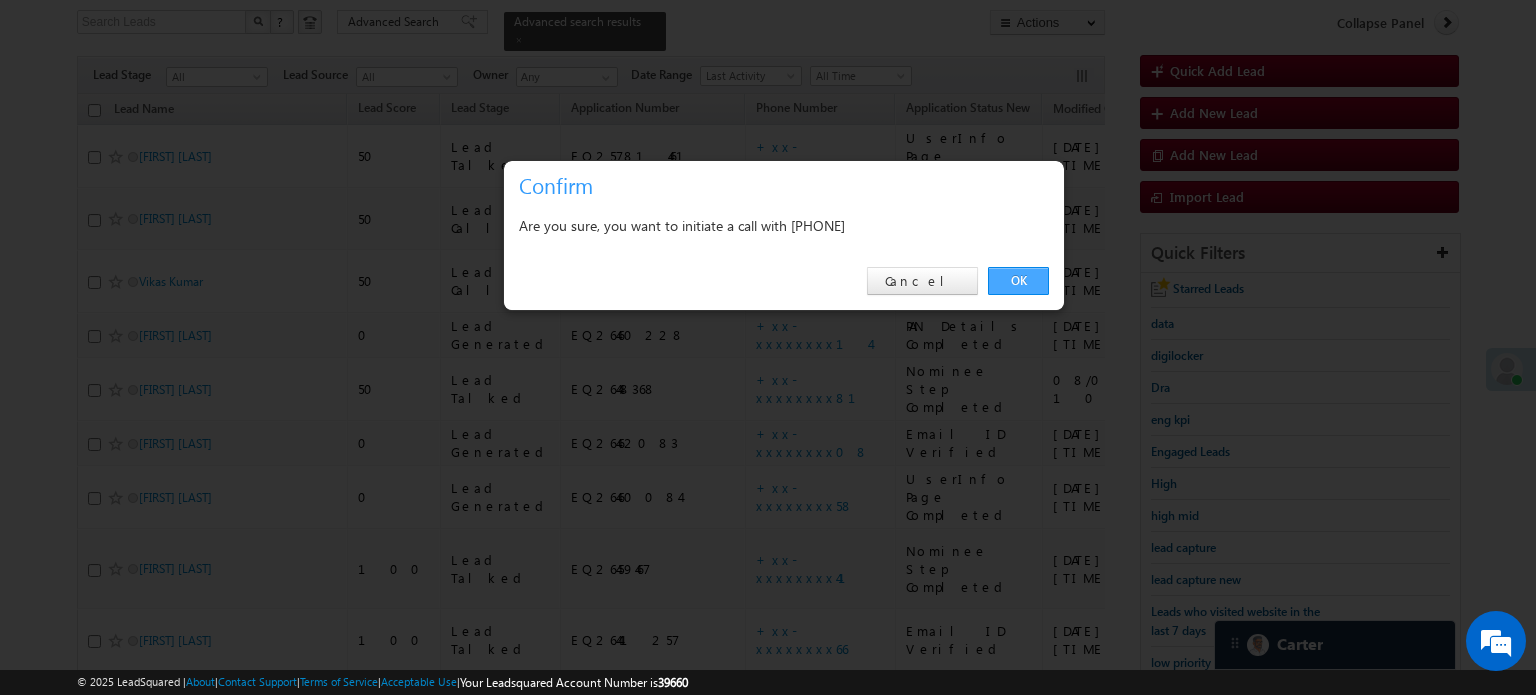 click on "OK" at bounding box center [1018, 281] 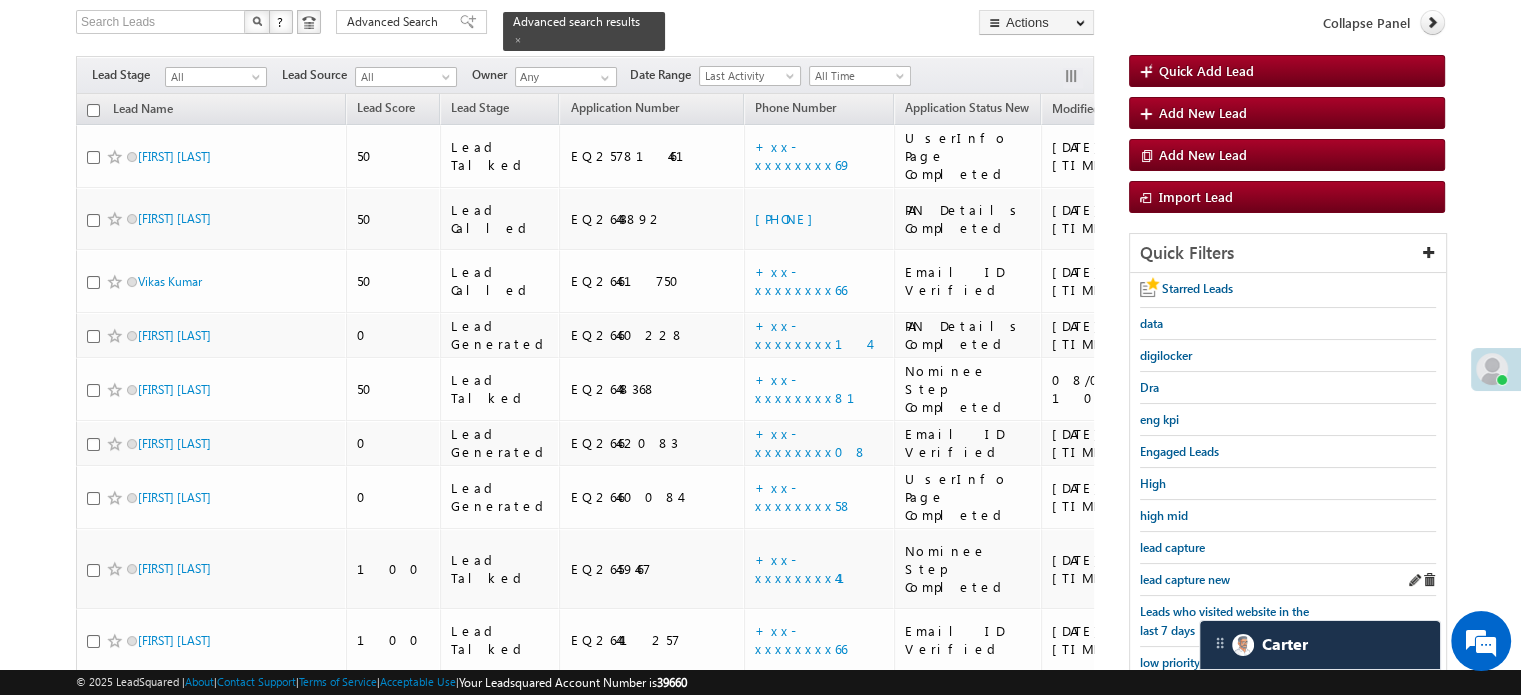 click on "lead capture new" at bounding box center [1288, 580] 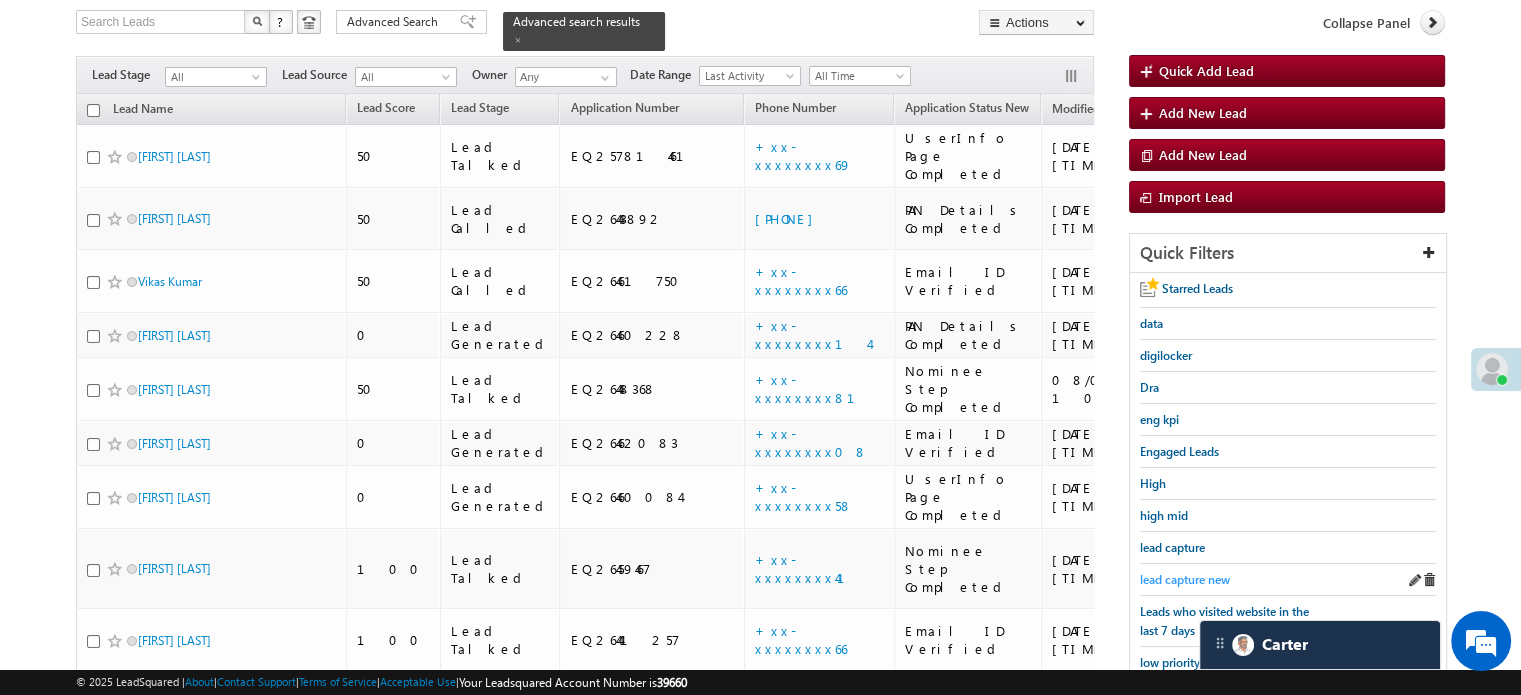 click on "lead capture new" at bounding box center (1185, 579) 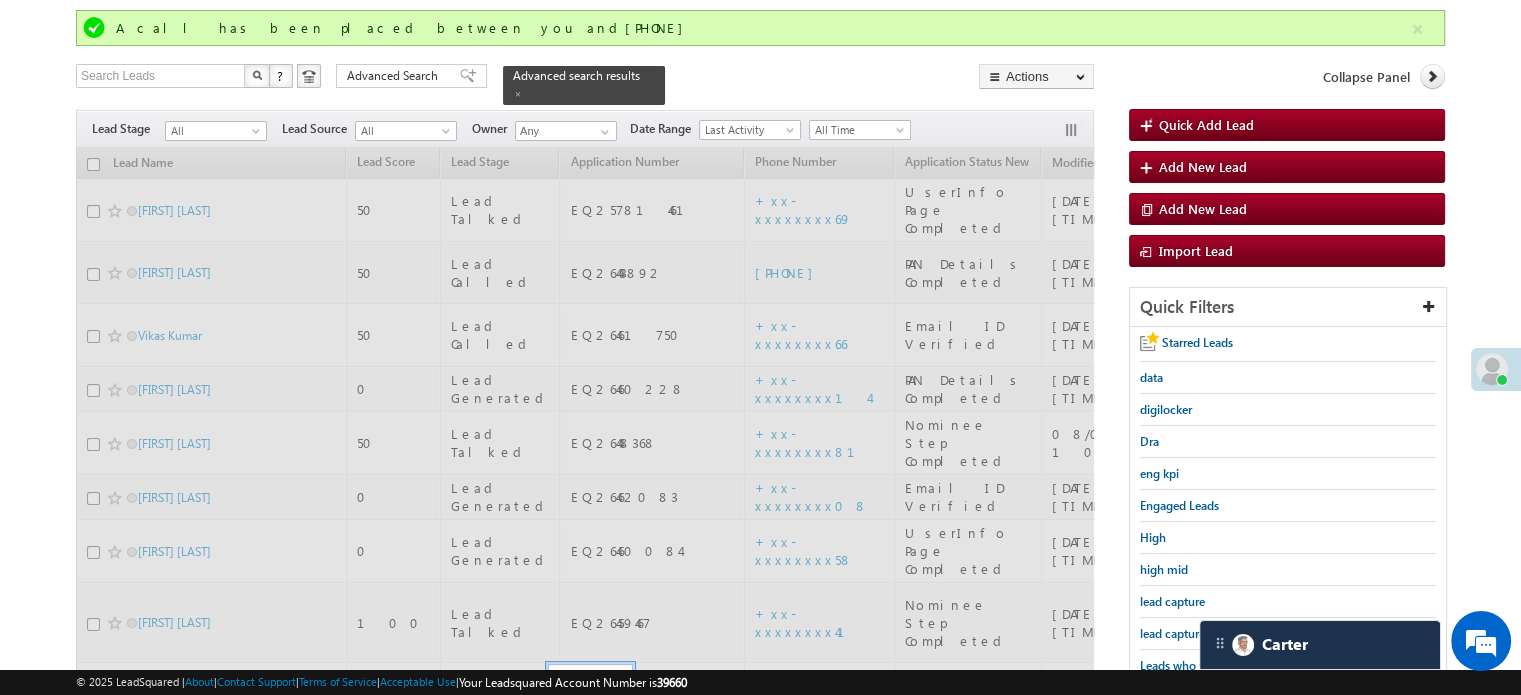 scroll, scrollTop: 183, scrollLeft: 0, axis: vertical 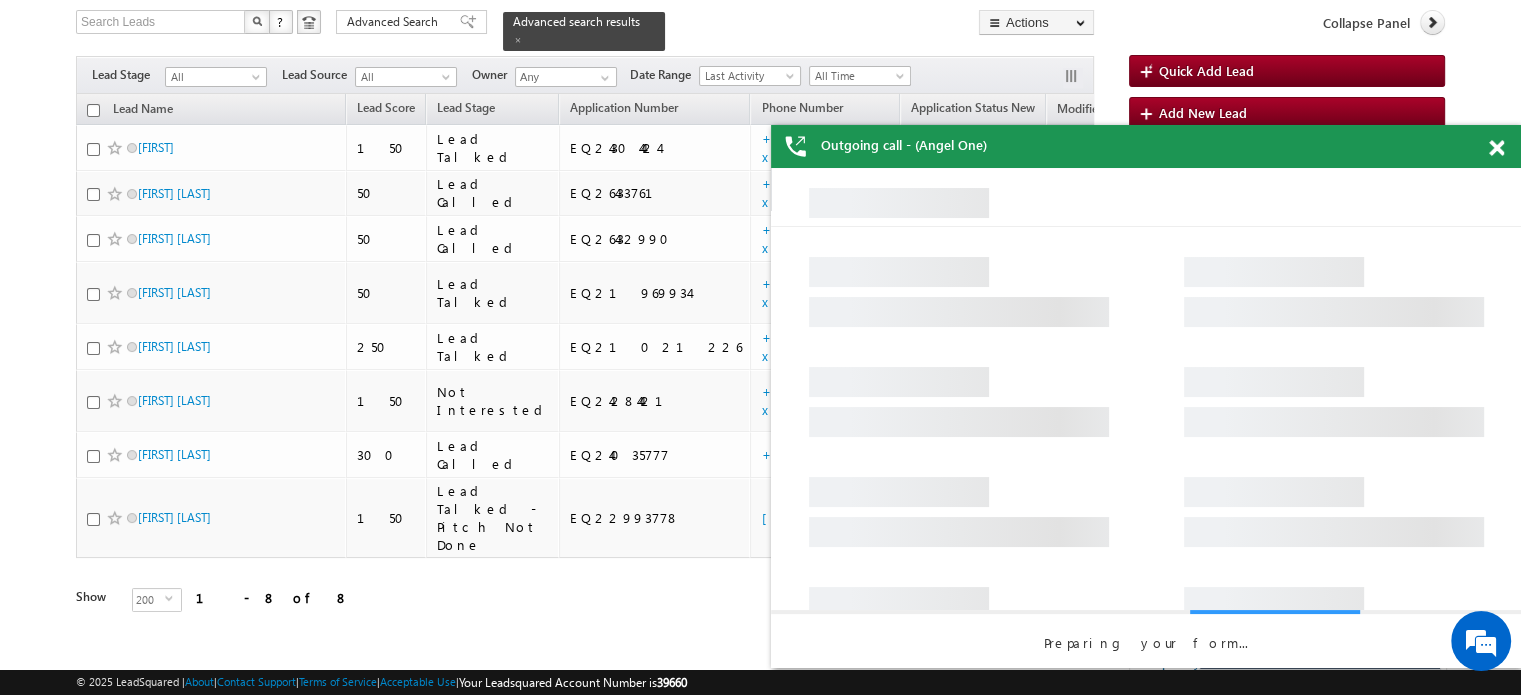 click at bounding box center (1496, 148) 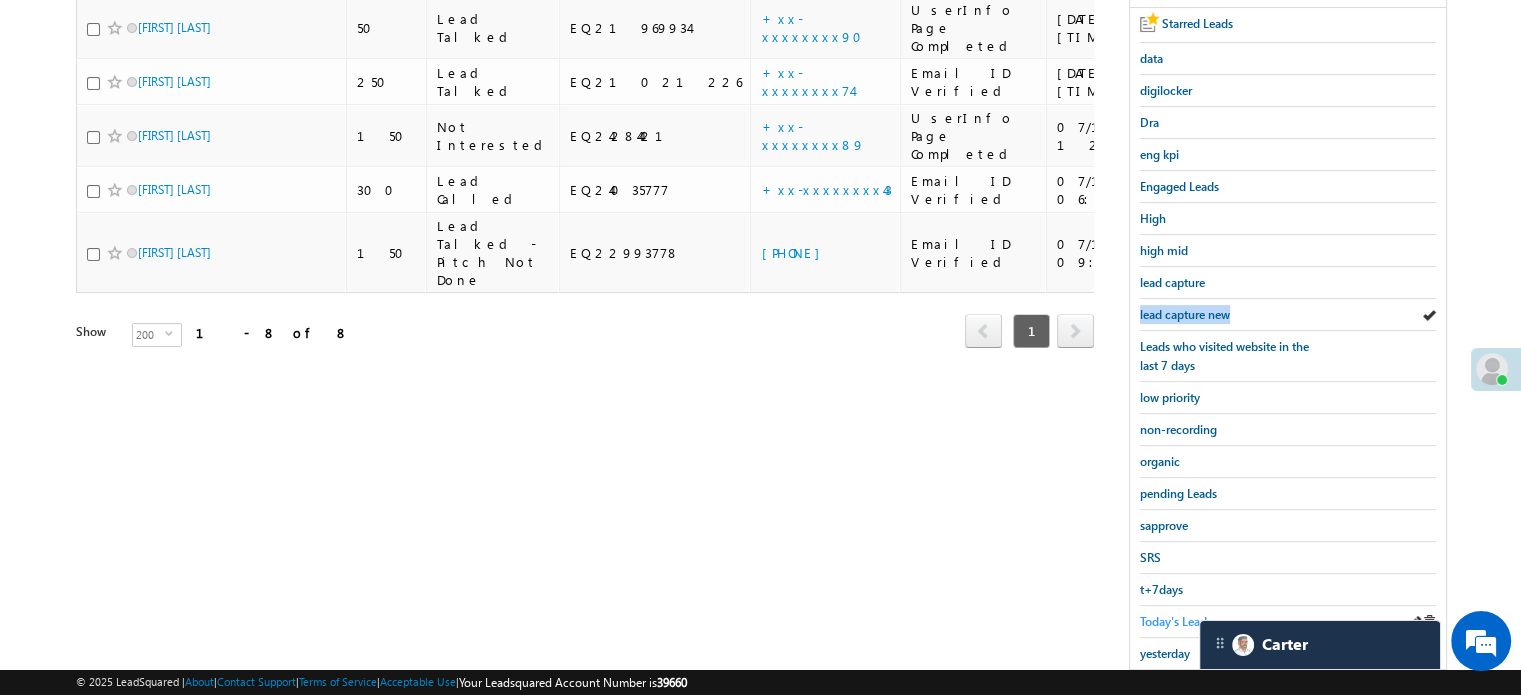 scroll, scrollTop: 429, scrollLeft: 0, axis: vertical 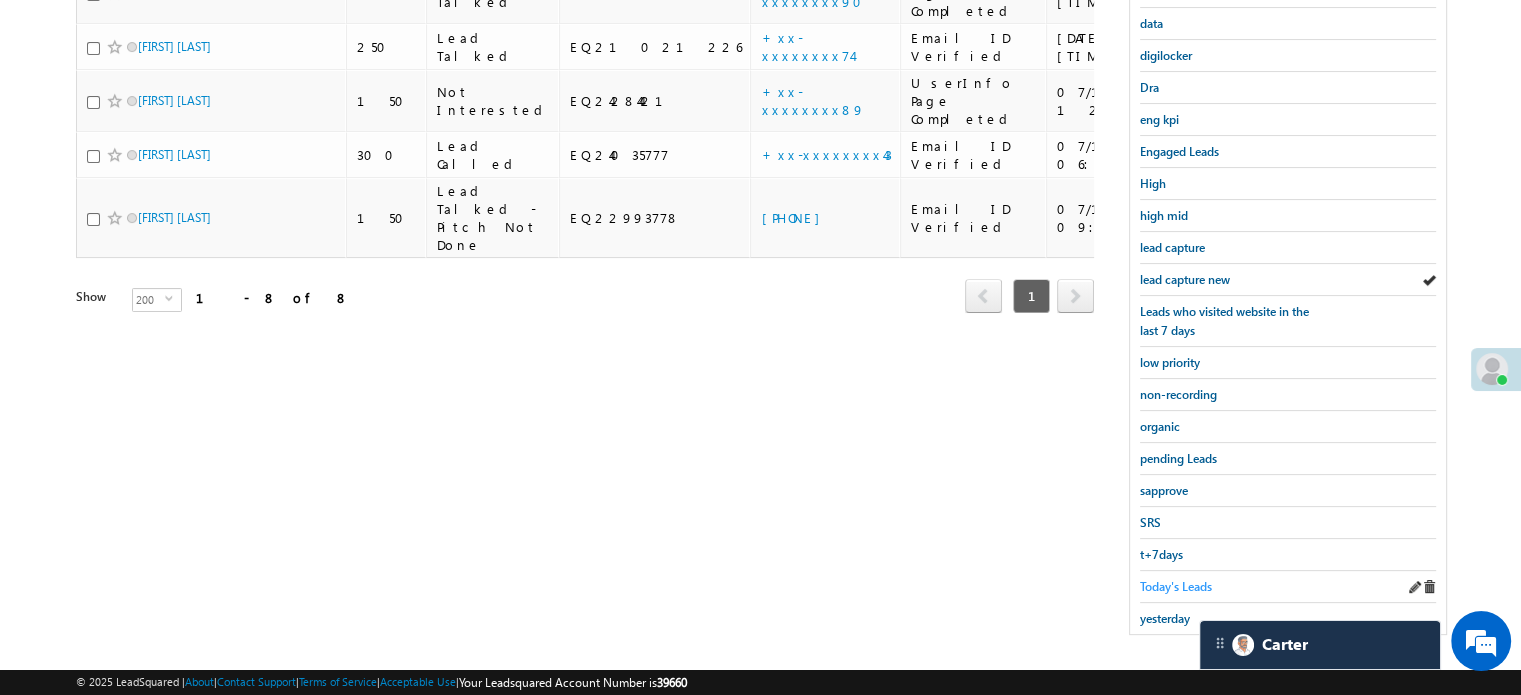 click on "Today's Leads" at bounding box center (1176, 586) 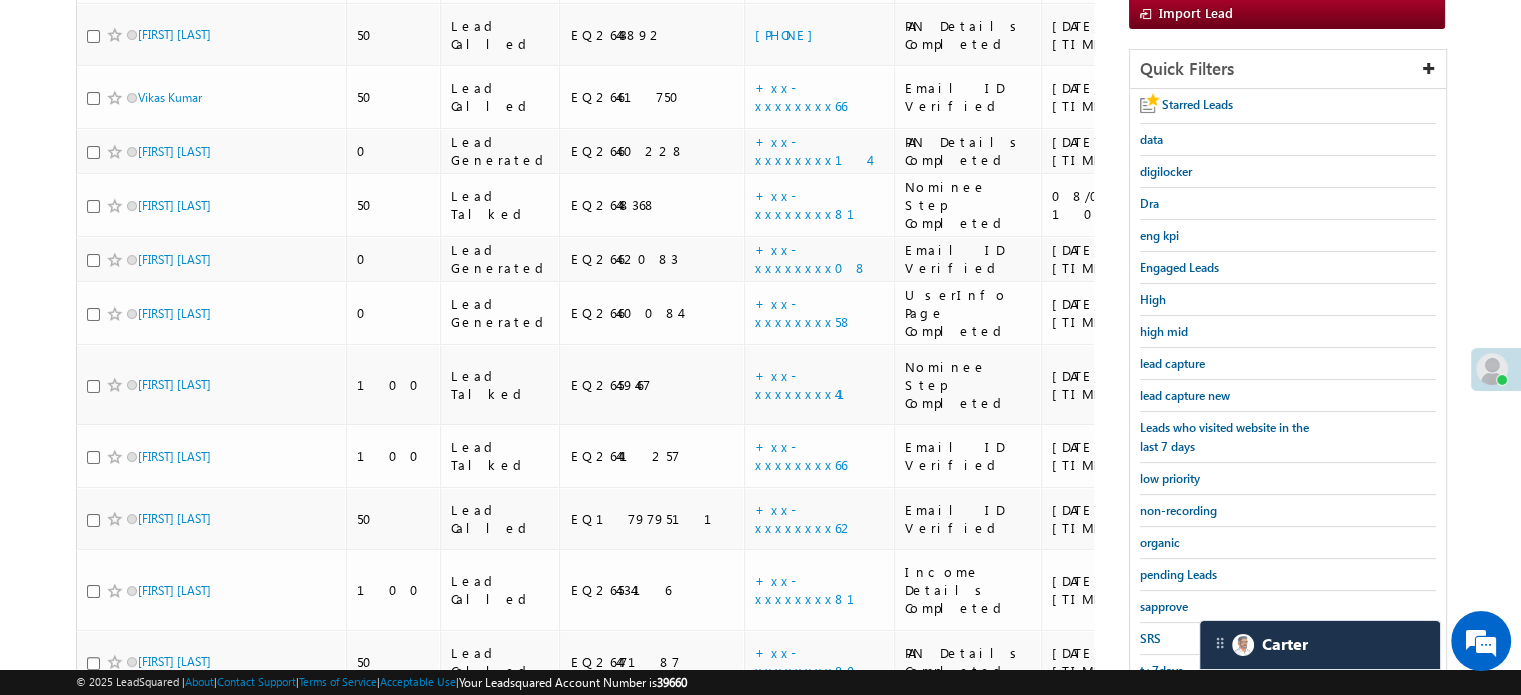scroll, scrollTop: 129, scrollLeft: 0, axis: vertical 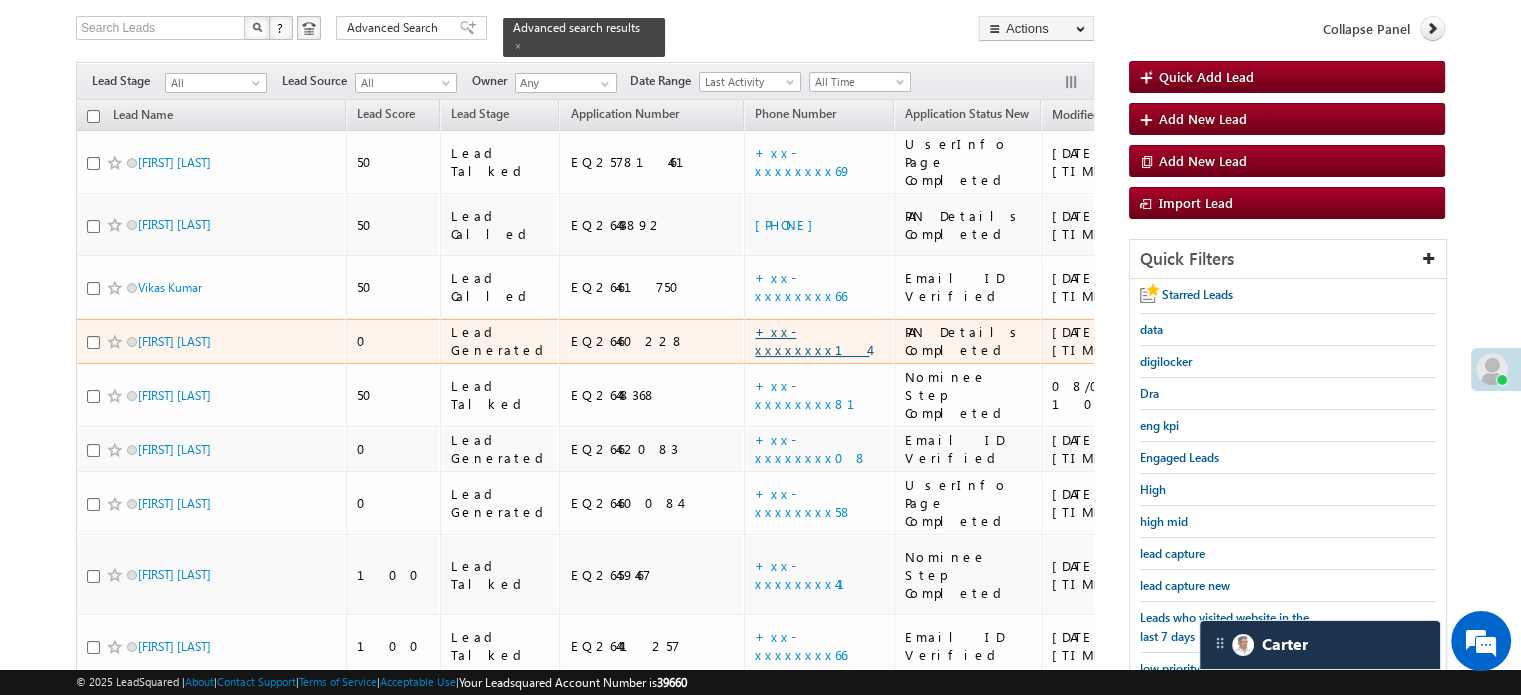 click on "+xx-xxxxxxxx14" at bounding box center (812, 340) 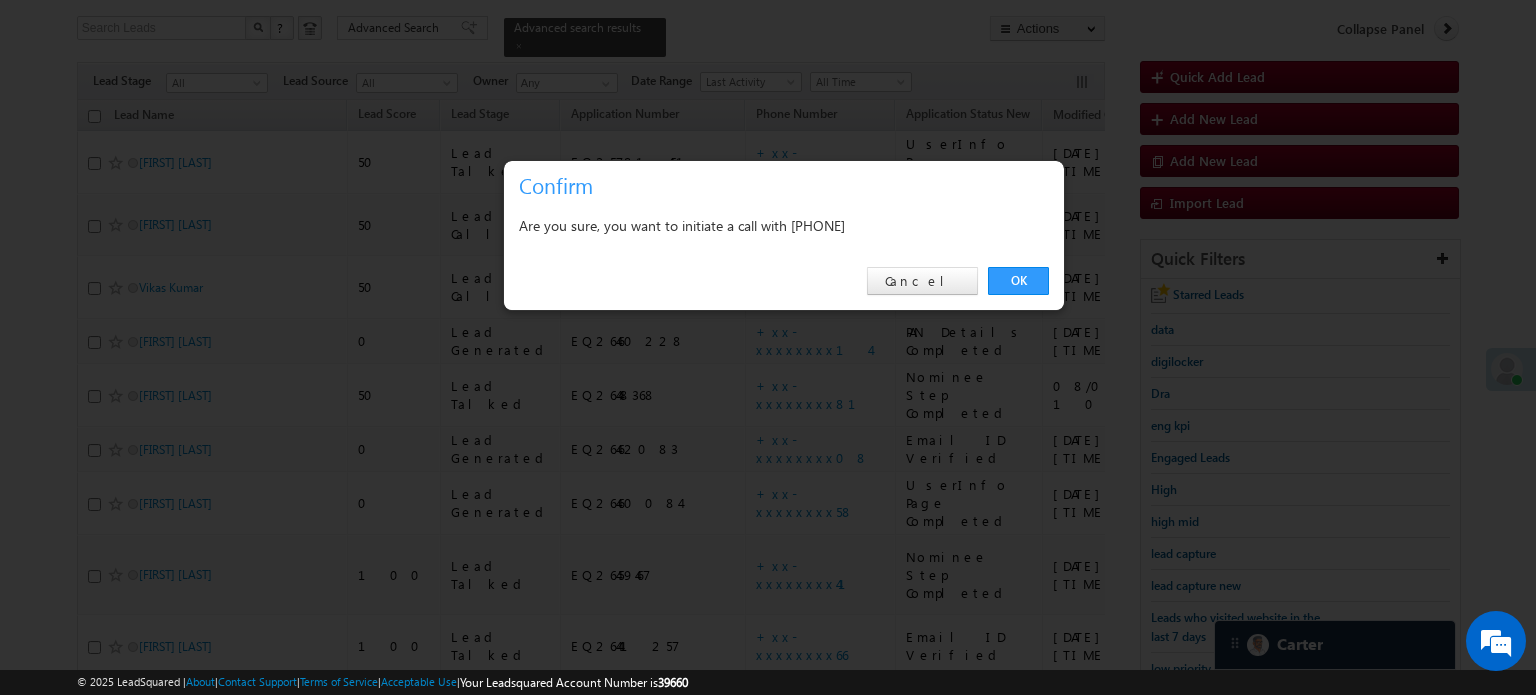 click on "OK Cancel" at bounding box center (784, 281) 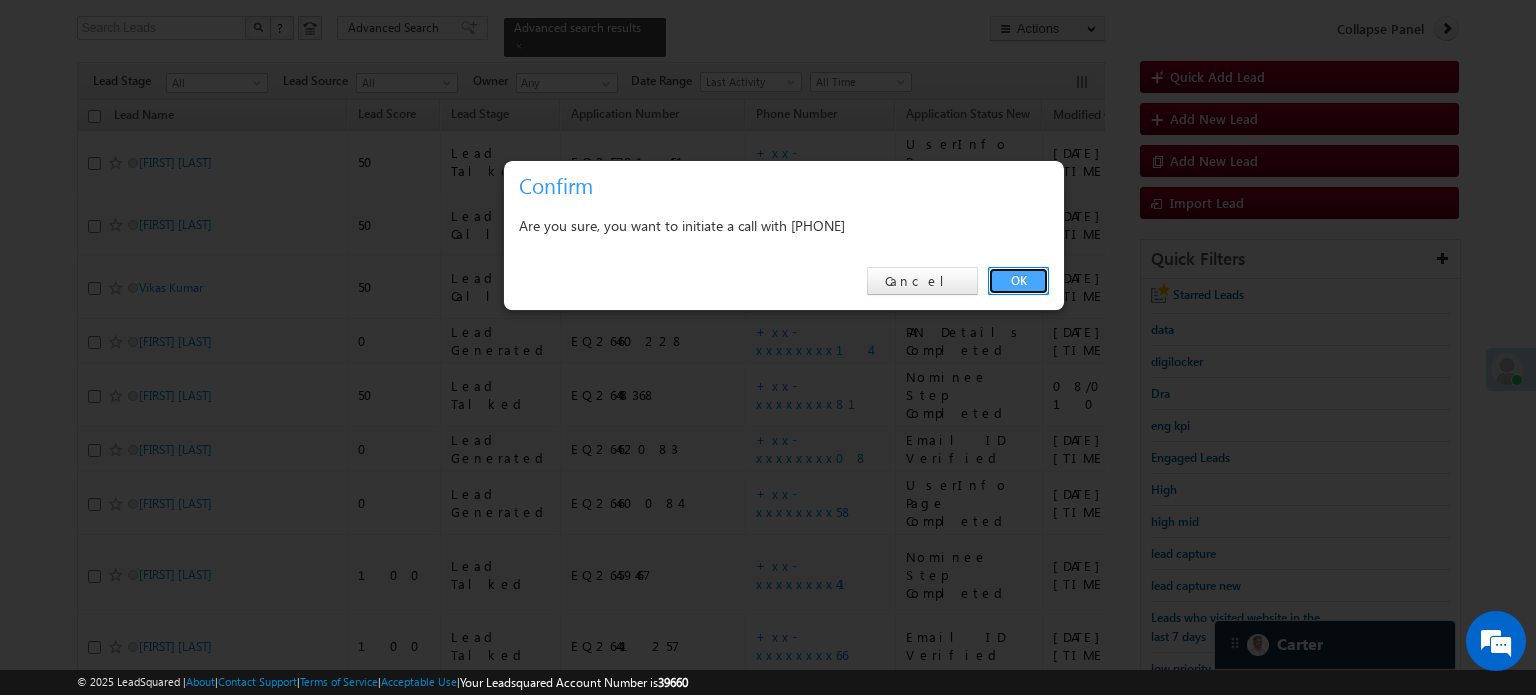 click on "OK" at bounding box center (1018, 281) 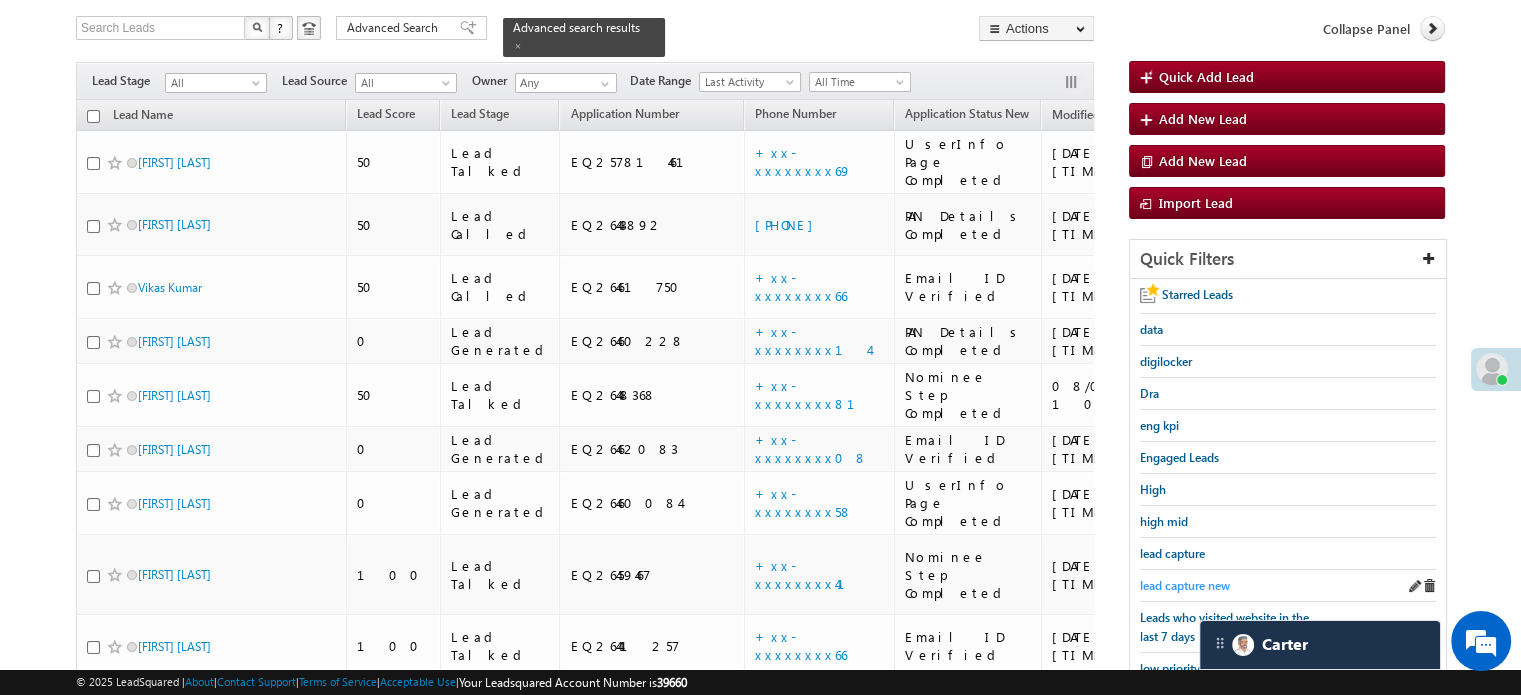 click on "lead capture new" at bounding box center [1185, 585] 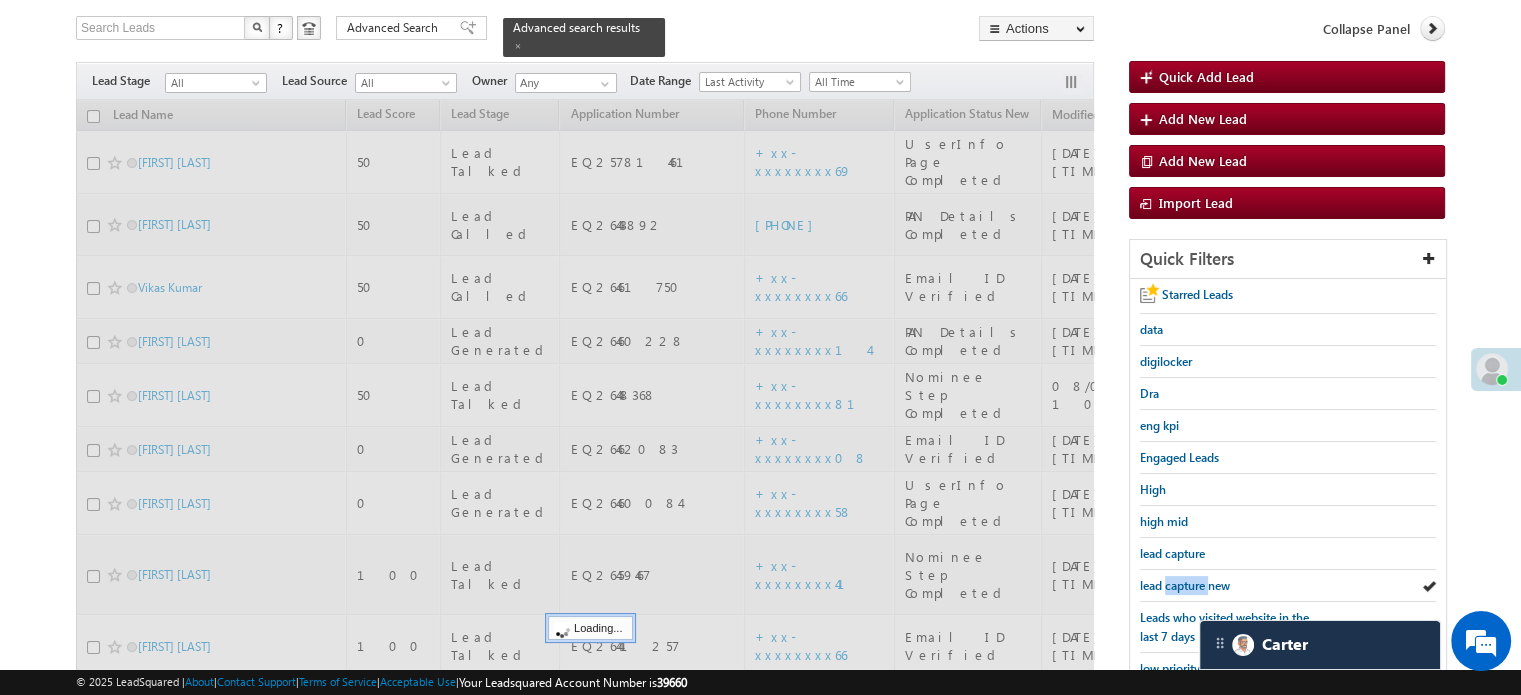 click on "lead capture new" at bounding box center (1185, 585) 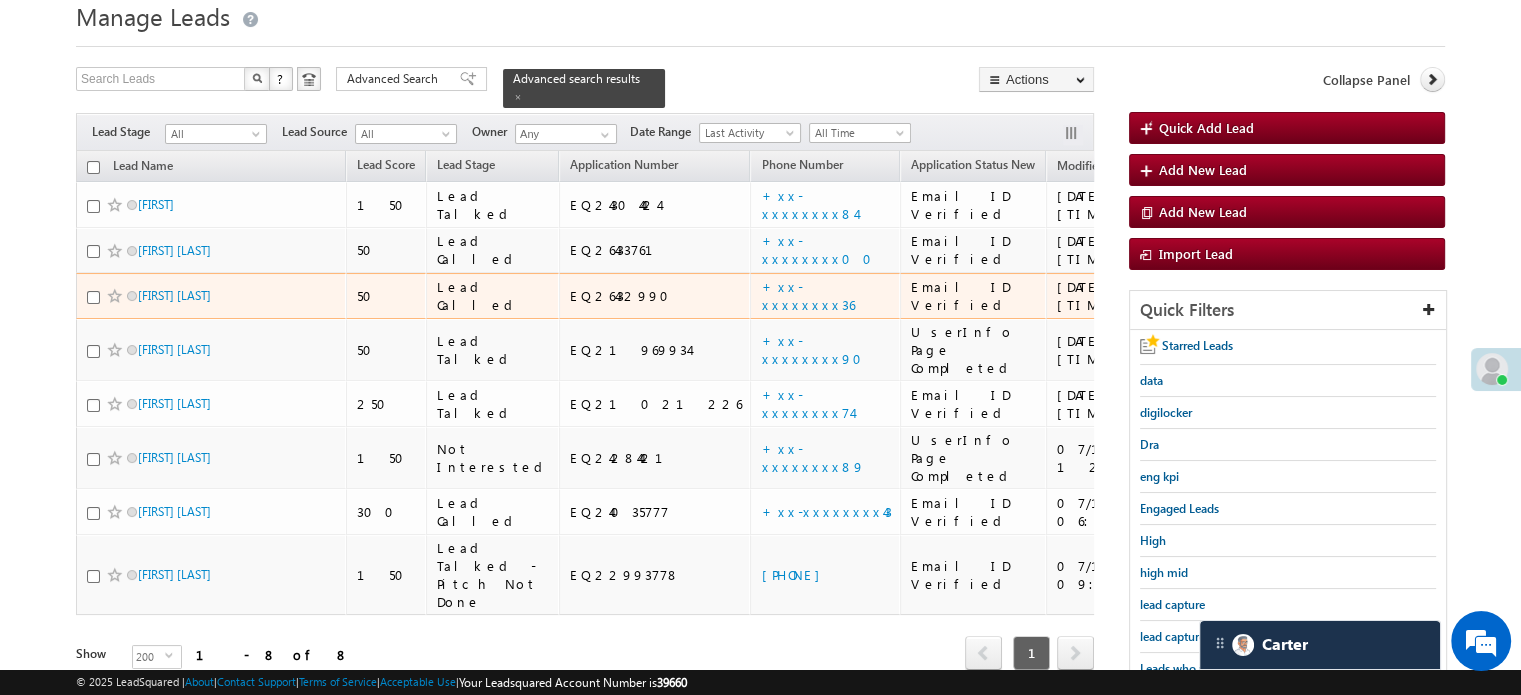 scroll, scrollTop: 100, scrollLeft: 0, axis: vertical 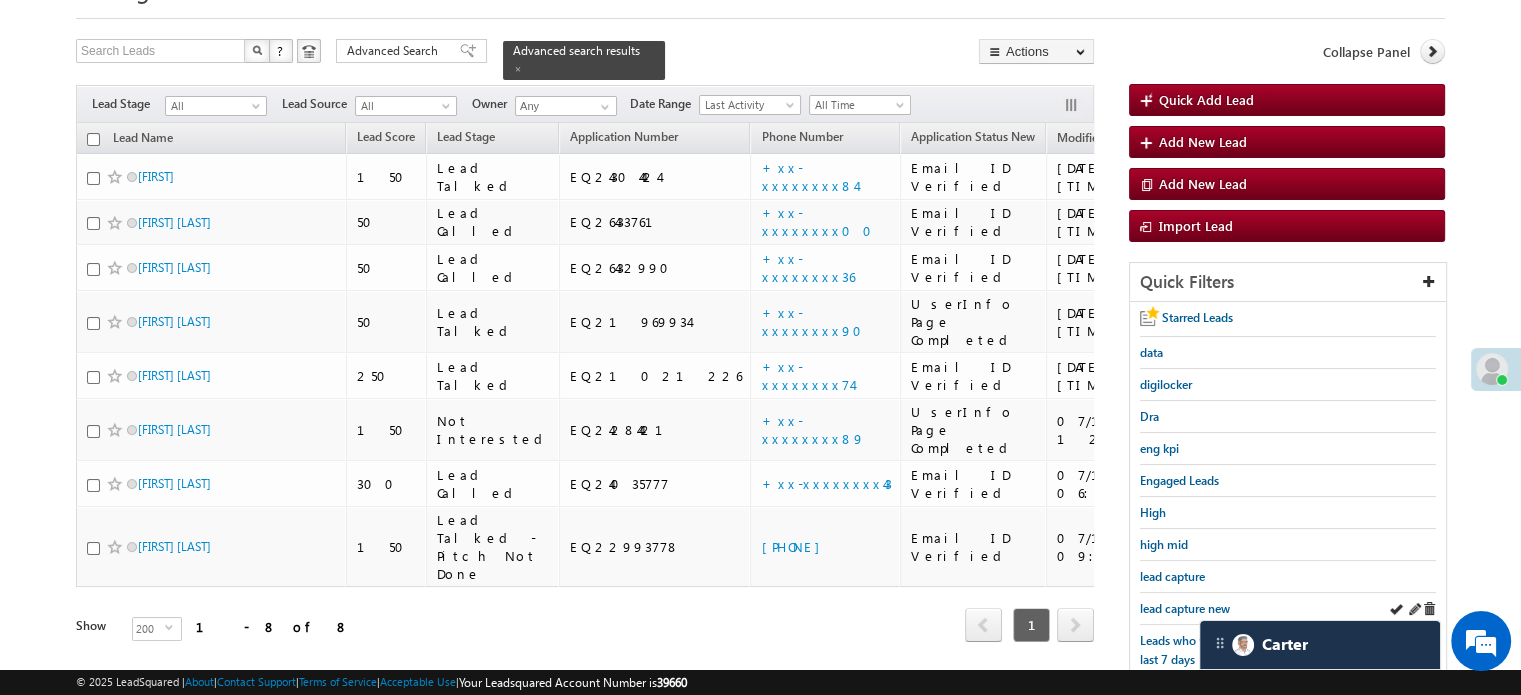 click on "lead capture new" at bounding box center [1288, 609] 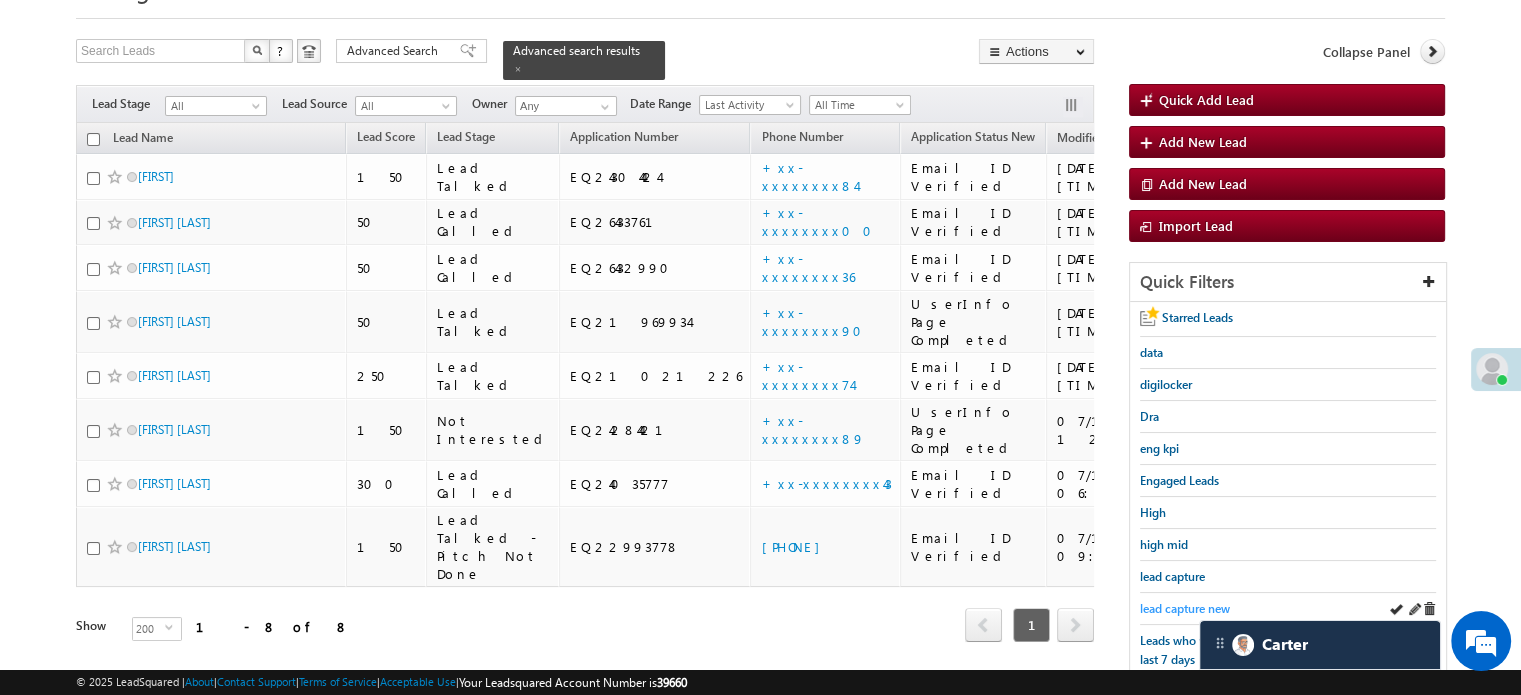 click on "lead capture new" at bounding box center [1185, 608] 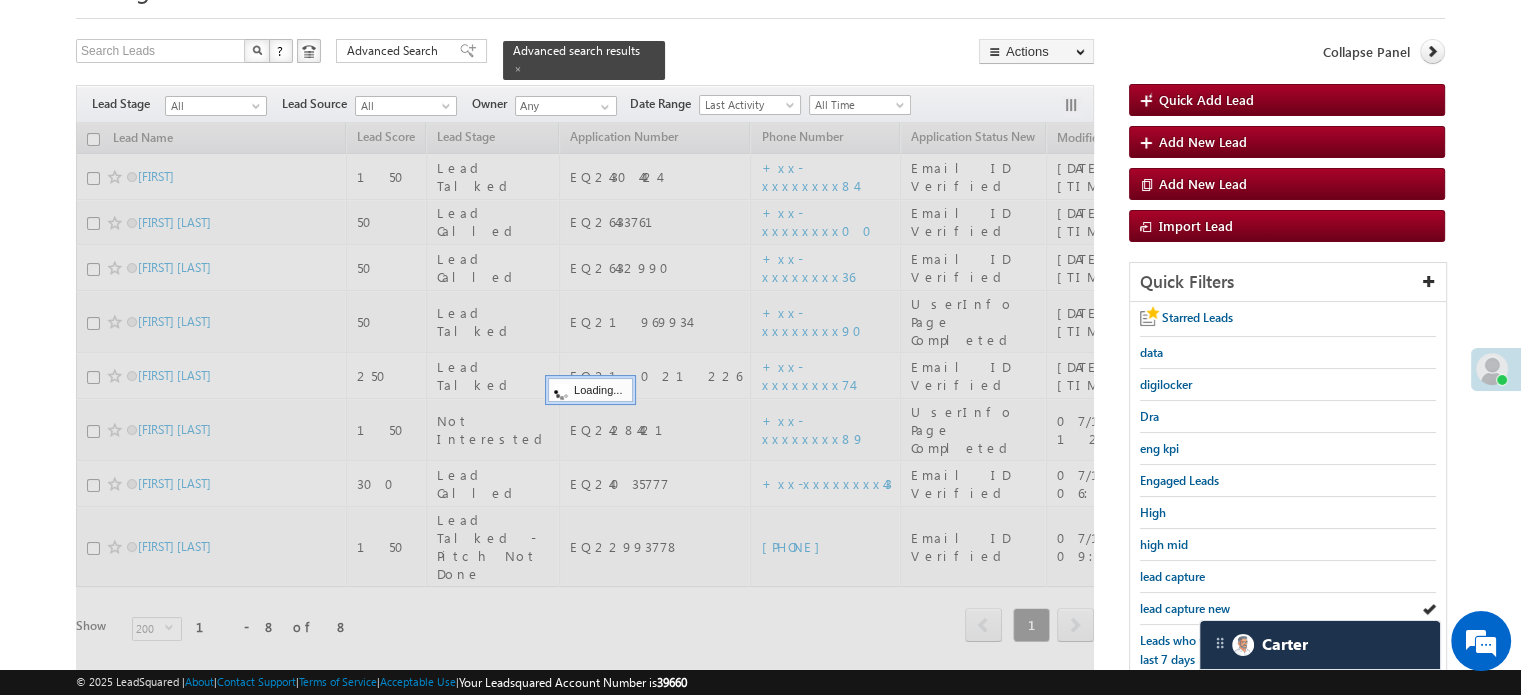 click on "lead capture new" at bounding box center (1185, 608) 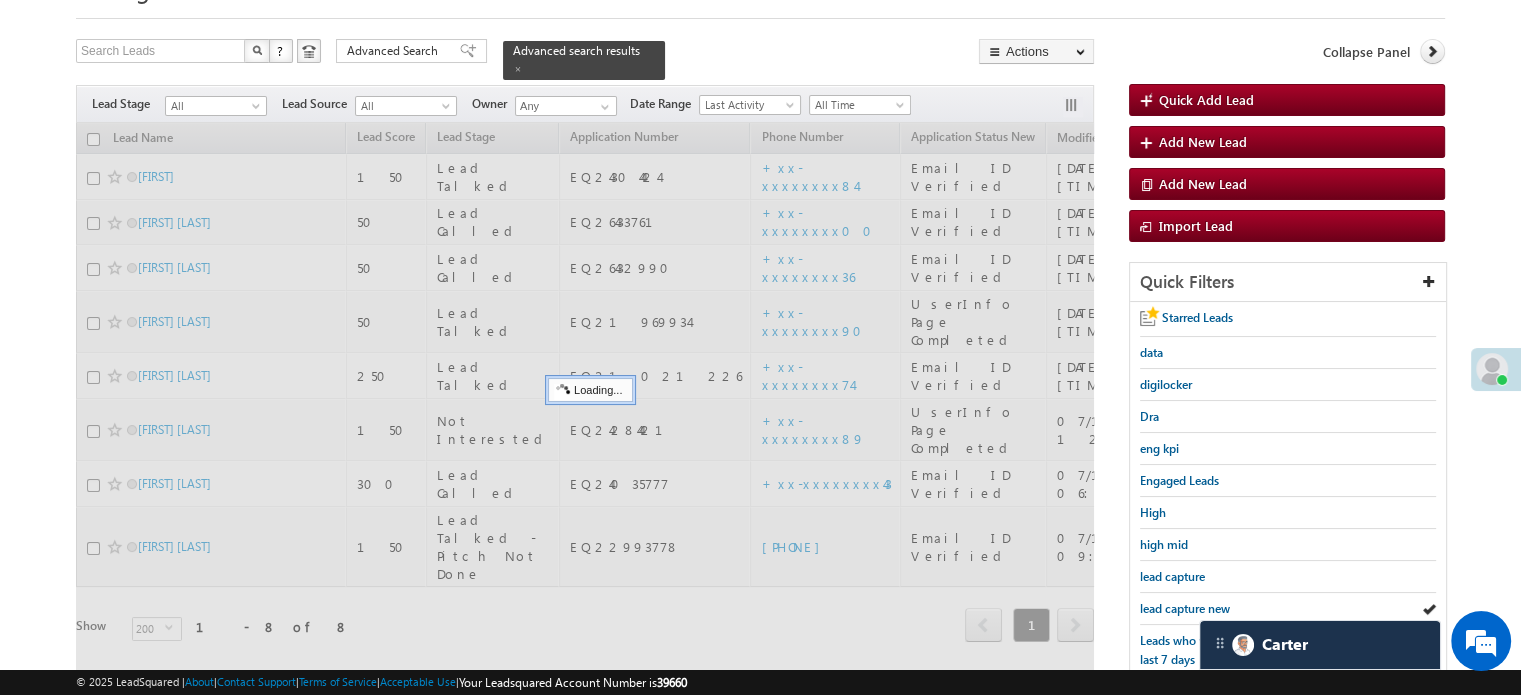click on "lead capture new" at bounding box center [1185, 608] 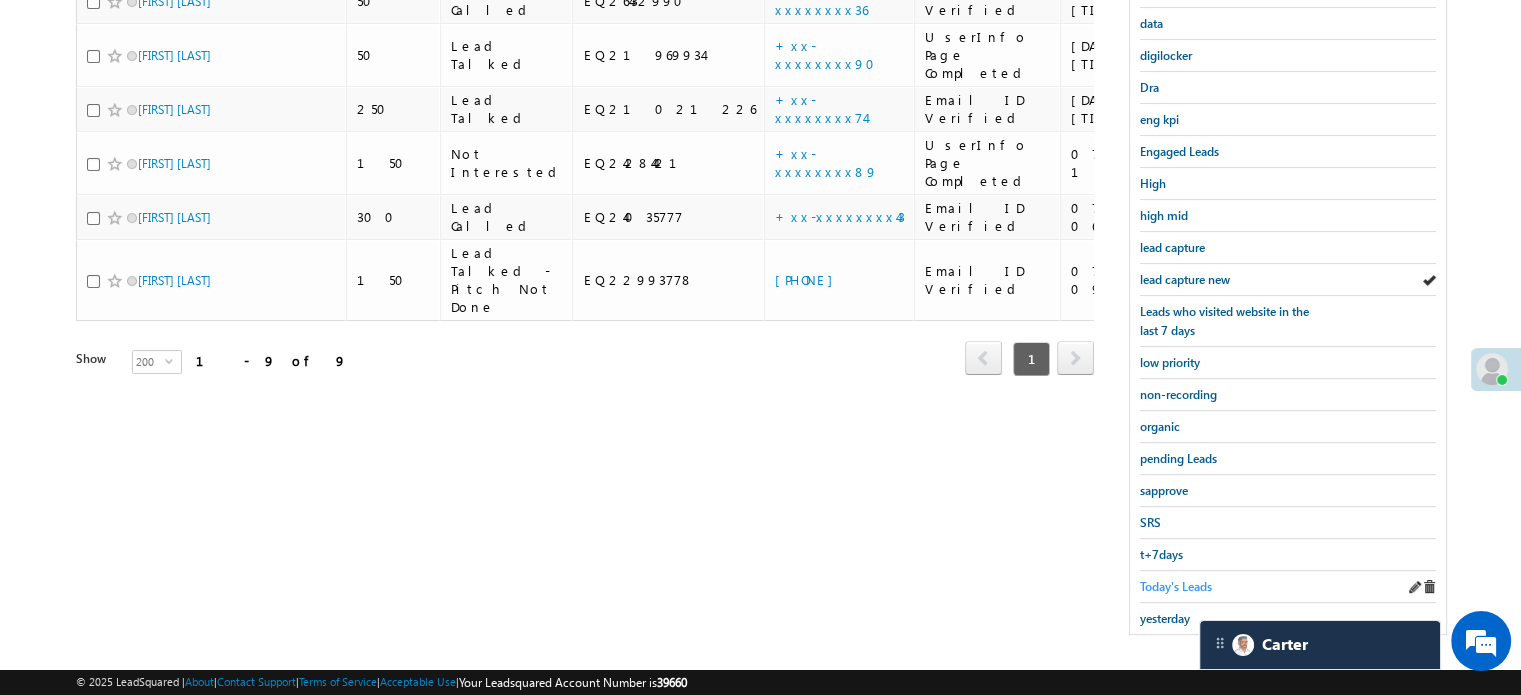 click on "Today's Leads" at bounding box center (1176, 586) 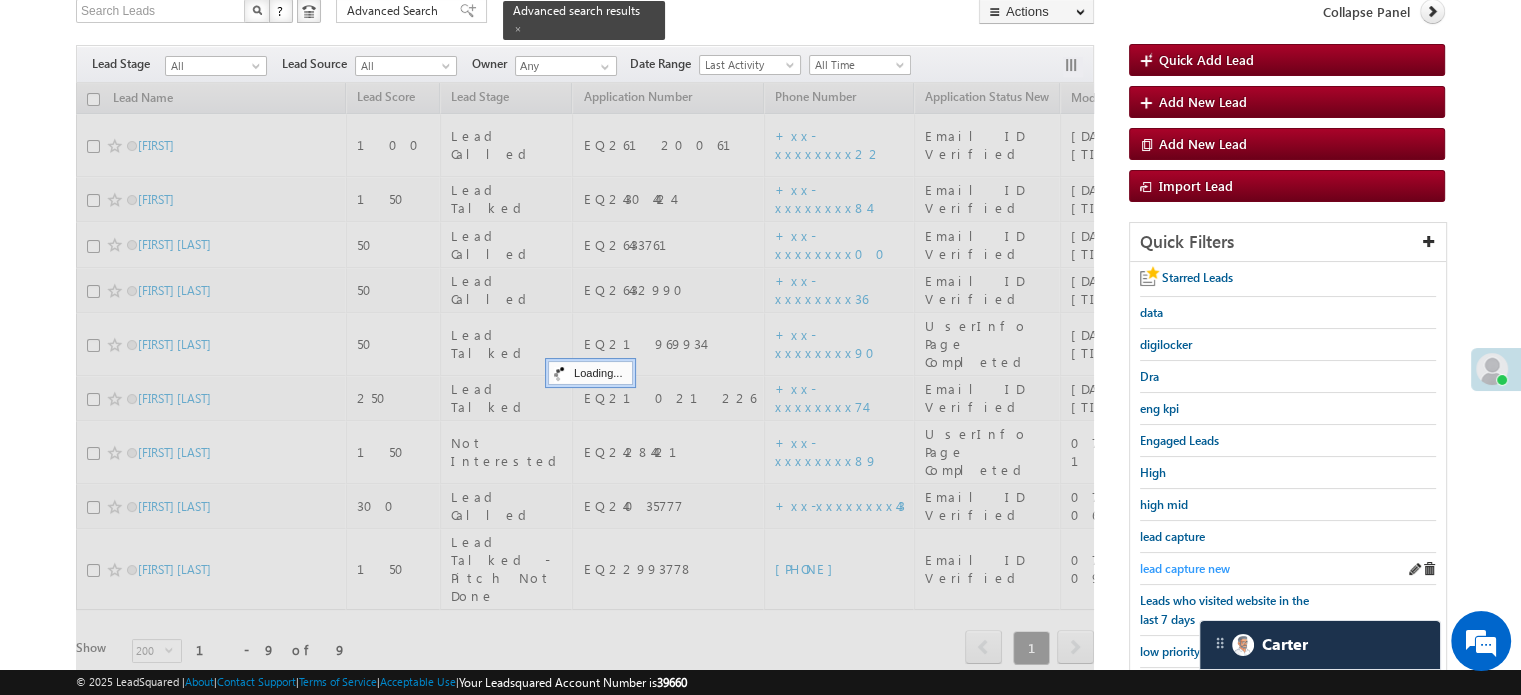 scroll, scrollTop: 129, scrollLeft: 0, axis: vertical 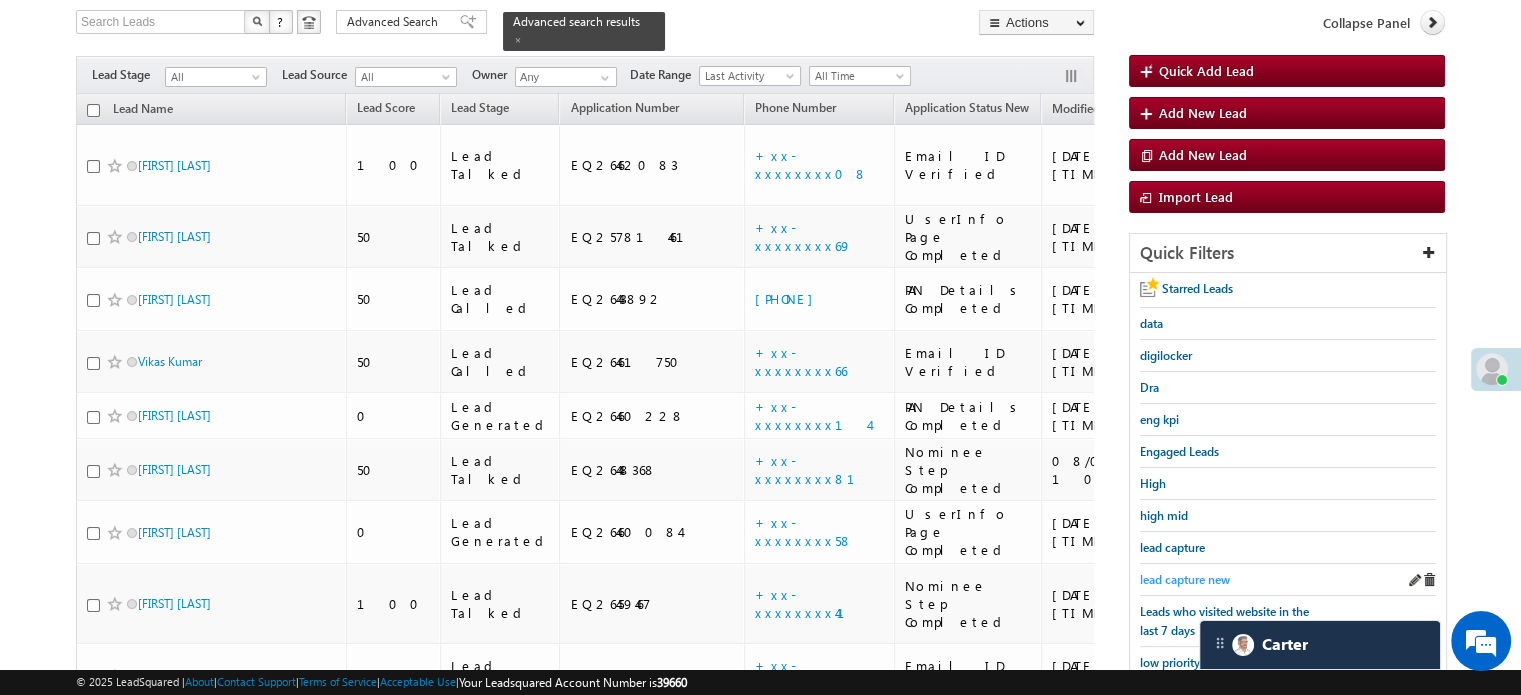 click on "lead capture new" at bounding box center (1185, 579) 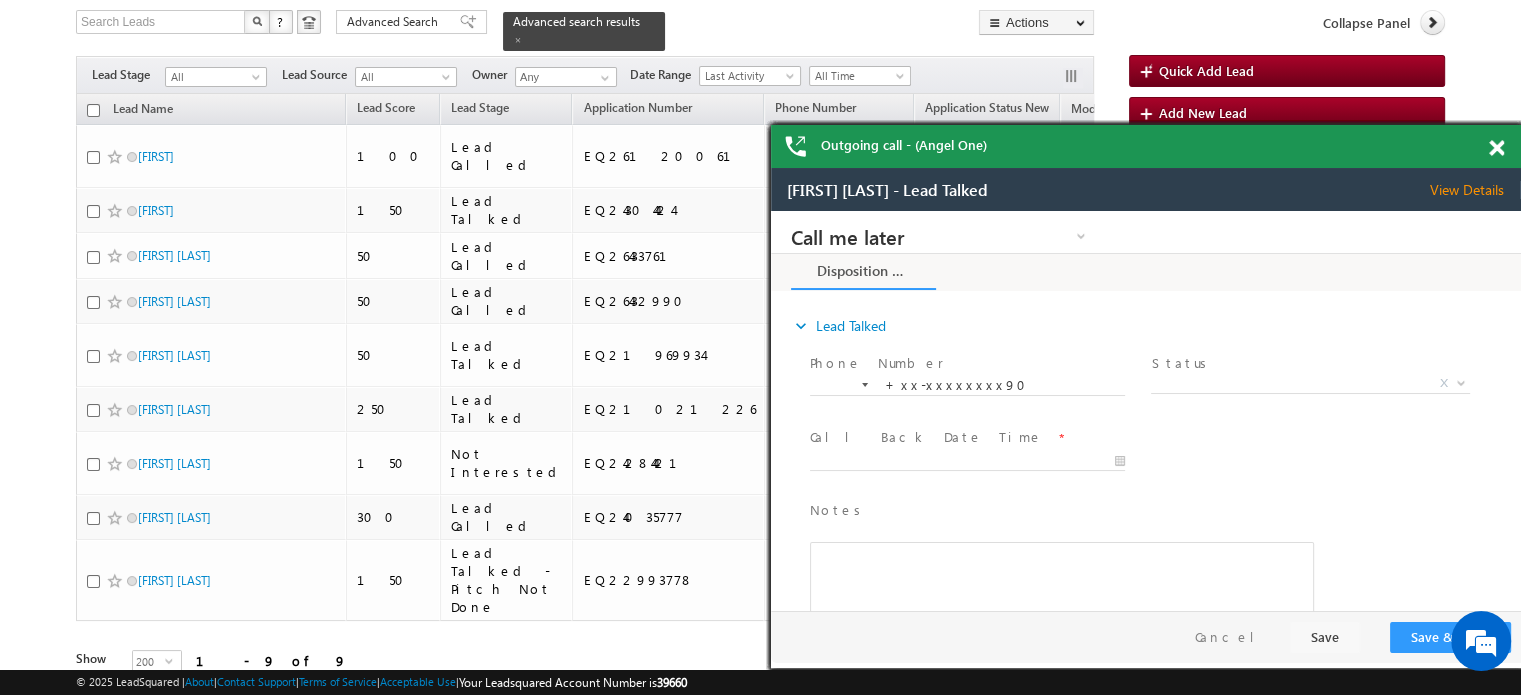 scroll, scrollTop: 0, scrollLeft: 0, axis: both 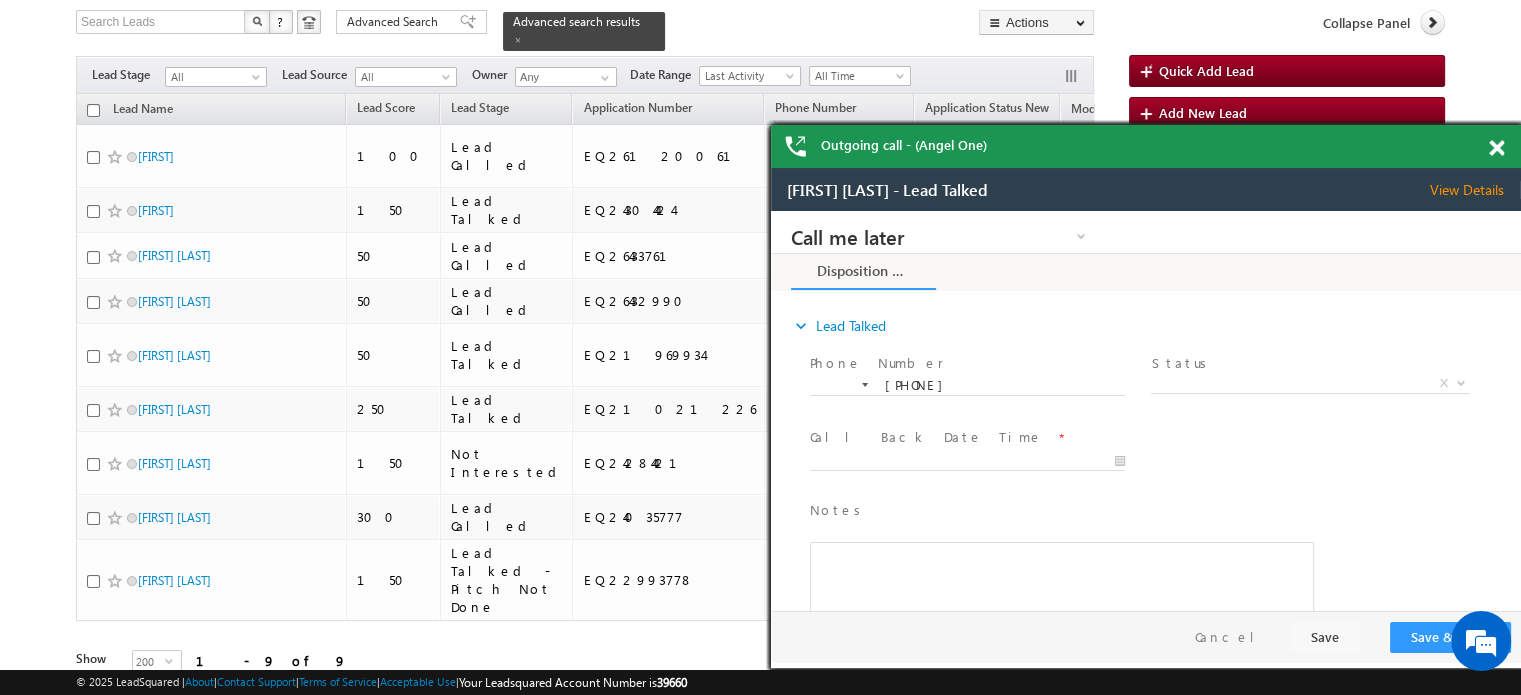click at bounding box center (1496, 148) 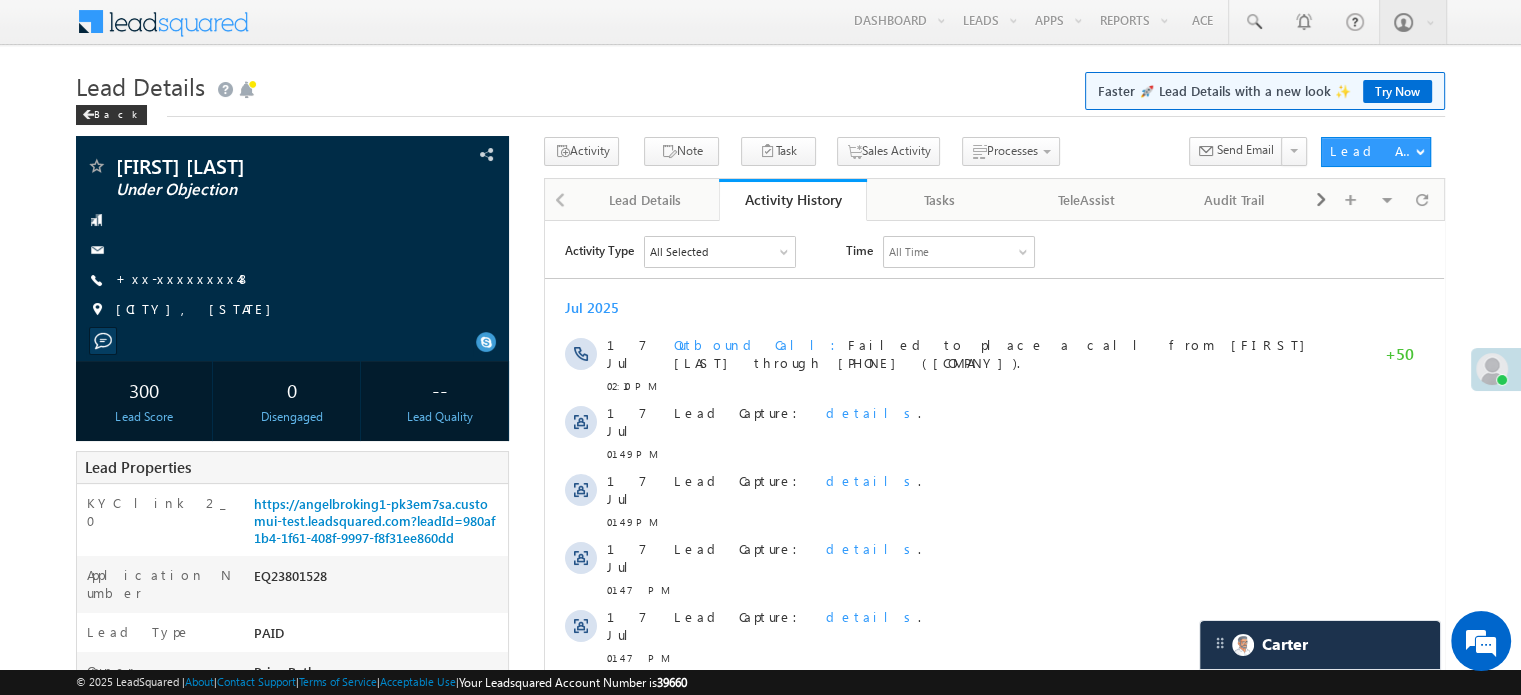 scroll, scrollTop: 0, scrollLeft: 0, axis: both 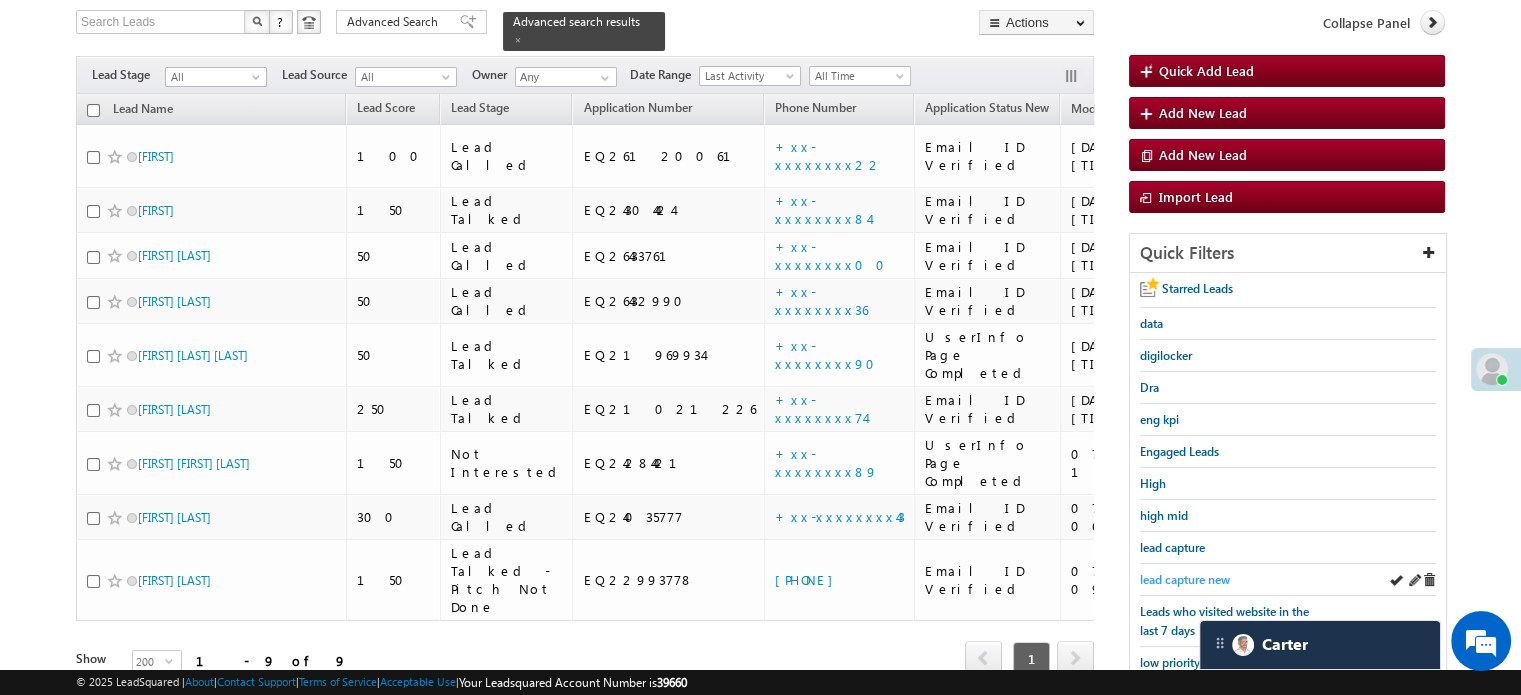 click on "lead capture new" at bounding box center (1185, 579) 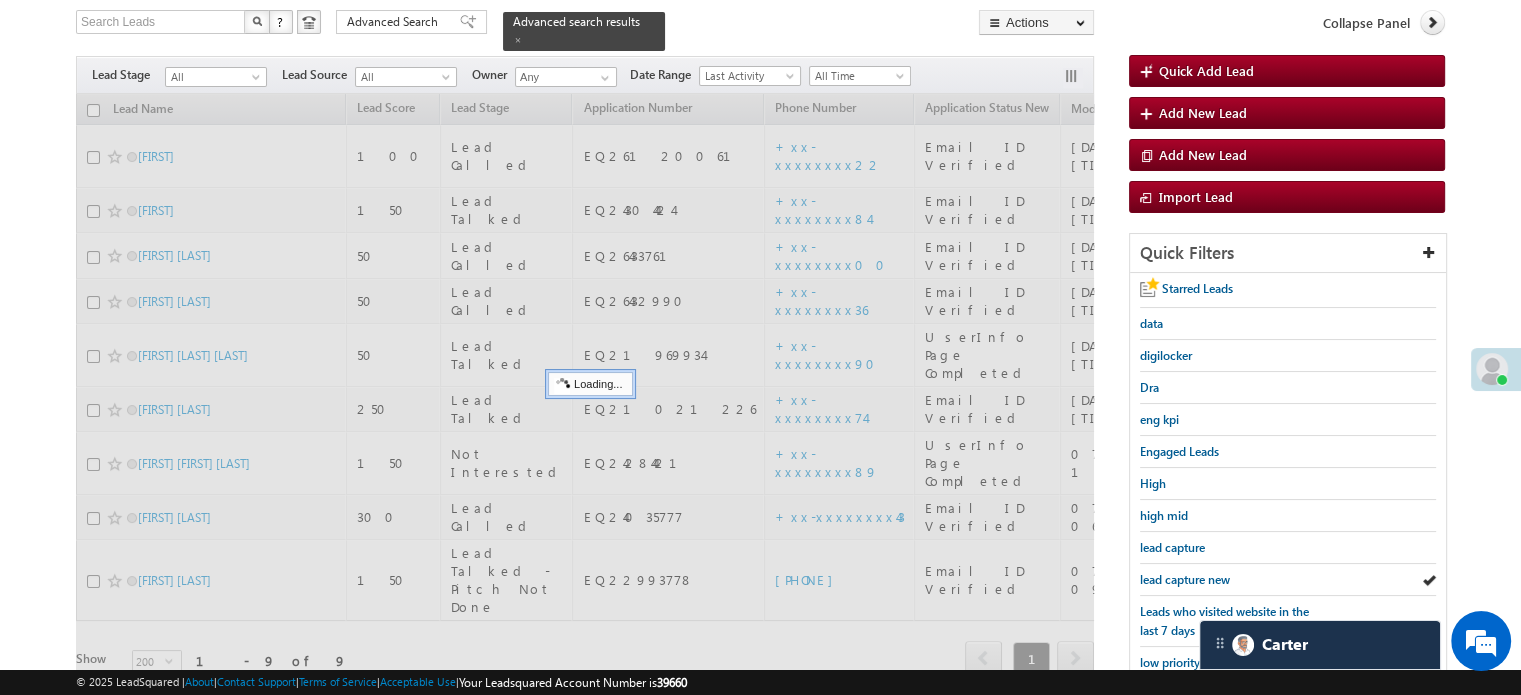 click on "lead capture new" at bounding box center [1185, 579] 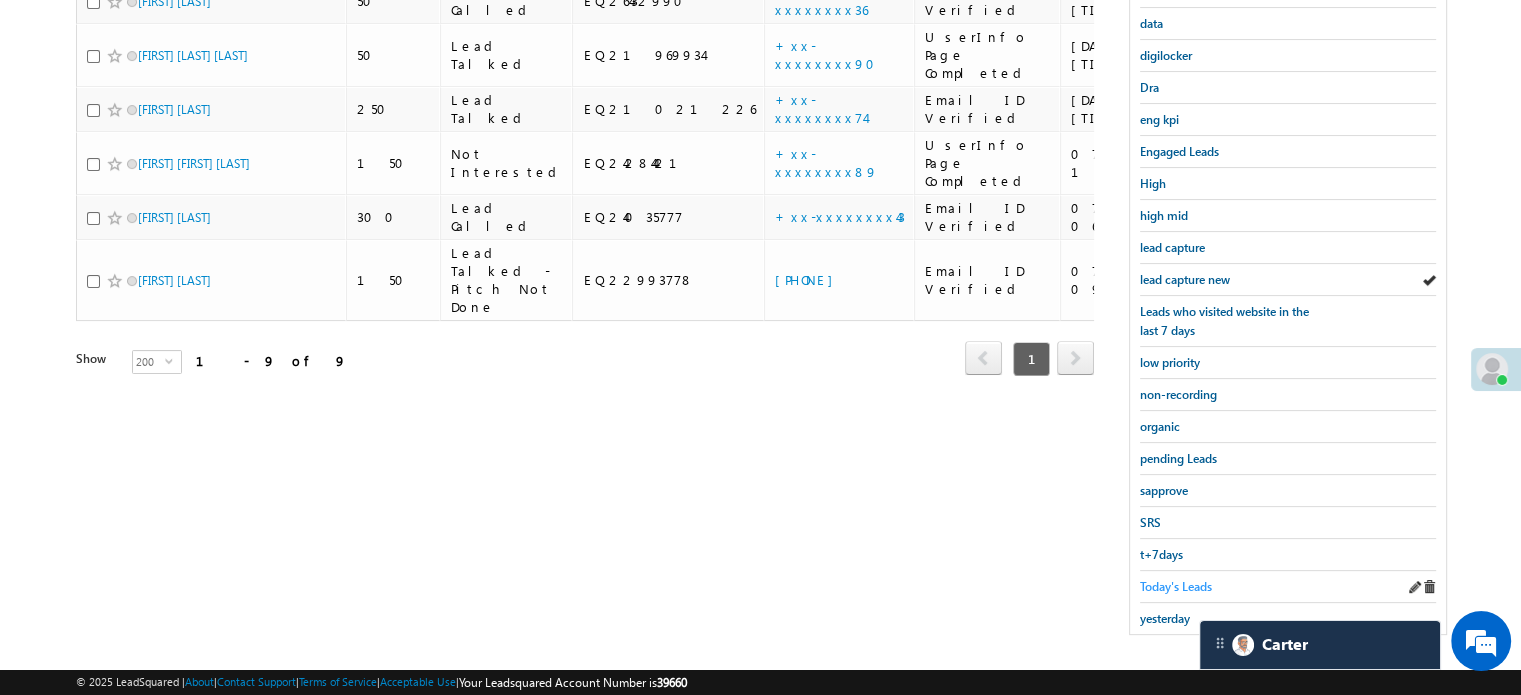 click on "Today's Leads" at bounding box center [1176, 586] 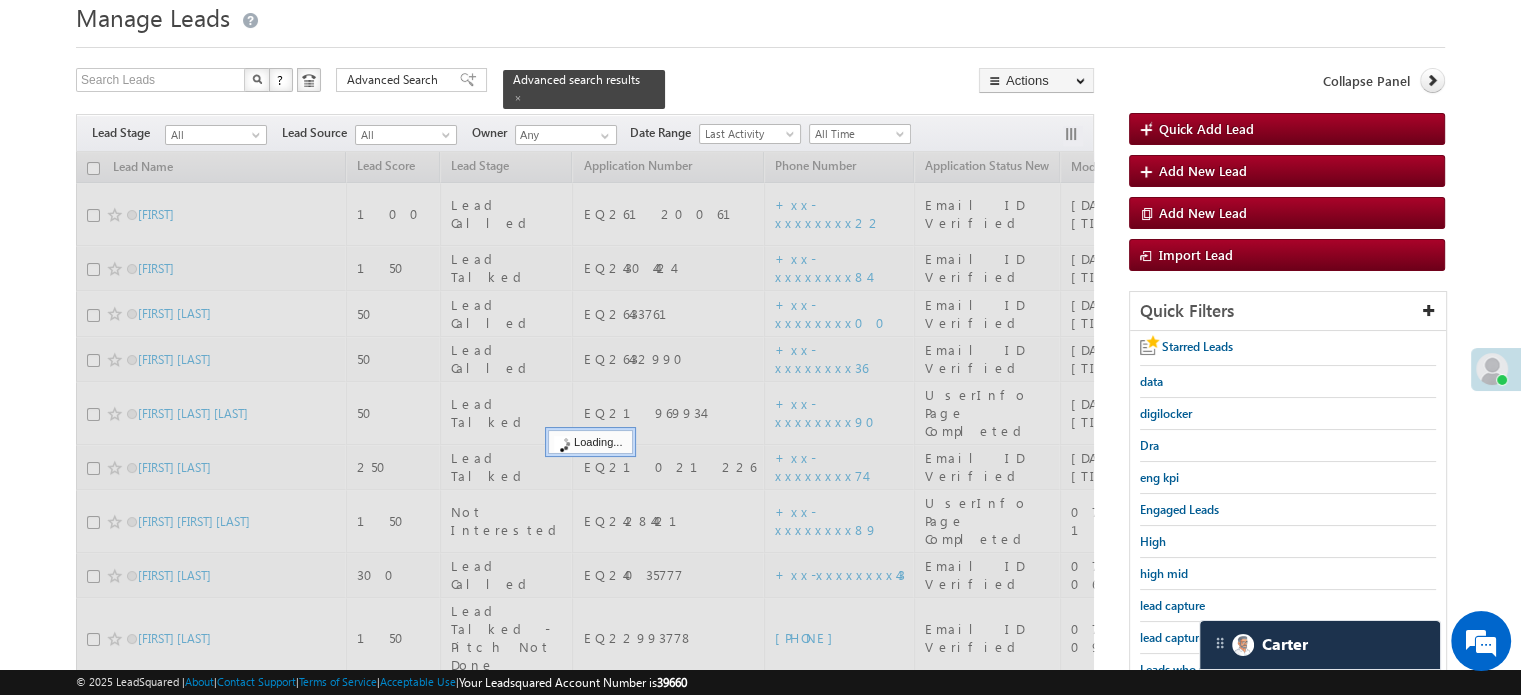 scroll, scrollTop: 29, scrollLeft: 0, axis: vertical 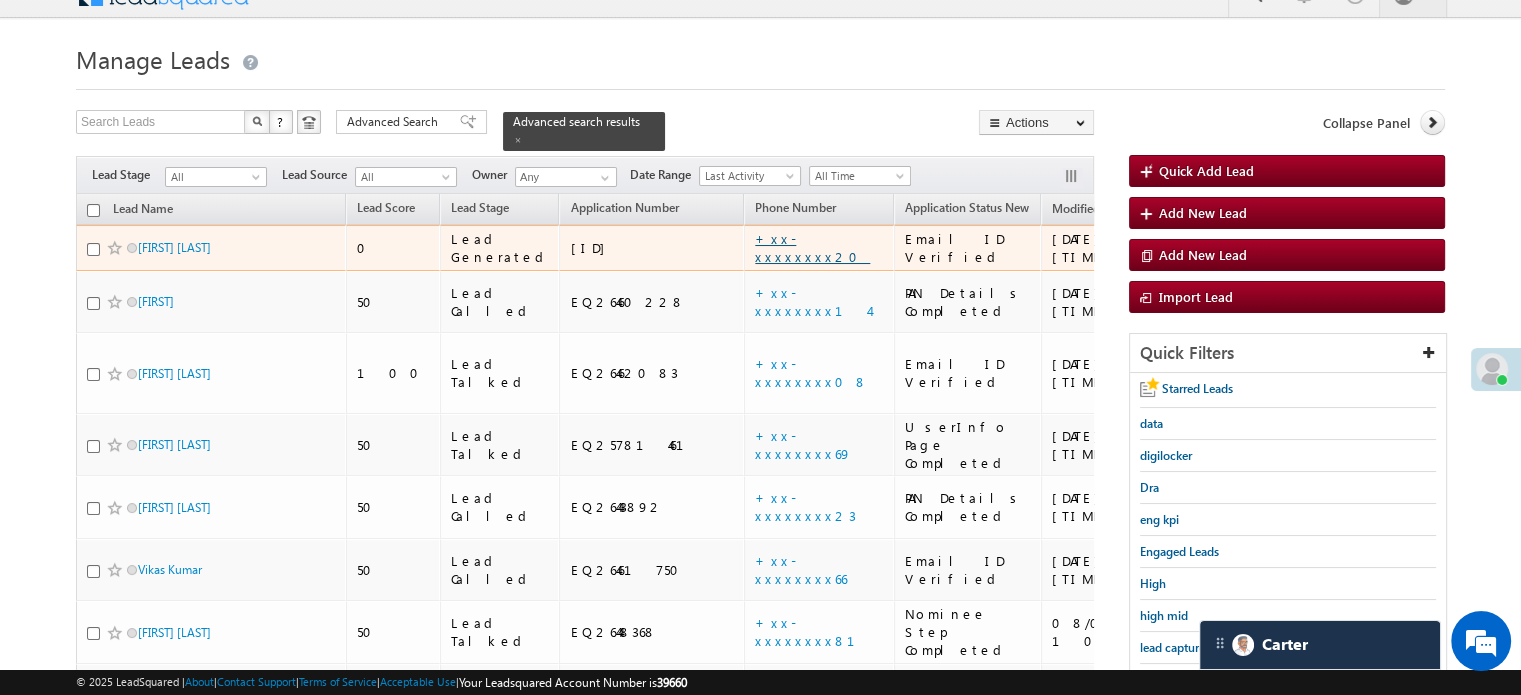 click on "+xx-xxxxxxxx20" at bounding box center [812, 247] 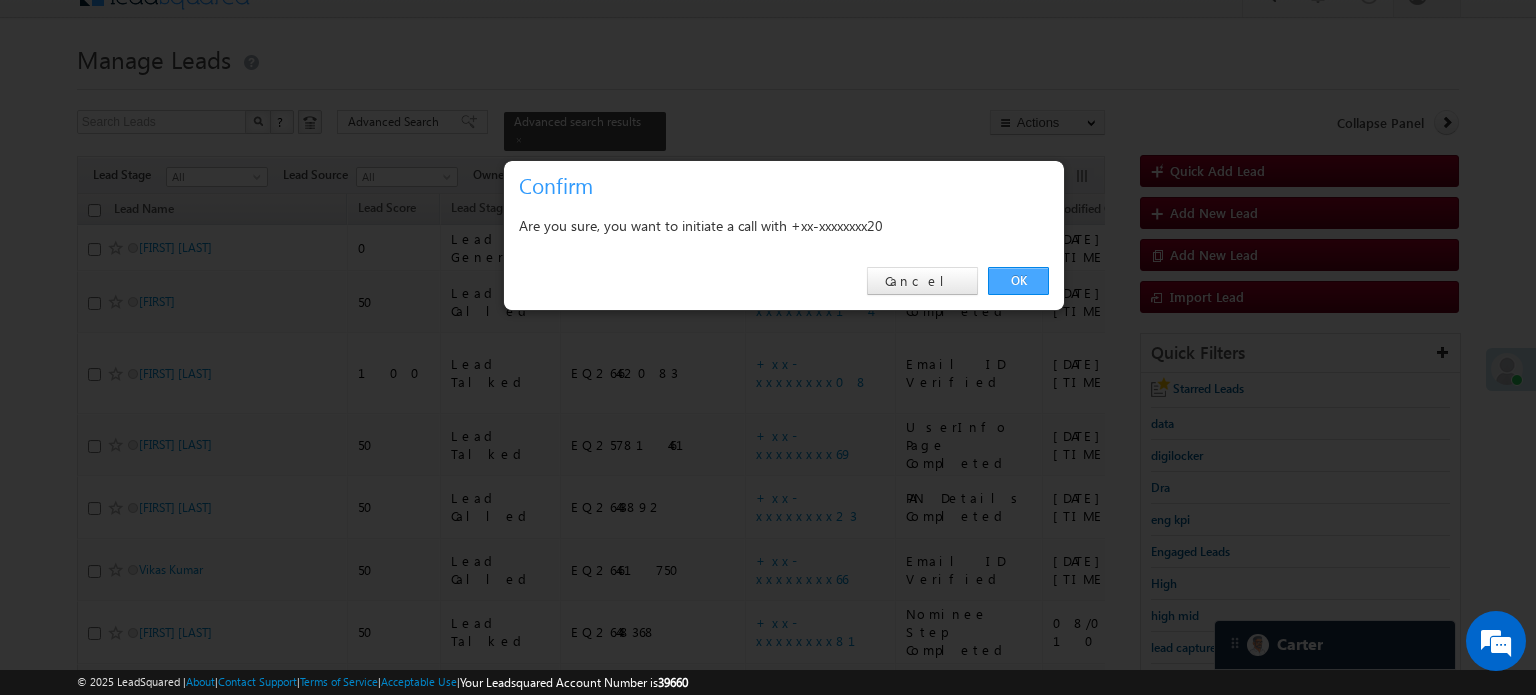 click on "OK" at bounding box center (1018, 281) 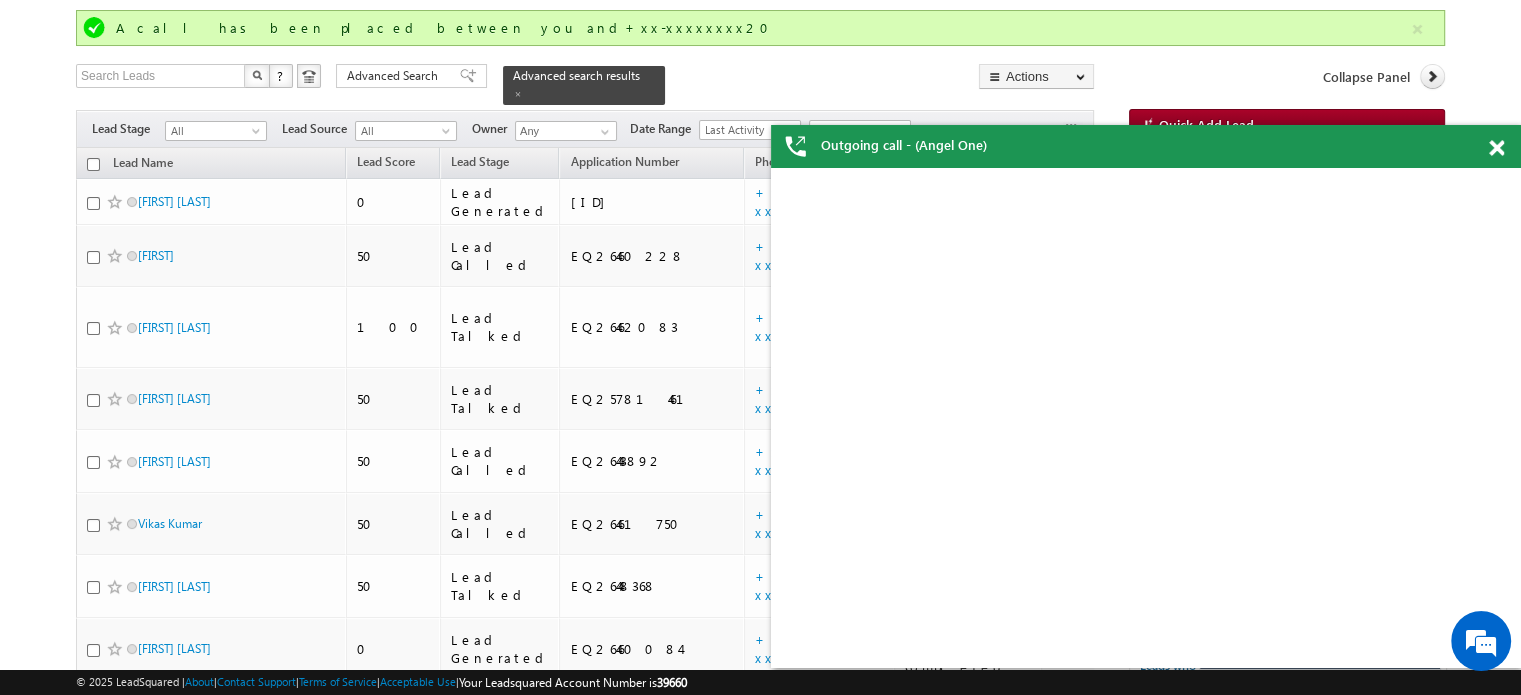 scroll, scrollTop: 0, scrollLeft: 0, axis: both 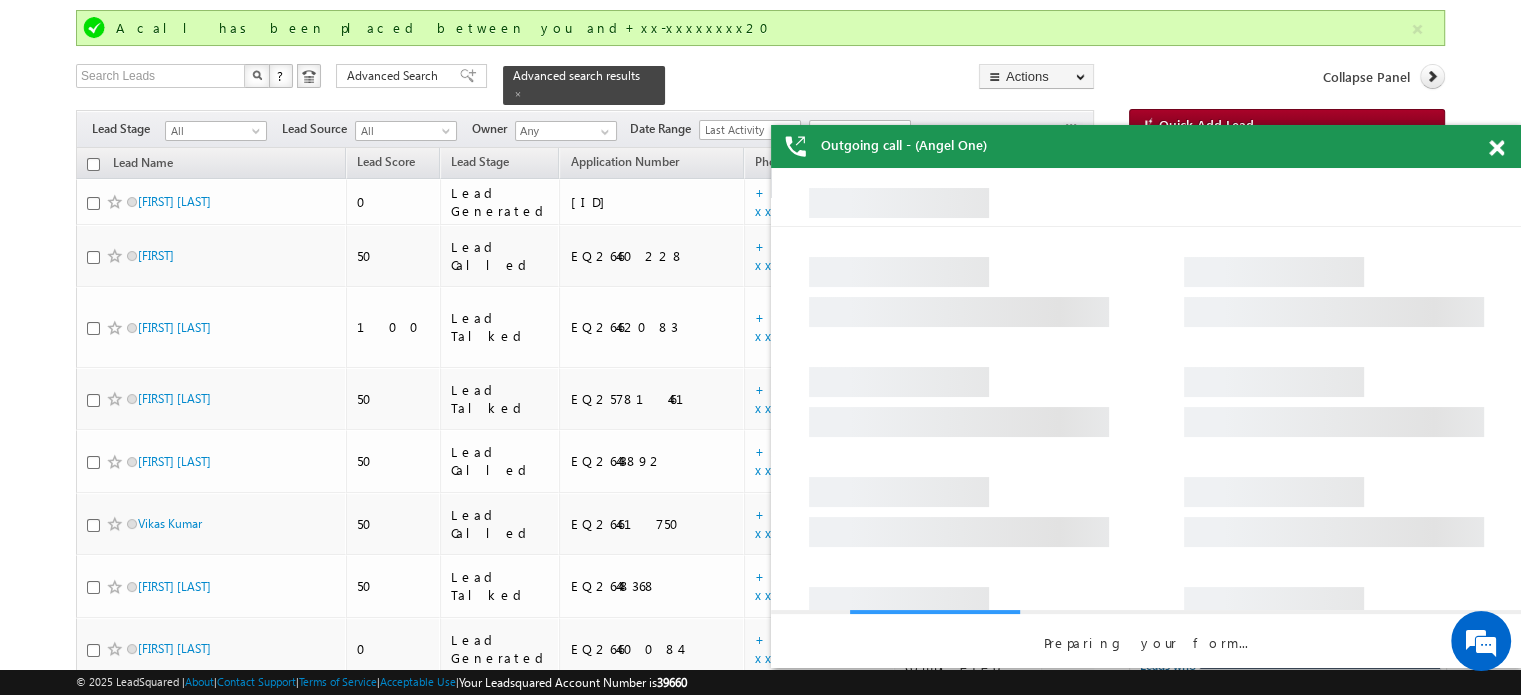 click on "Outgoing call -  (Angel One)" at bounding box center [1146, 146] 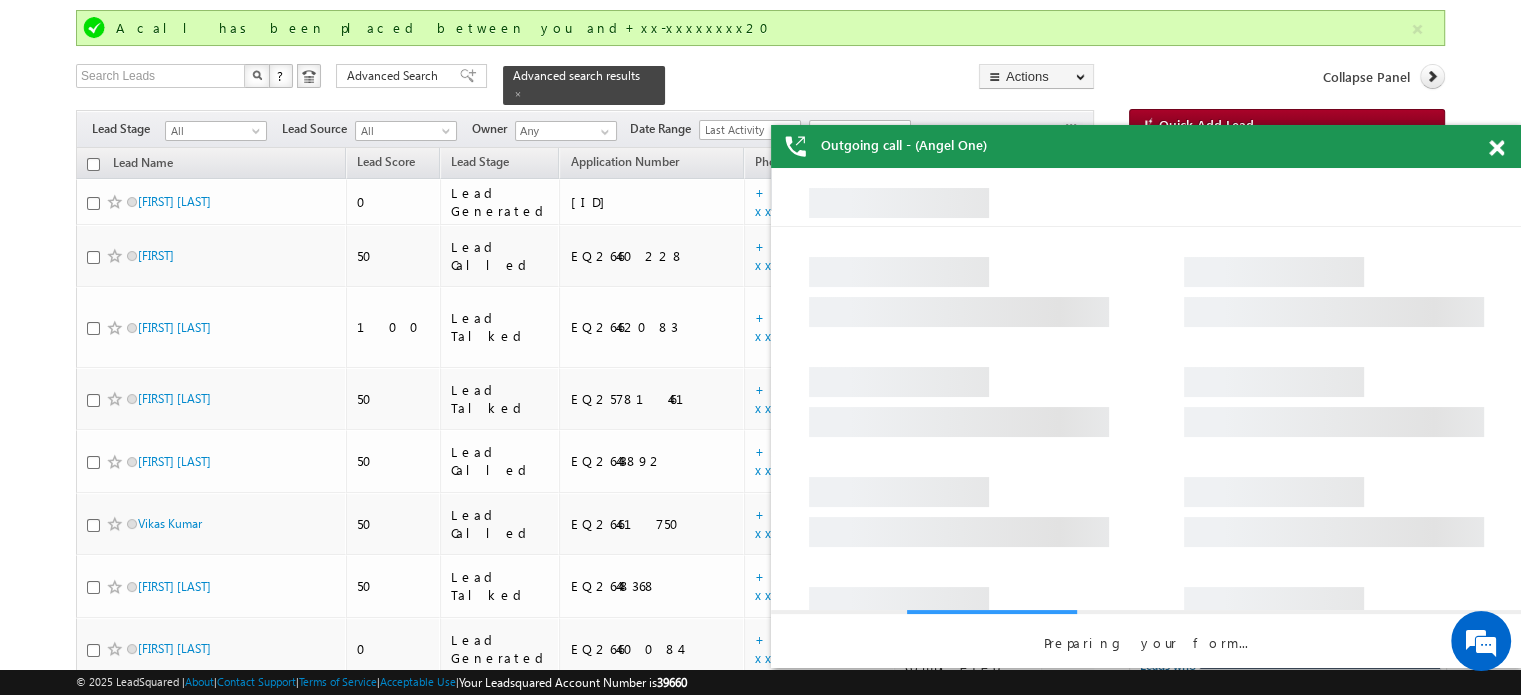 click at bounding box center [1496, 148] 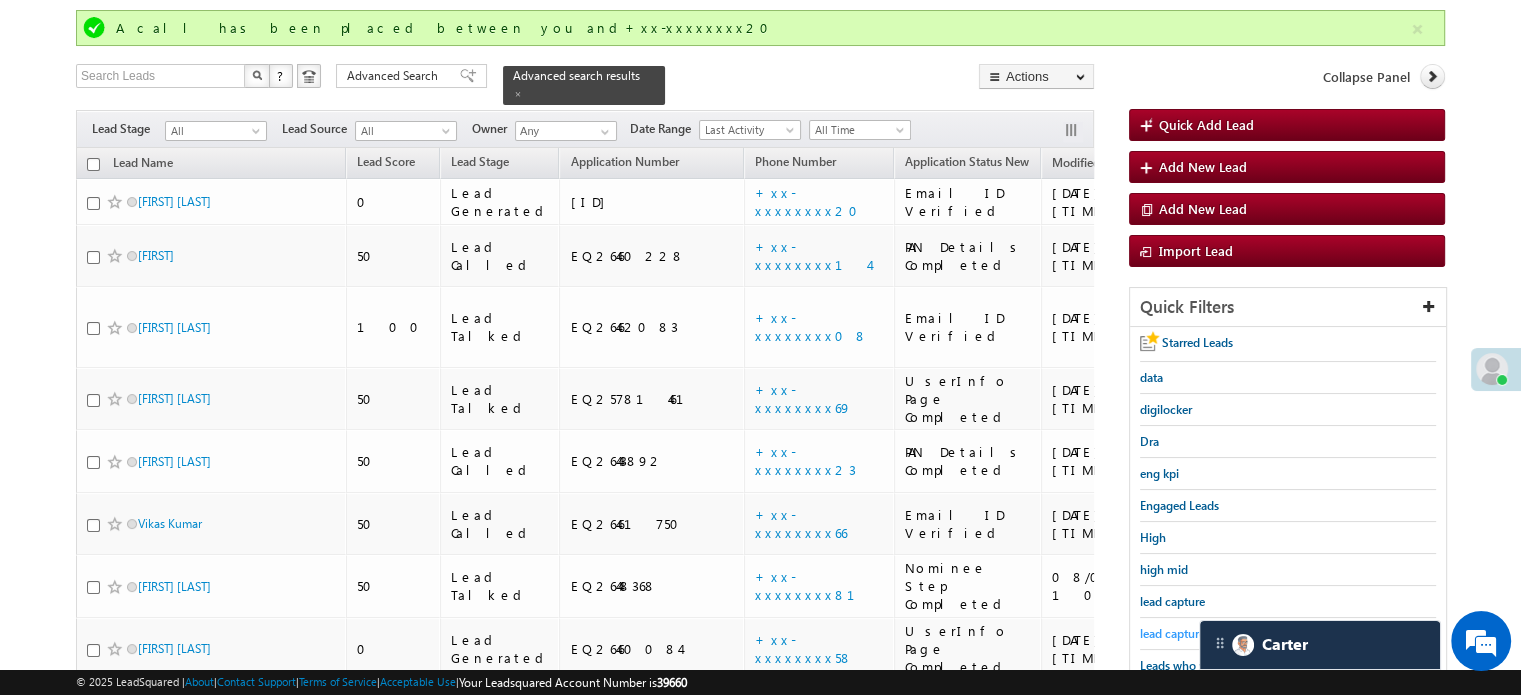 click on "lead capture new" at bounding box center [1185, 633] 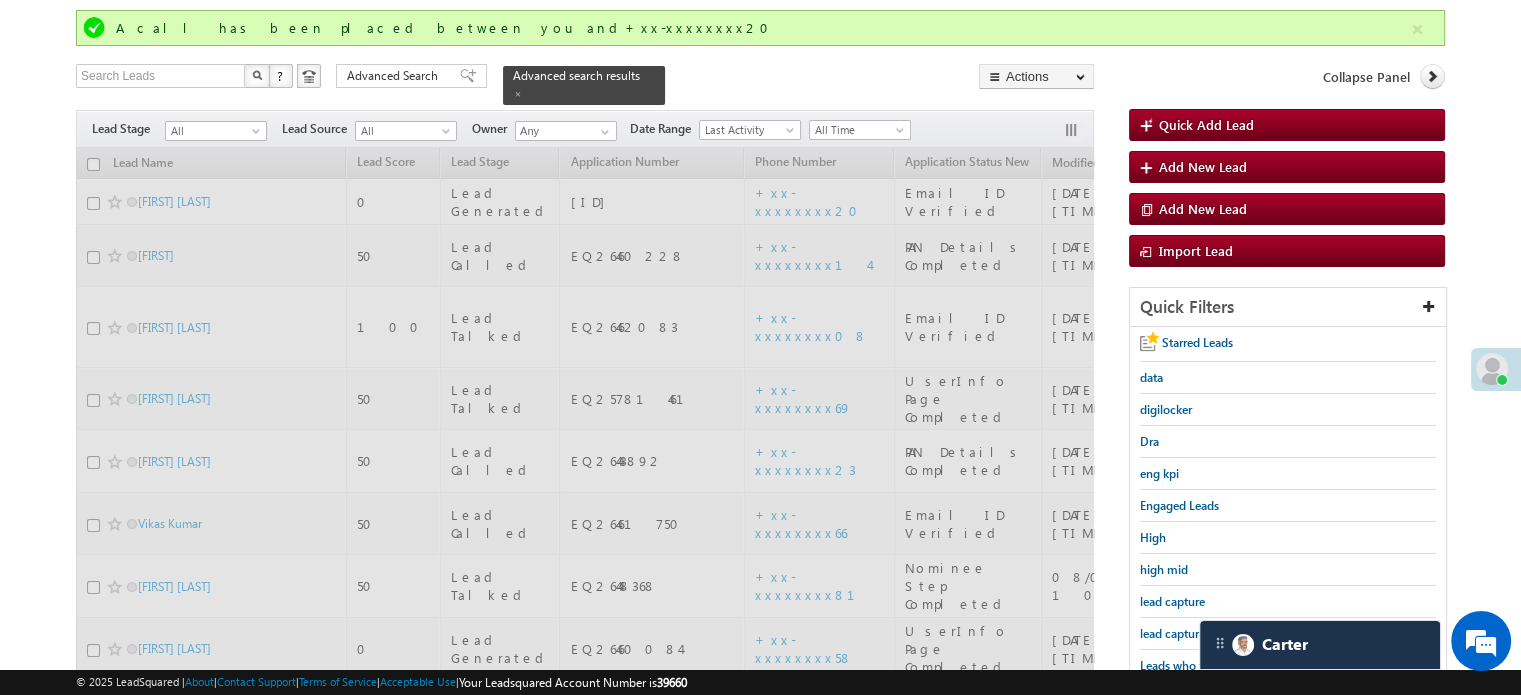 click on "lead capture new" at bounding box center (1185, 633) 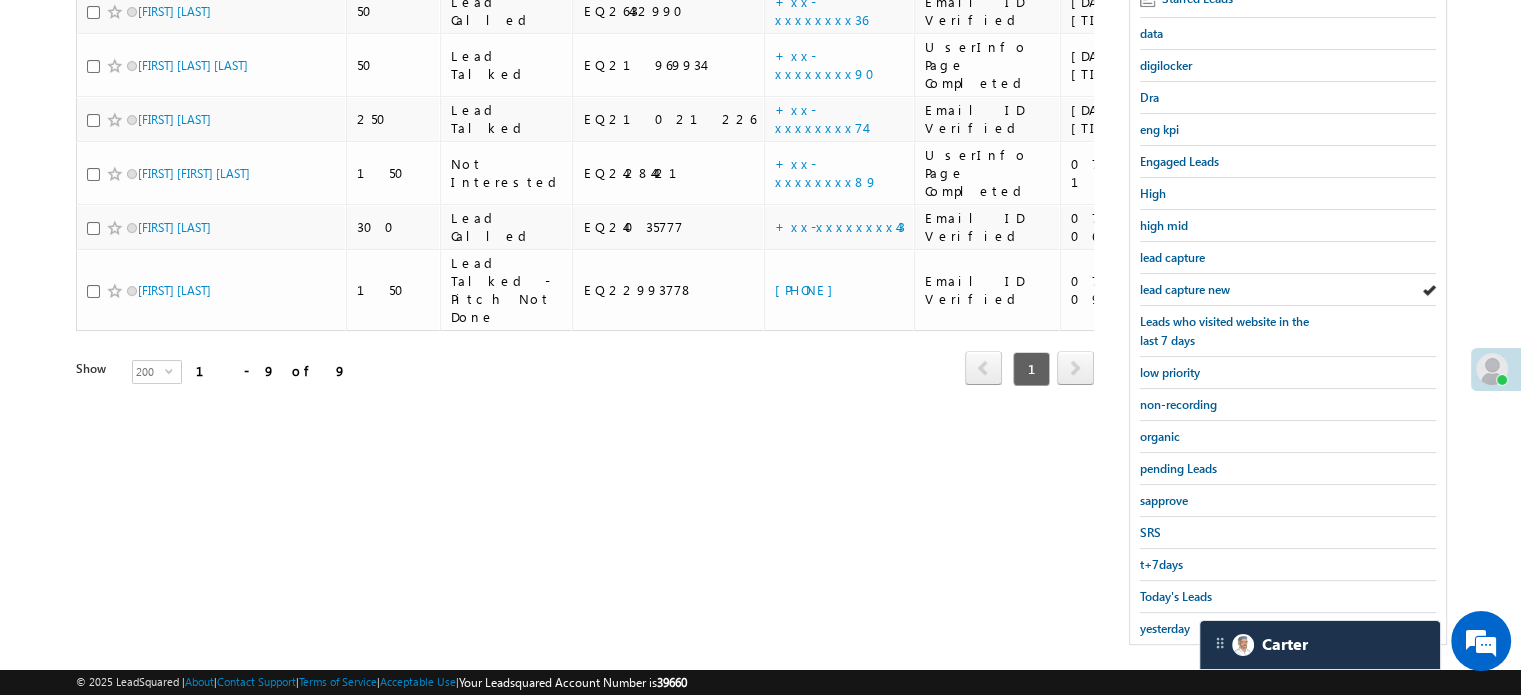 scroll, scrollTop: 429, scrollLeft: 0, axis: vertical 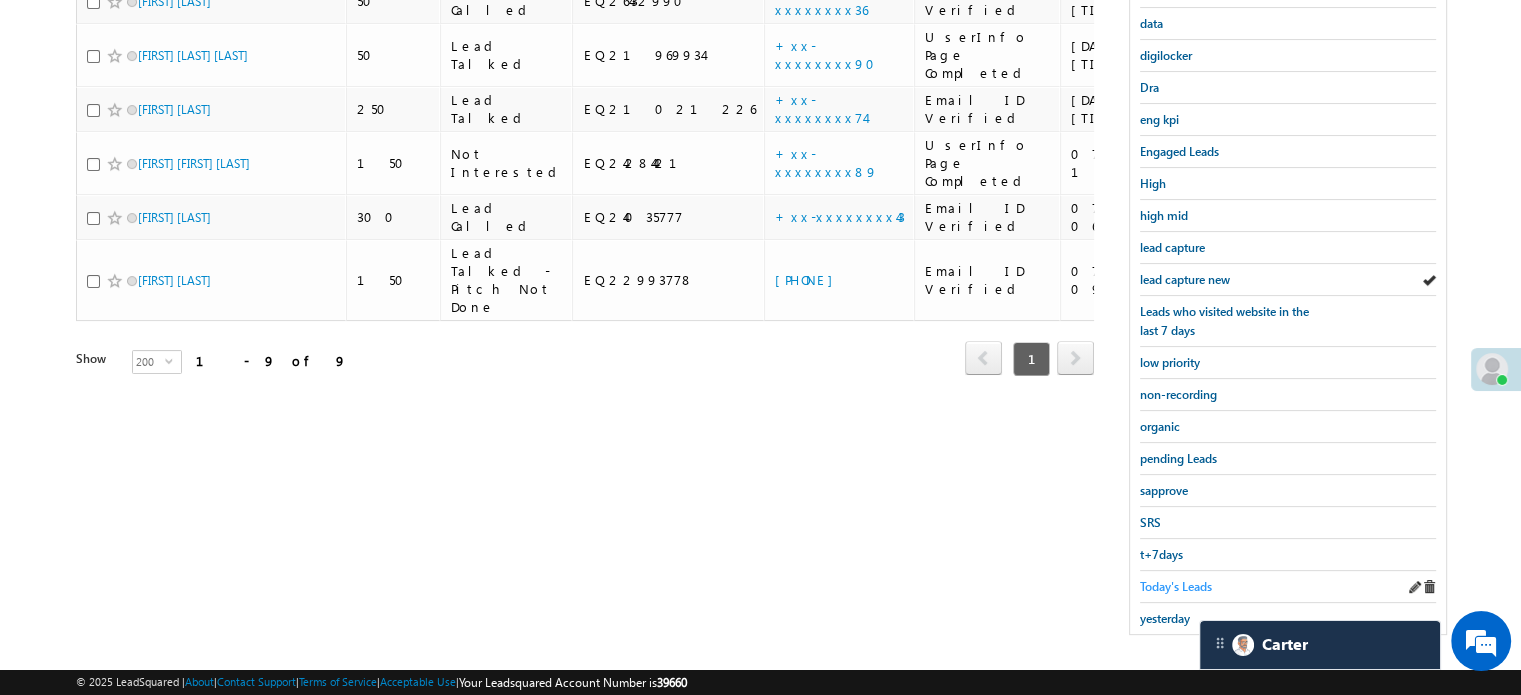 click on "Today's Leads" at bounding box center (1176, 586) 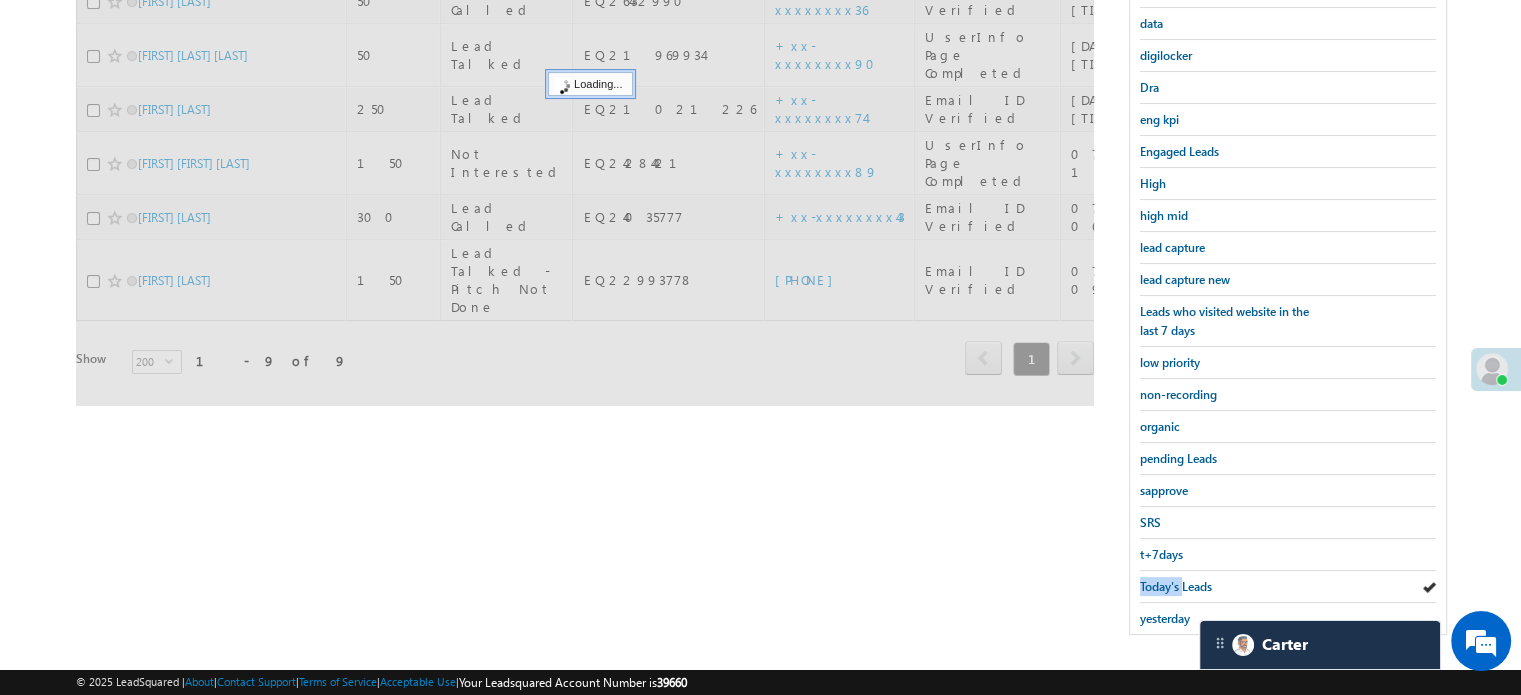 click on "Today's Leads" at bounding box center (1176, 586) 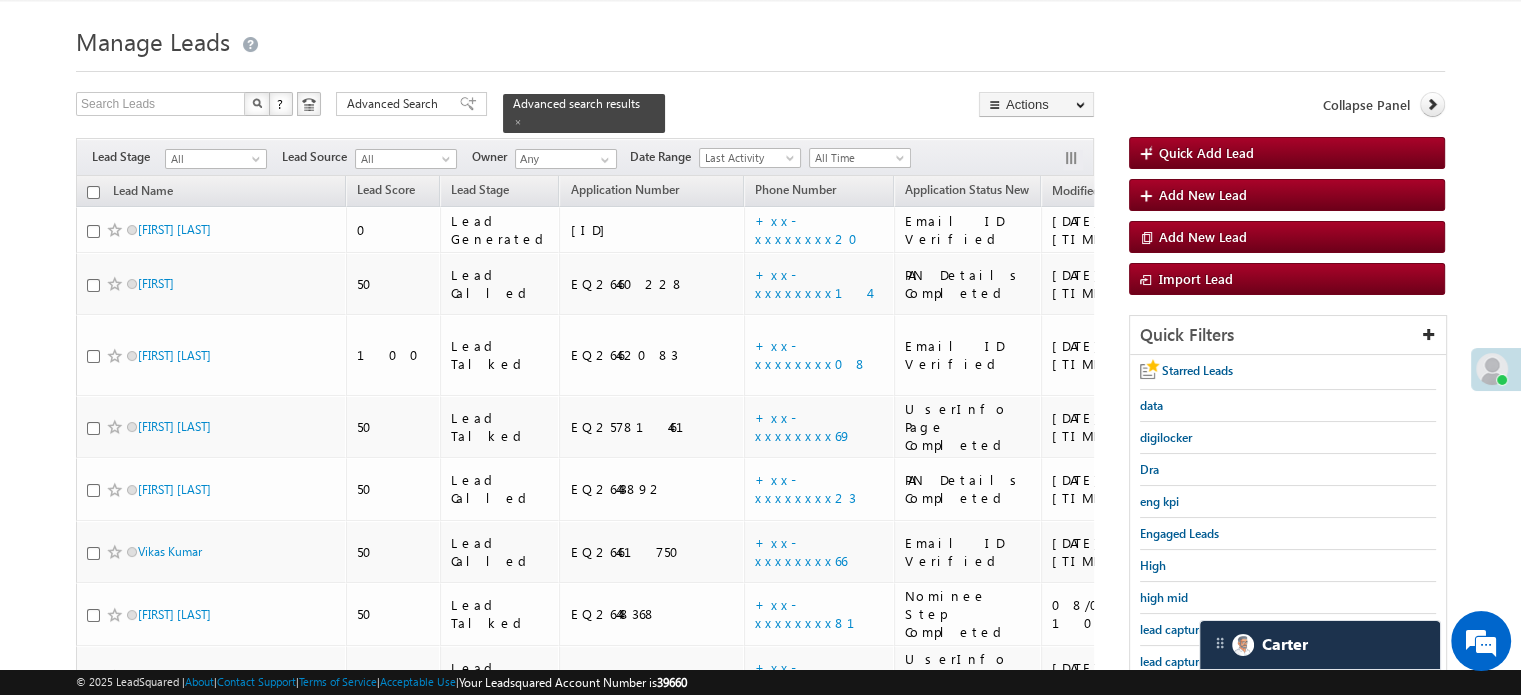 scroll, scrollTop: 29, scrollLeft: 0, axis: vertical 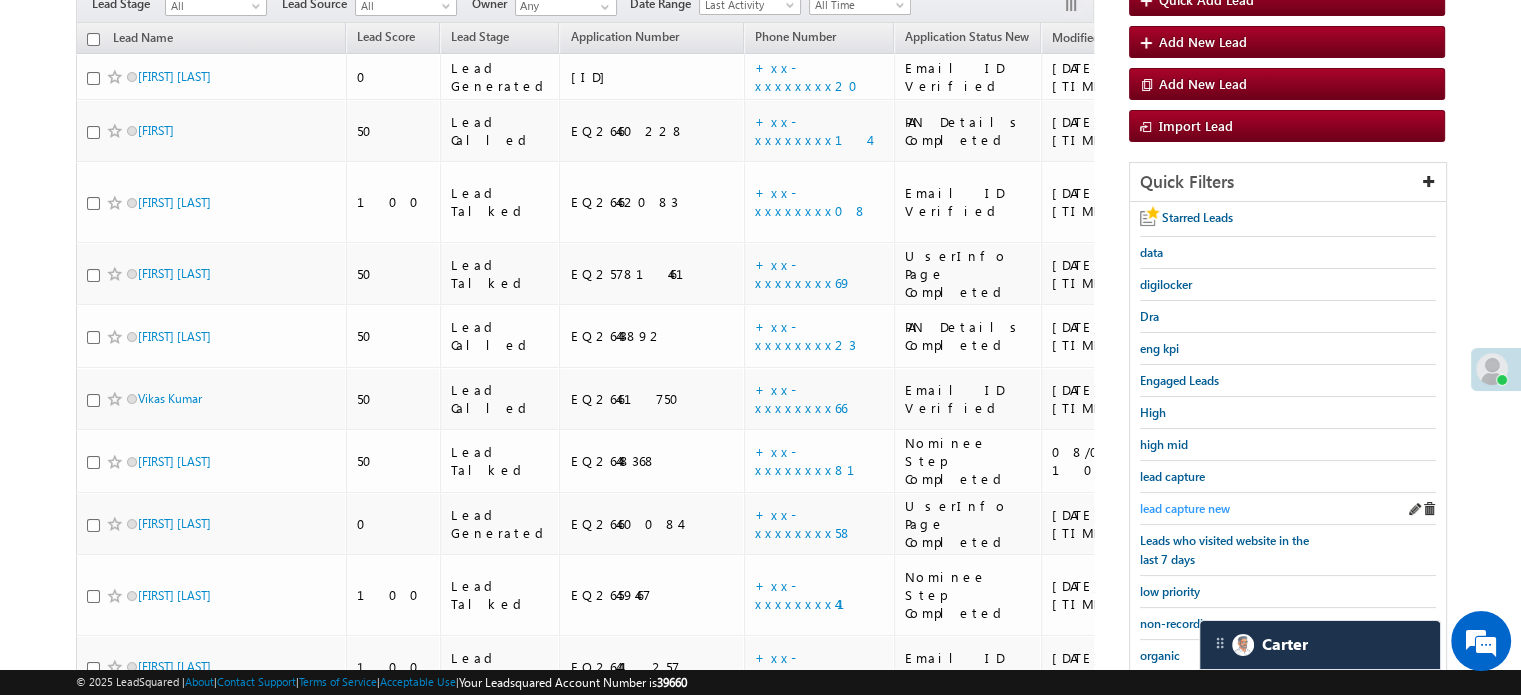 click on "lead capture new" at bounding box center [1185, 508] 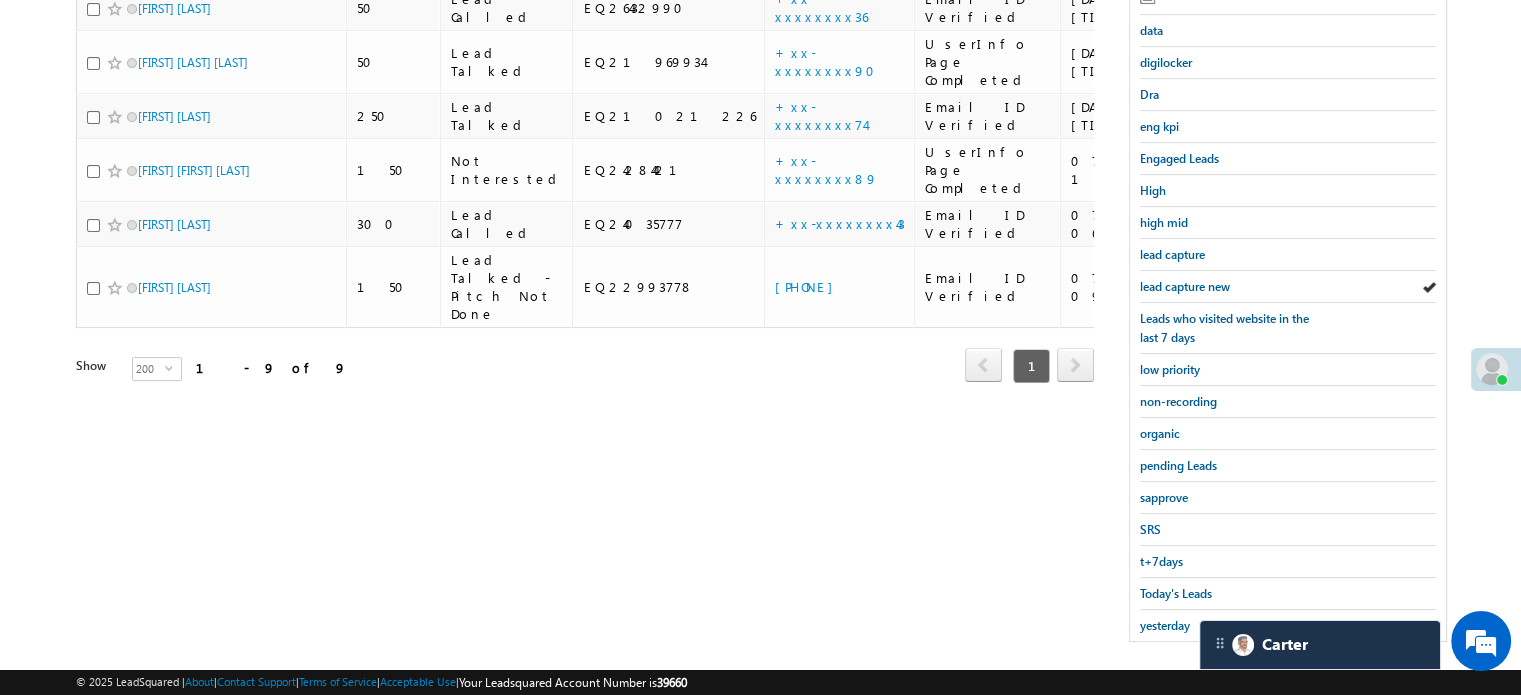 scroll, scrollTop: 429, scrollLeft: 0, axis: vertical 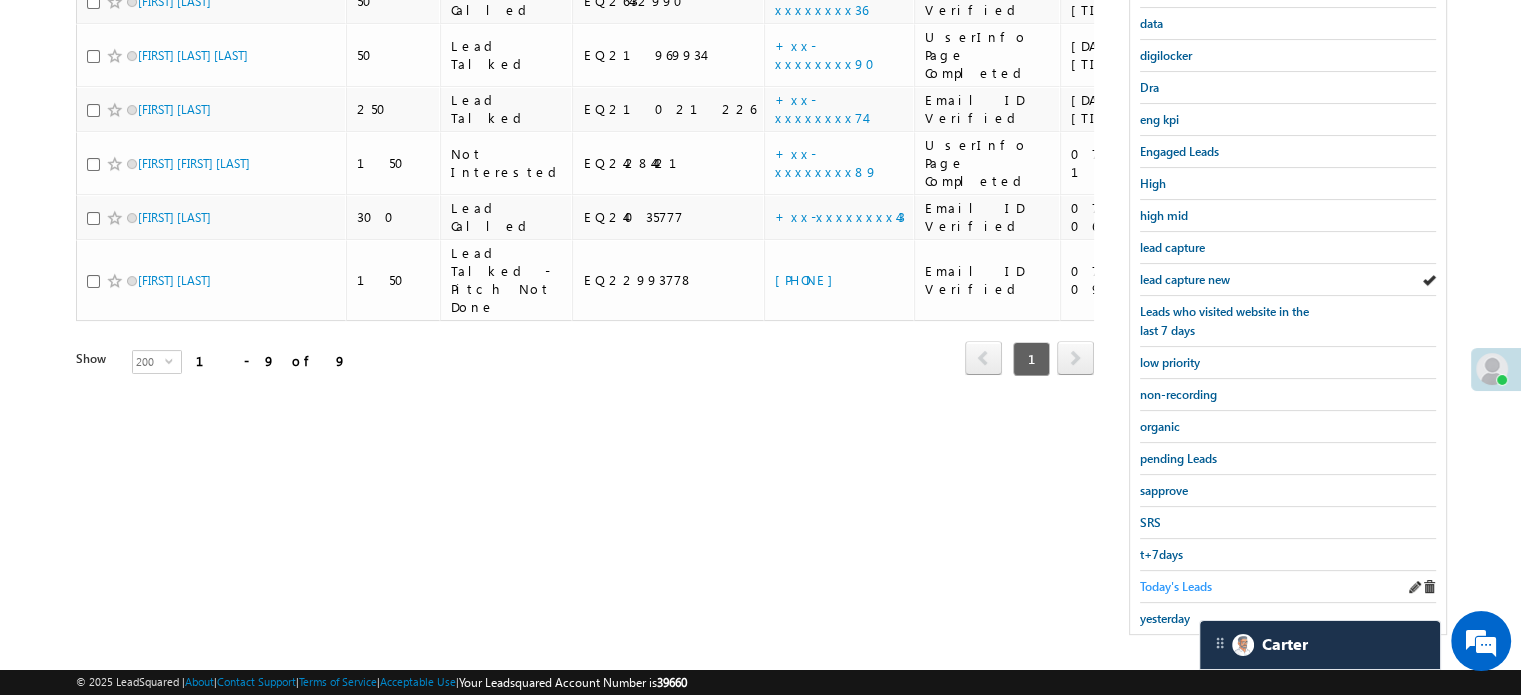 click on "Today's Leads" at bounding box center [1176, 586] 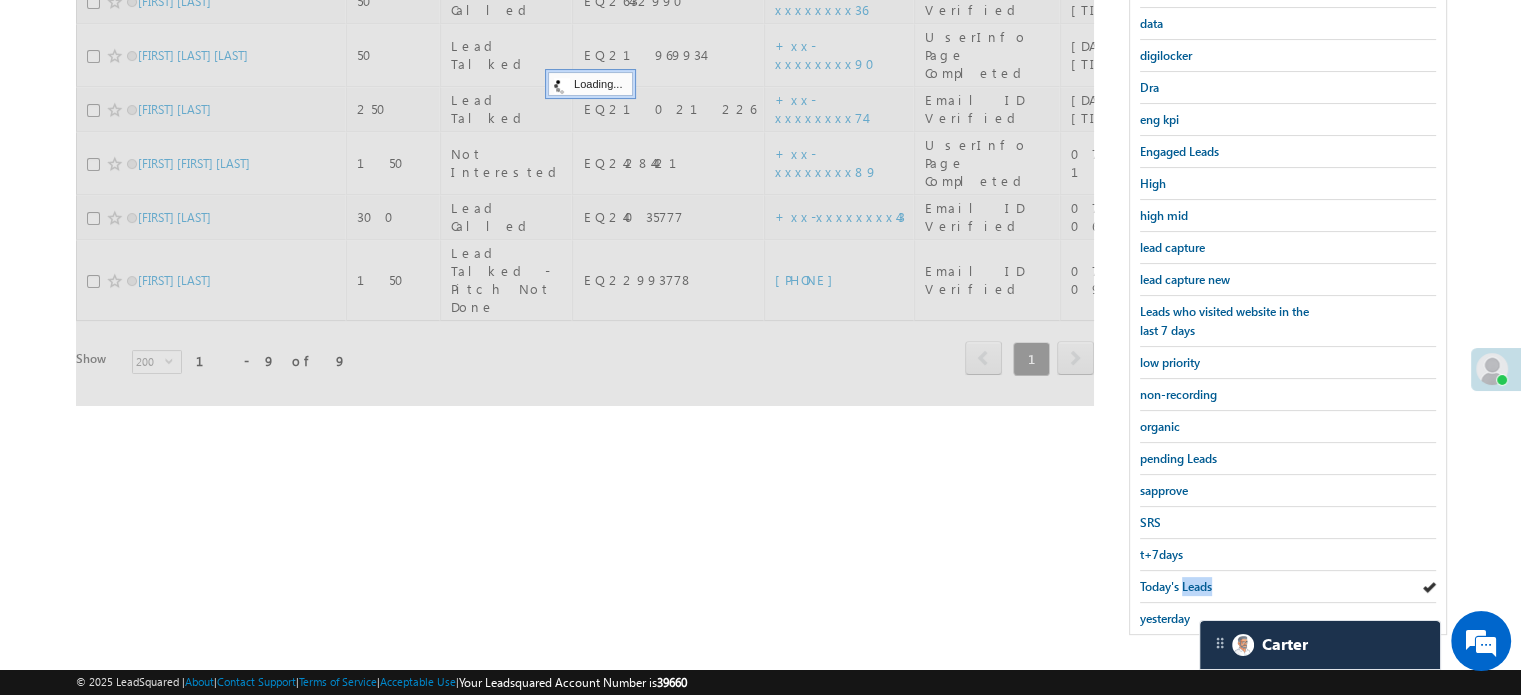 click on "Today's Leads" at bounding box center [1176, 586] 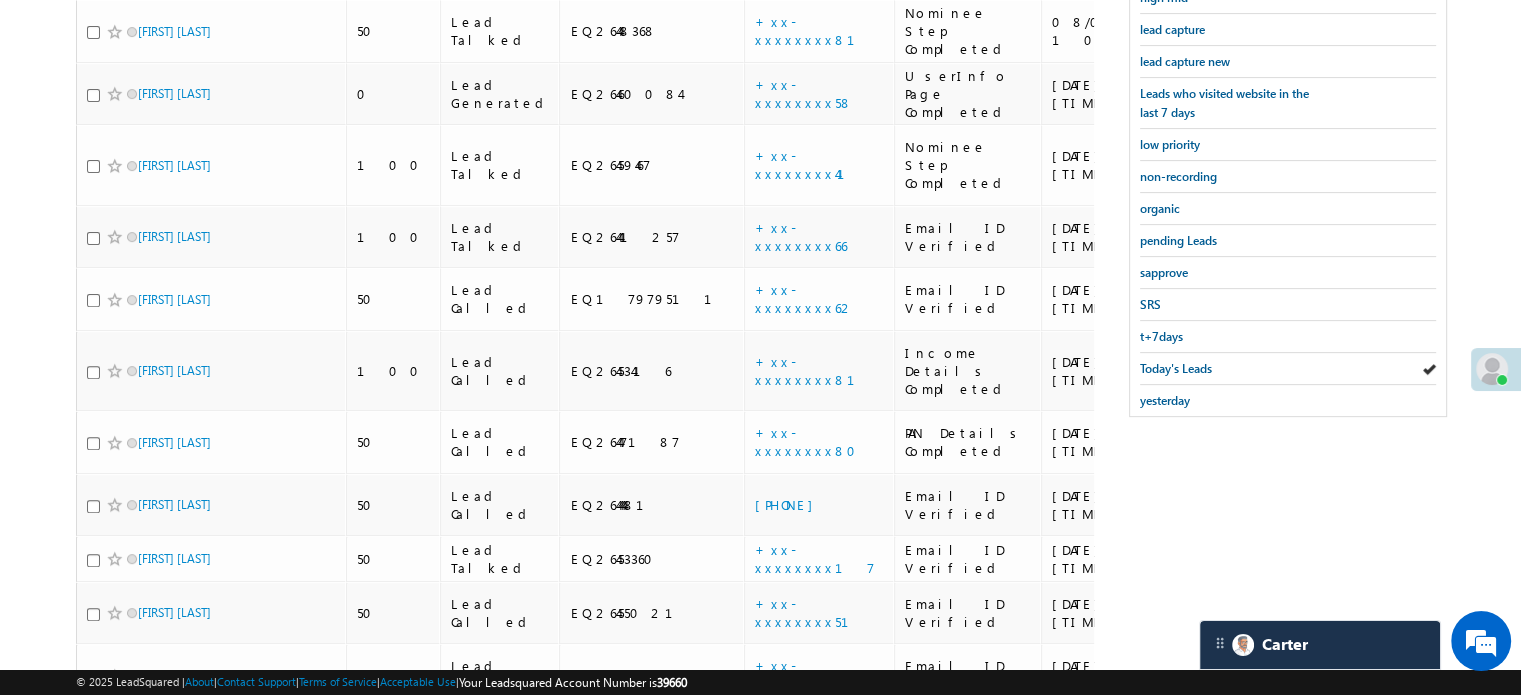scroll, scrollTop: 600, scrollLeft: 0, axis: vertical 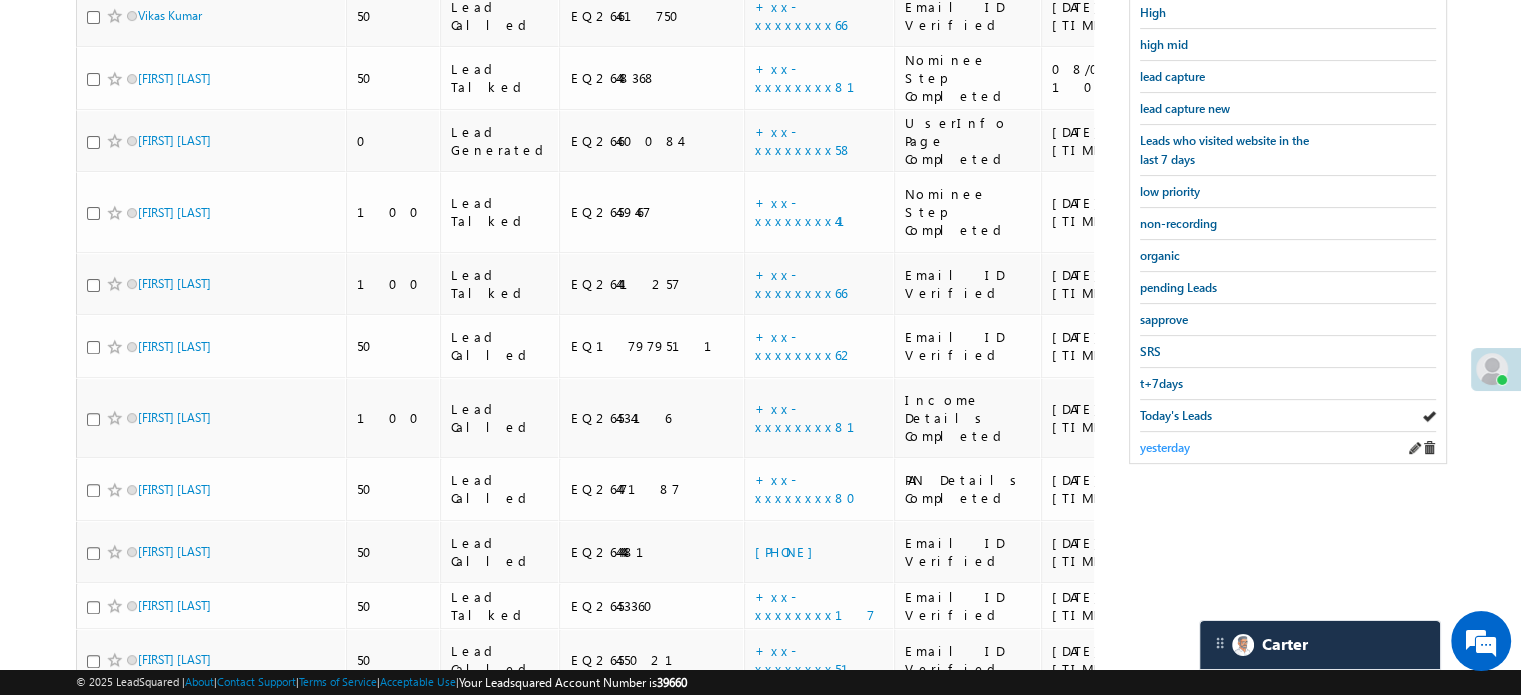 click on "yesterday" at bounding box center (1165, 447) 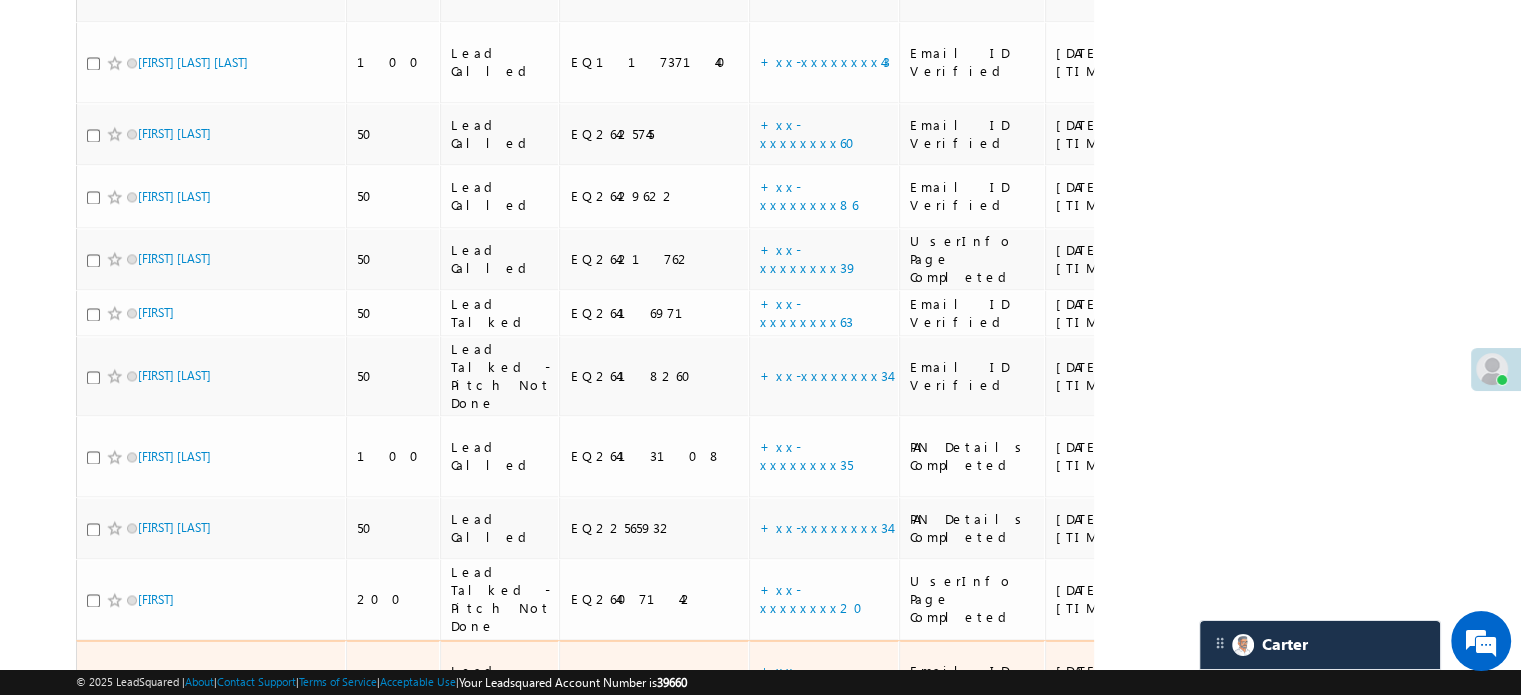 scroll, scrollTop: 3100, scrollLeft: 0, axis: vertical 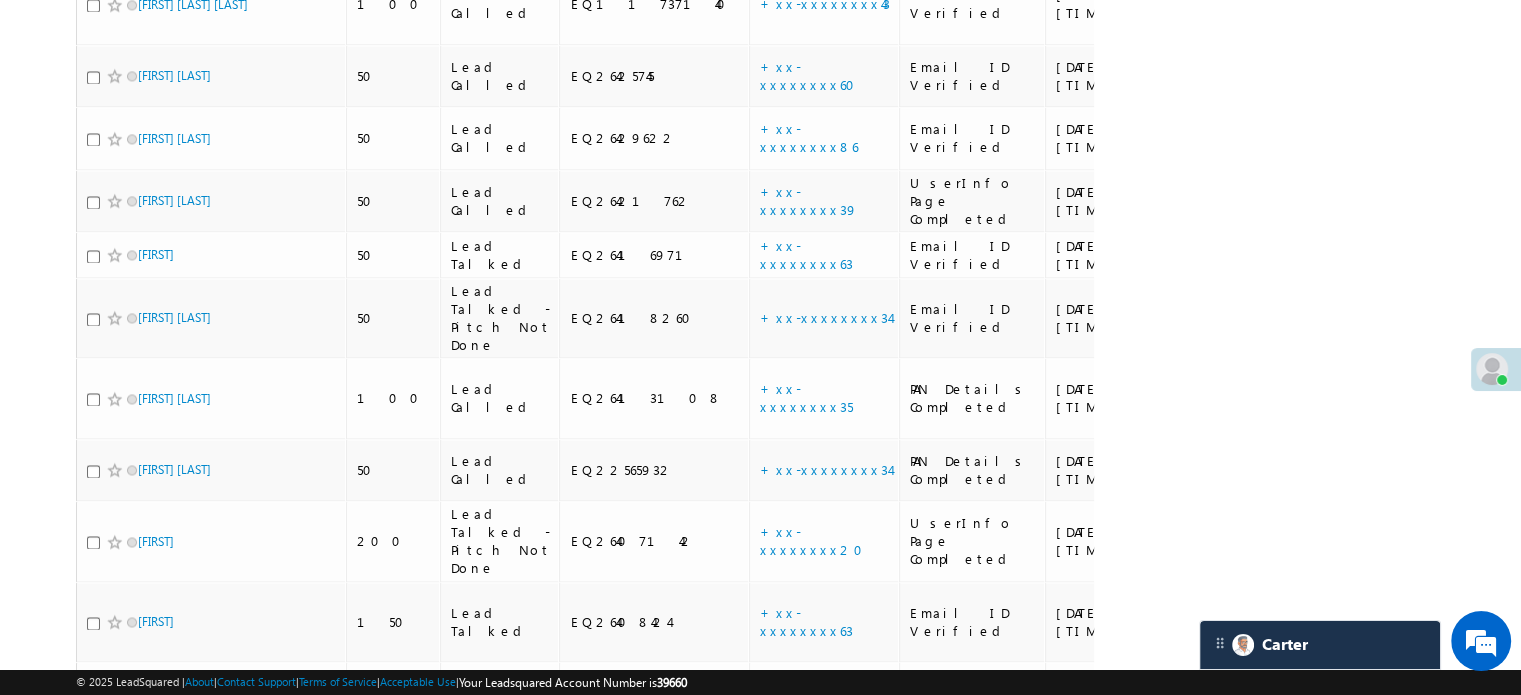 click on "+xx-xxxxxxxx42" at bounding box center [808, 1470] 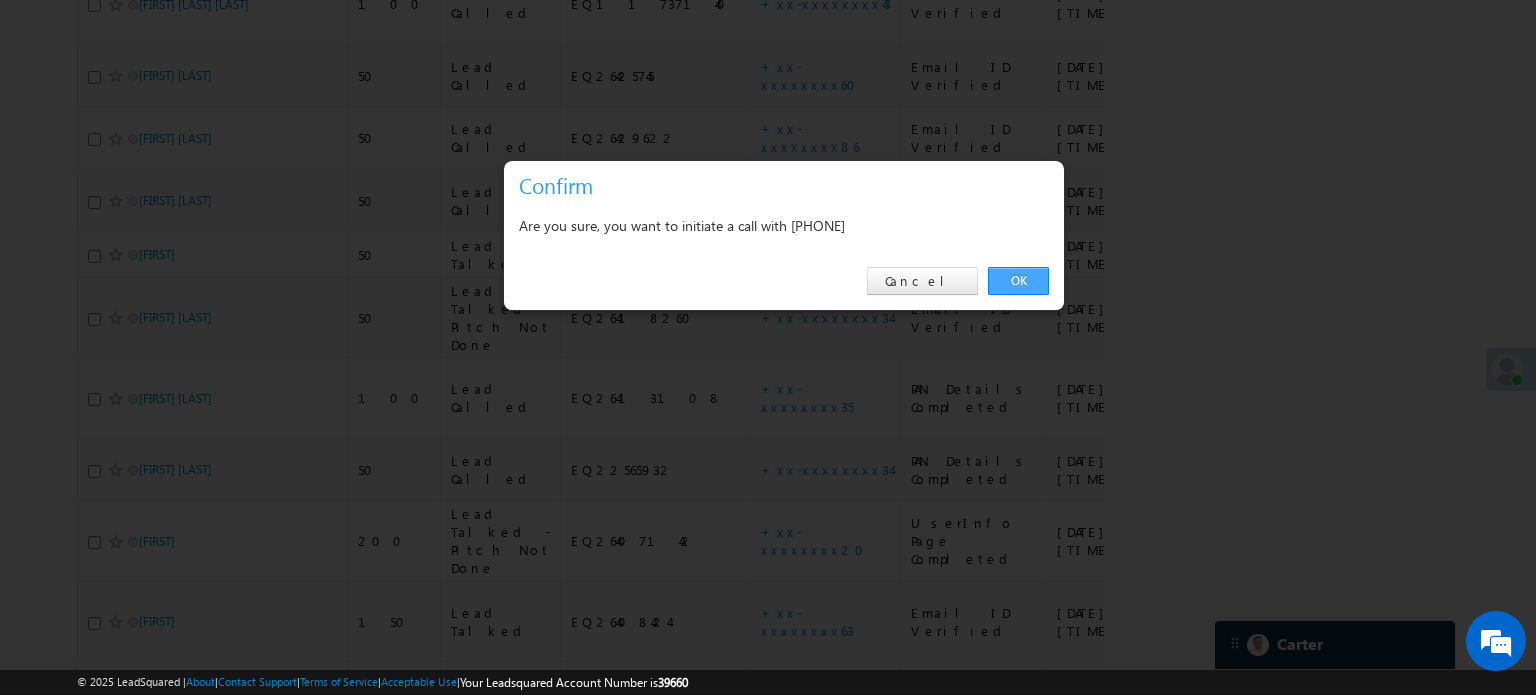 click on "OK" at bounding box center [1018, 281] 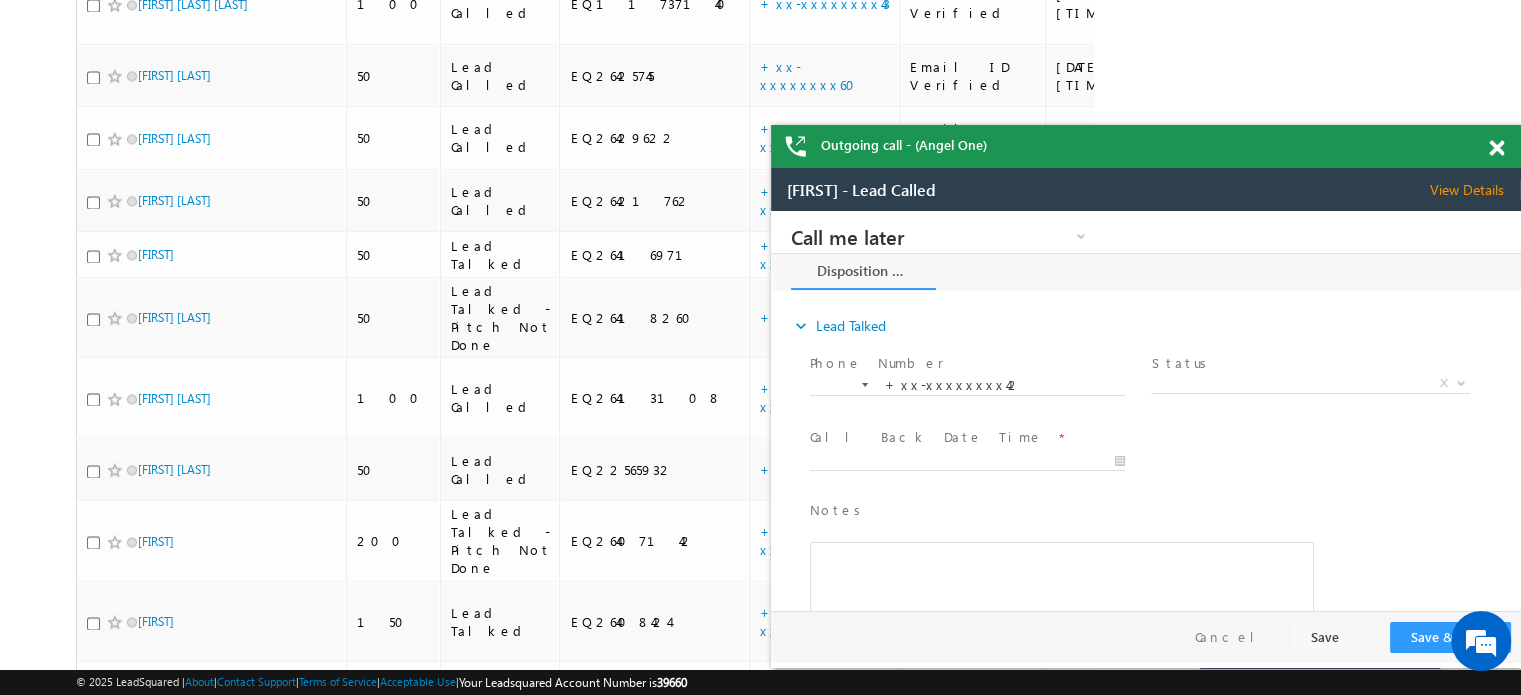 scroll, scrollTop: 0, scrollLeft: 0, axis: both 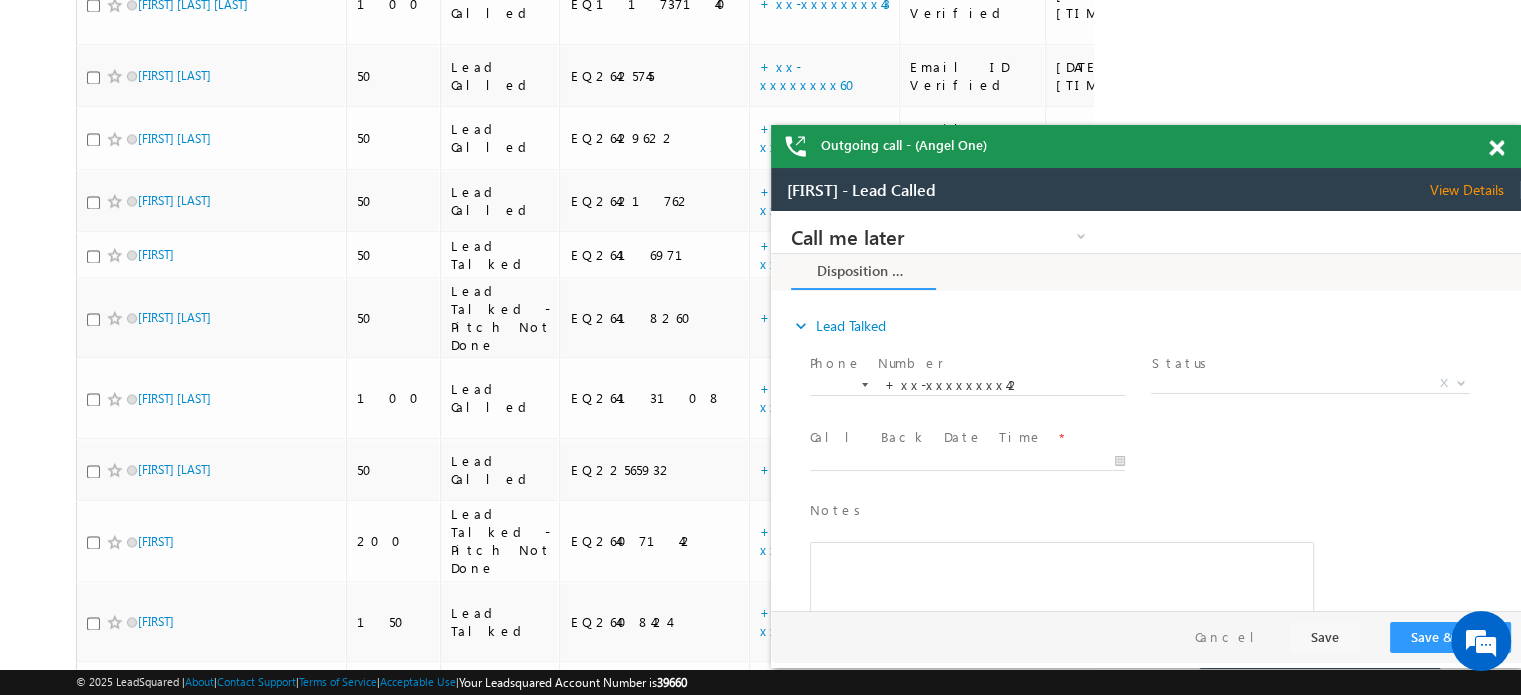 click at bounding box center (1496, 148) 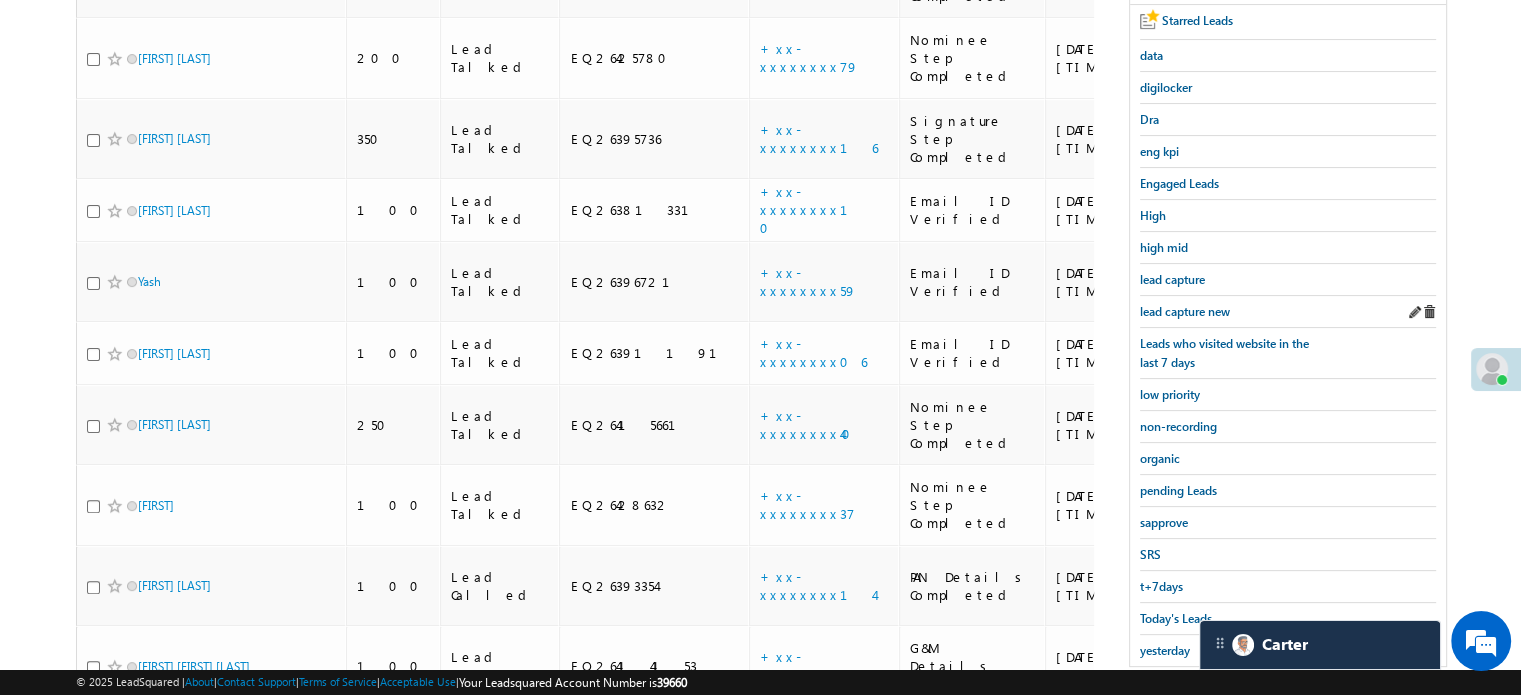 scroll, scrollTop: 354, scrollLeft: 0, axis: vertical 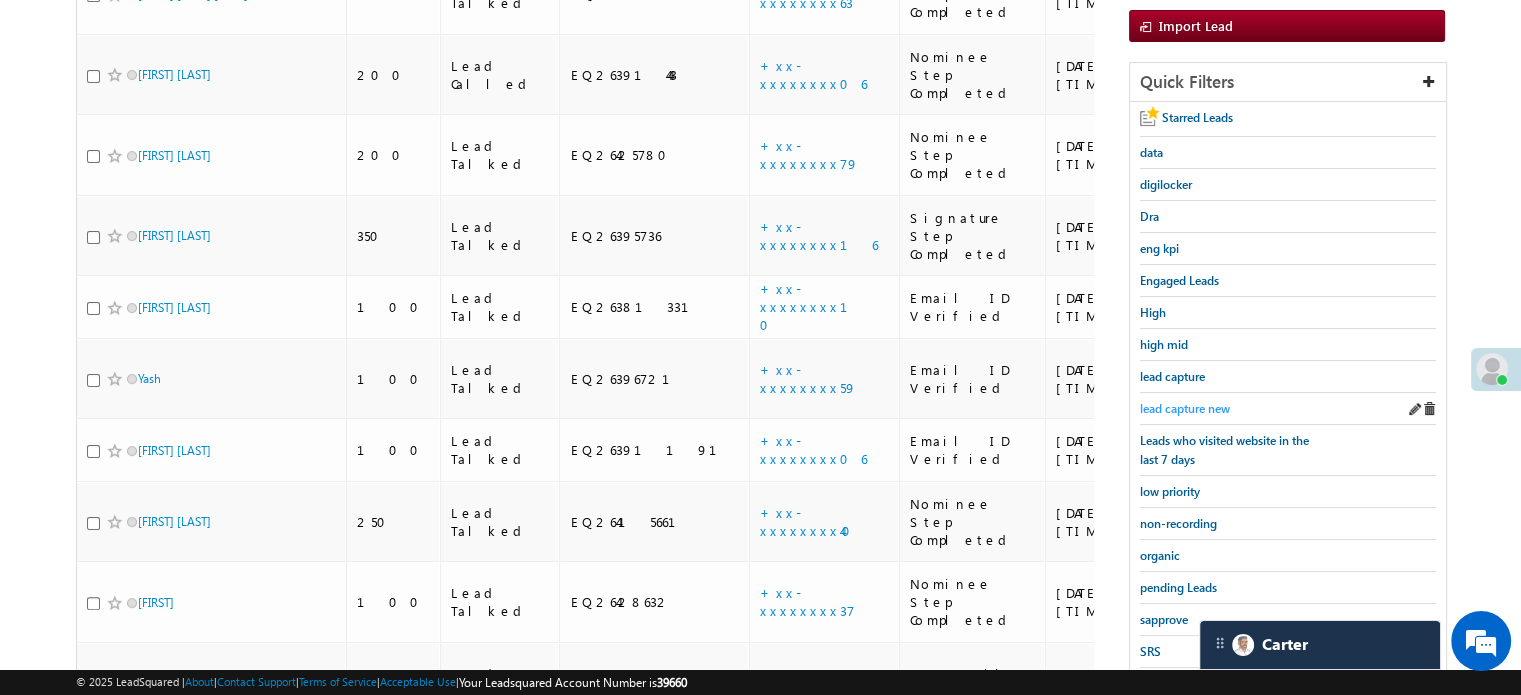 click on "lead capture new" at bounding box center [1185, 408] 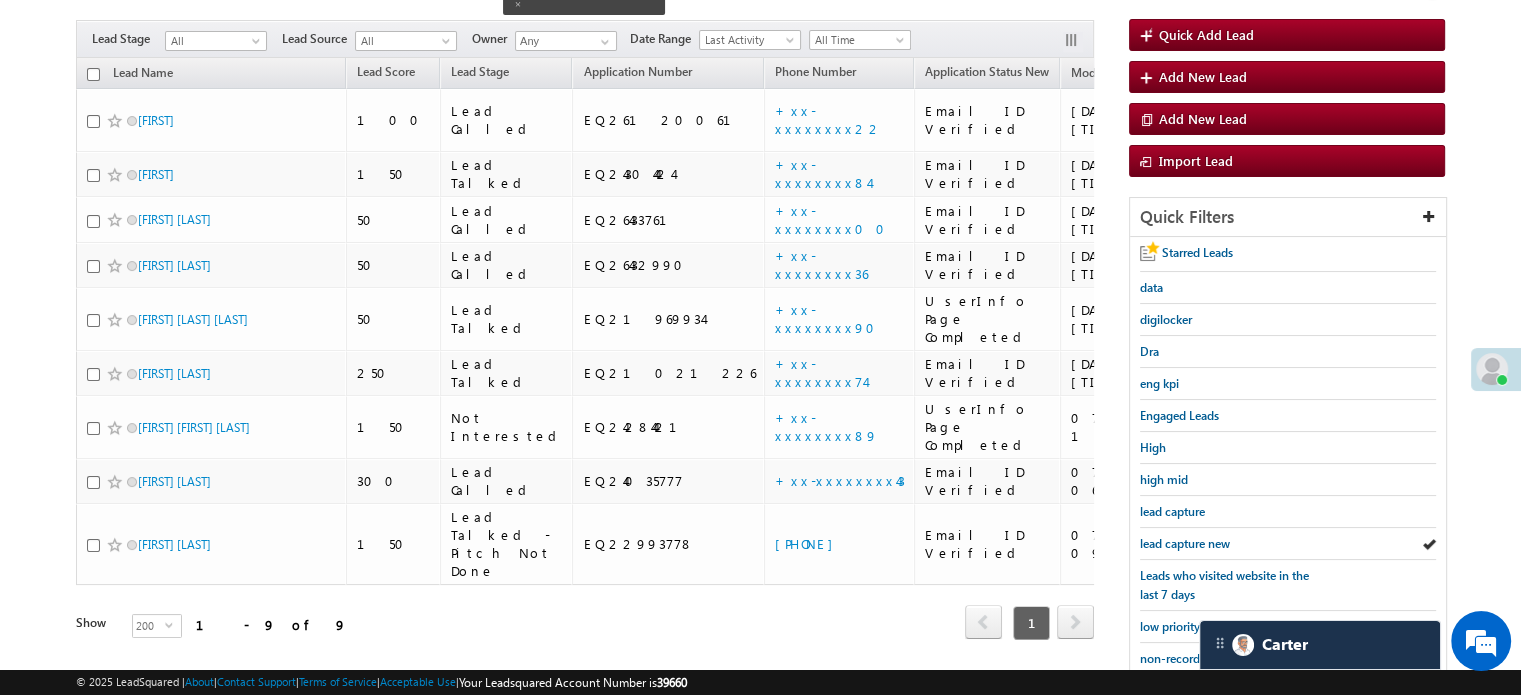 scroll, scrollTop: 154, scrollLeft: 0, axis: vertical 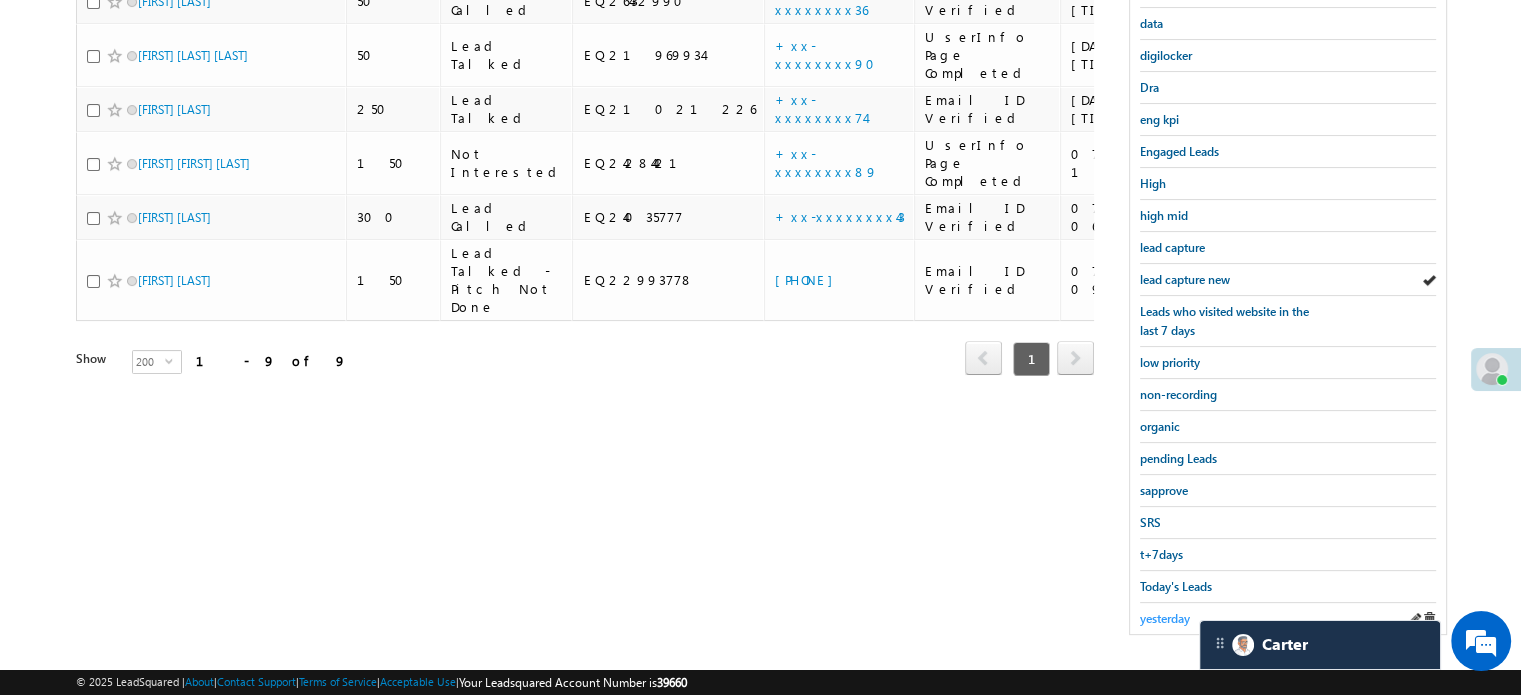 click on "yesterday" at bounding box center (1165, 618) 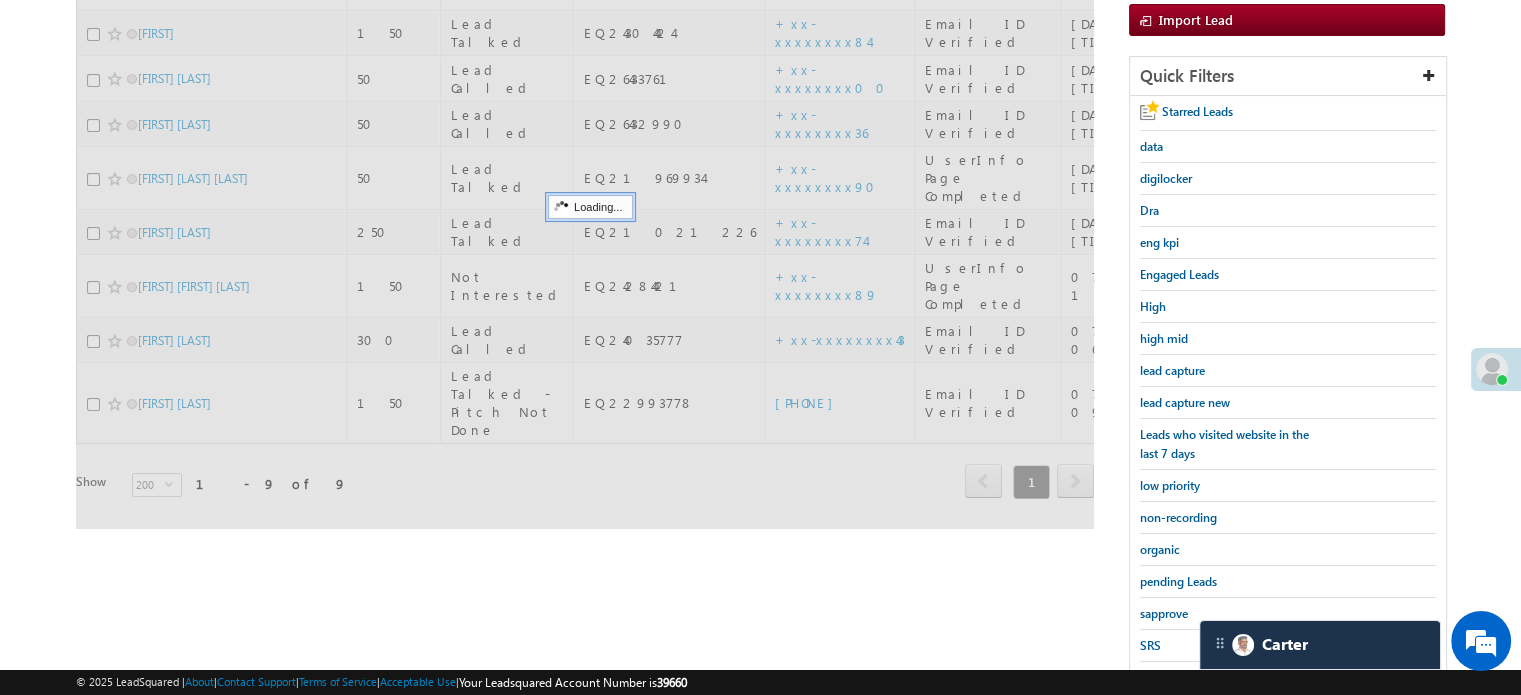 scroll, scrollTop: 129, scrollLeft: 0, axis: vertical 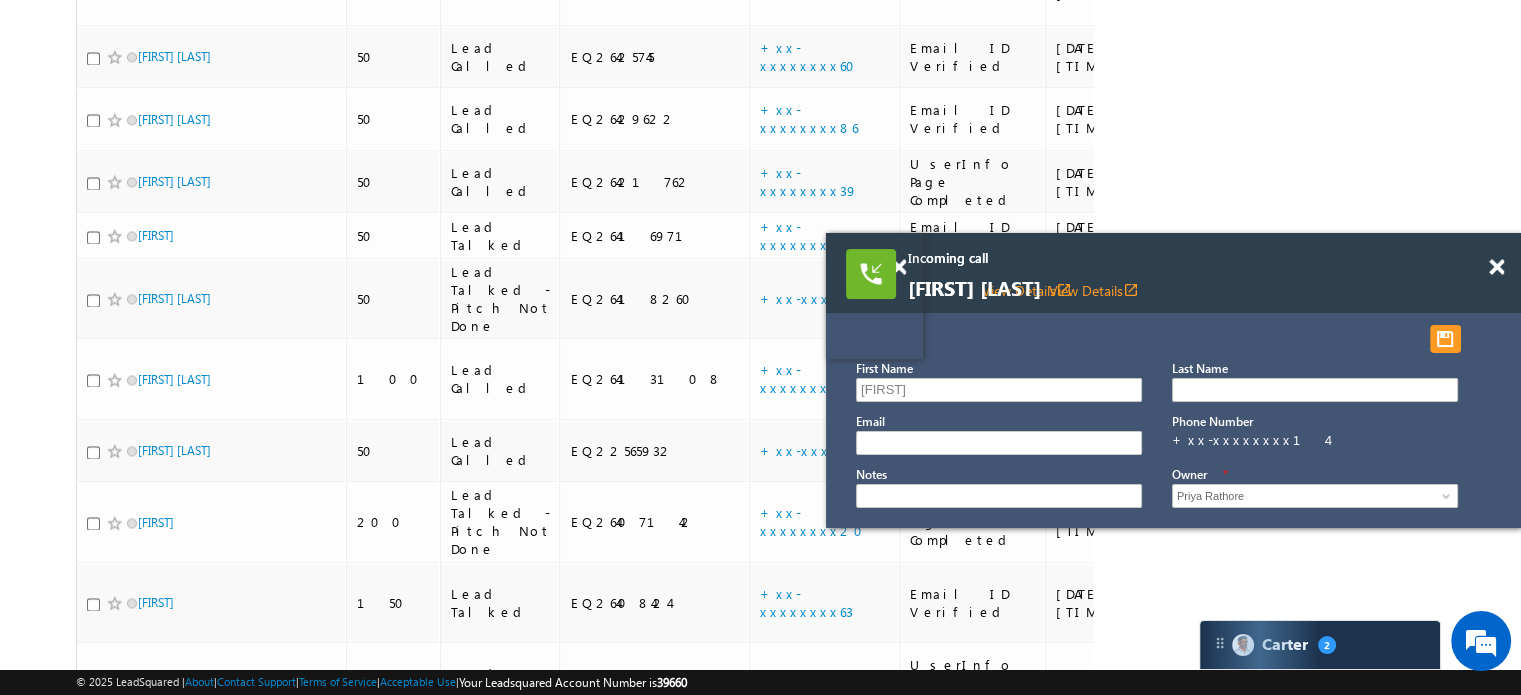 click on "Satyajit Bidanta   View Details  open_in_new" at bounding box center (1148, 289) 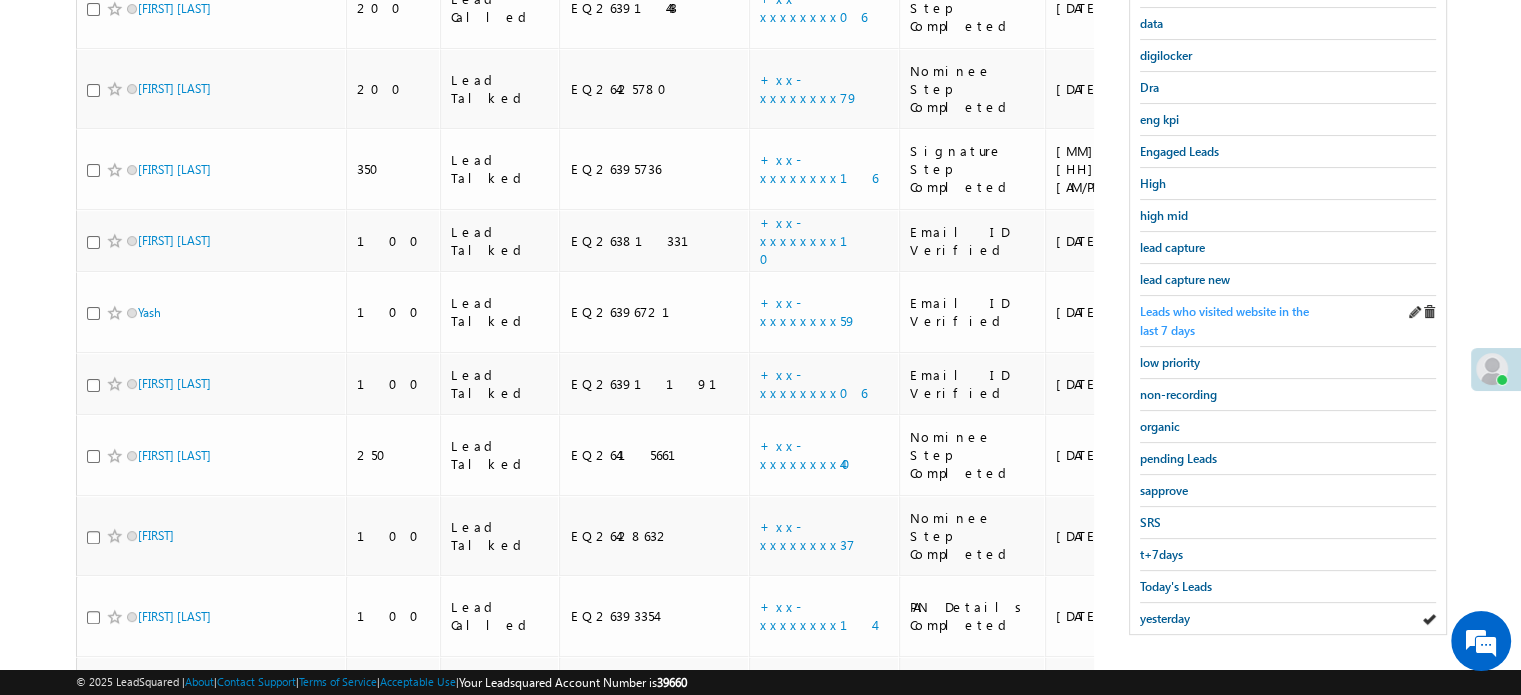 scroll, scrollTop: 129, scrollLeft: 0, axis: vertical 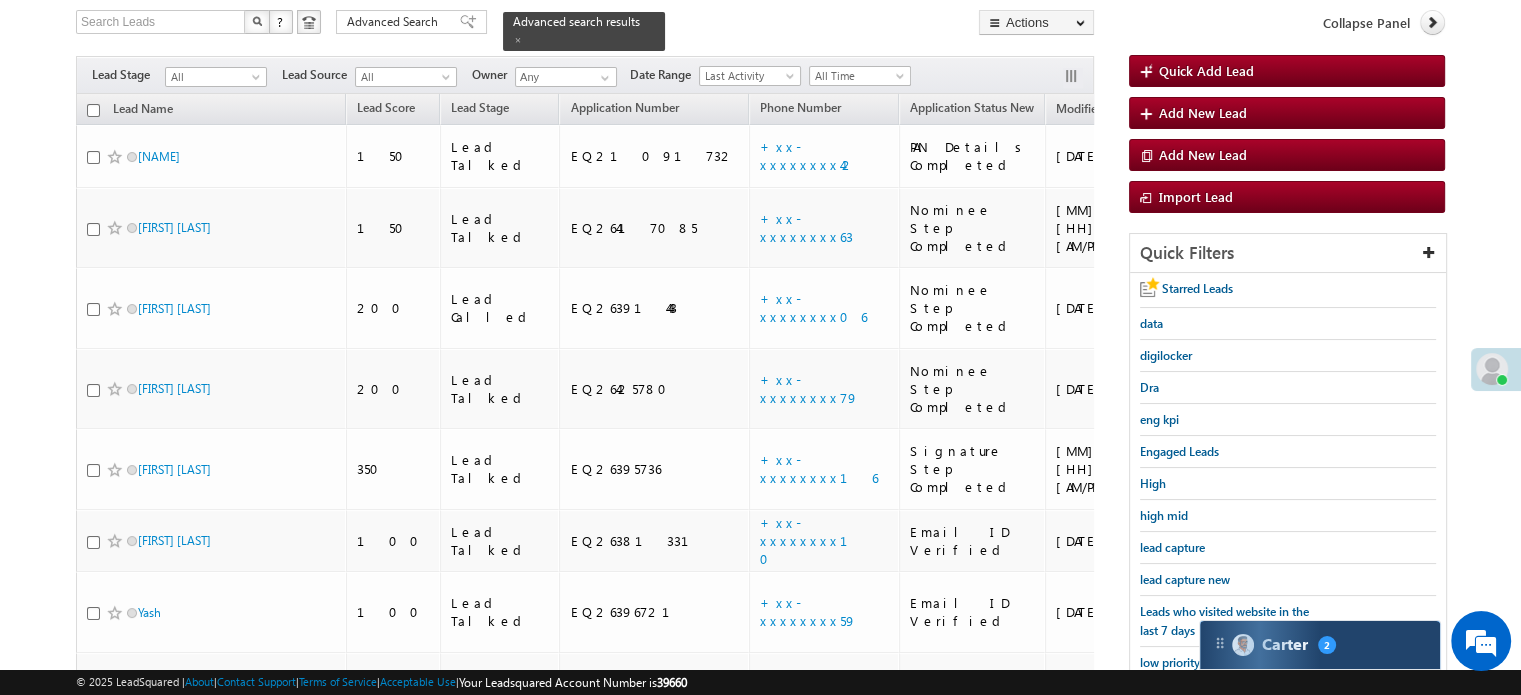click on "Carter 2" at bounding box center [1320, 645] 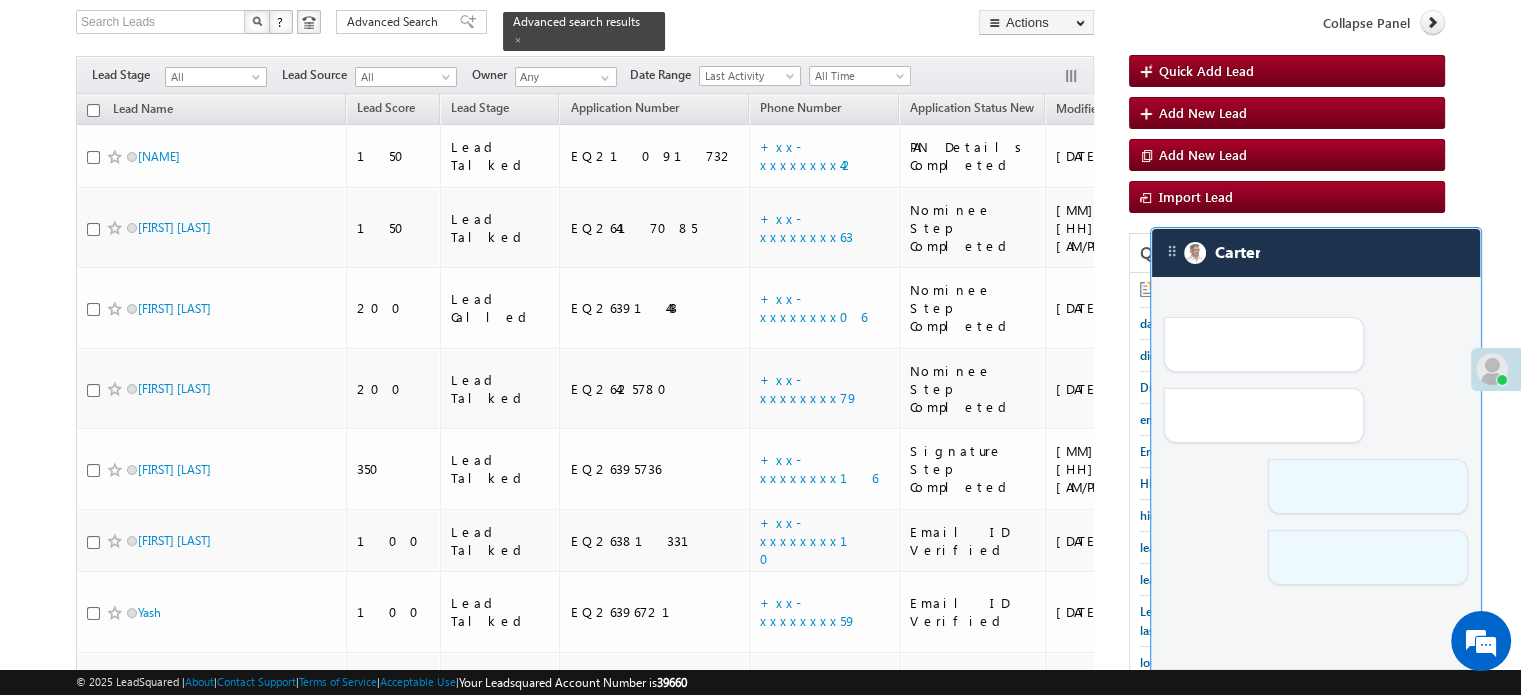 click at bounding box center [1316, 433] 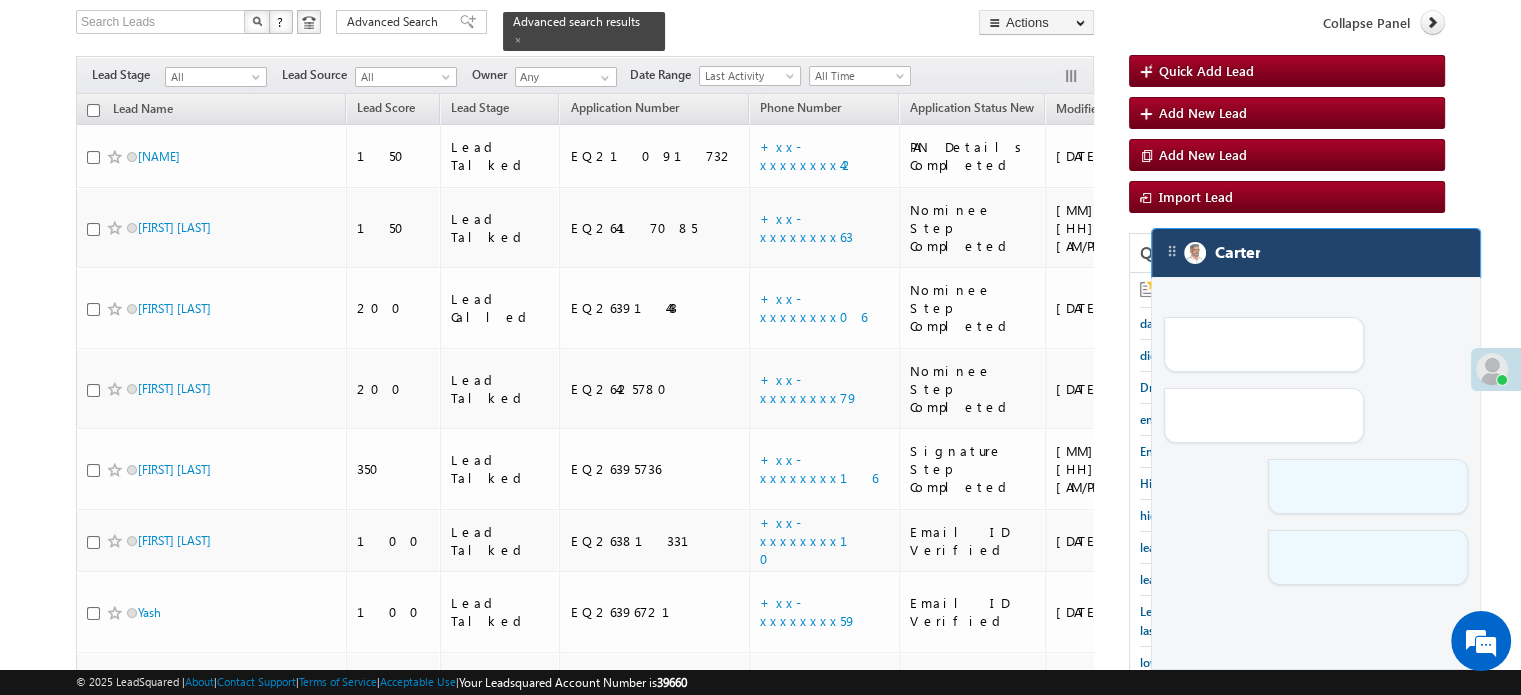 click on "Carter" at bounding box center [1316, 253] 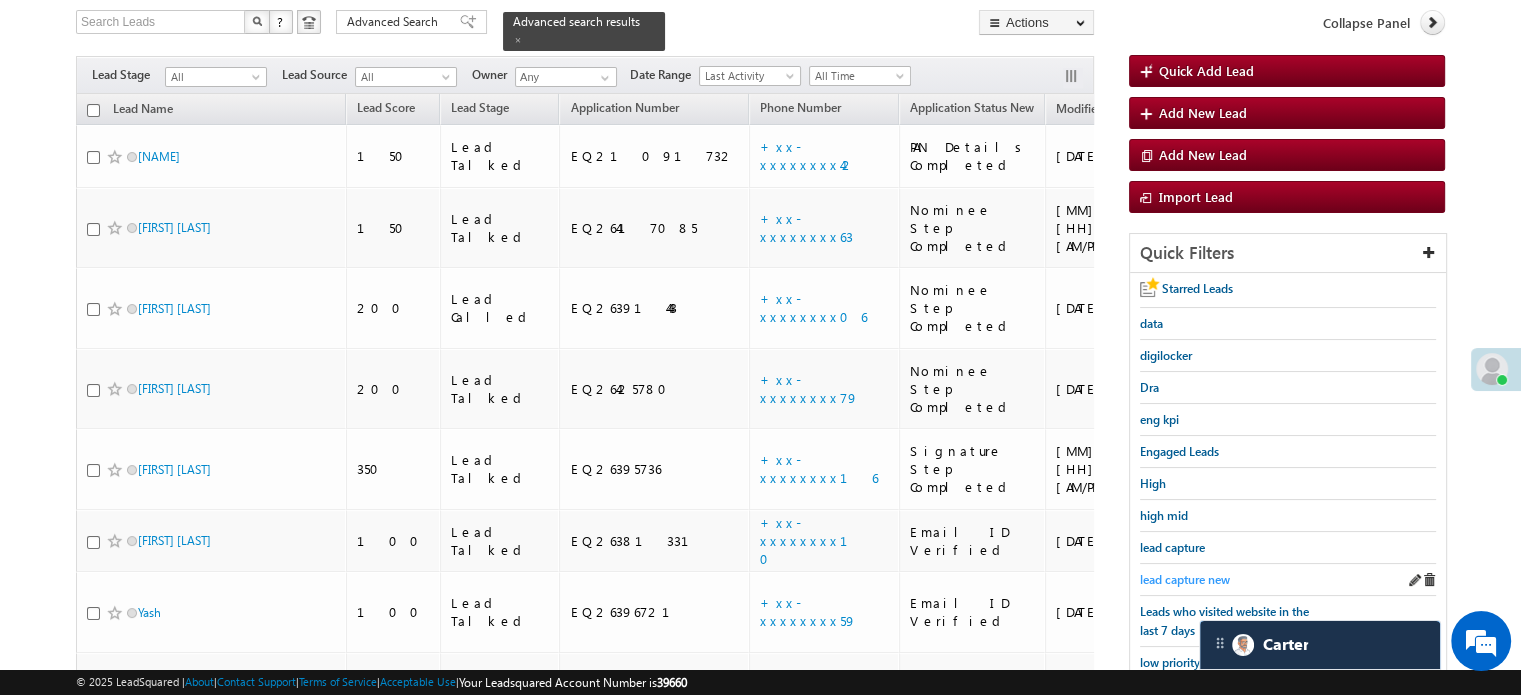 scroll, scrollTop: 9355, scrollLeft: 0, axis: vertical 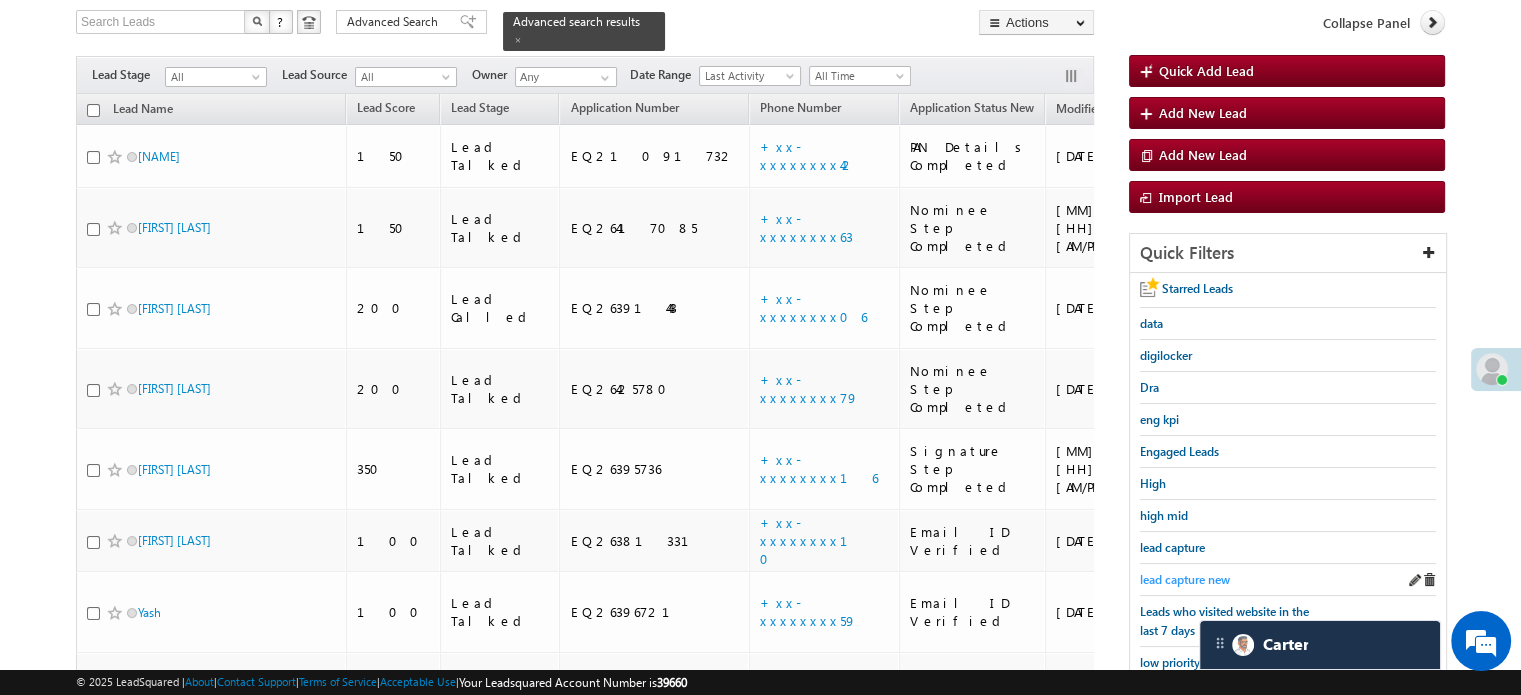 click on "lead capture new" at bounding box center [1185, 579] 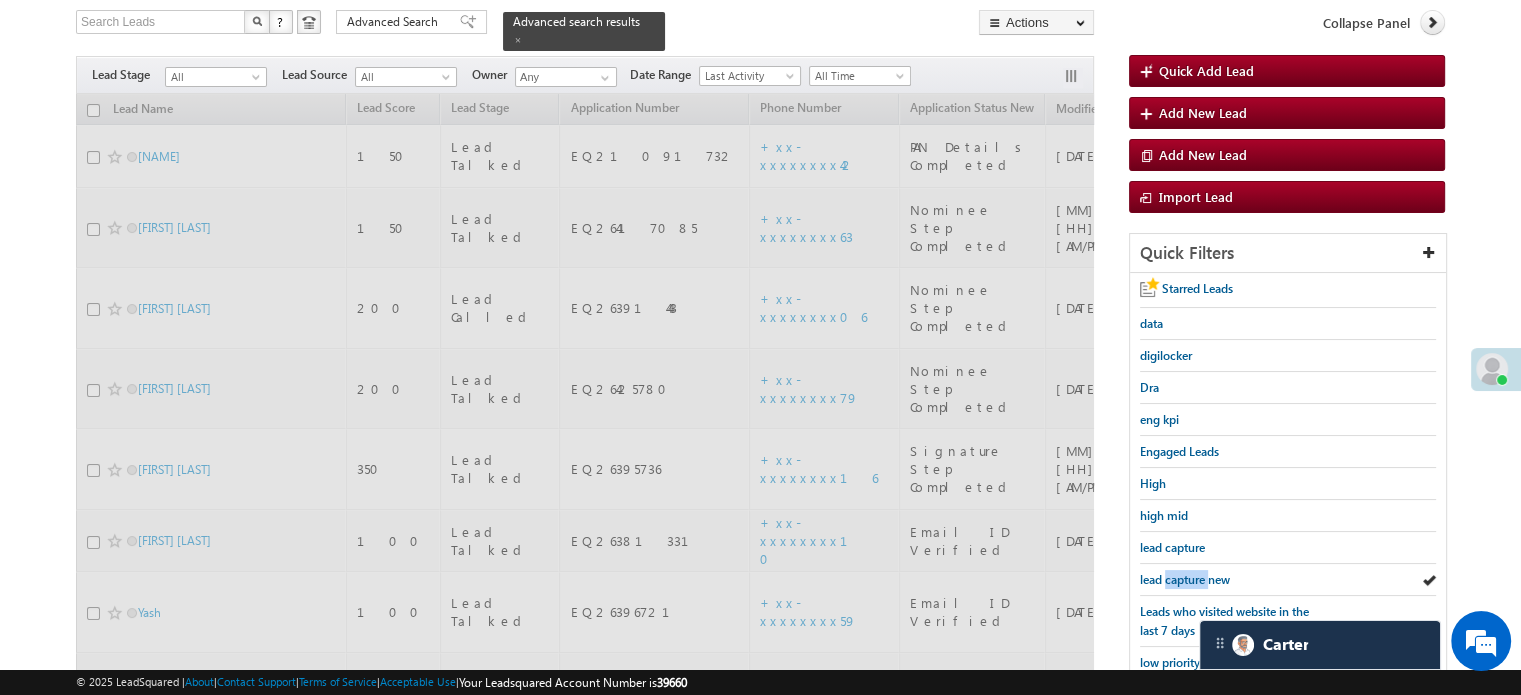 click on "lead capture new" at bounding box center [1185, 579] 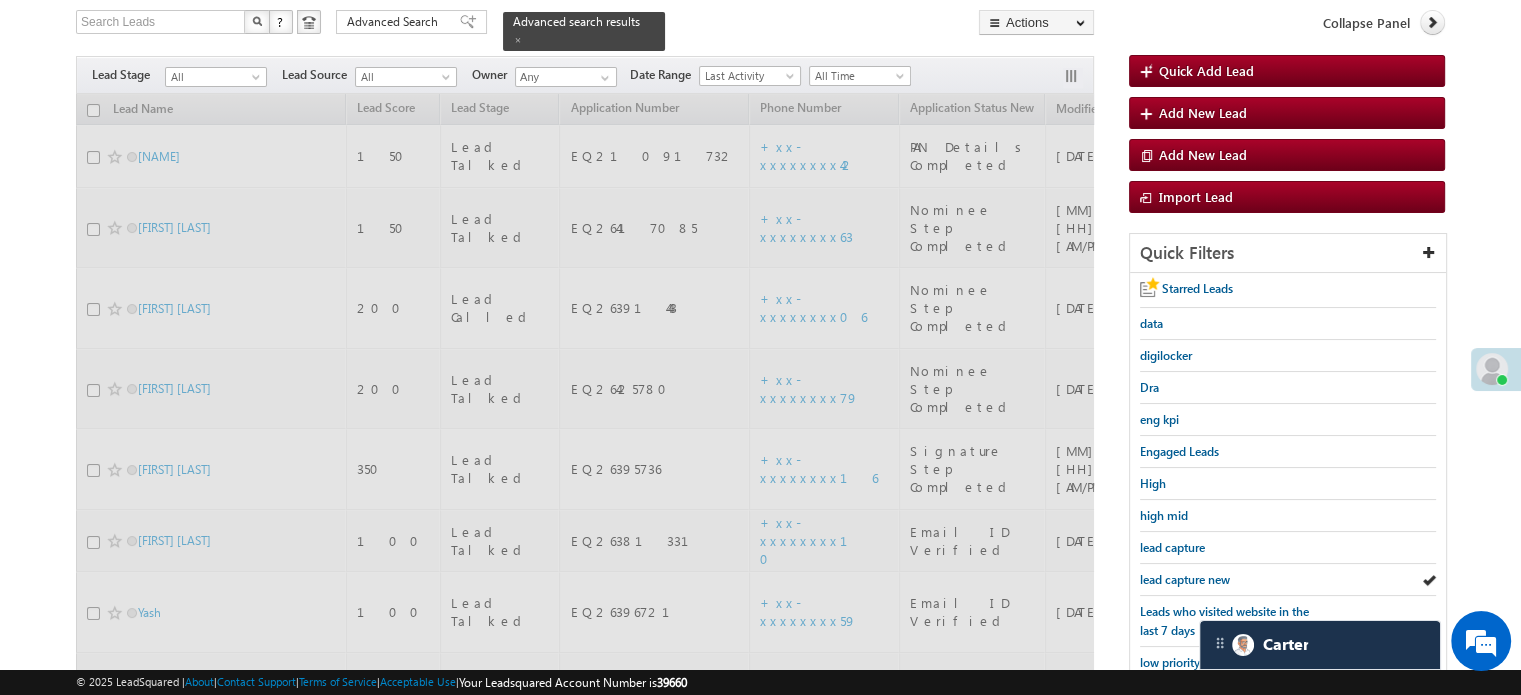 click on "lead capture new" at bounding box center (1185, 579) 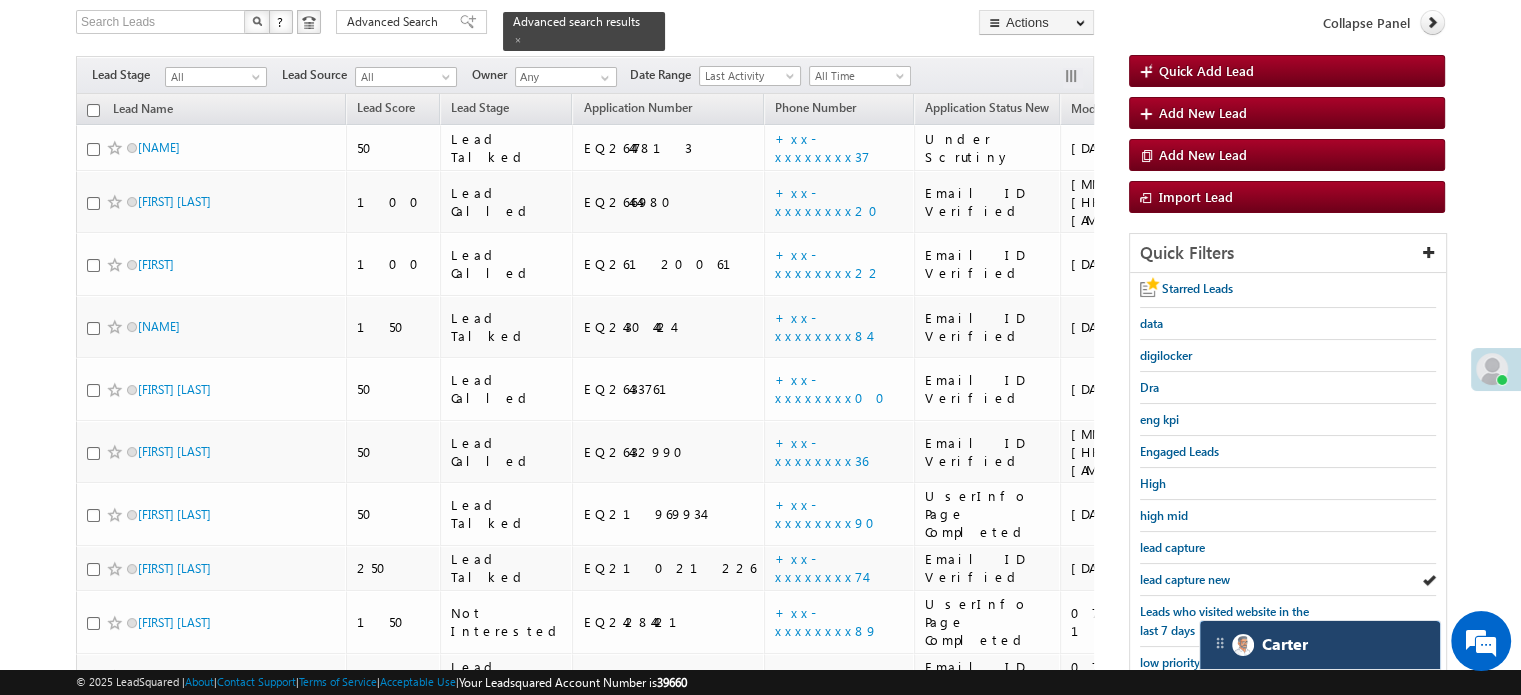 click on "Carter" at bounding box center [1320, 645] 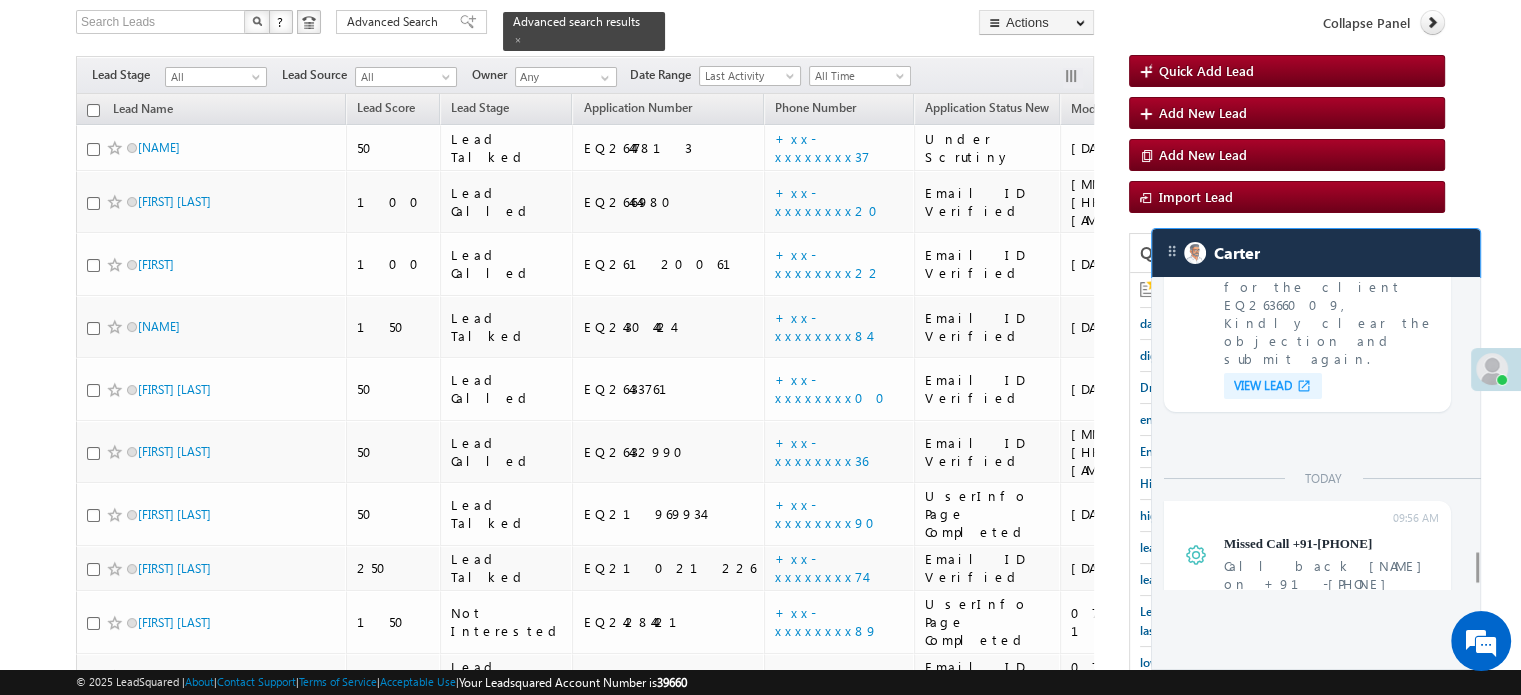 scroll, scrollTop: 7656, scrollLeft: 0, axis: vertical 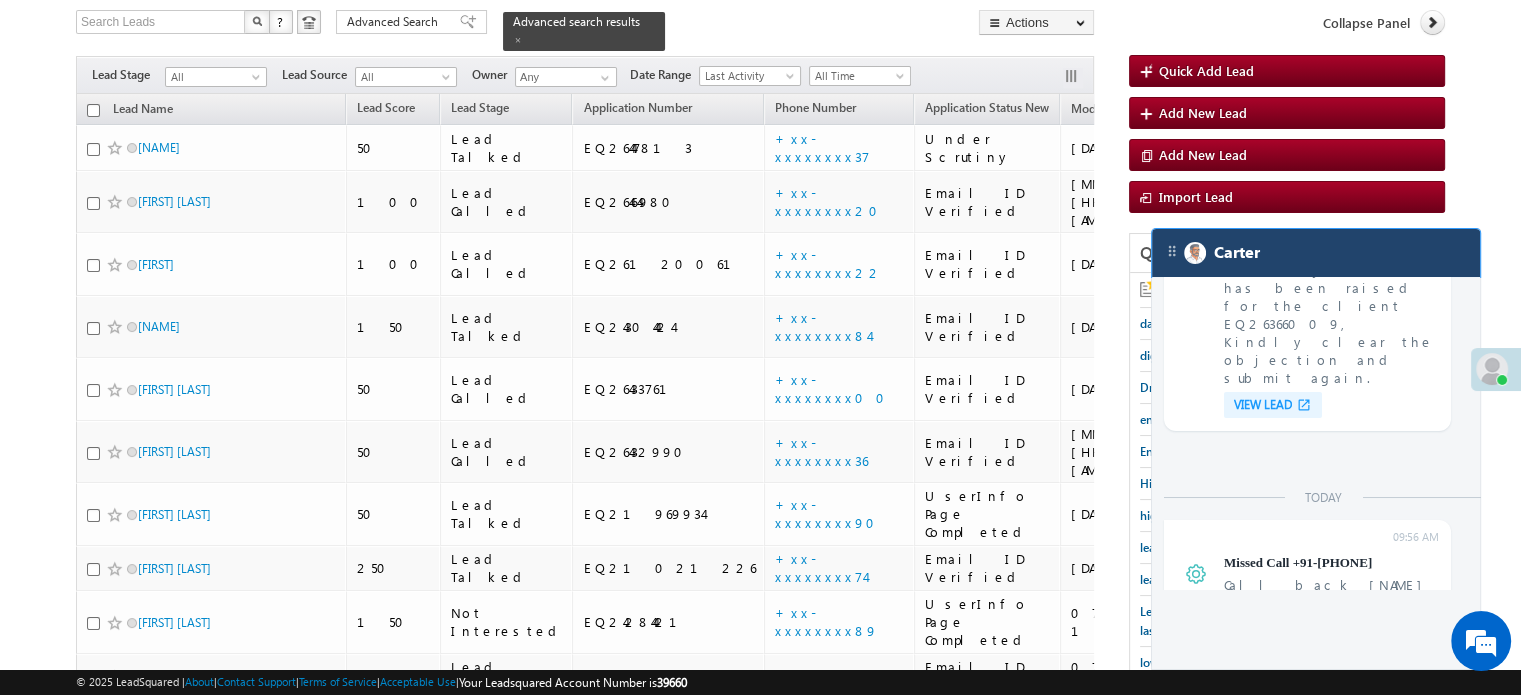click on "Carter" at bounding box center (1316, 253) 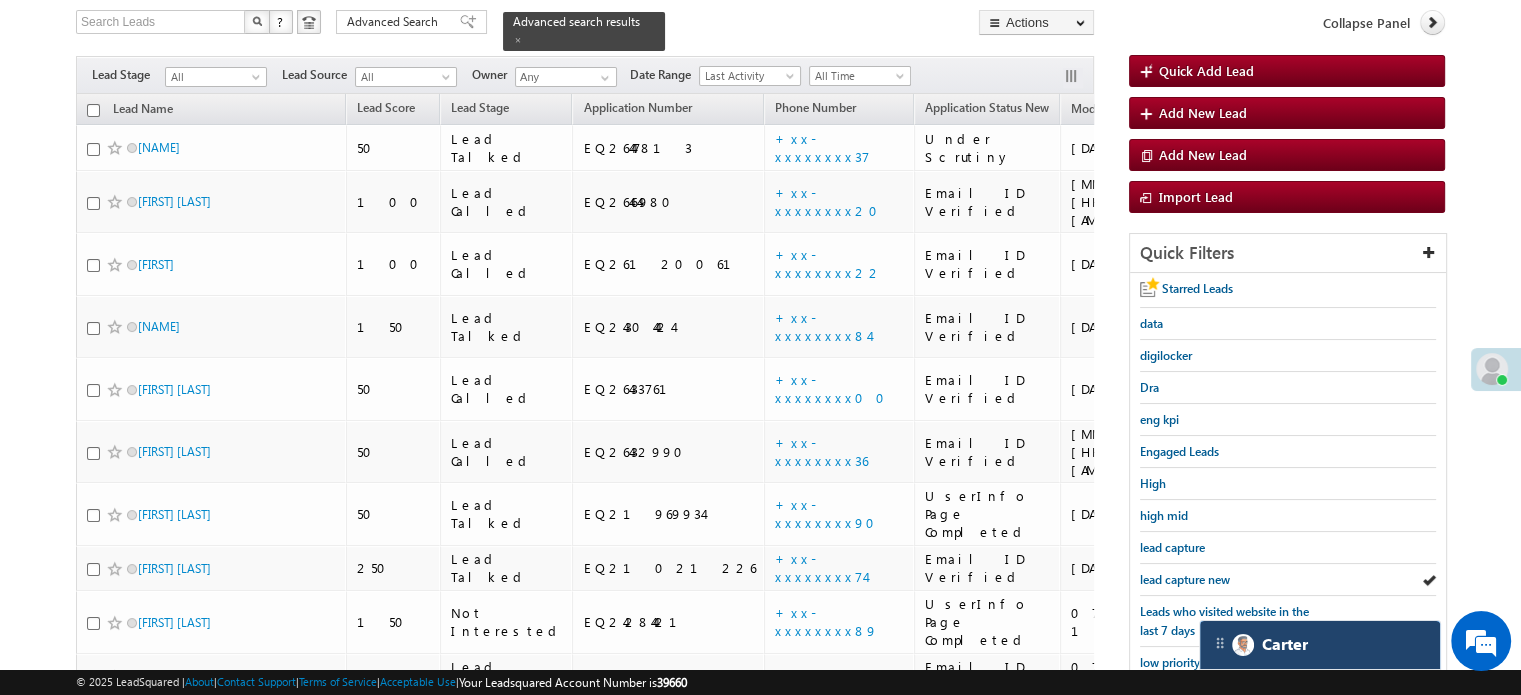 scroll, scrollTop: 7968, scrollLeft: 0, axis: vertical 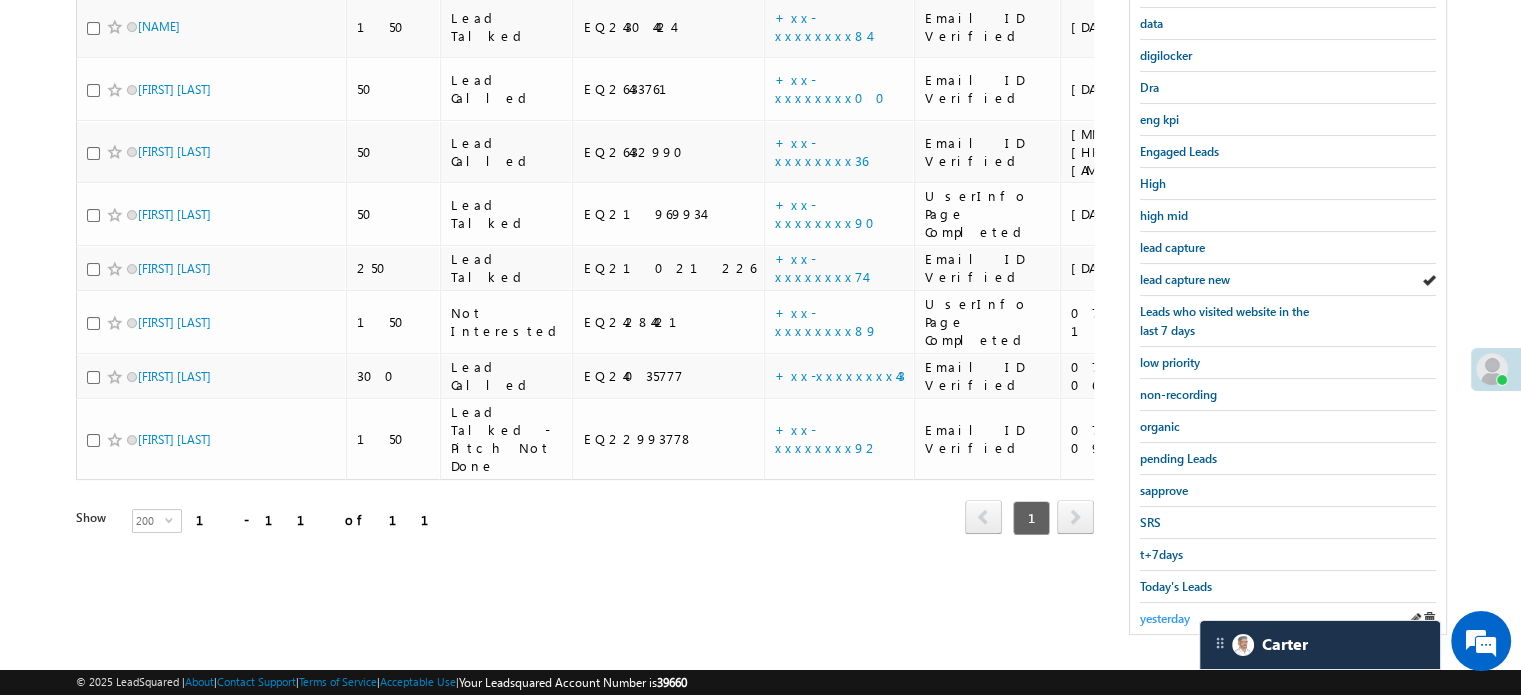 click on "yesterday" at bounding box center [1165, 618] 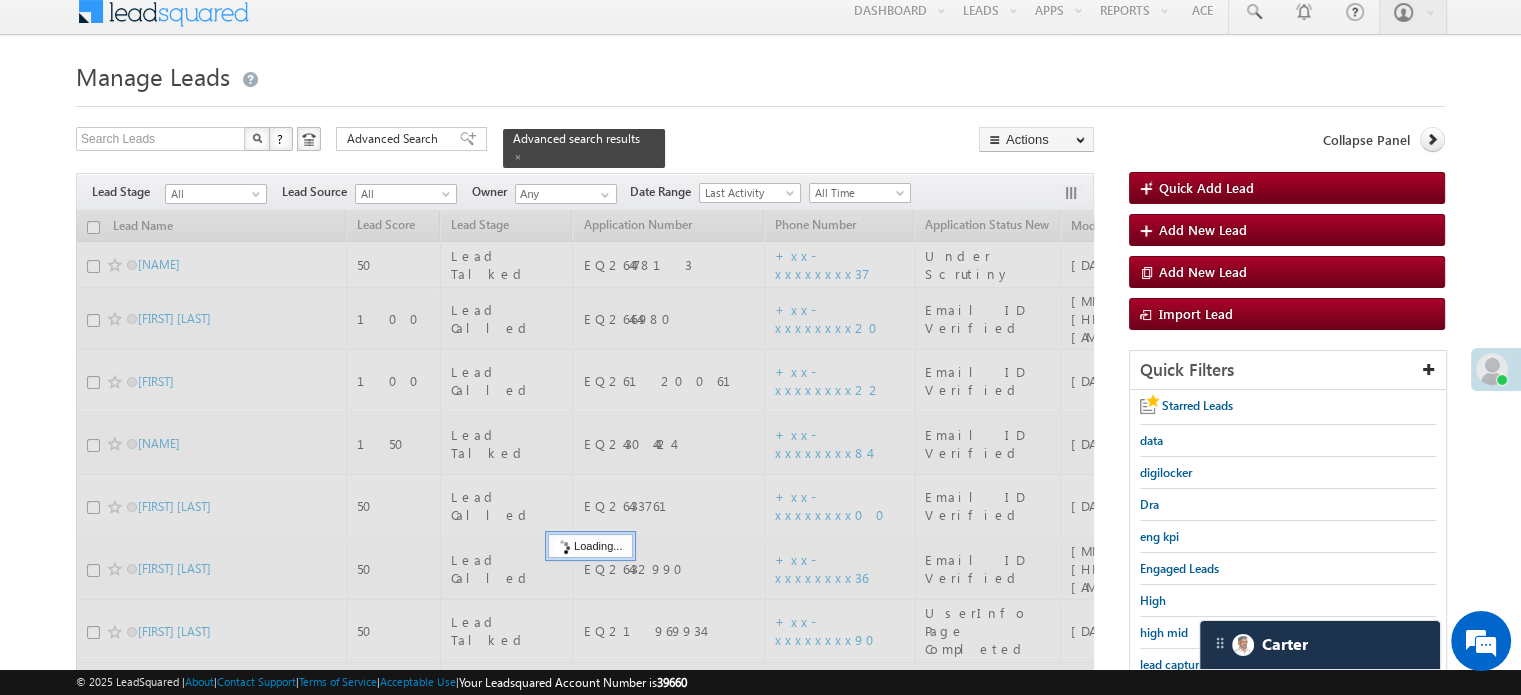scroll, scrollTop: 0, scrollLeft: 0, axis: both 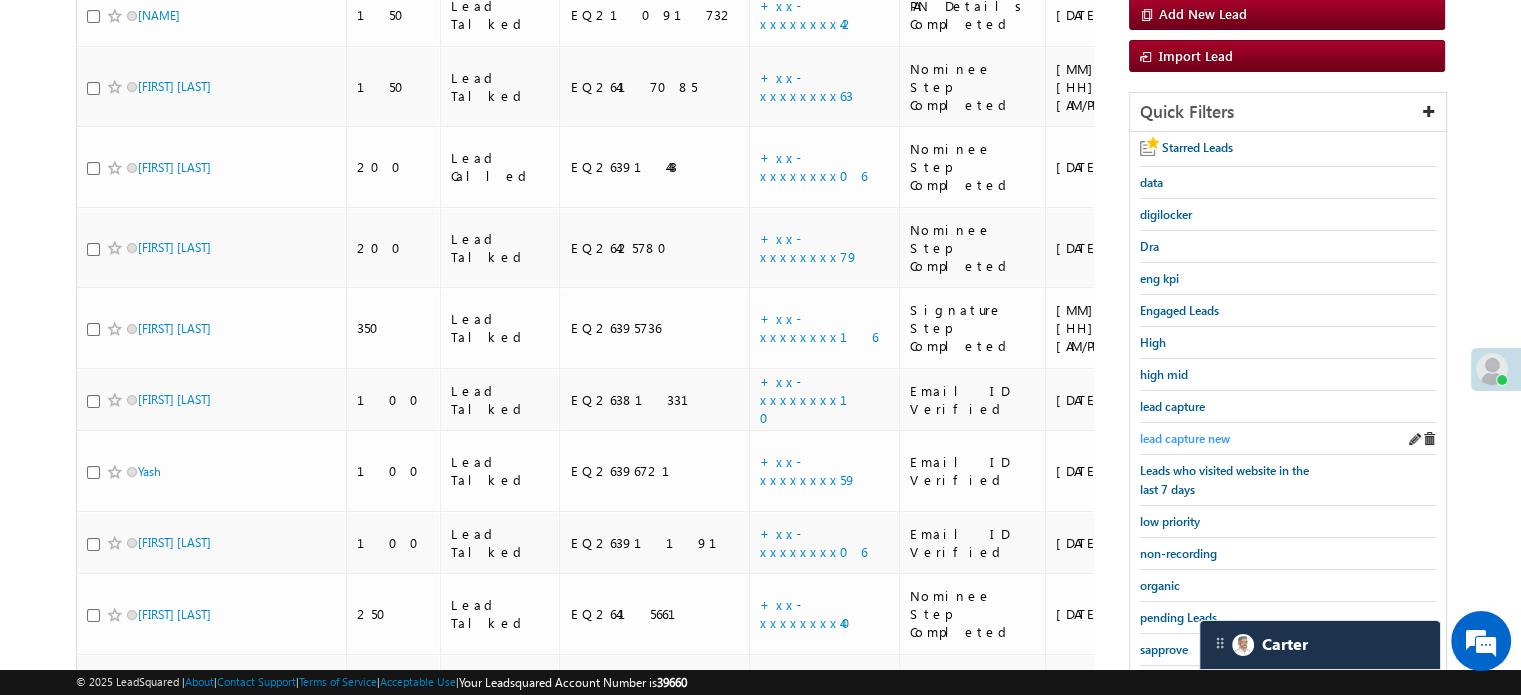 click on "lead capture new" at bounding box center (1185, 438) 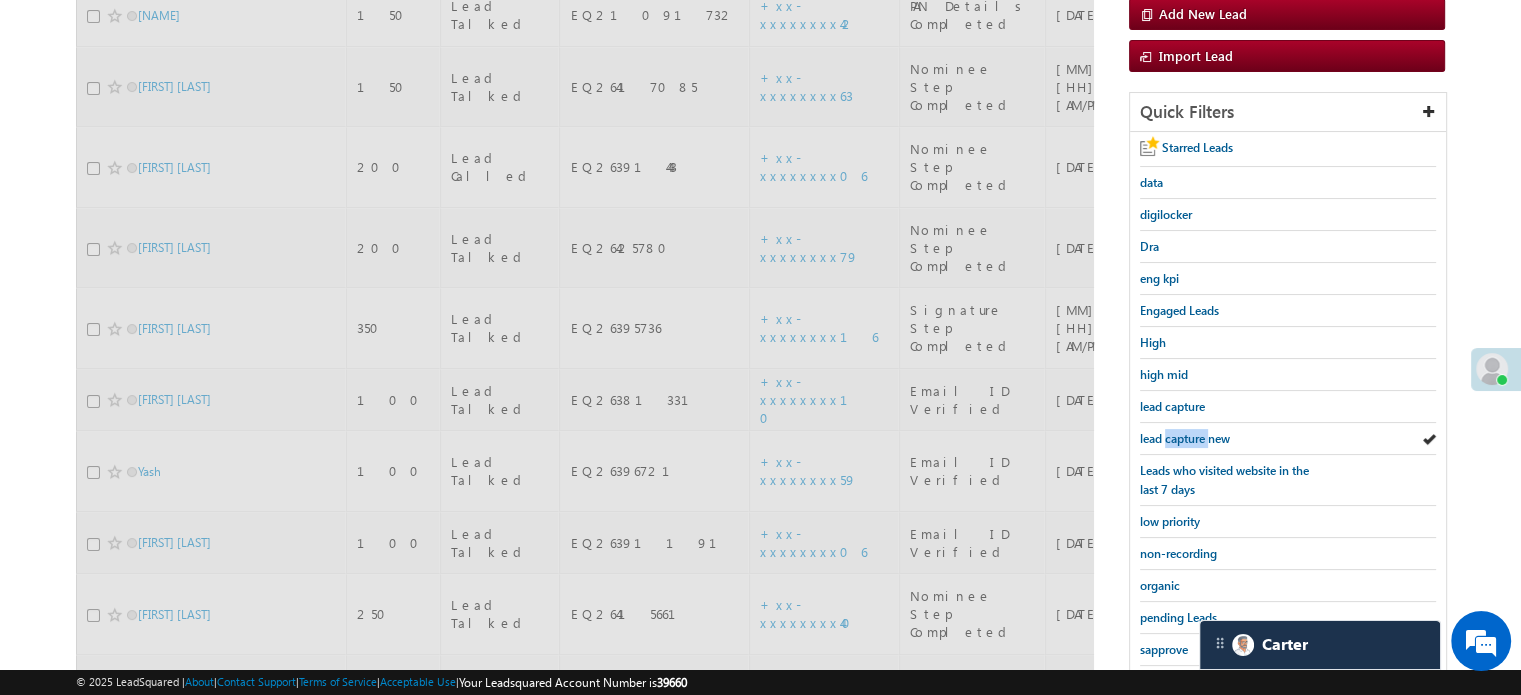 click on "lead capture new" at bounding box center (1185, 438) 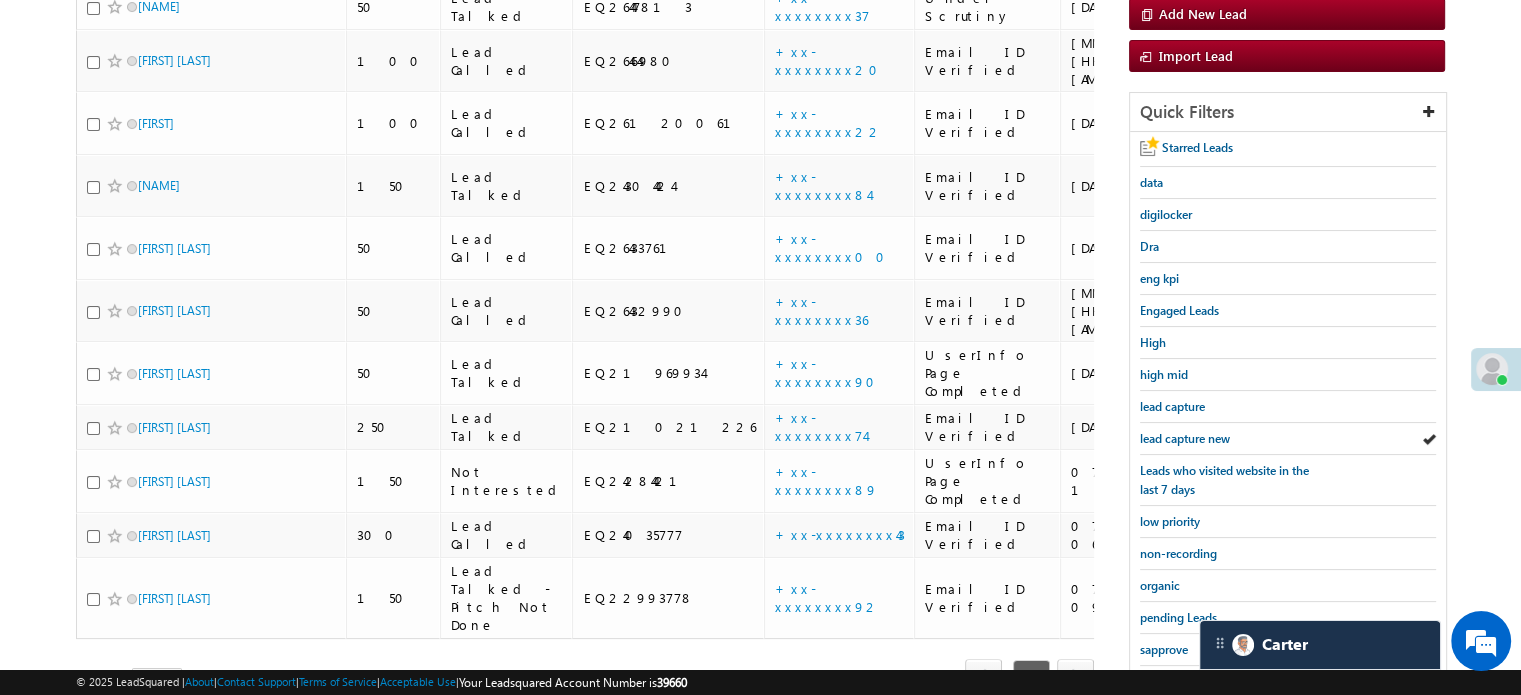 scroll, scrollTop: 0, scrollLeft: 0, axis: both 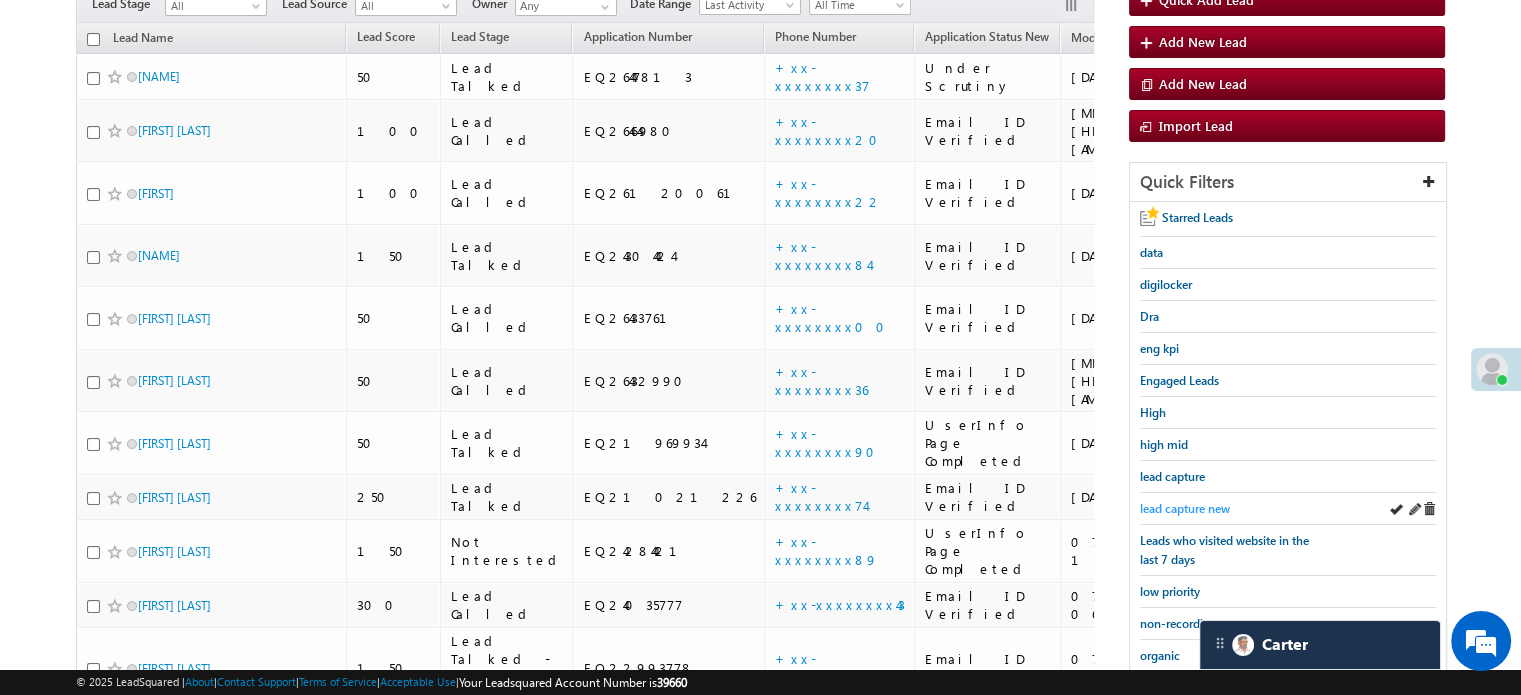 click on "lead capture new" at bounding box center (1185, 508) 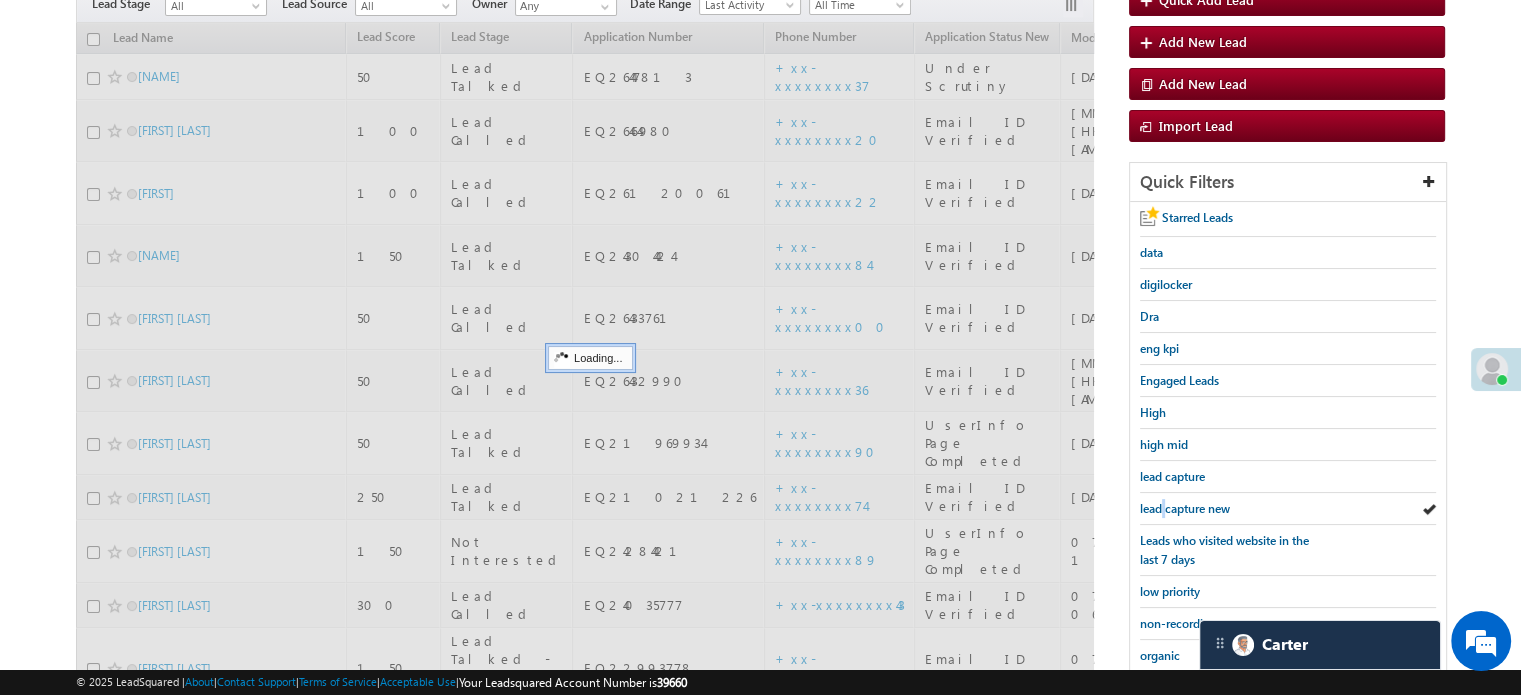 click on "lead capture new" at bounding box center (1185, 508) 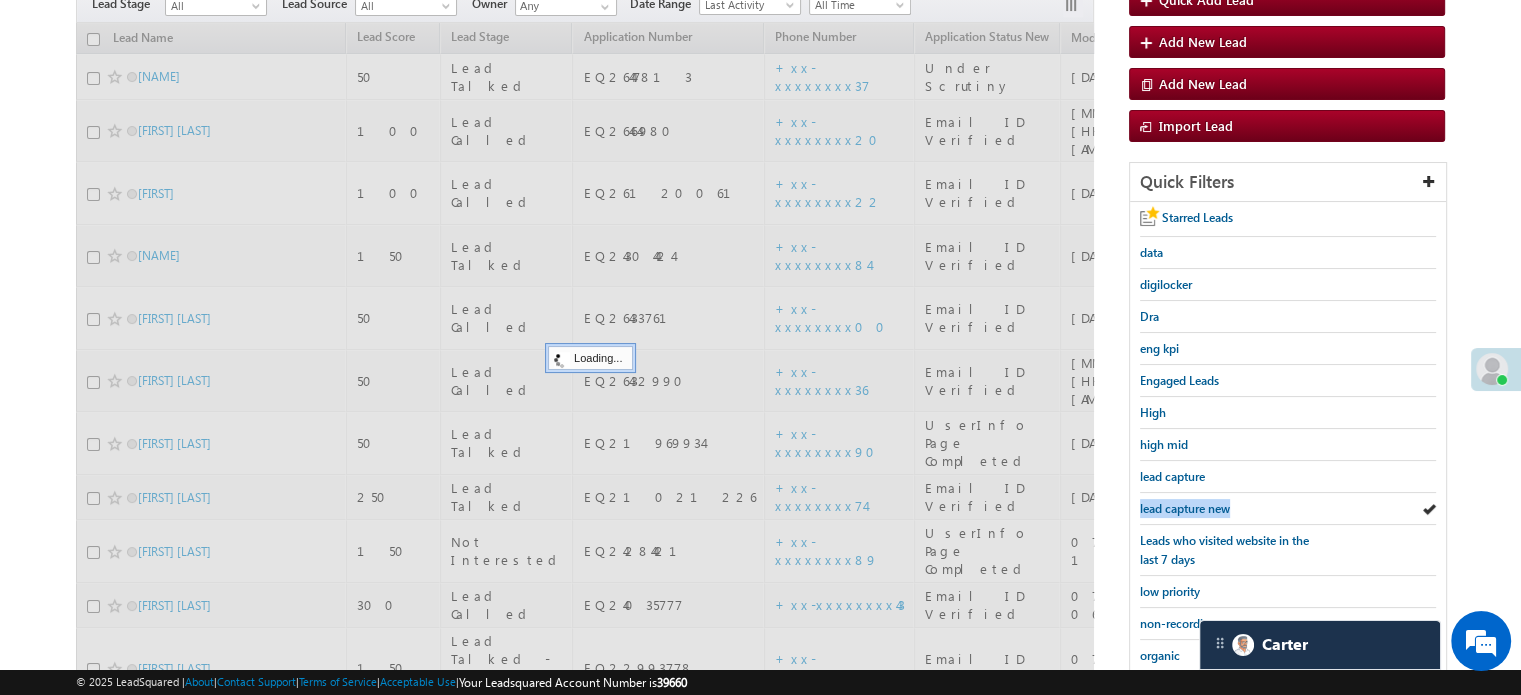 click on "lead capture new" at bounding box center (1185, 508) 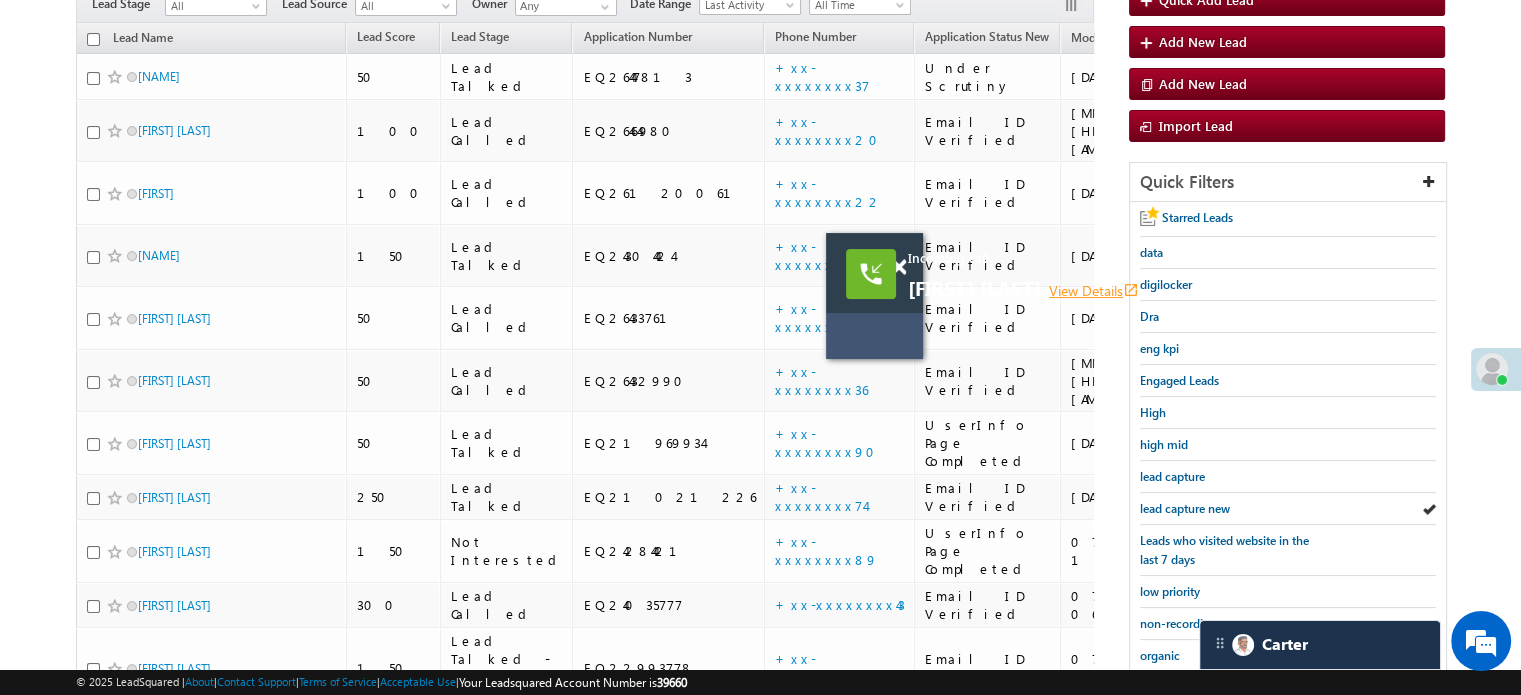 click on "View Details  open_in_new" at bounding box center [1094, 290] 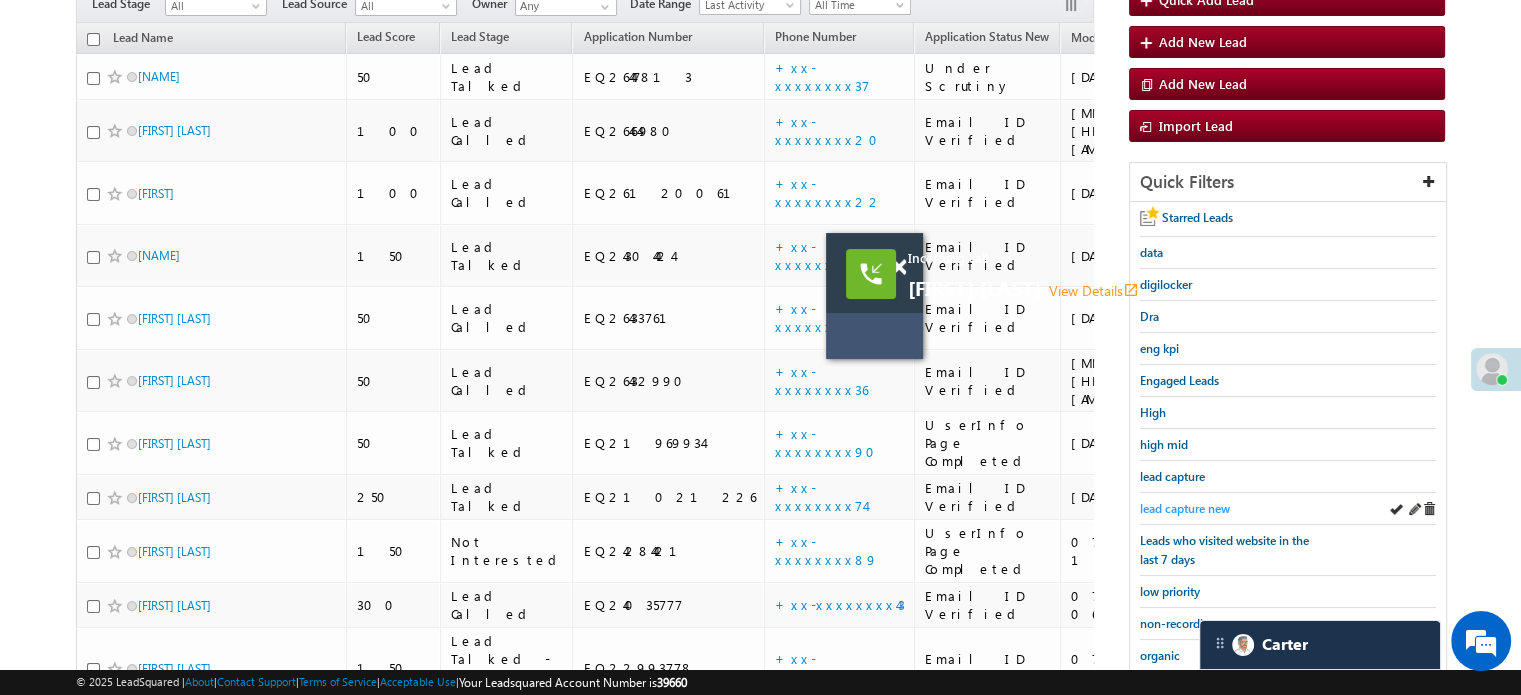 click on "lead capture new" at bounding box center [1185, 508] 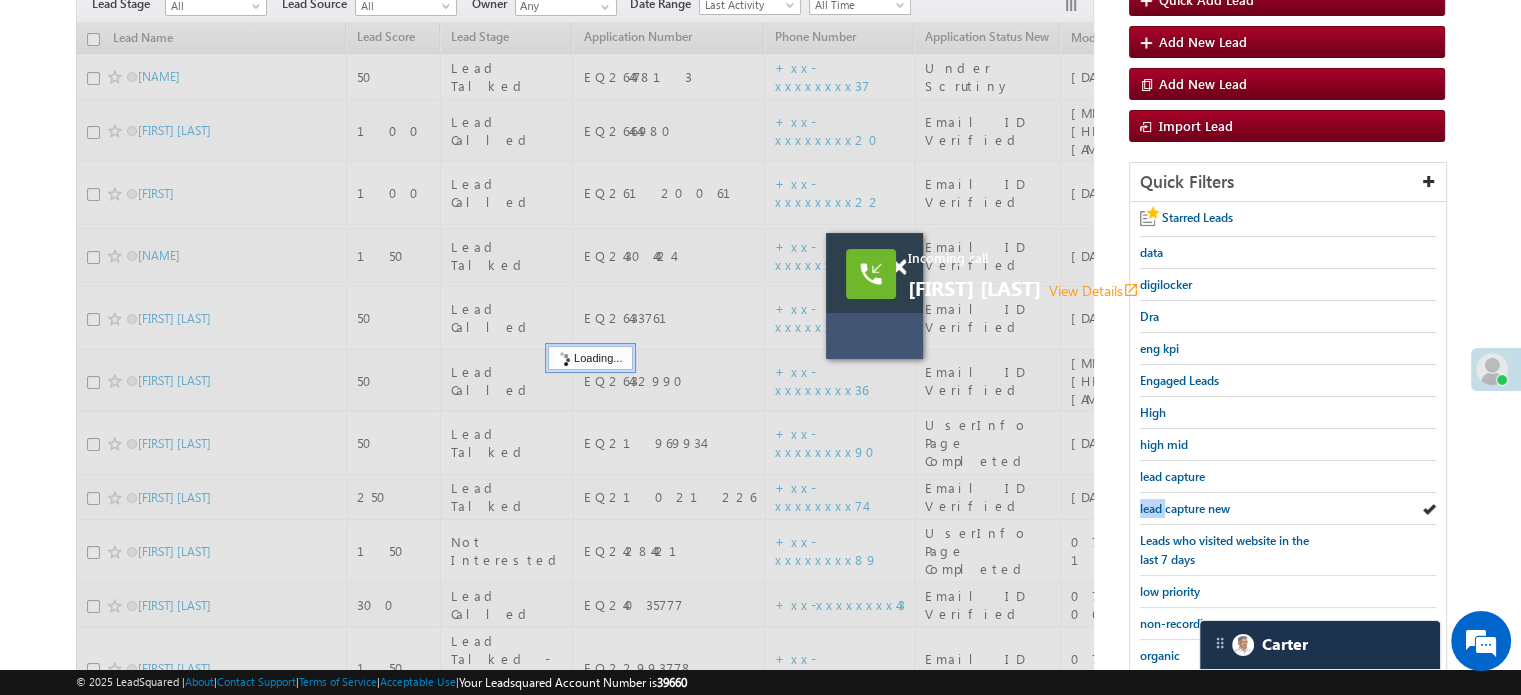 click on "lead capture new" at bounding box center (1185, 508) 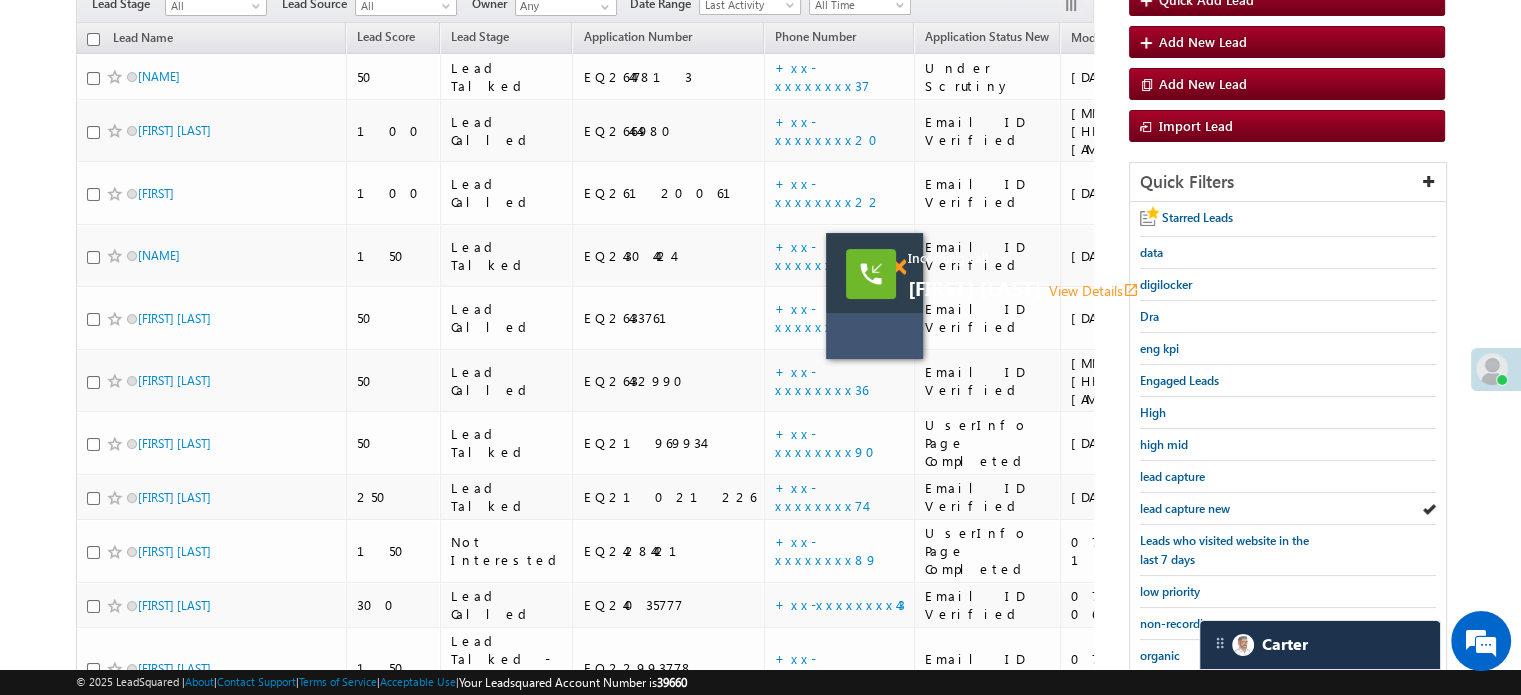 click at bounding box center (898, 267) 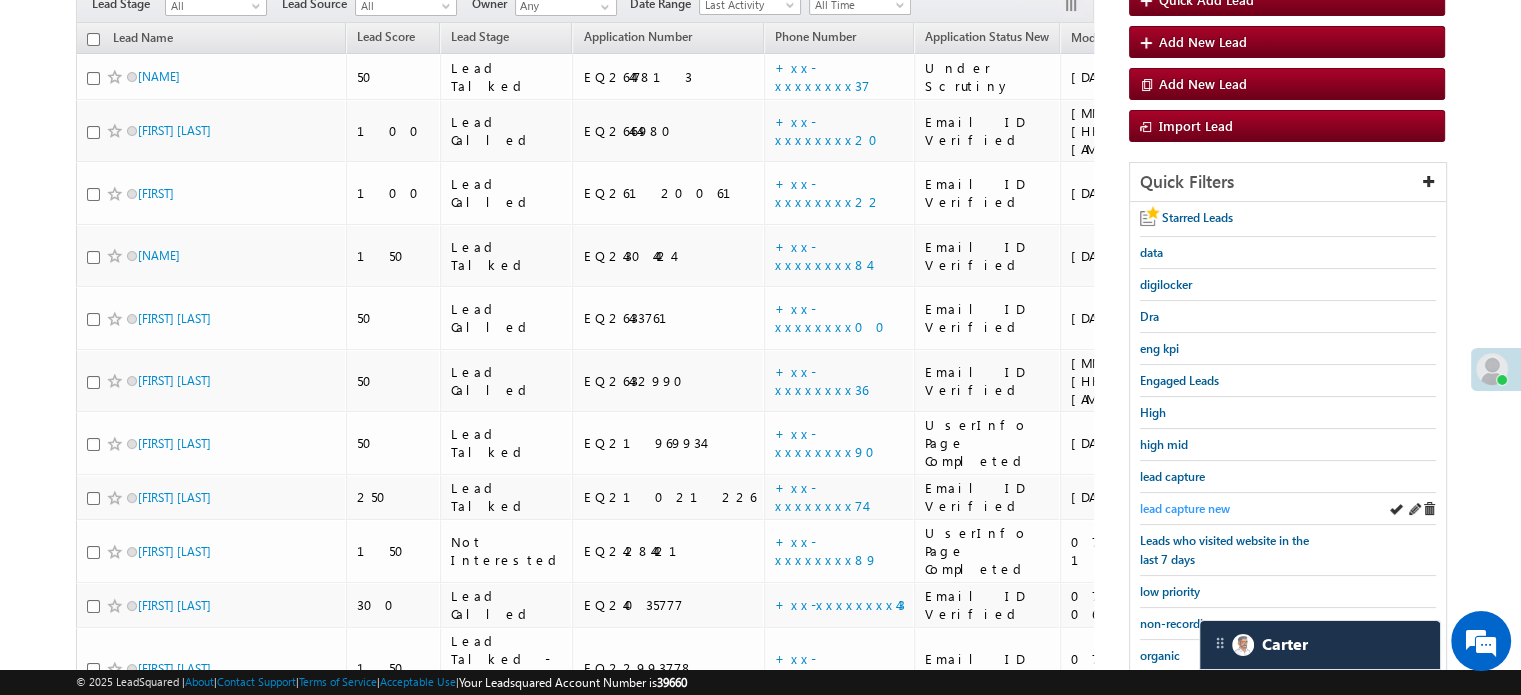 click on "lead capture new" at bounding box center (1185, 508) 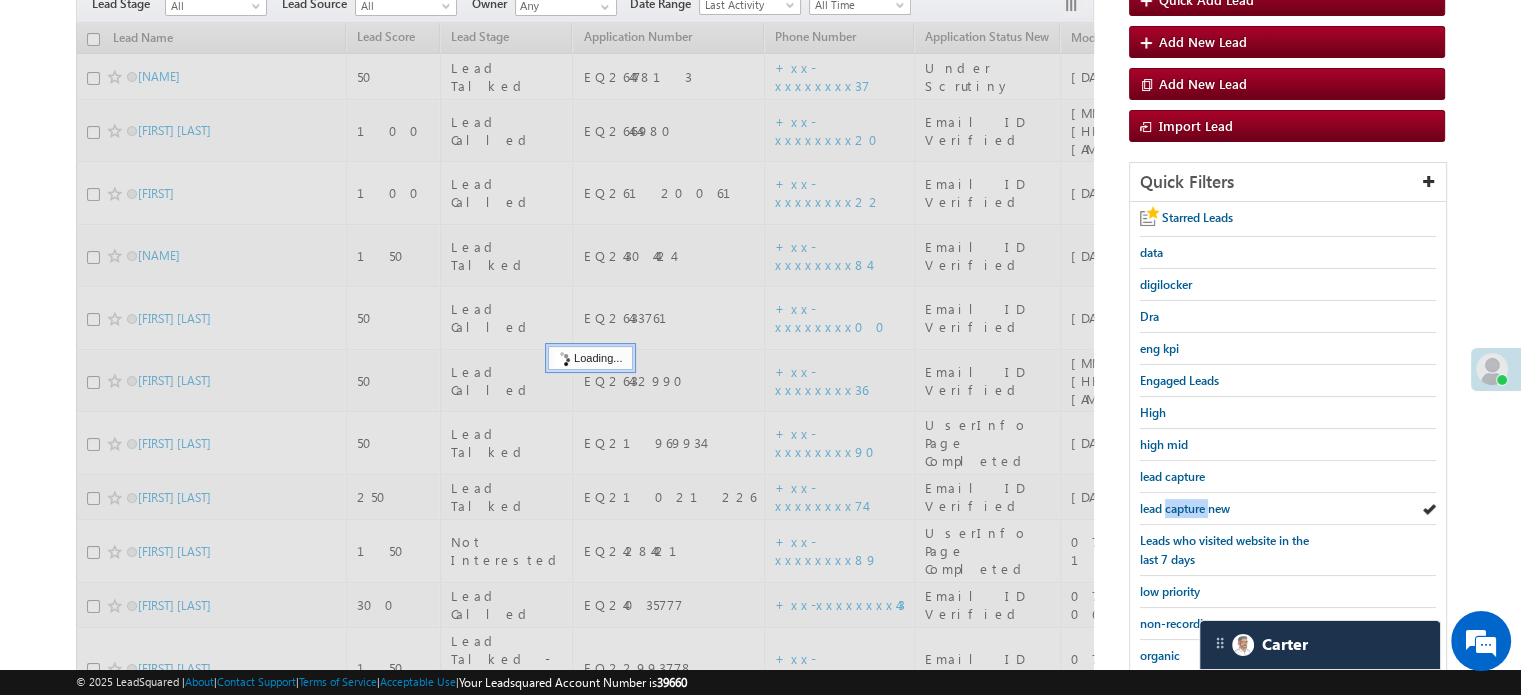 click on "lead capture new" at bounding box center [1185, 508] 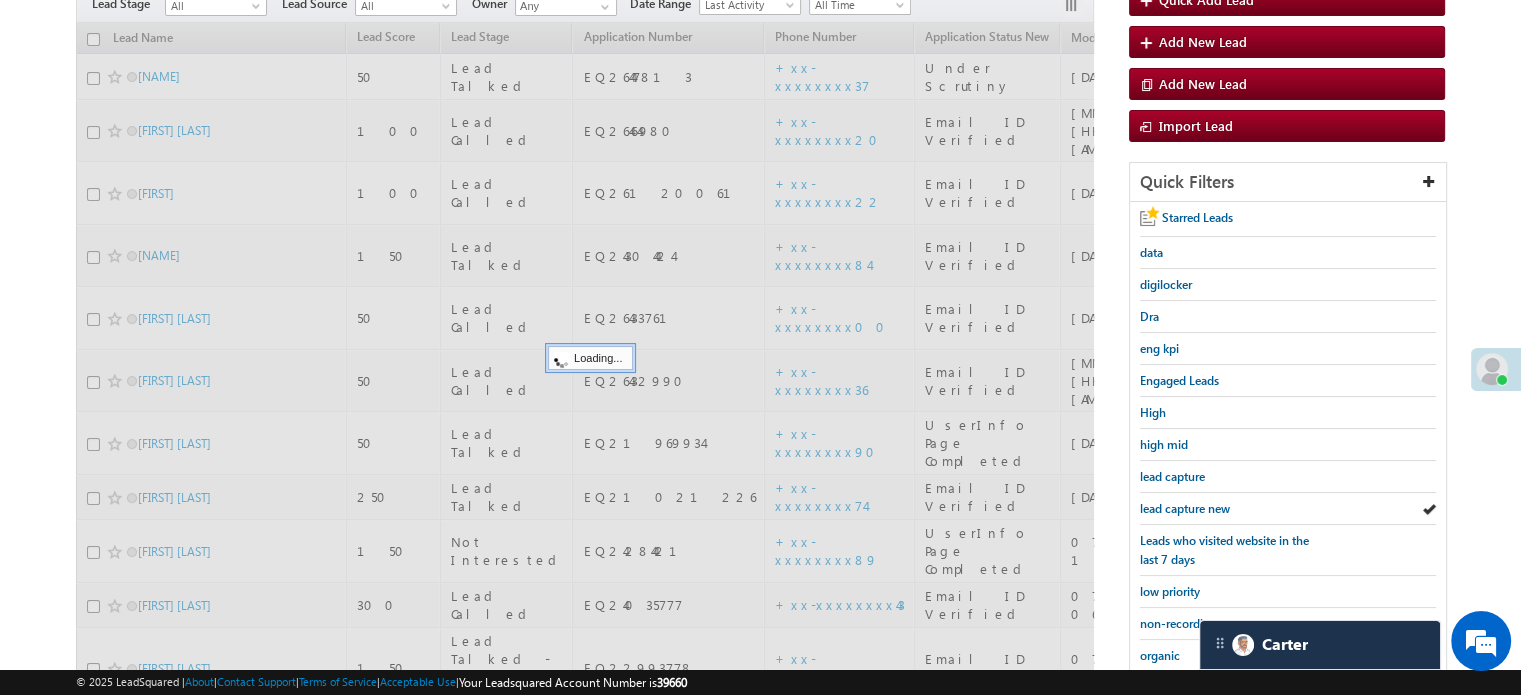 click on "lead capture new" at bounding box center (1185, 508) 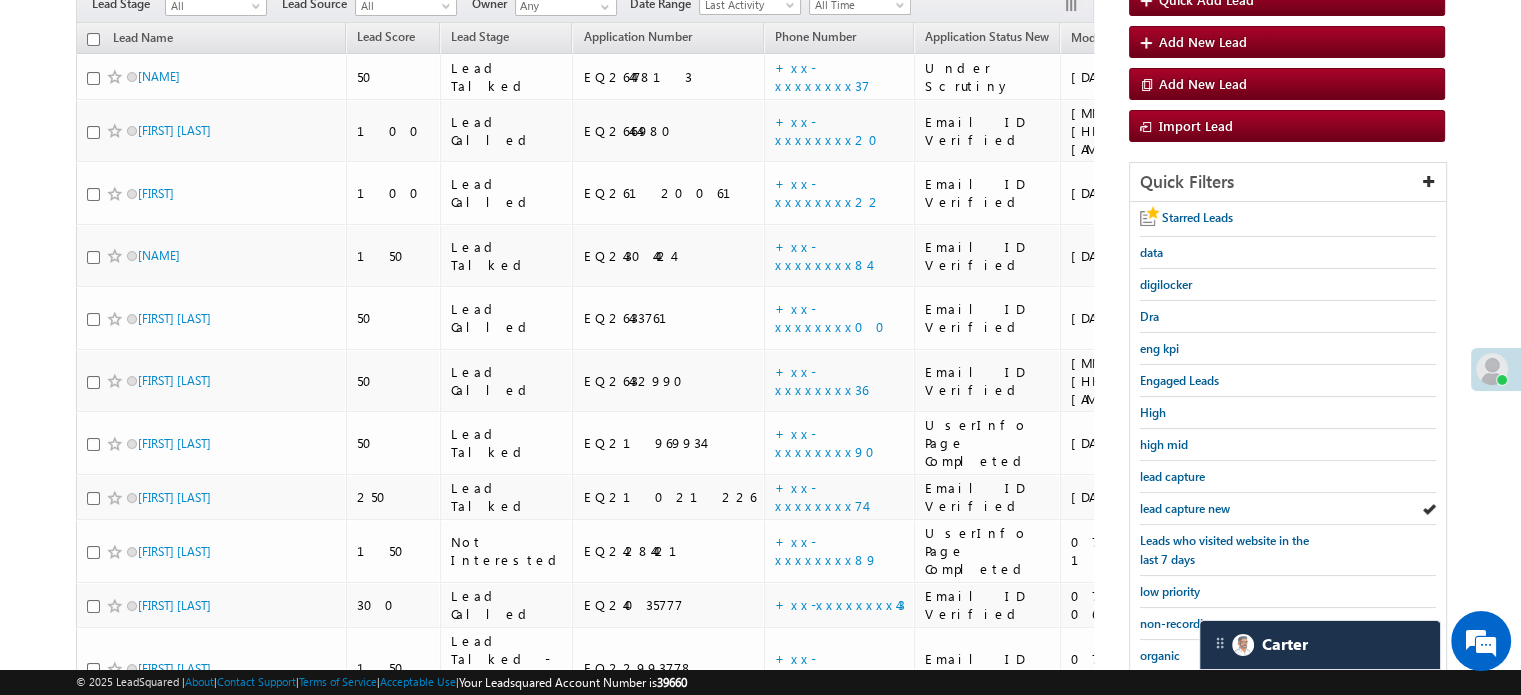 click on "lead capture new" at bounding box center [1185, 508] 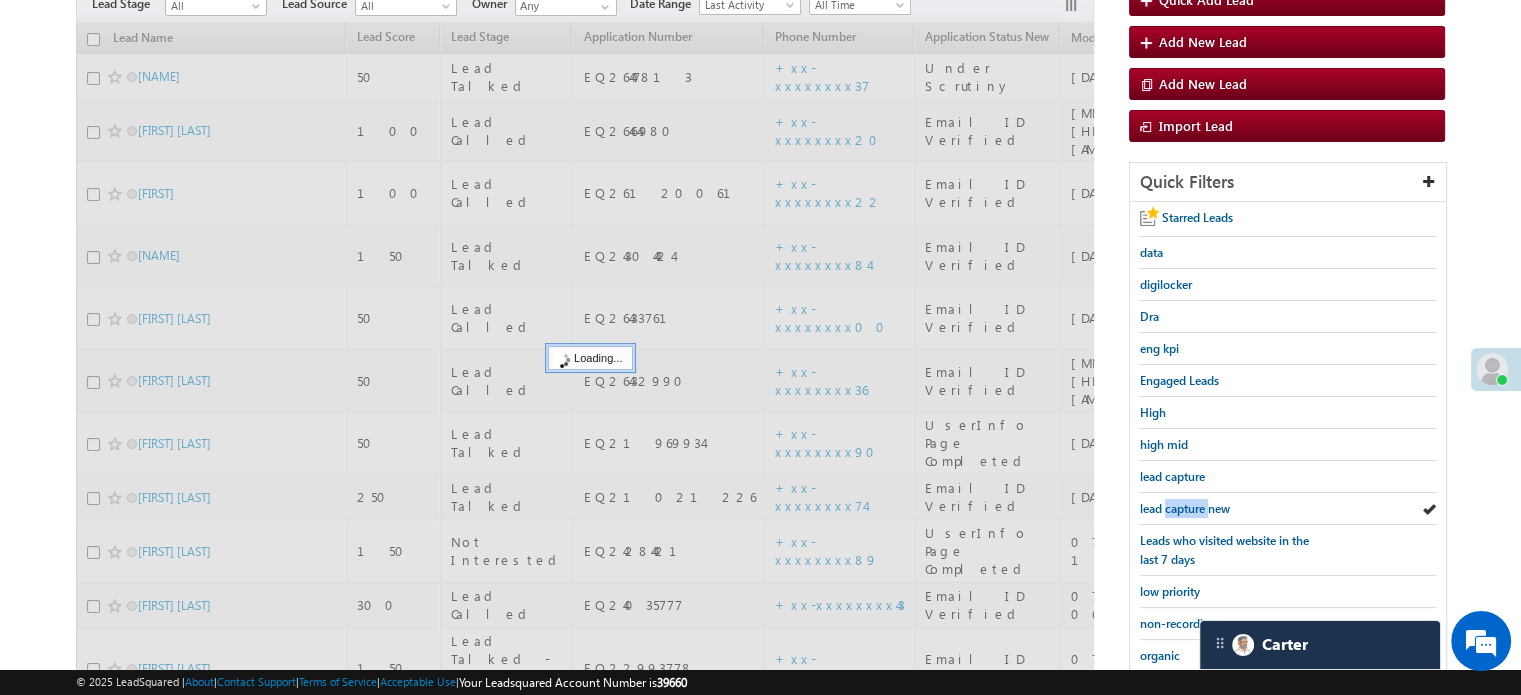click on "lead capture new" at bounding box center (1185, 508) 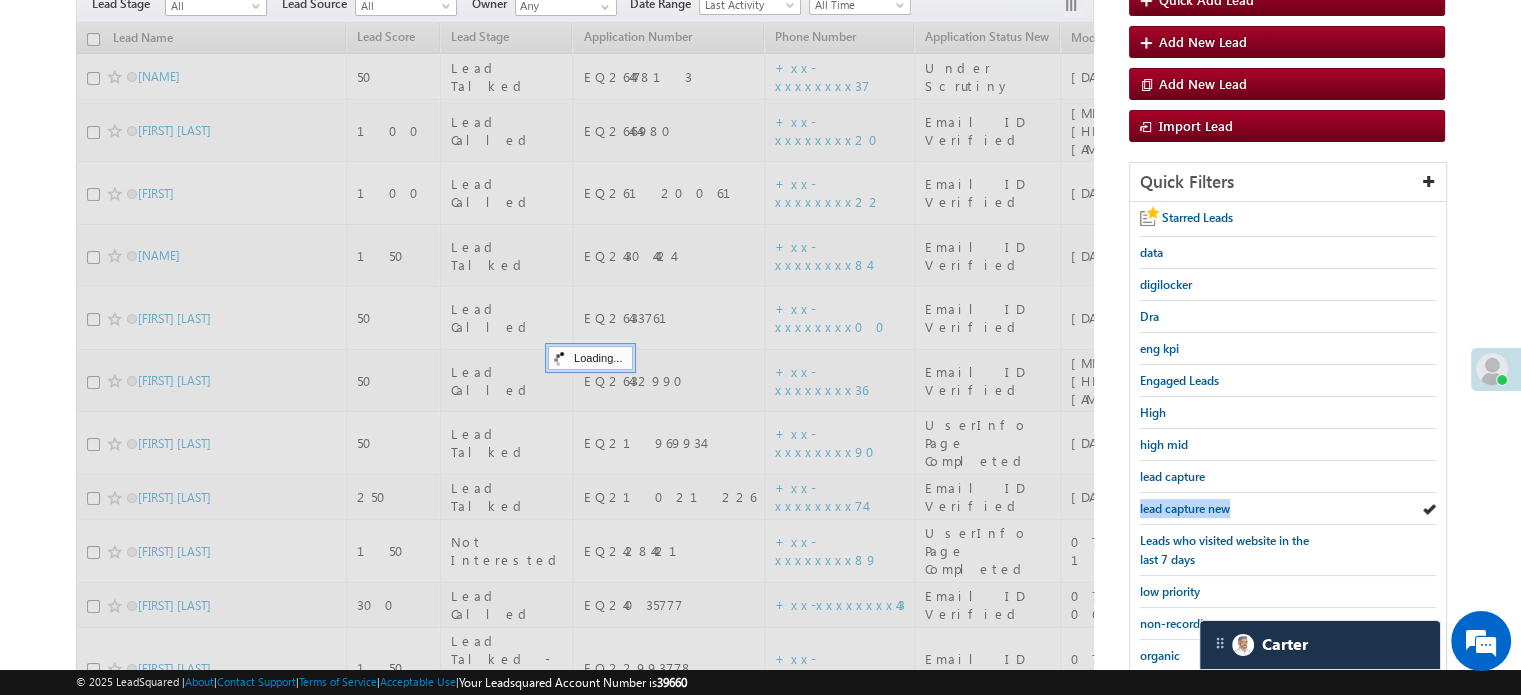 click on "lead capture new" at bounding box center [1185, 508] 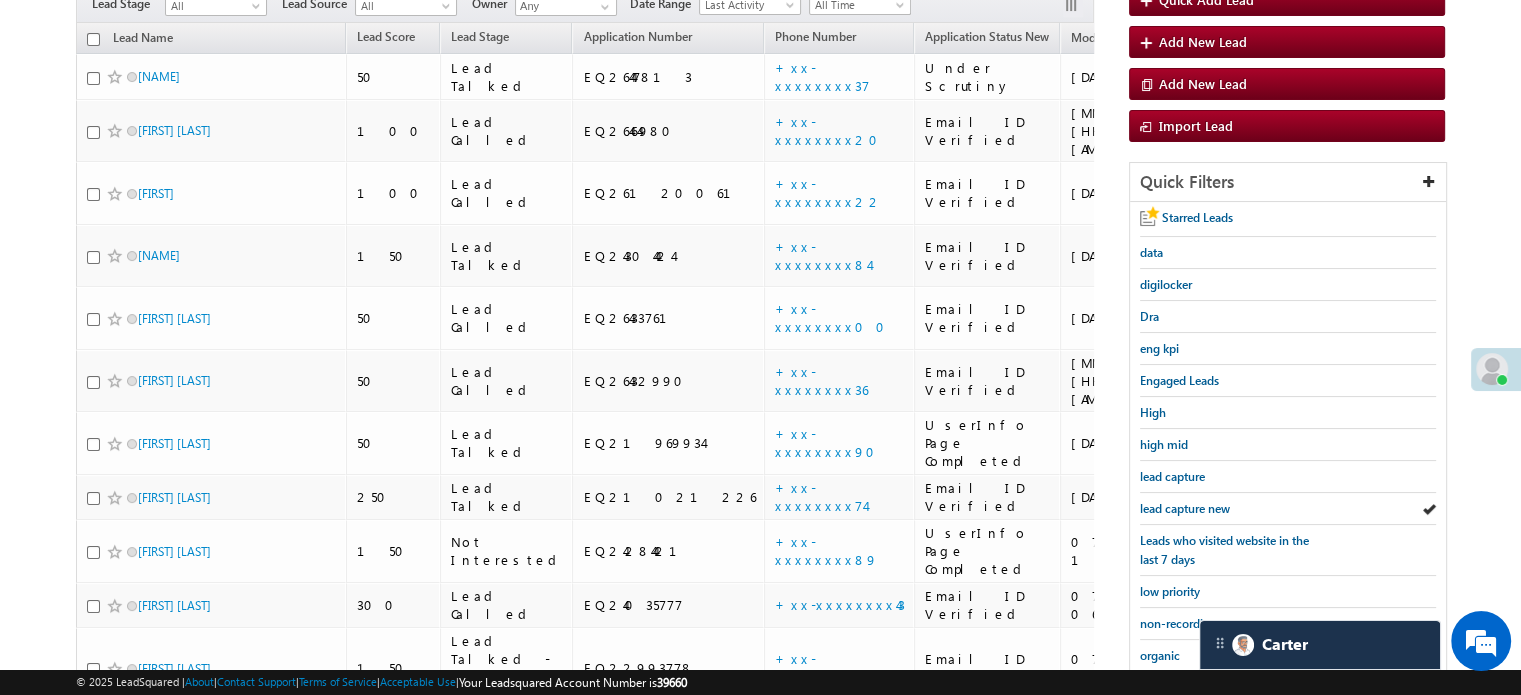 click on "lead capture new" at bounding box center [1185, 508] 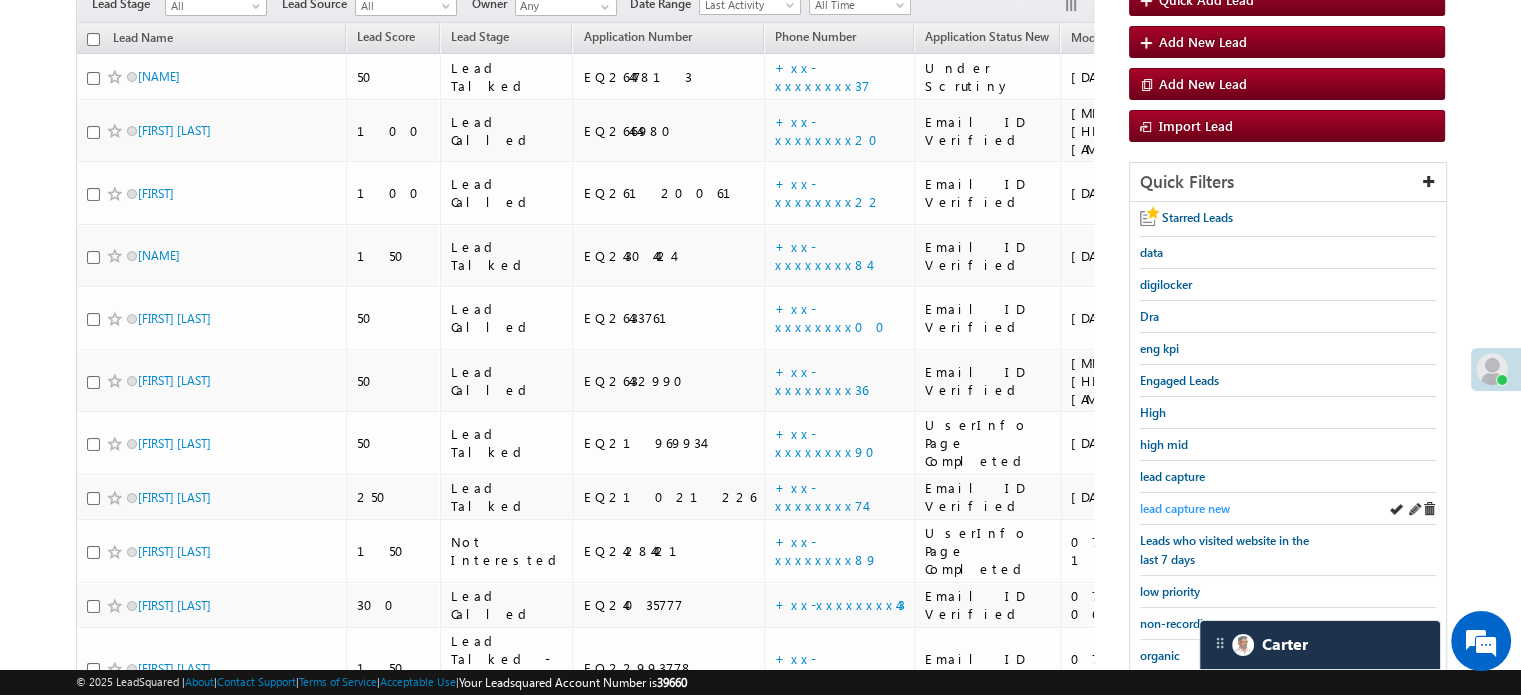 click on "lead capture new" at bounding box center [1185, 508] 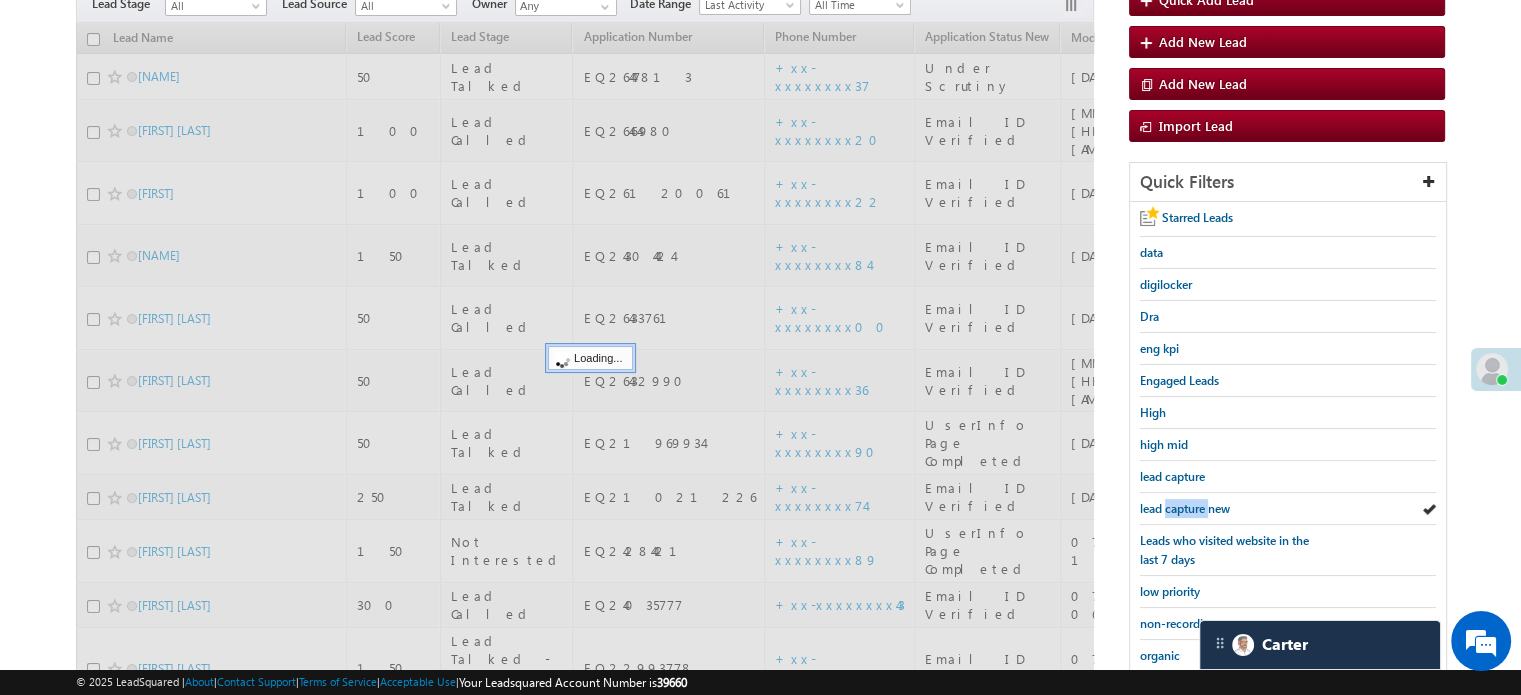 click on "lead capture new" at bounding box center [1185, 508] 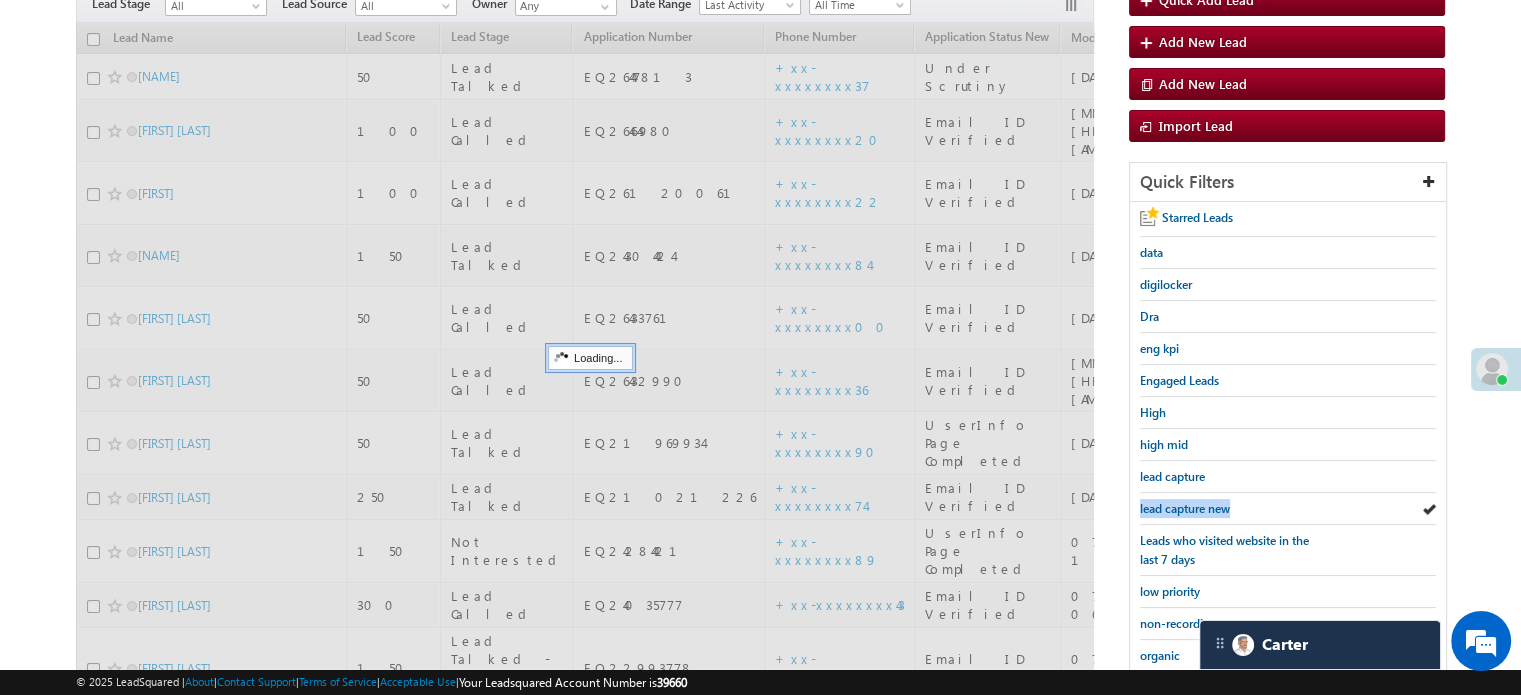 click on "lead capture new" at bounding box center [1185, 508] 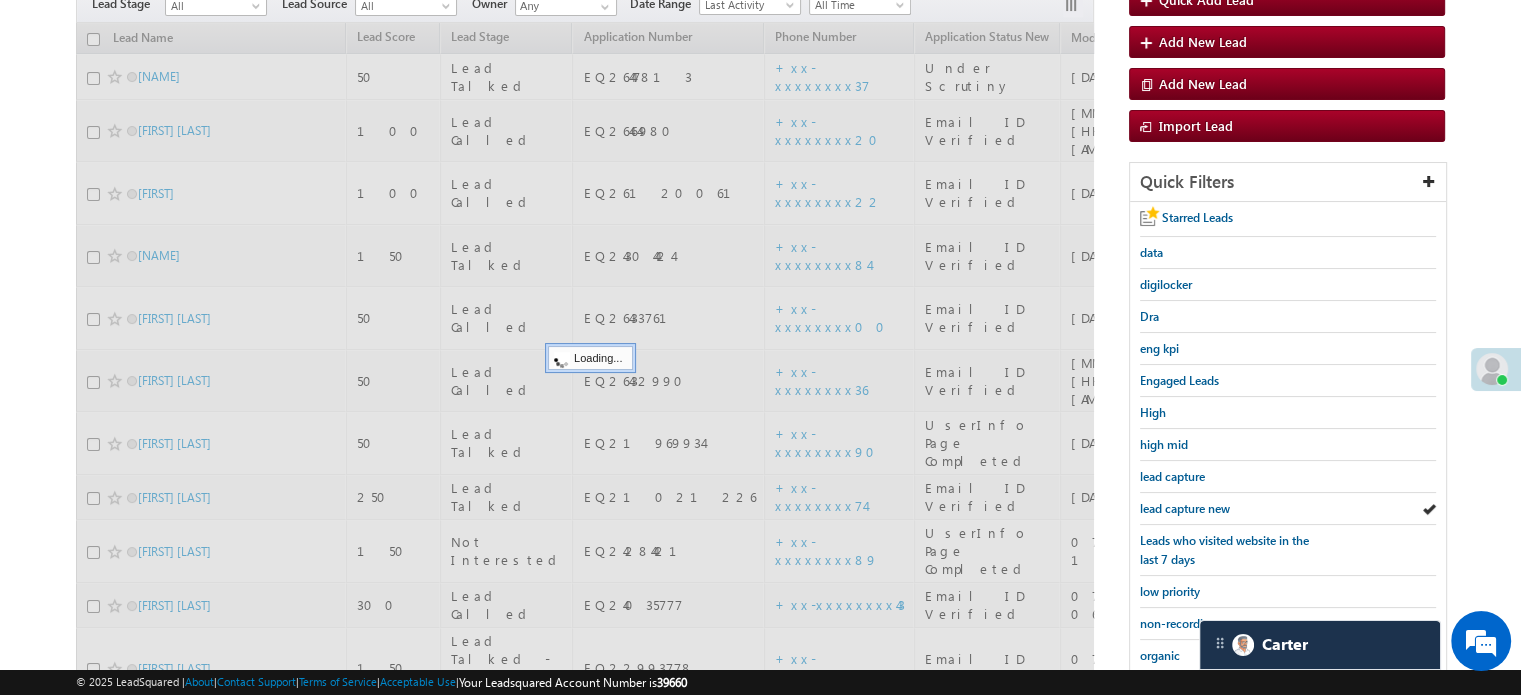 click on "lead capture new" at bounding box center (1185, 508) 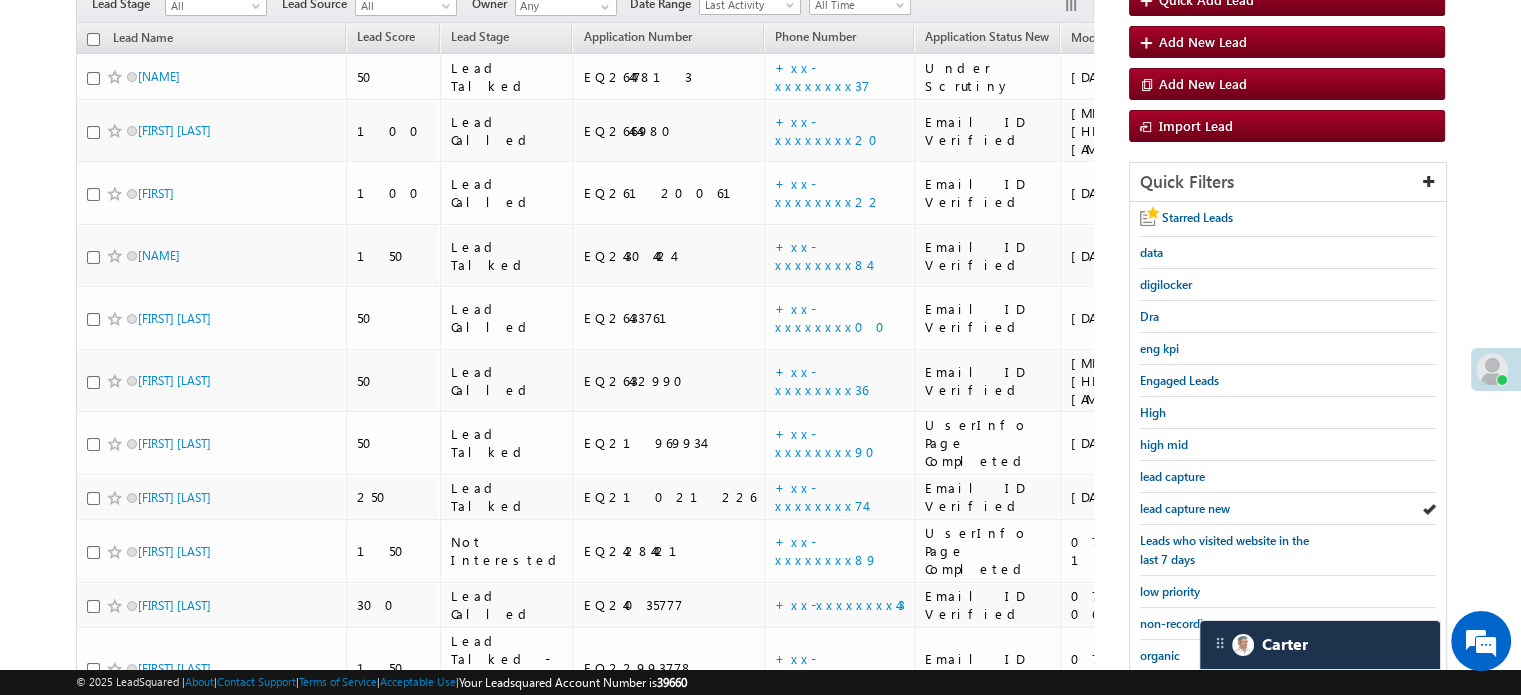 click on "lead capture new" at bounding box center [1185, 508] 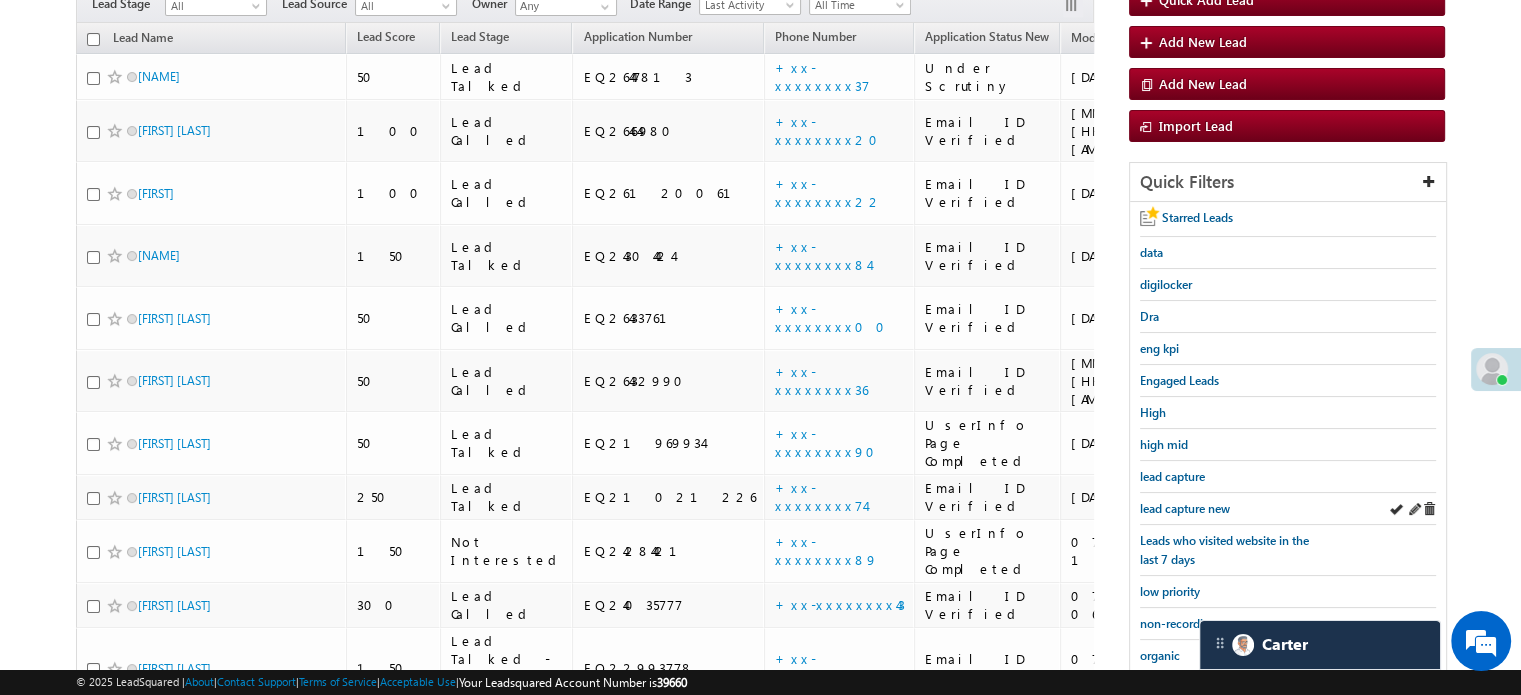 click on "lead capture new" at bounding box center (1288, 509) 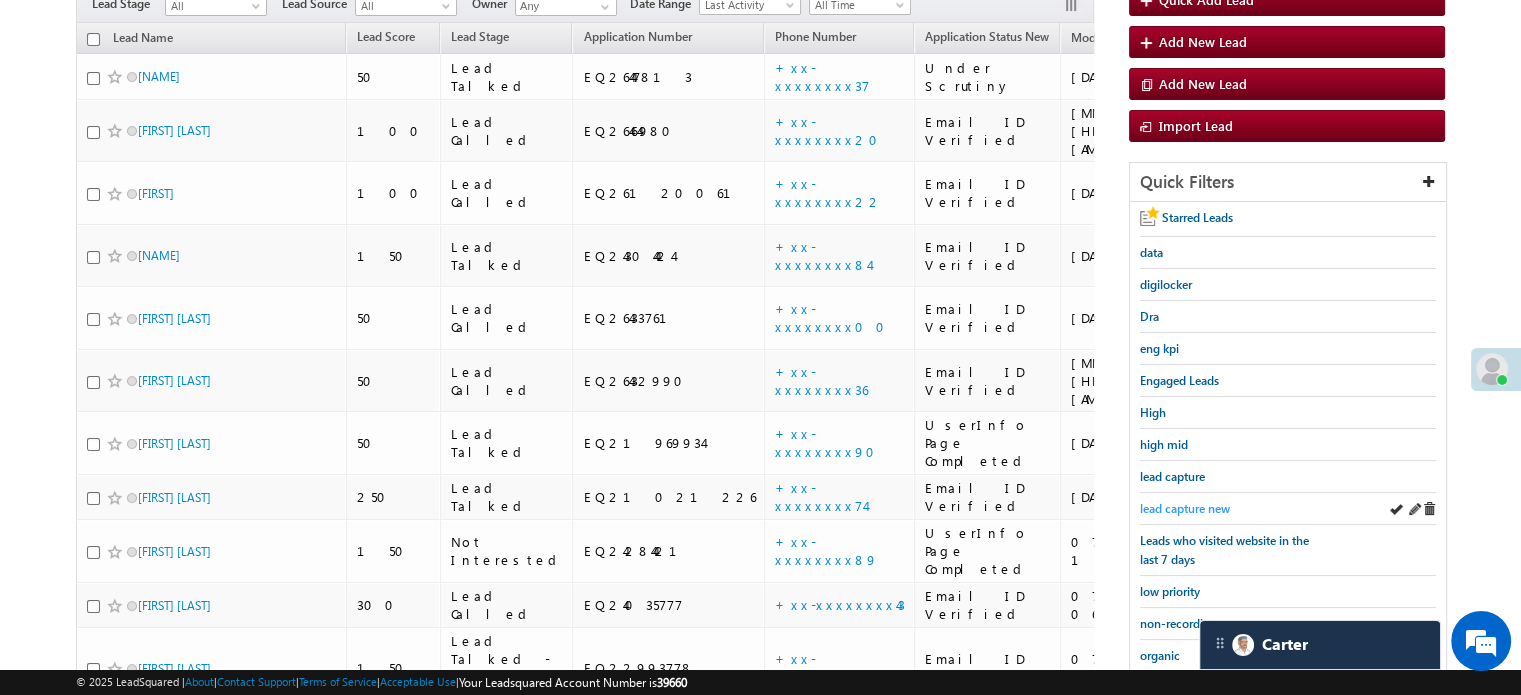 click on "lead capture new" at bounding box center [1185, 508] 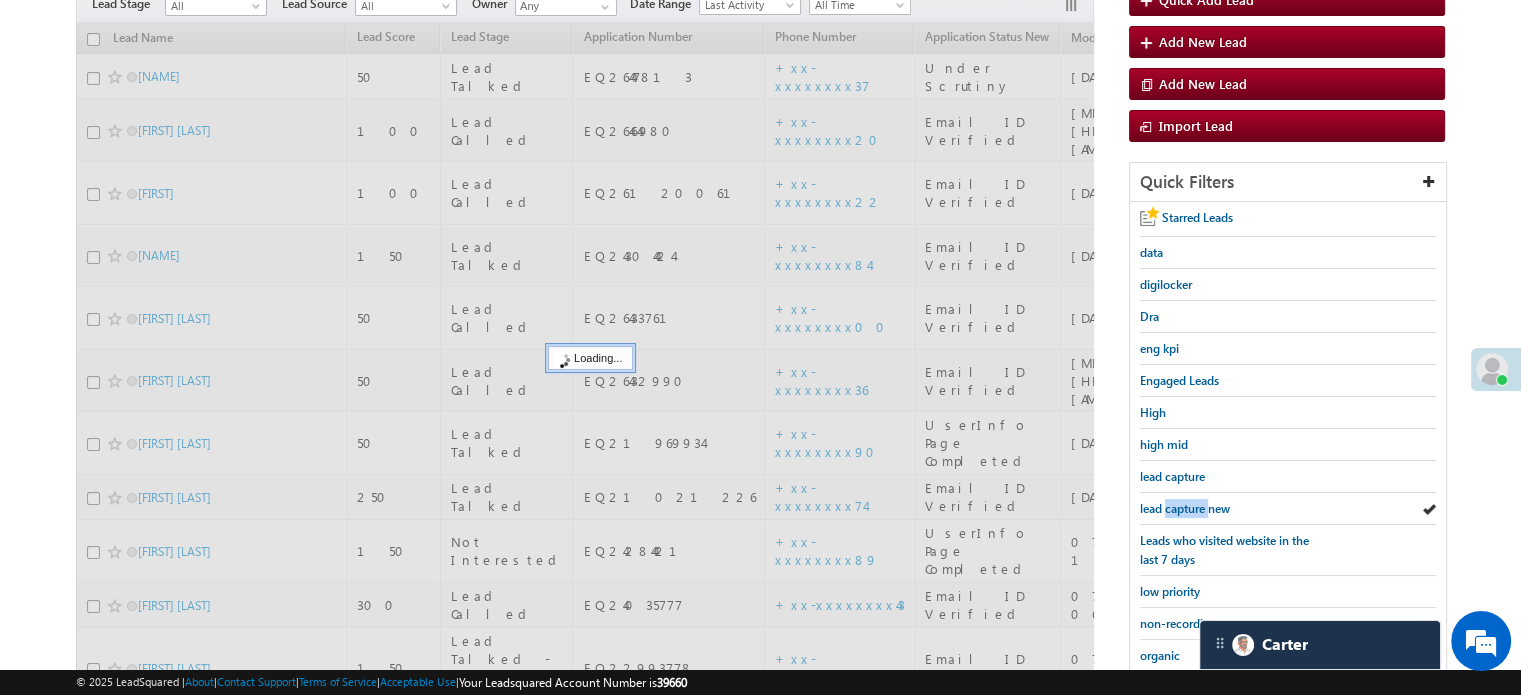 click on "lead capture new" at bounding box center (1185, 508) 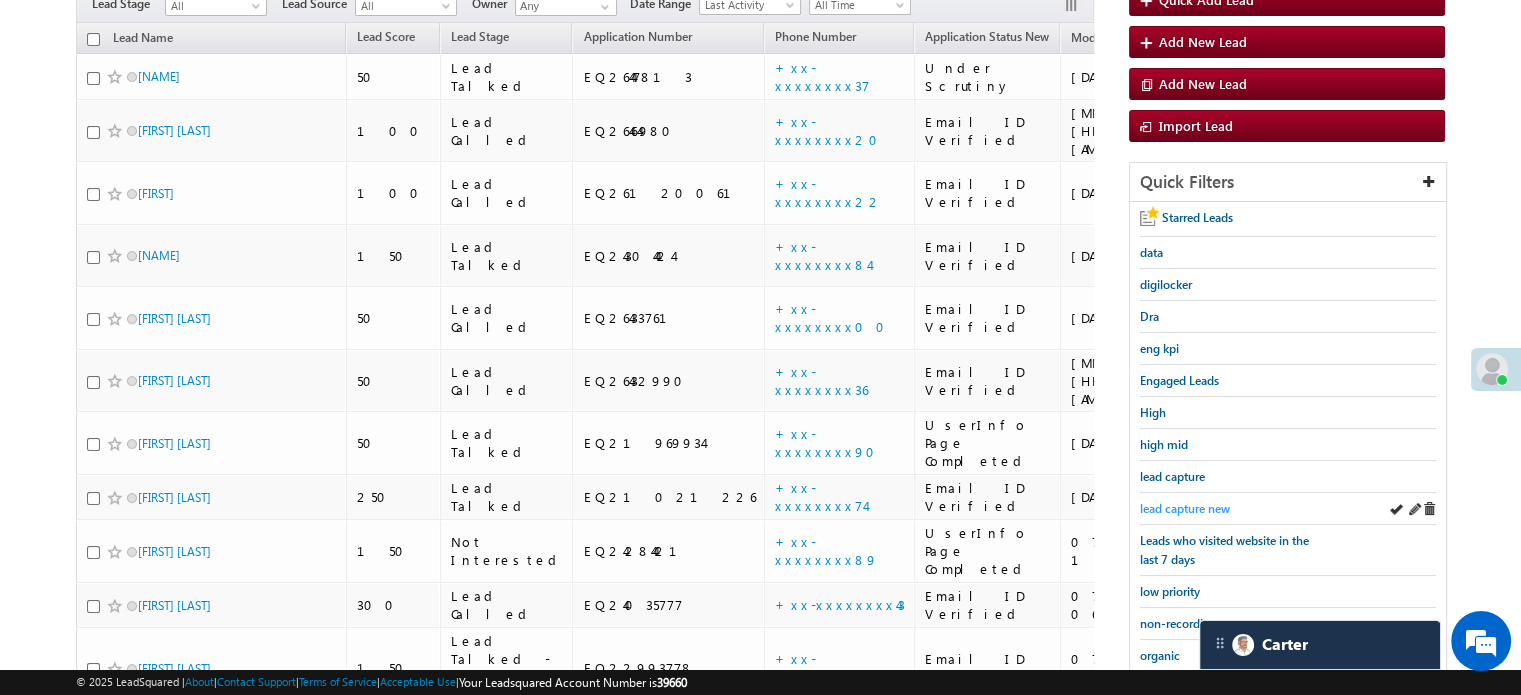 click on "lead capture new" at bounding box center (1185, 508) 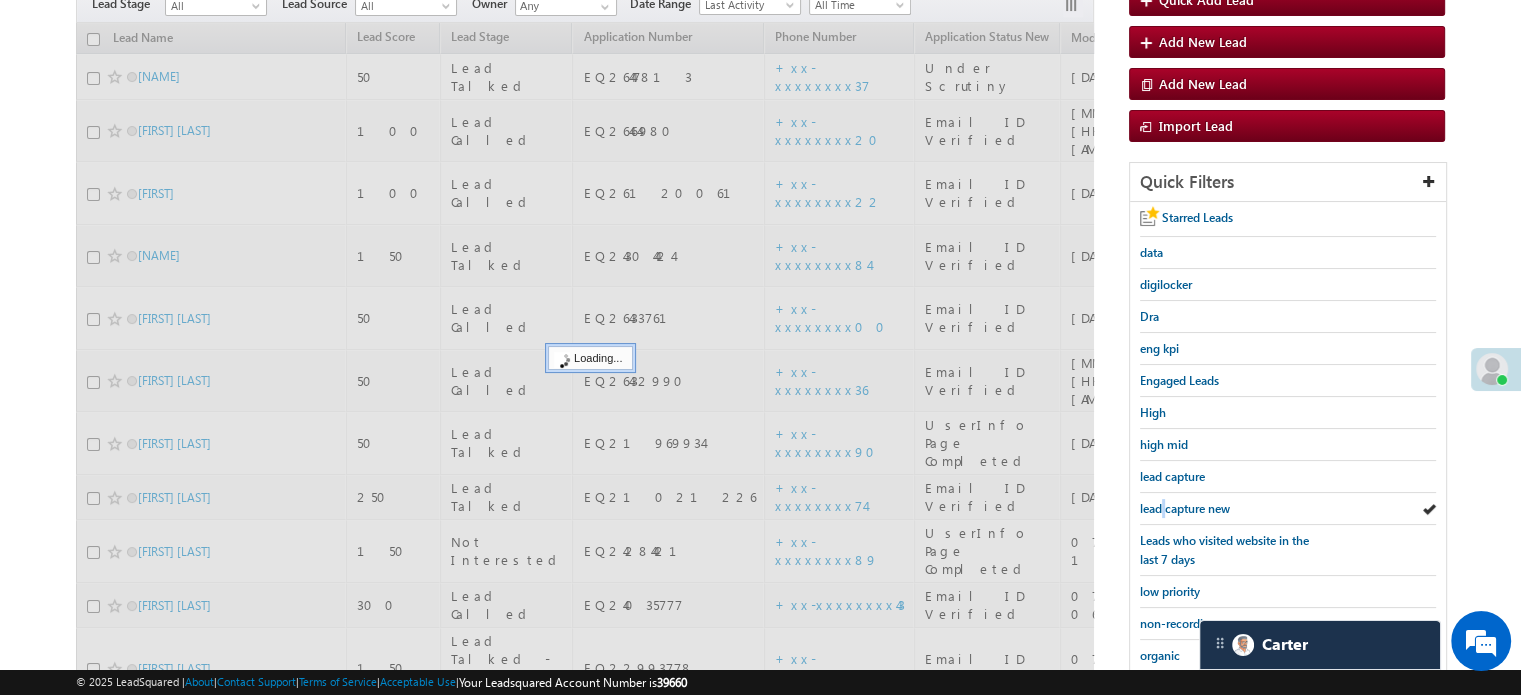 click on "lead capture new" at bounding box center [1185, 508] 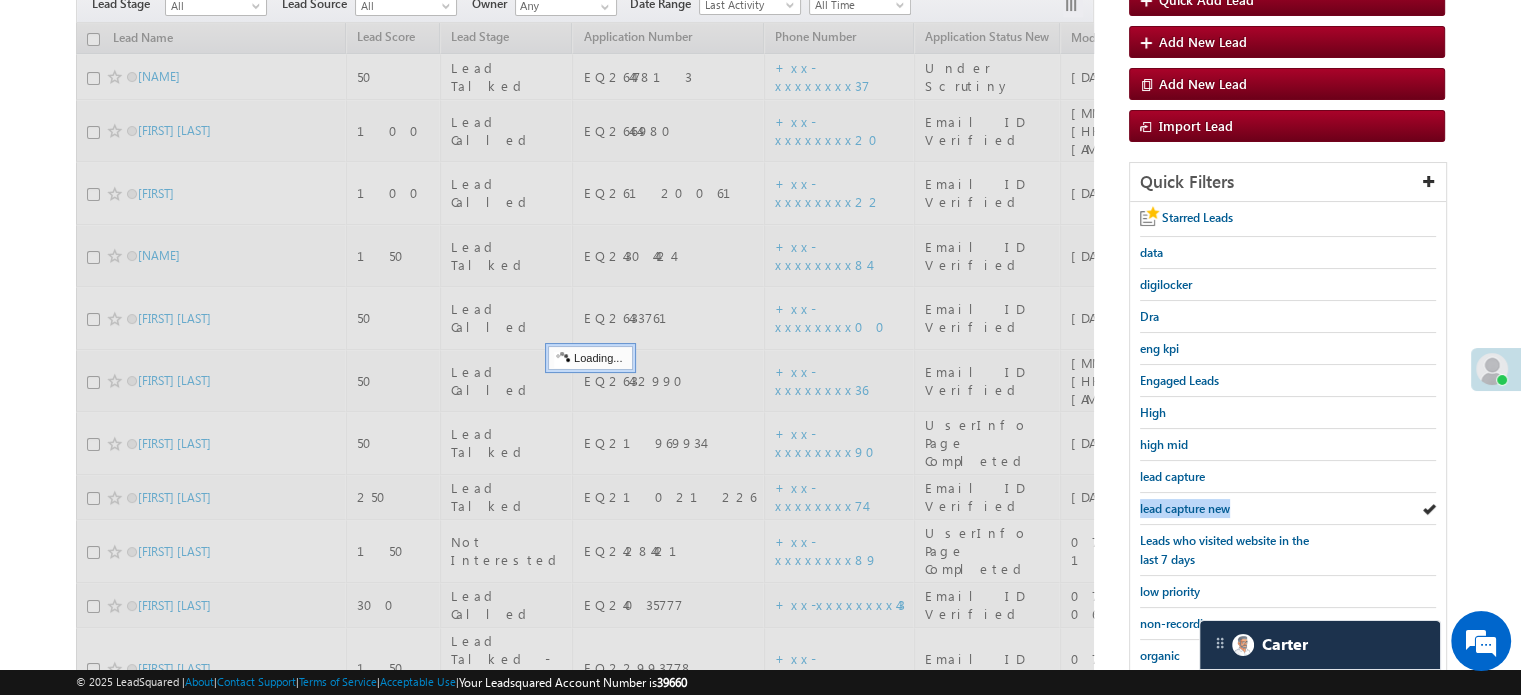 click on "lead capture new" at bounding box center (1185, 508) 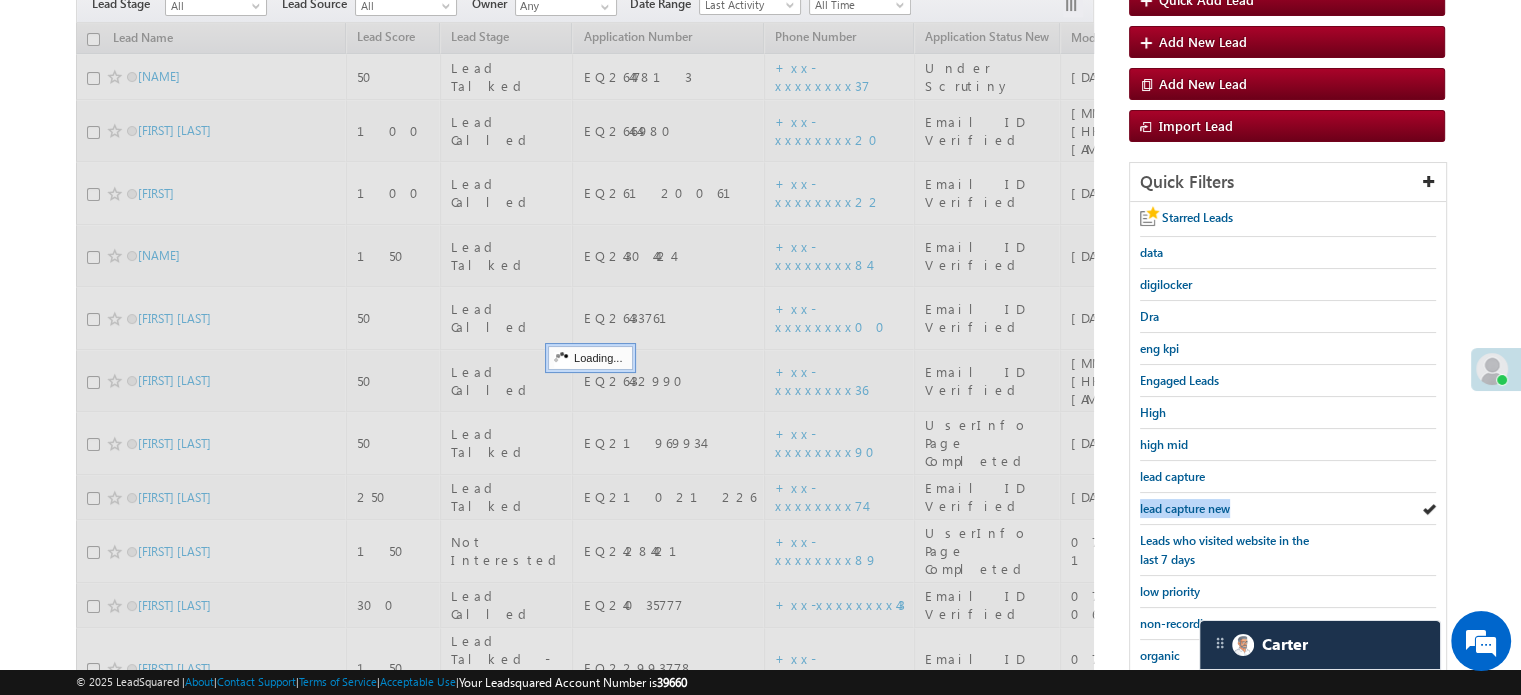 click on "lead capture new" at bounding box center (1185, 508) 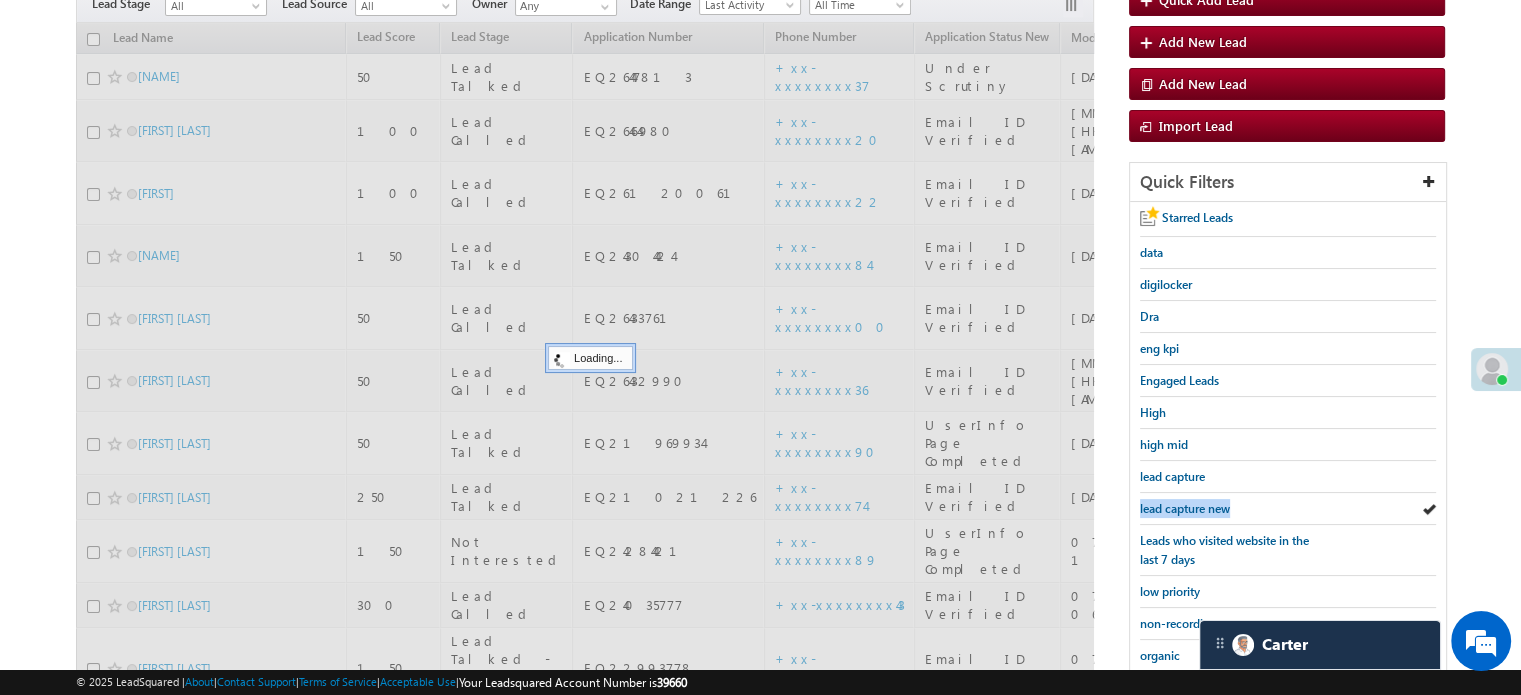 click on "lead capture new" at bounding box center [1185, 508] 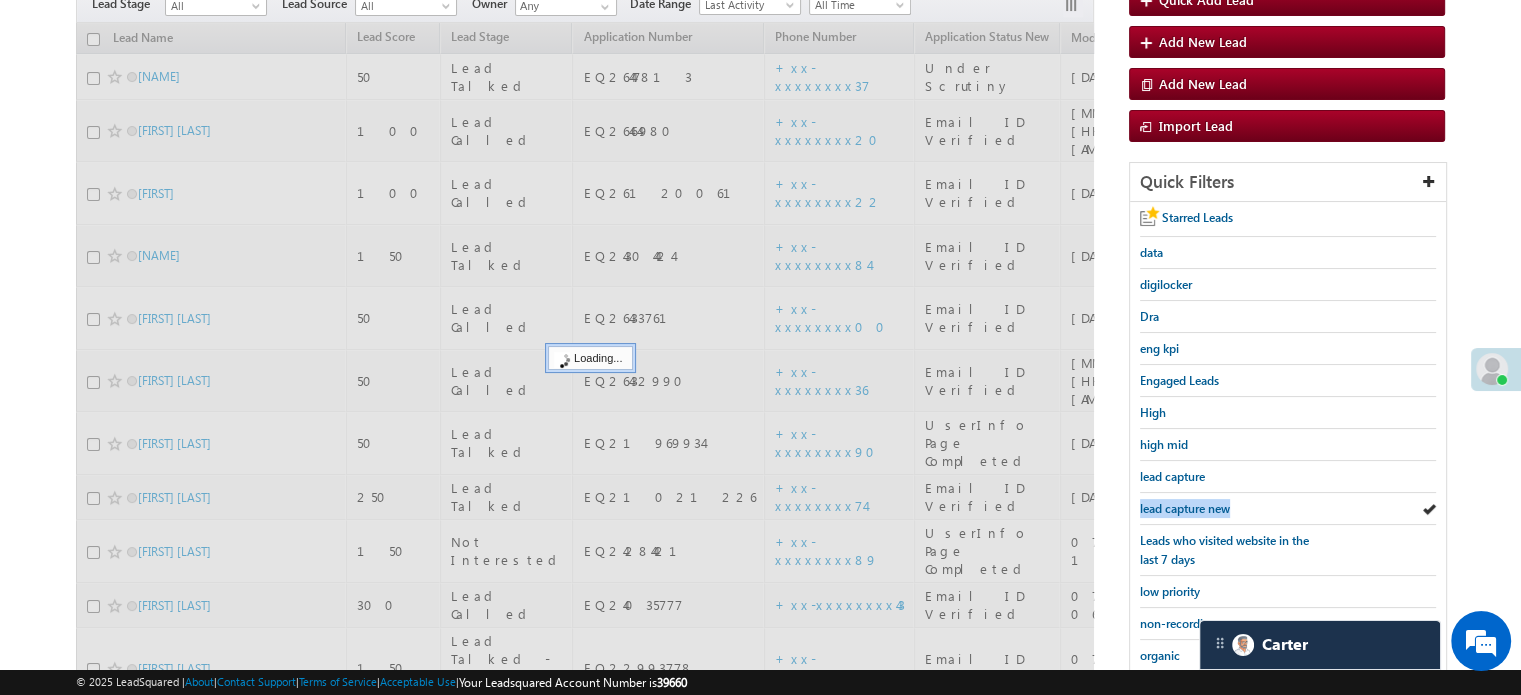 click on "lead capture new" at bounding box center (1185, 508) 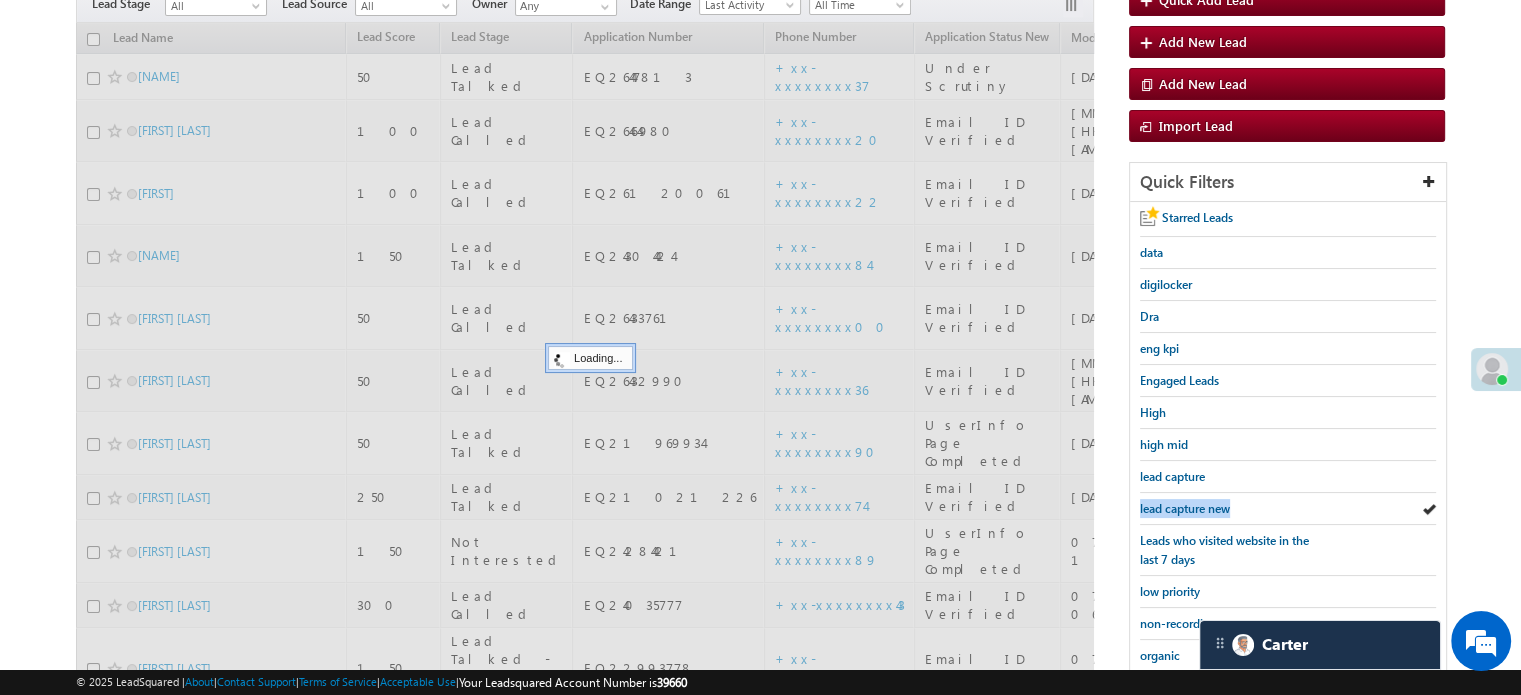 click on "lead capture new" at bounding box center [1185, 508] 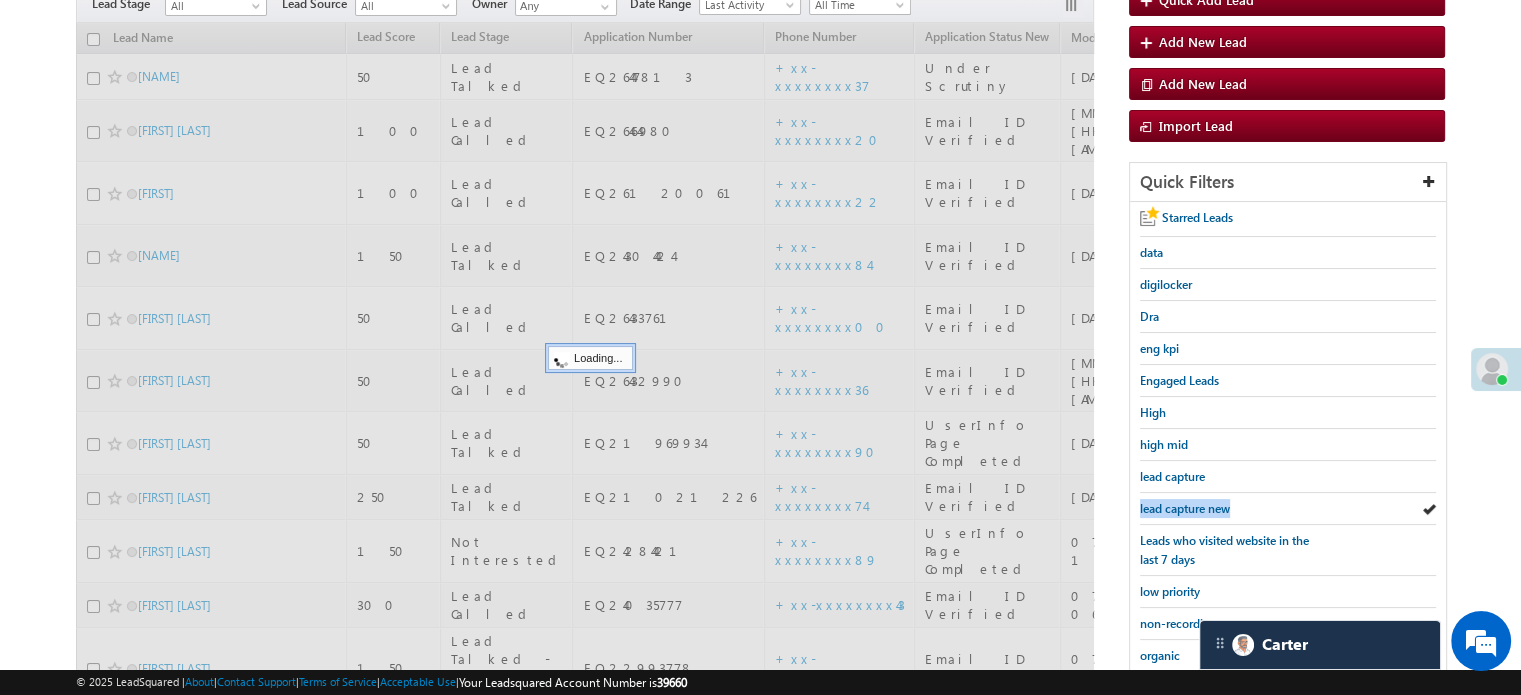 click on "lead capture new" at bounding box center (1185, 508) 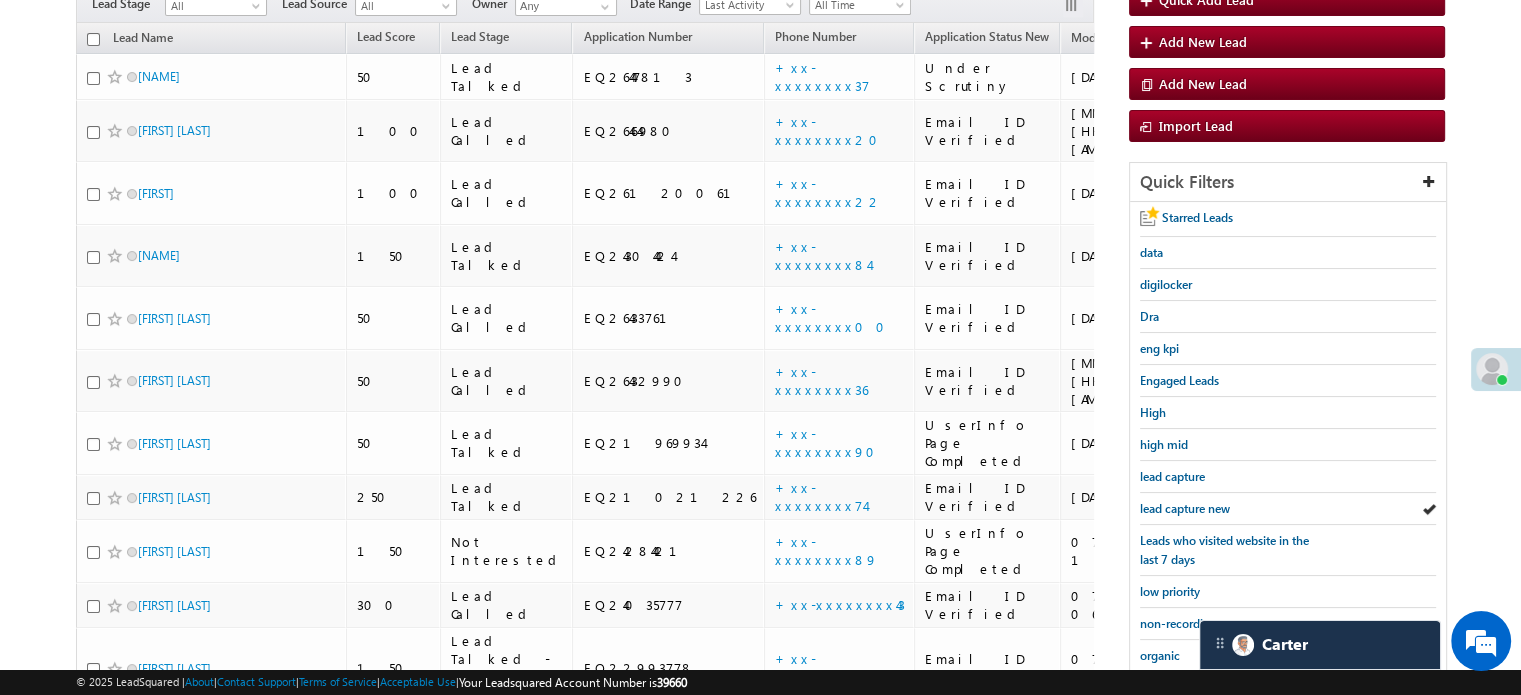 scroll, scrollTop: 400, scrollLeft: 0, axis: vertical 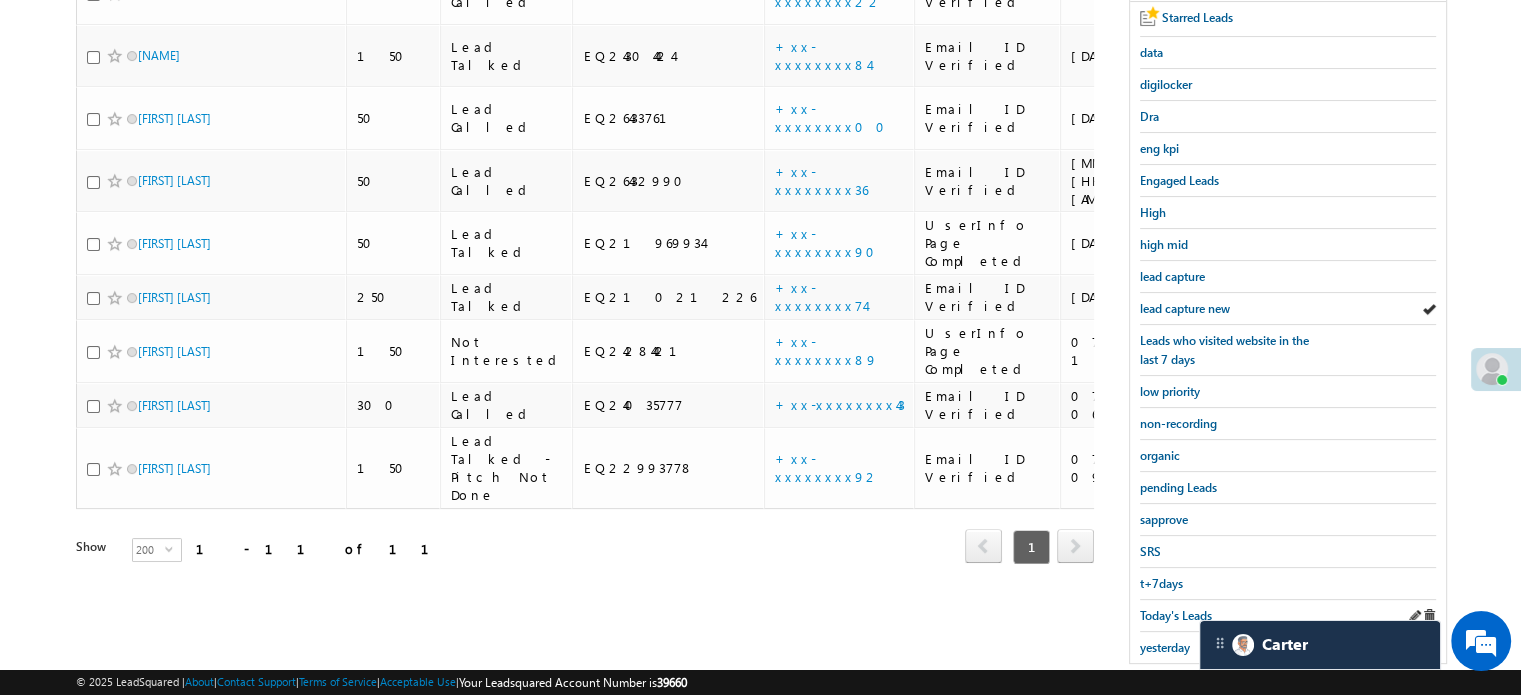 click on "Today's Leads" at bounding box center (1288, 616) 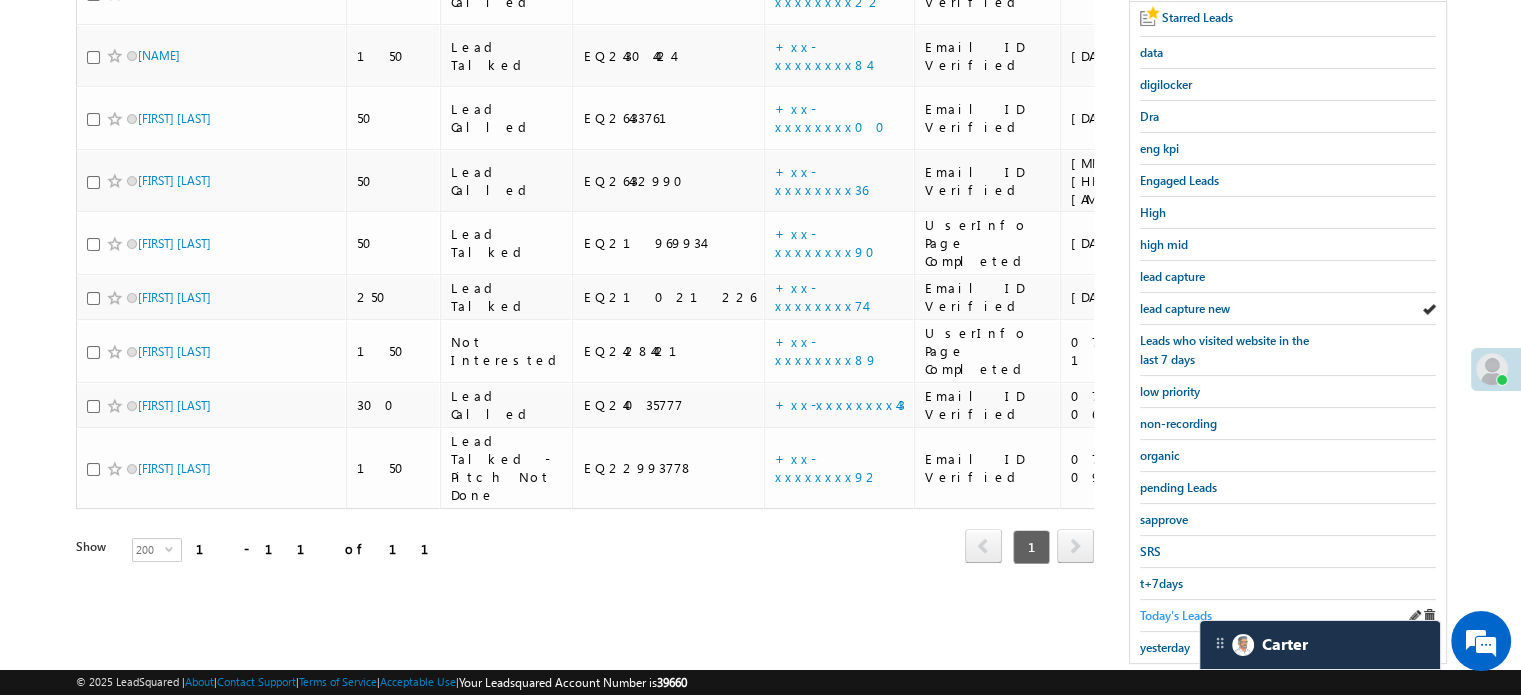 click on "Today's Leads" at bounding box center [1176, 615] 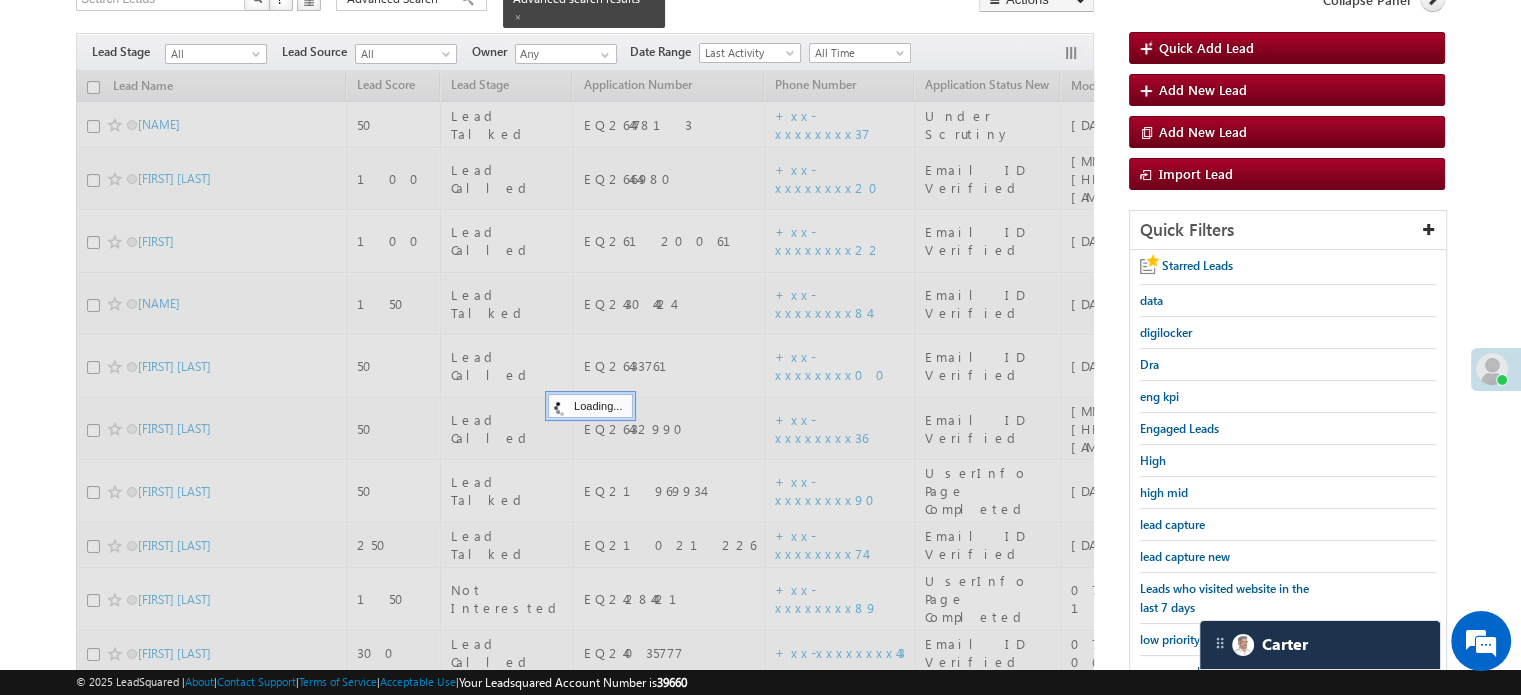 scroll, scrollTop: 100, scrollLeft: 0, axis: vertical 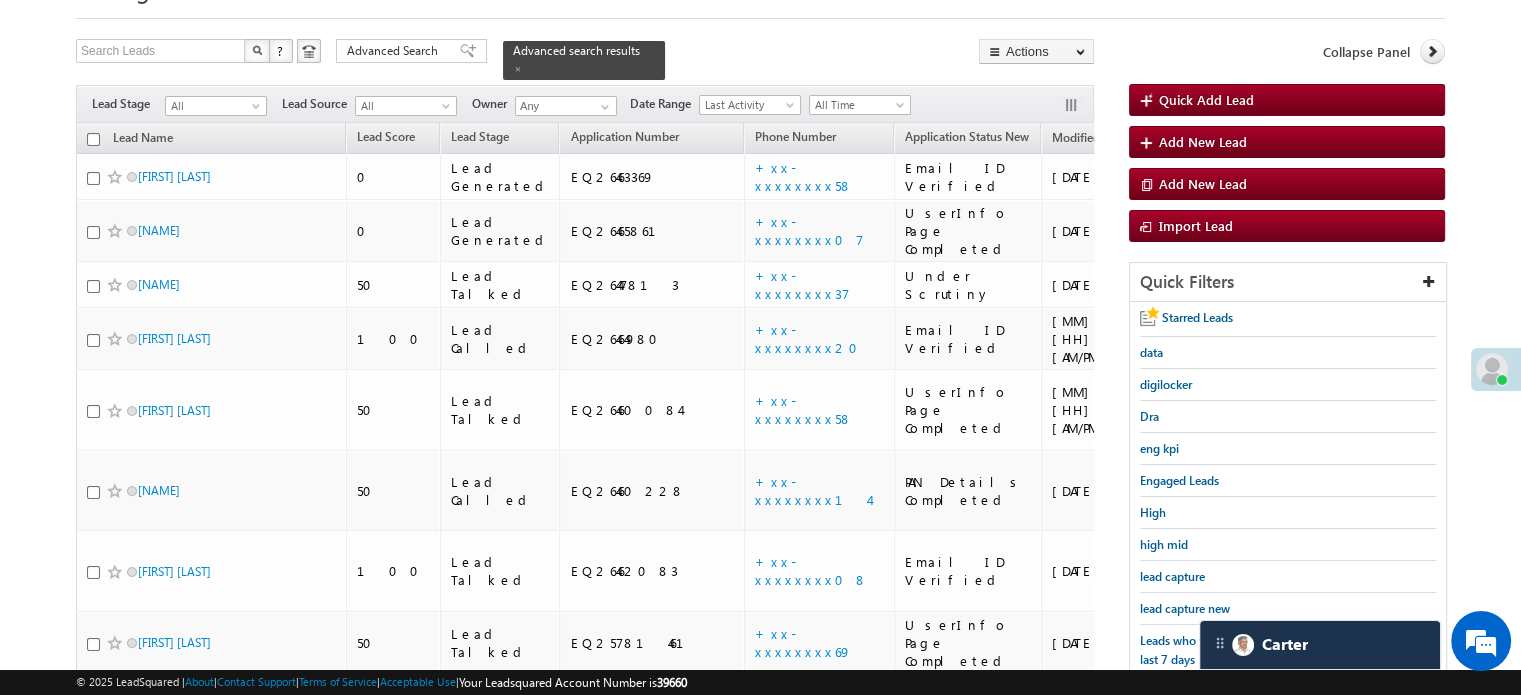 click on "lead capture new" at bounding box center [1185, 608] 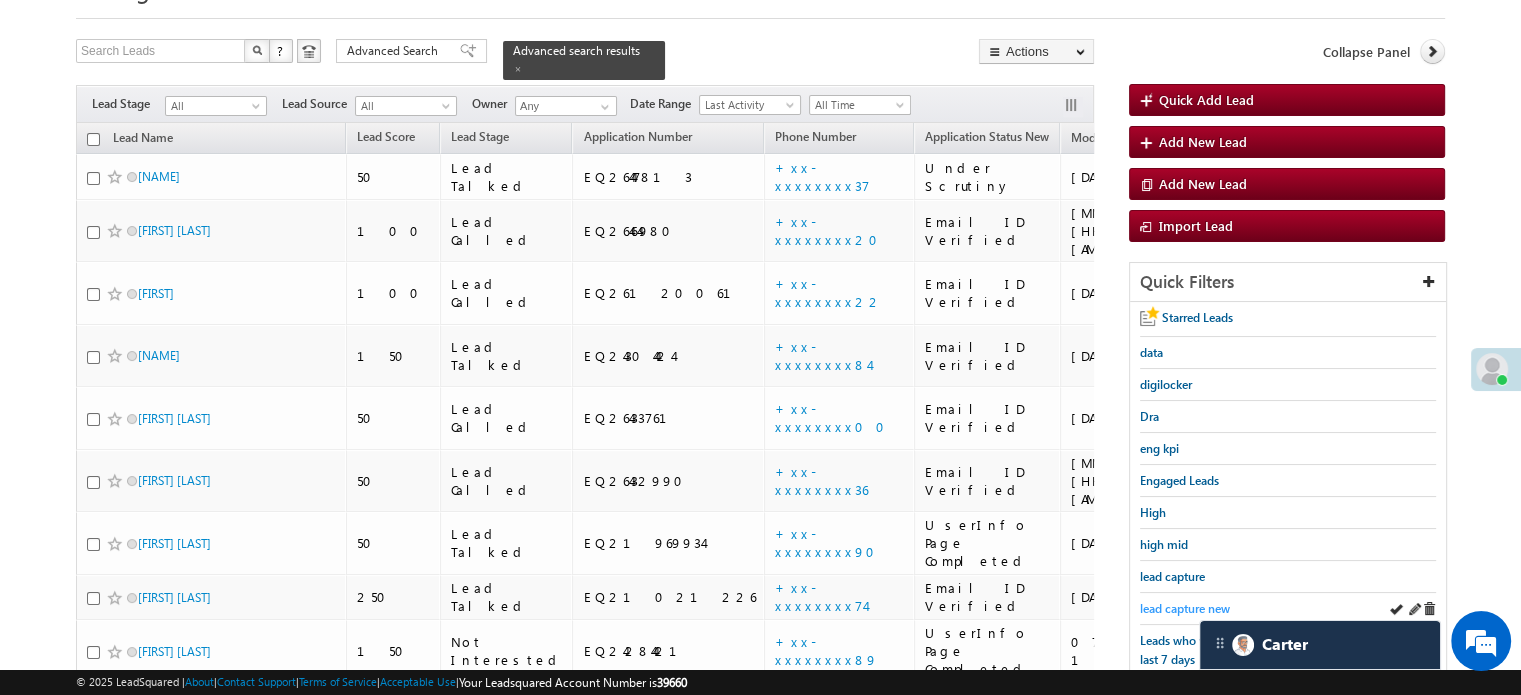 click on "lead capture new" at bounding box center [1185, 608] 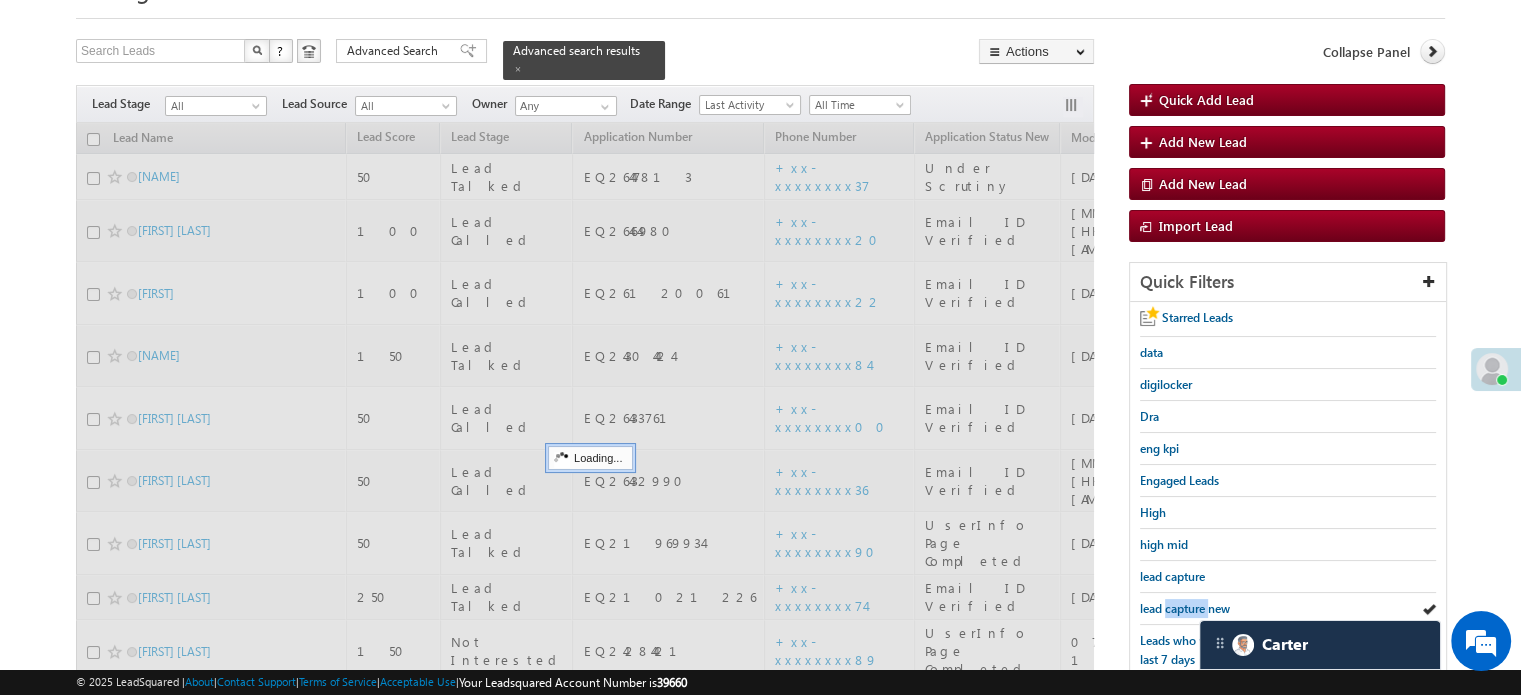click on "lead capture new" at bounding box center [1185, 608] 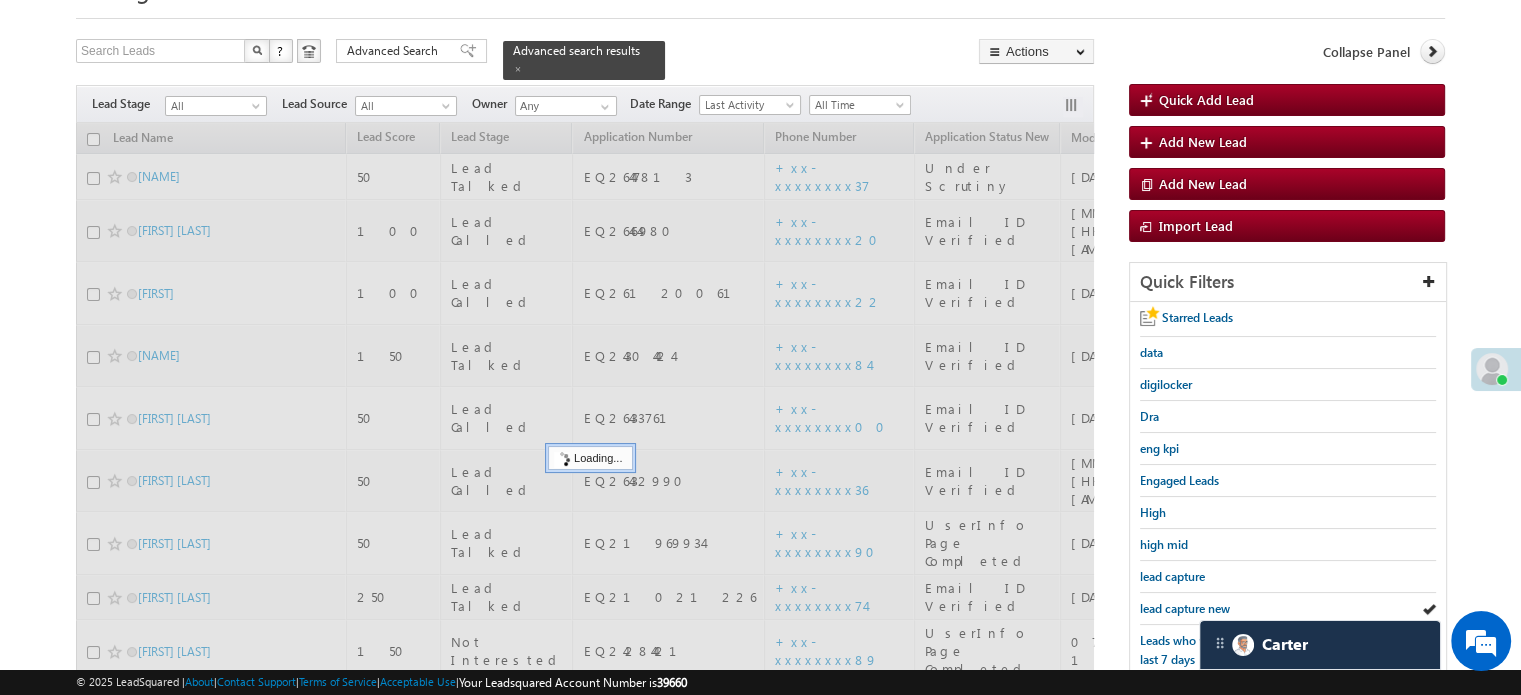 click on "lead capture new" at bounding box center [1185, 608] 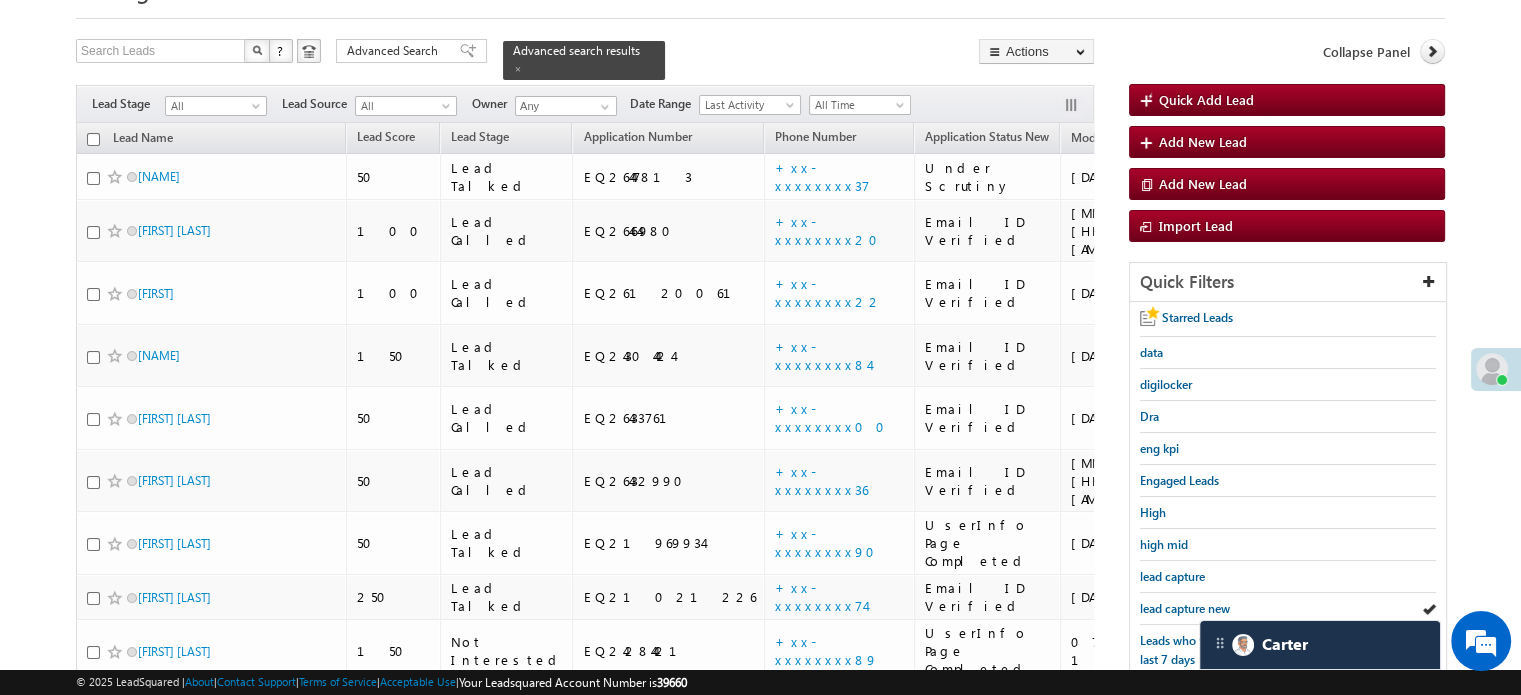 click on "lead capture new" at bounding box center [1185, 608] 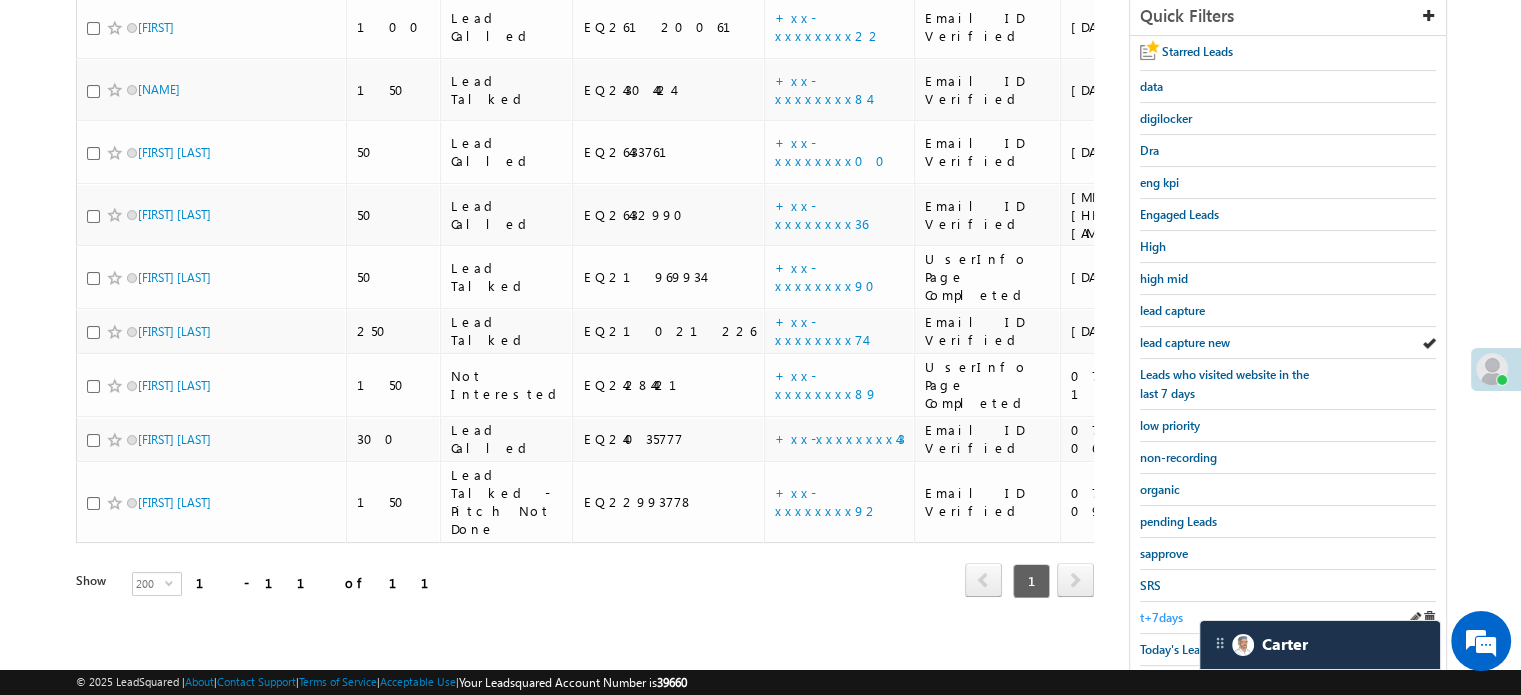 scroll, scrollTop: 429, scrollLeft: 0, axis: vertical 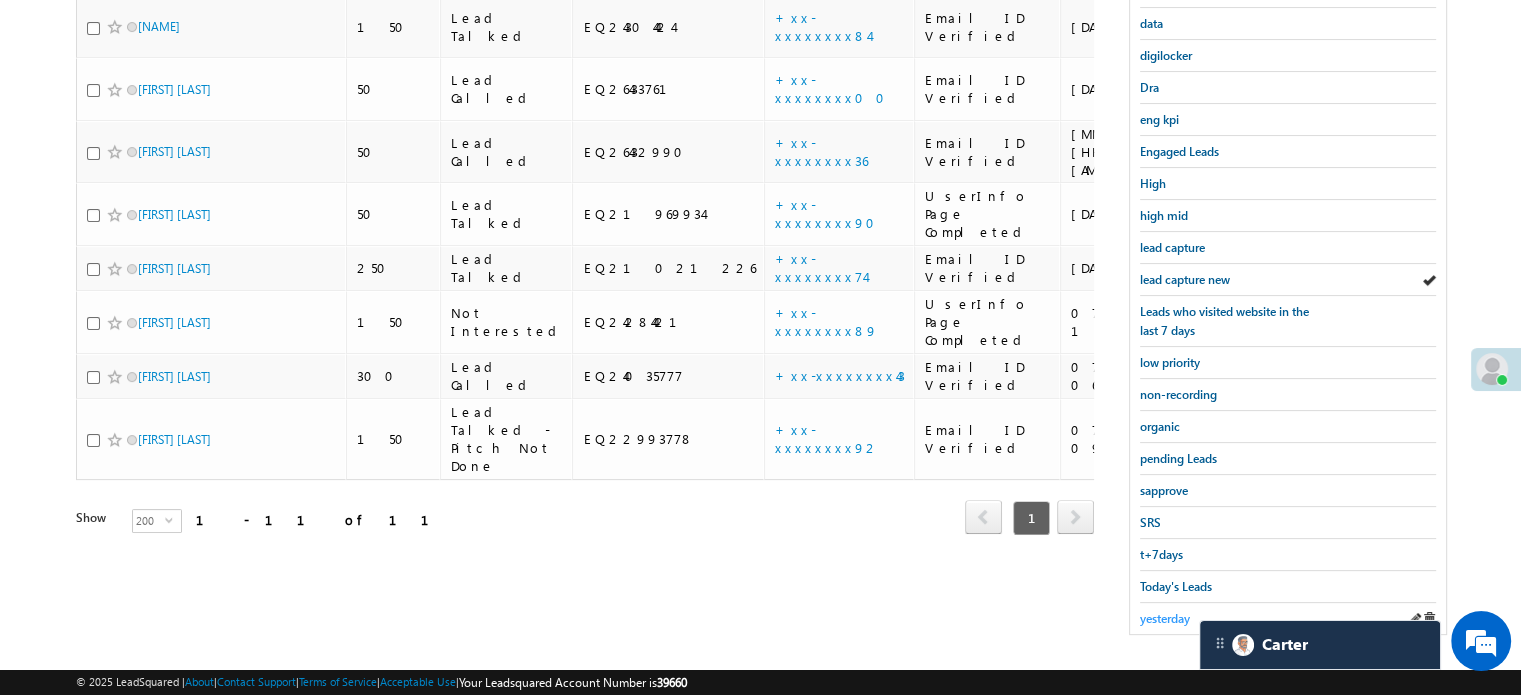 click on "yesterday" at bounding box center [1165, 618] 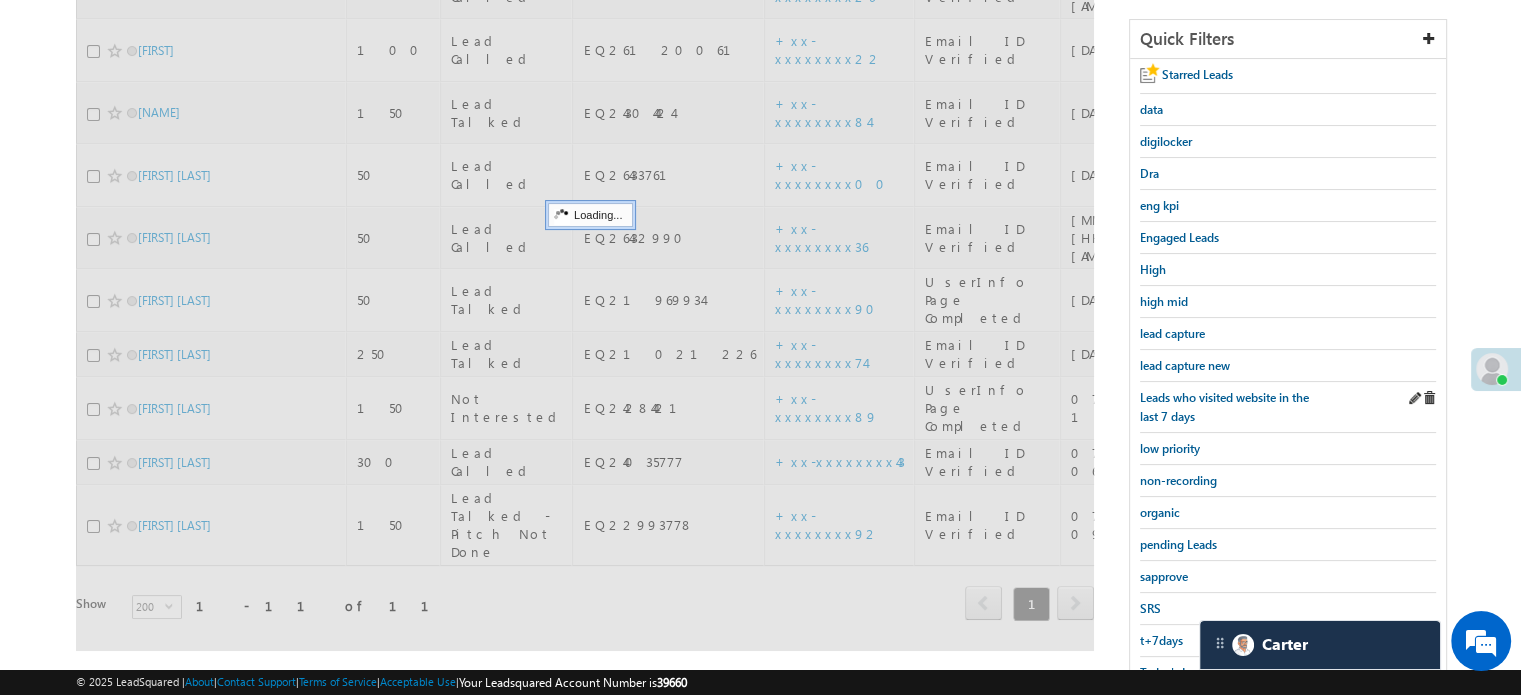 scroll, scrollTop: 229, scrollLeft: 0, axis: vertical 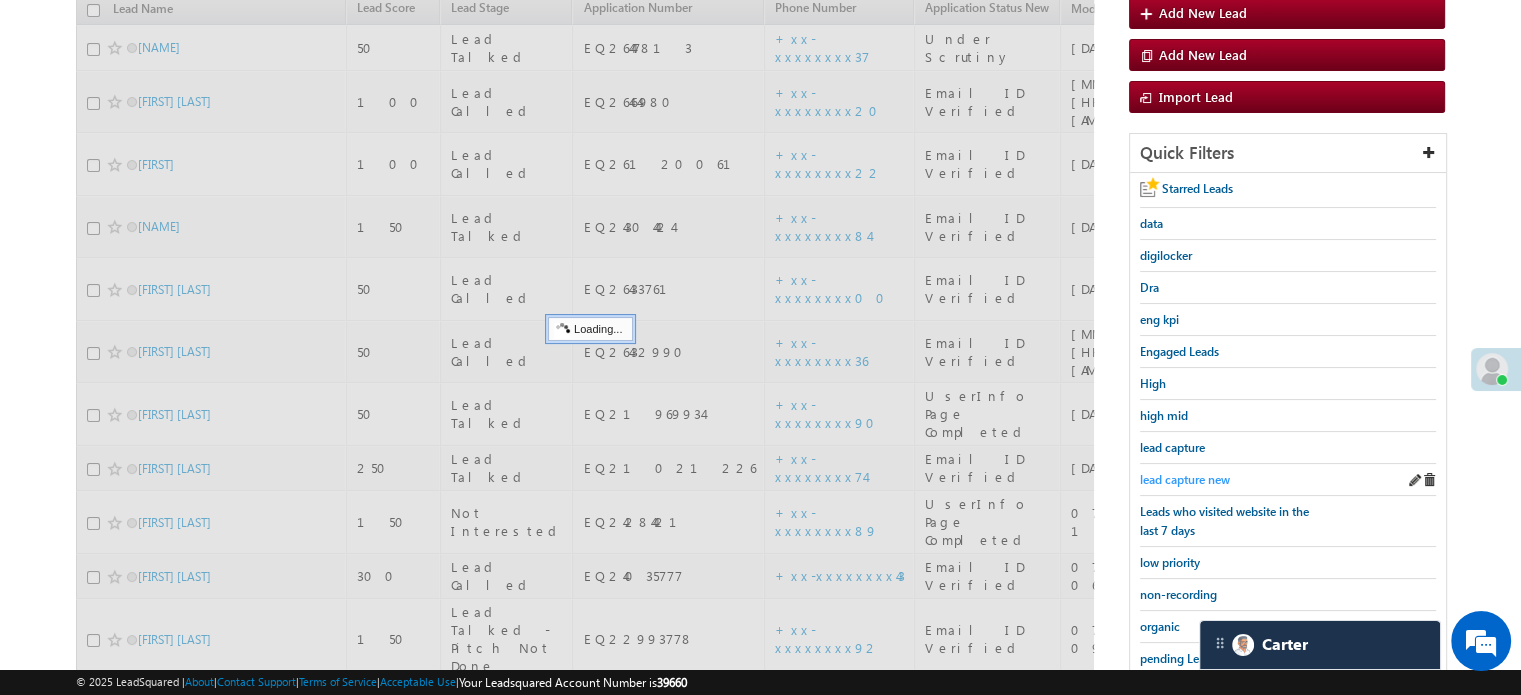 click on "lead capture new" at bounding box center (1185, 479) 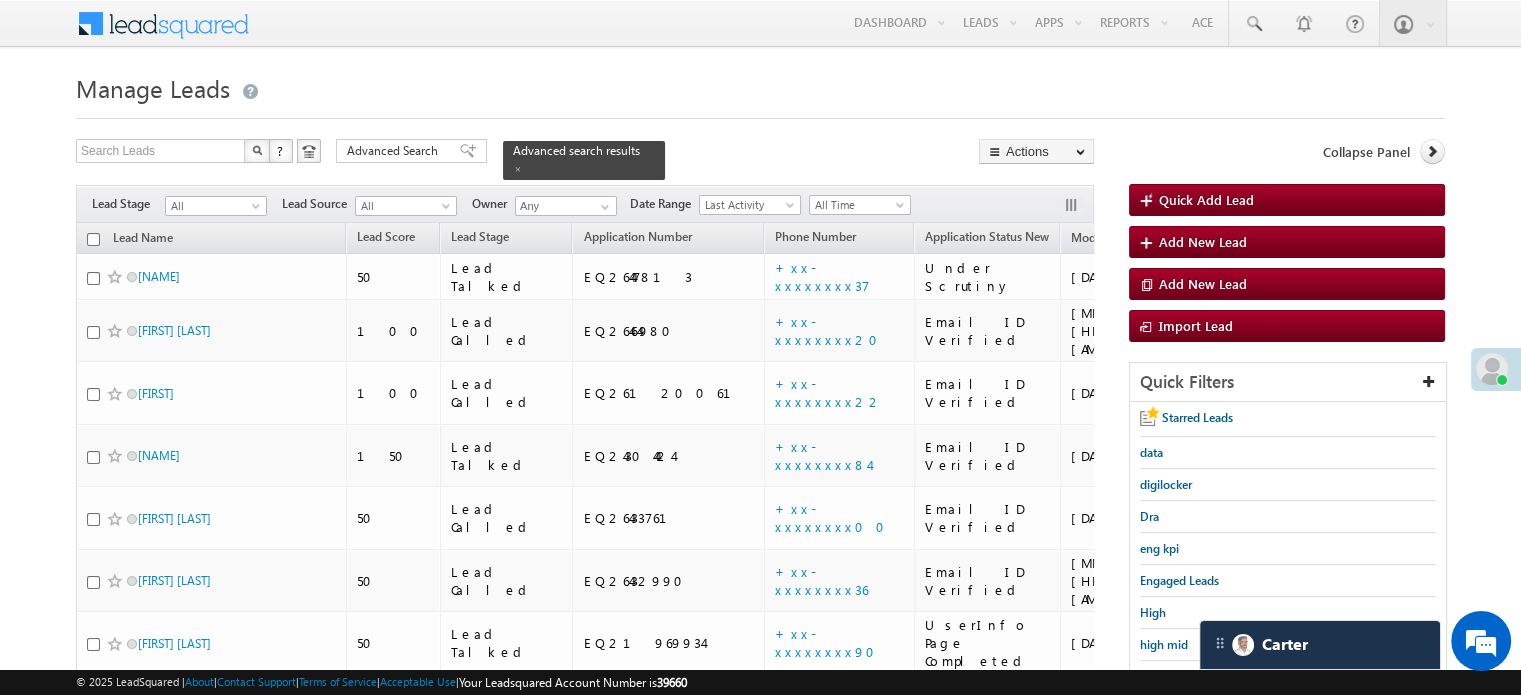 scroll, scrollTop: 200, scrollLeft: 0, axis: vertical 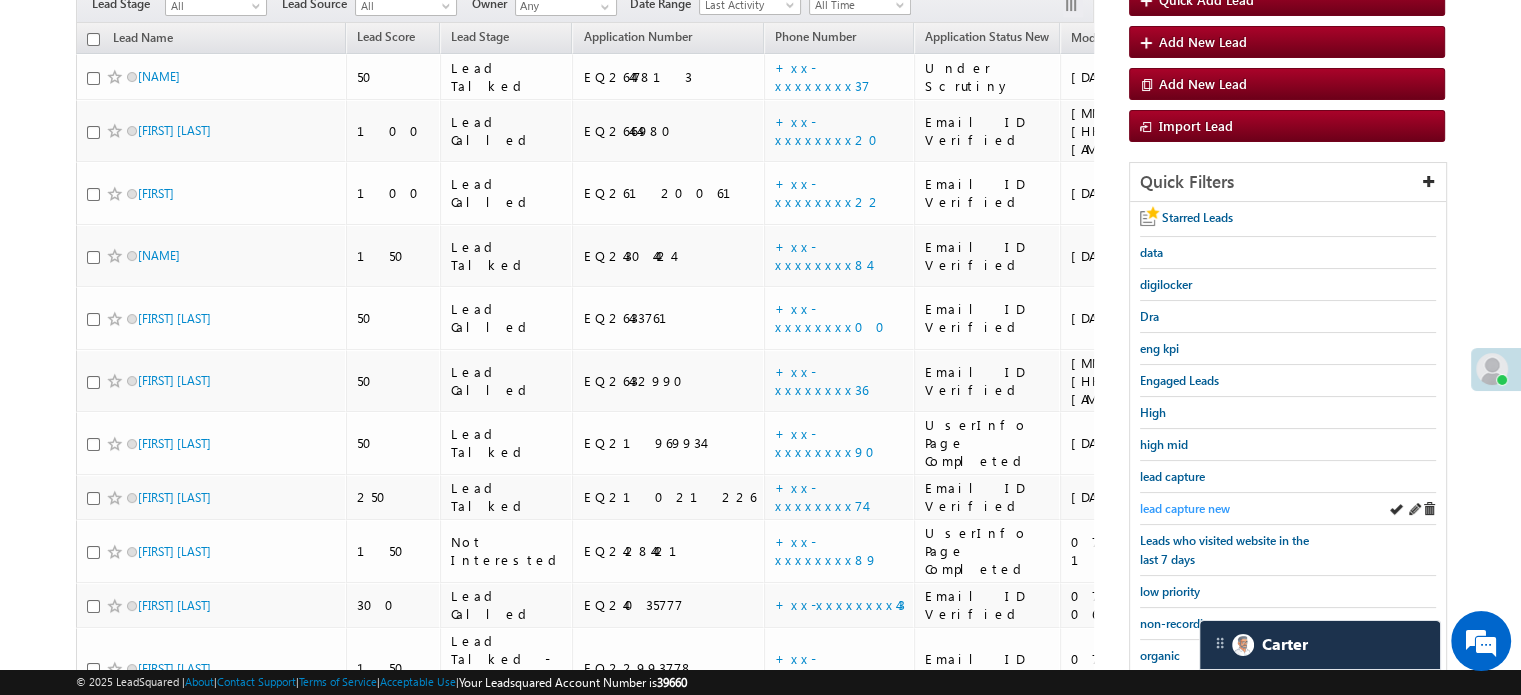 click on "lead capture new" at bounding box center (1185, 508) 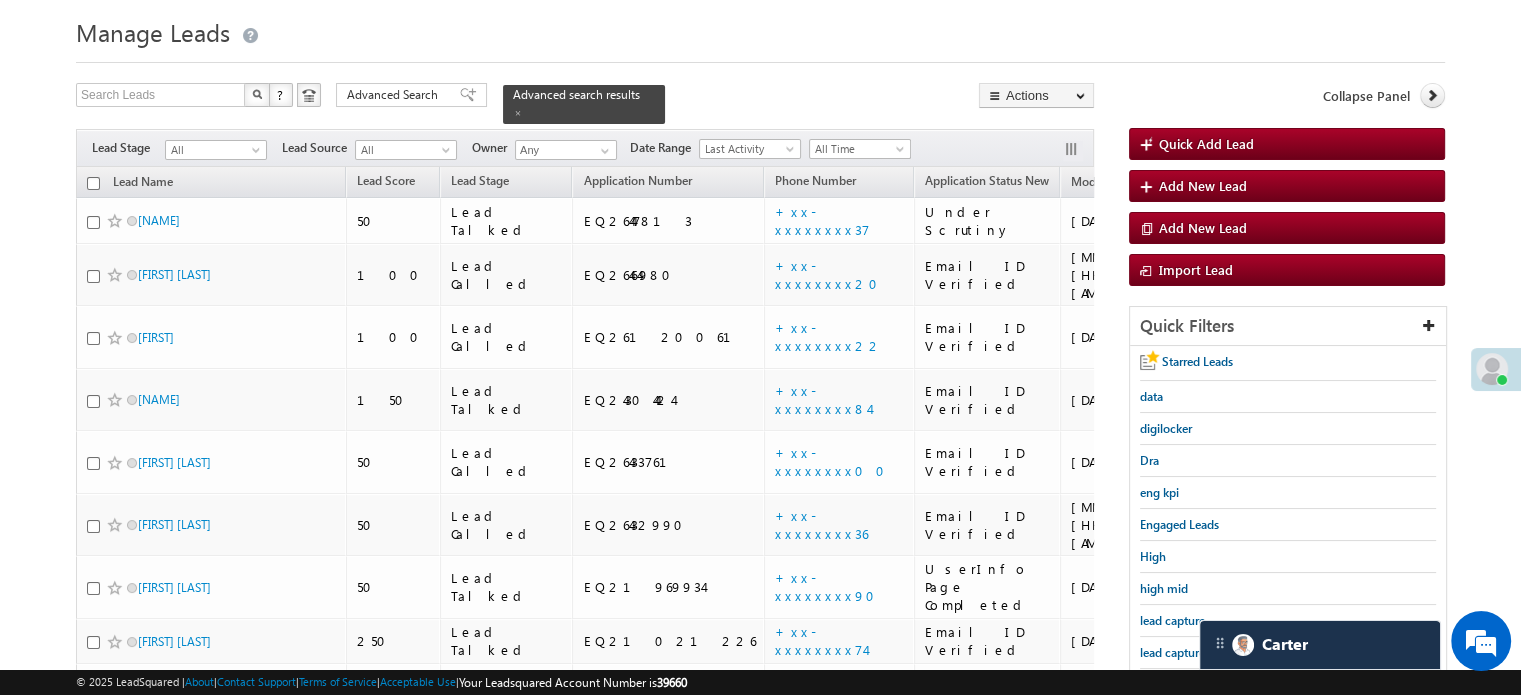 scroll, scrollTop: 100, scrollLeft: 0, axis: vertical 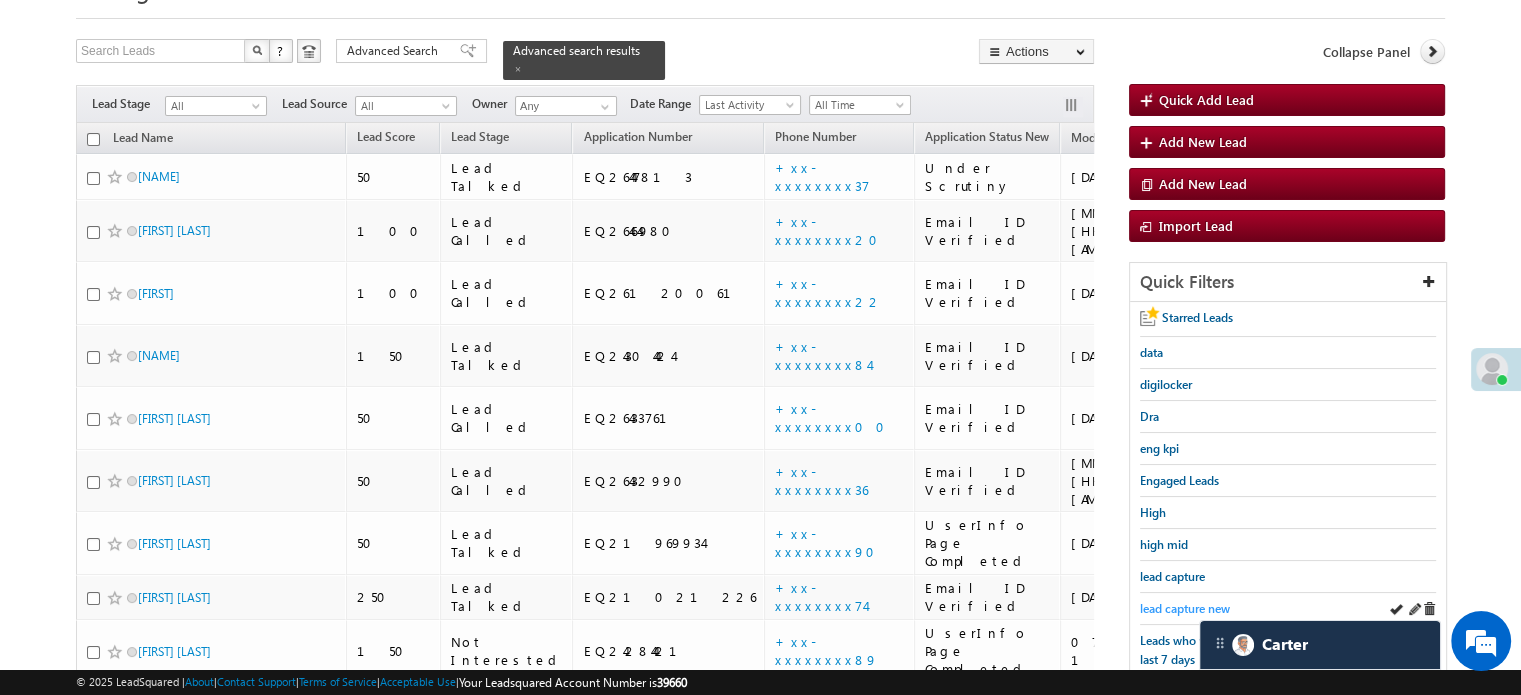 click on "lead capture new" at bounding box center [1185, 608] 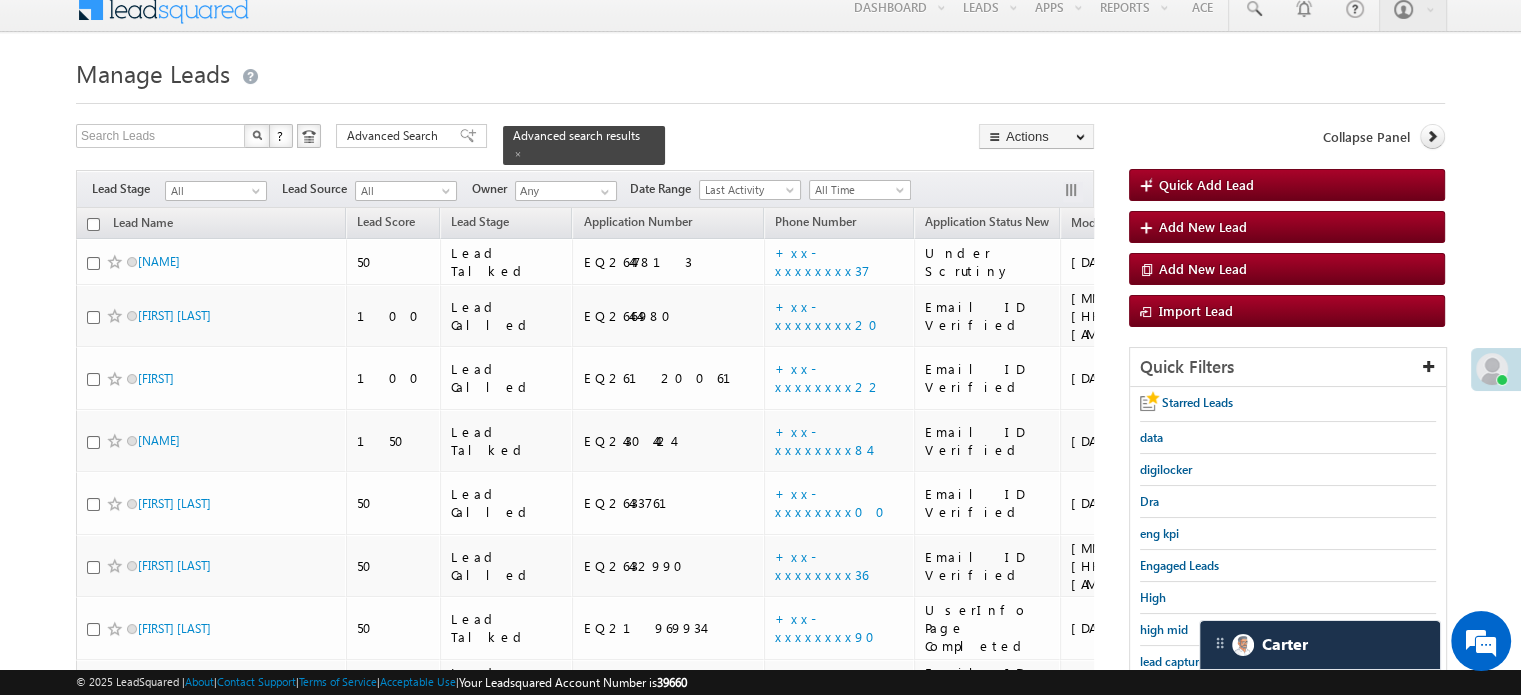 scroll, scrollTop: 300, scrollLeft: 0, axis: vertical 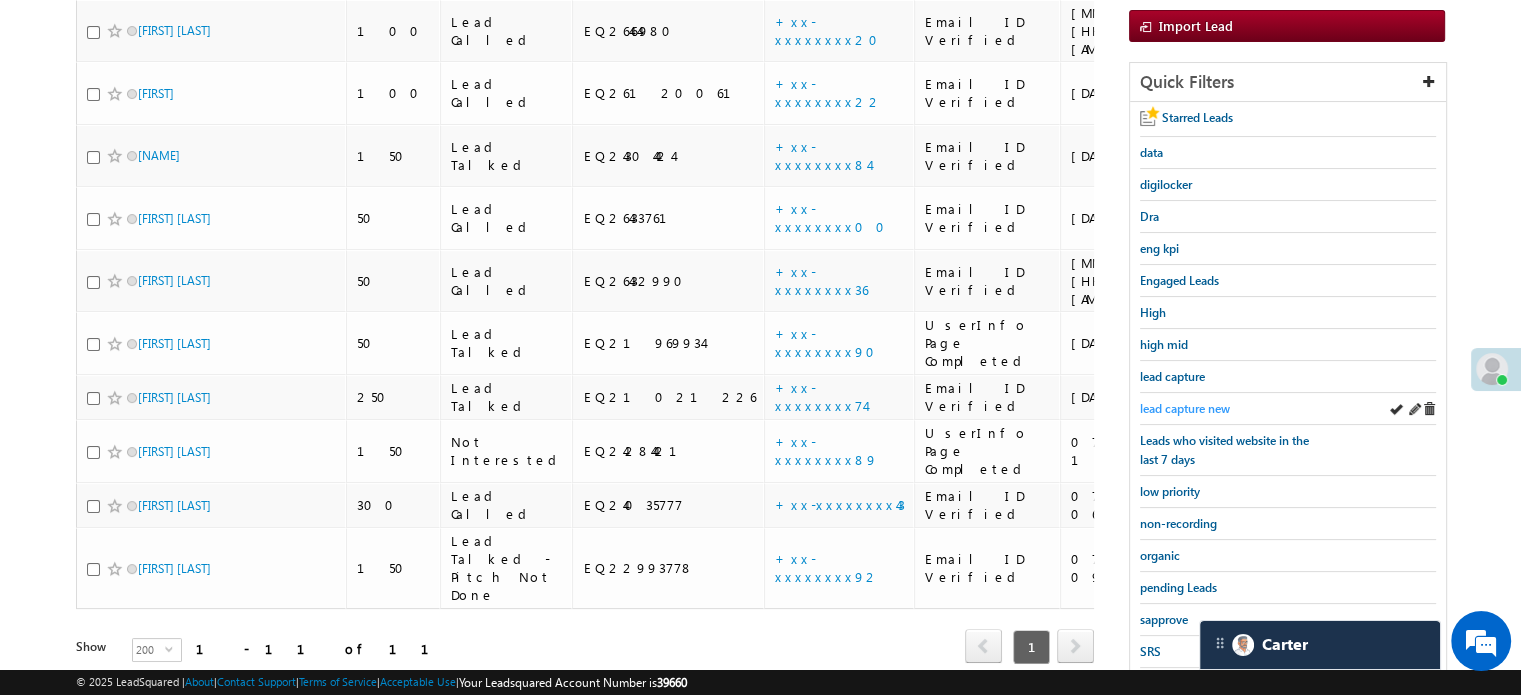 click on "lead capture new" at bounding box center [1185, 408] 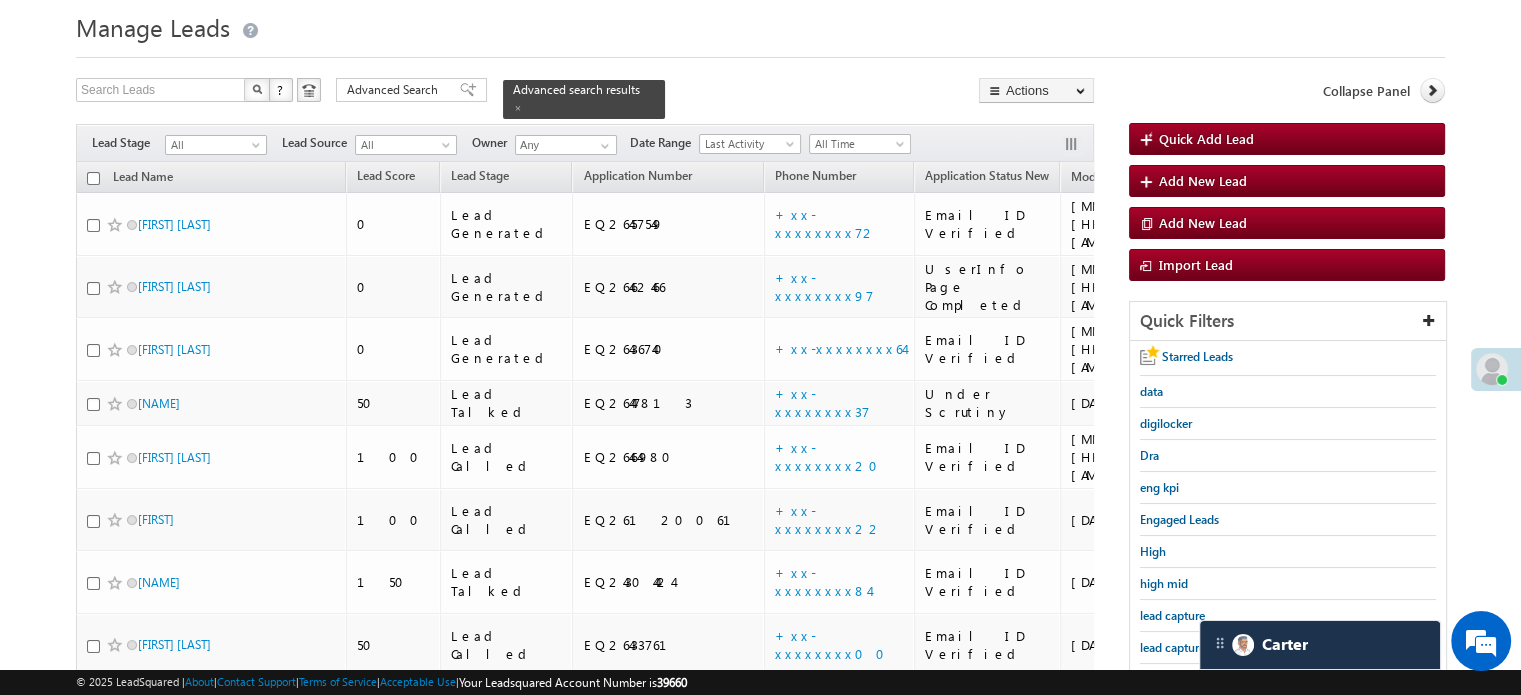 scroll, scrollTop: 200, scrollLeft: 0, axis: vertical 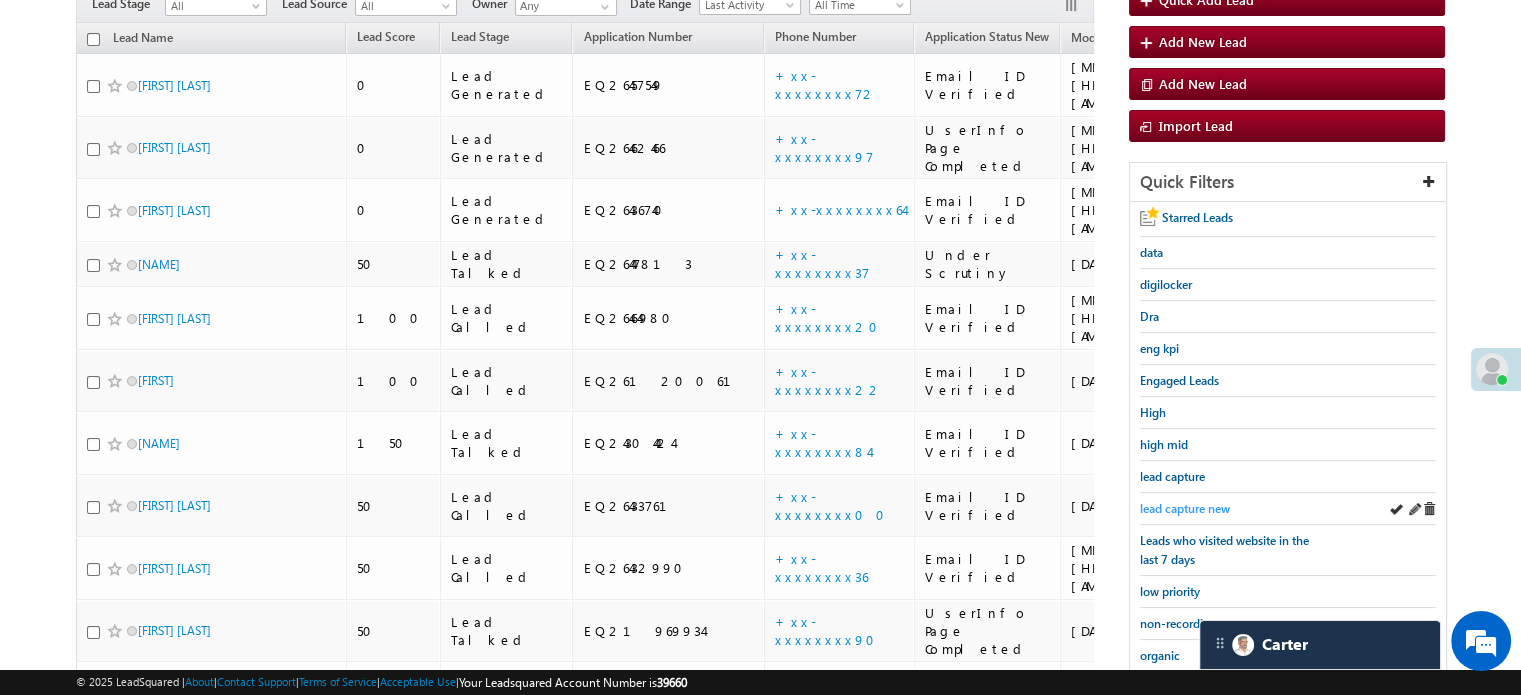 click on "lead capture new" at bounding box center [1185, 508] 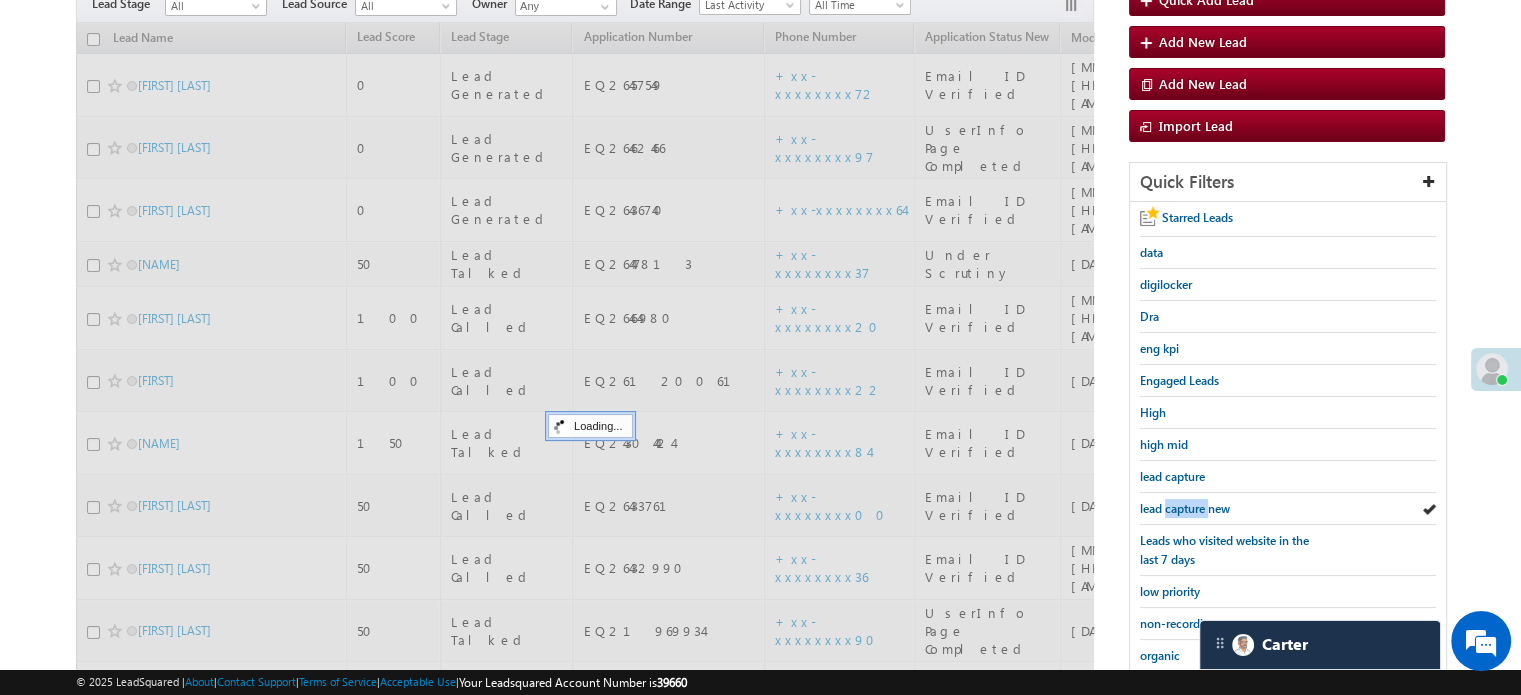 click on "lead capture new" at bounding box center [1185, 508] 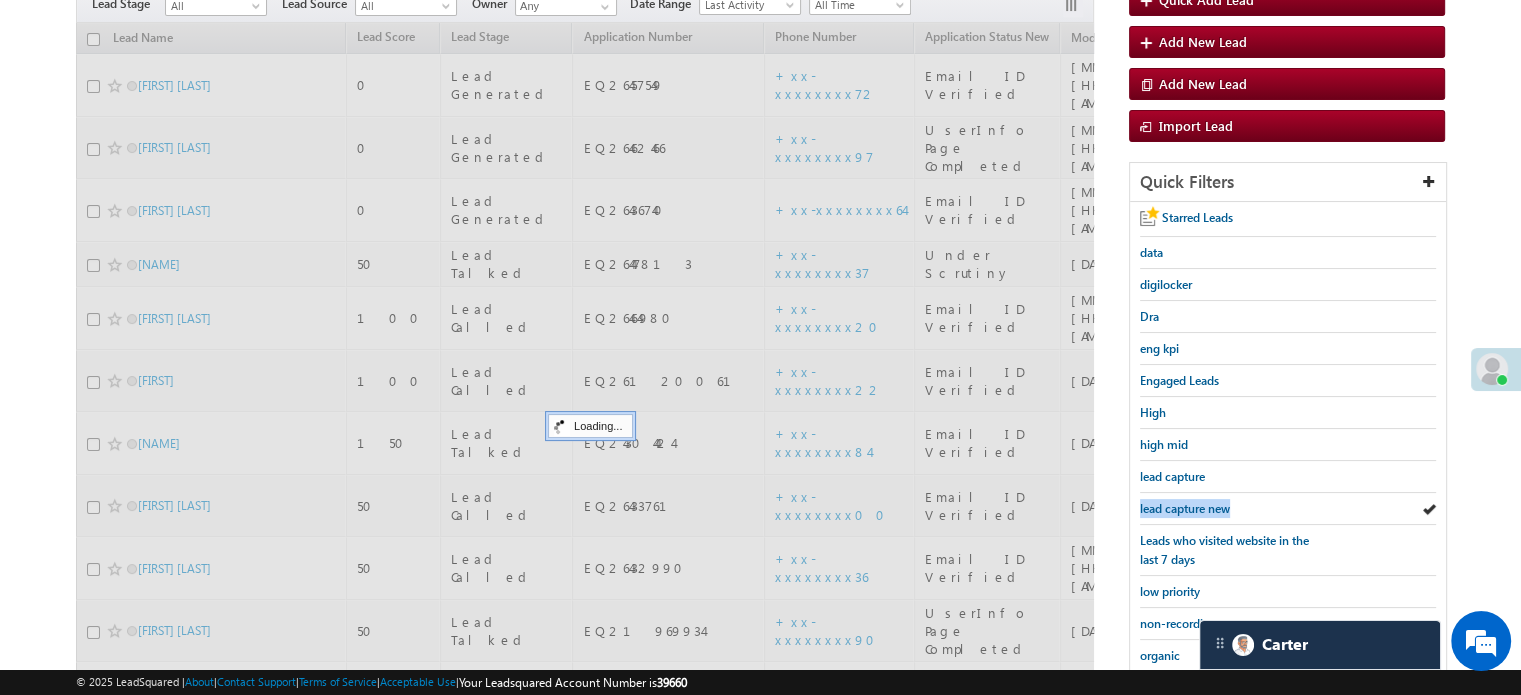 click on "lead capture new" at bounding box center [1185, 508] 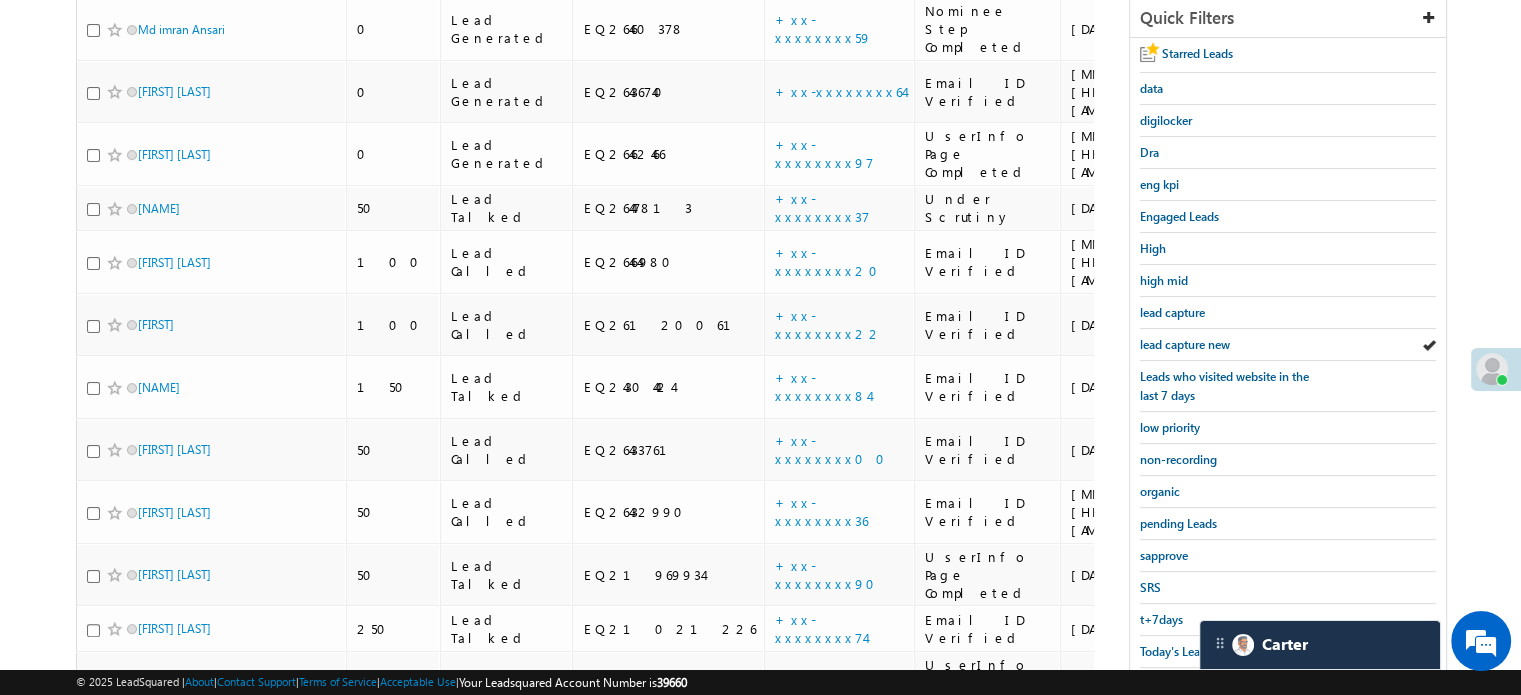 scroll, scrollTop: 277, scrollLeft: 0, axis: vertical 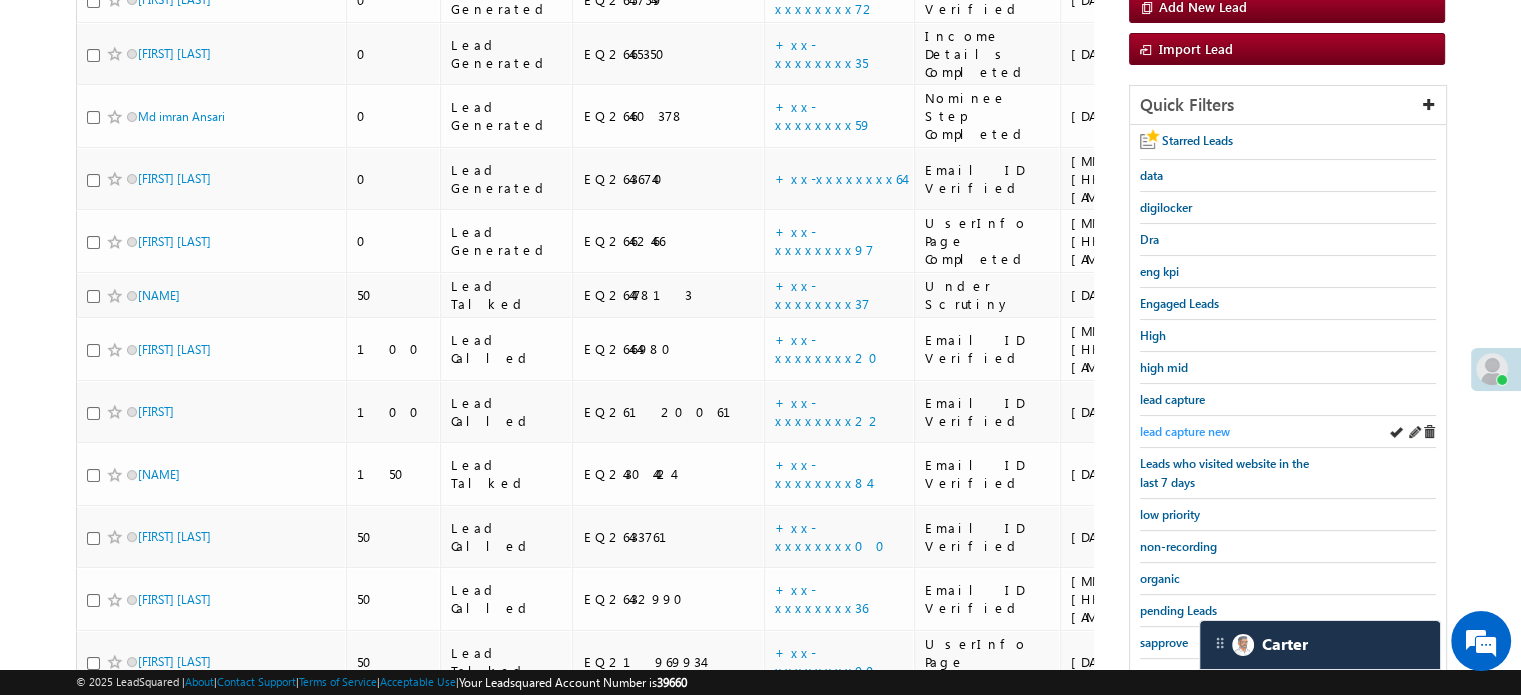 click on "lead capture new" at bounding box center [1185, 431] 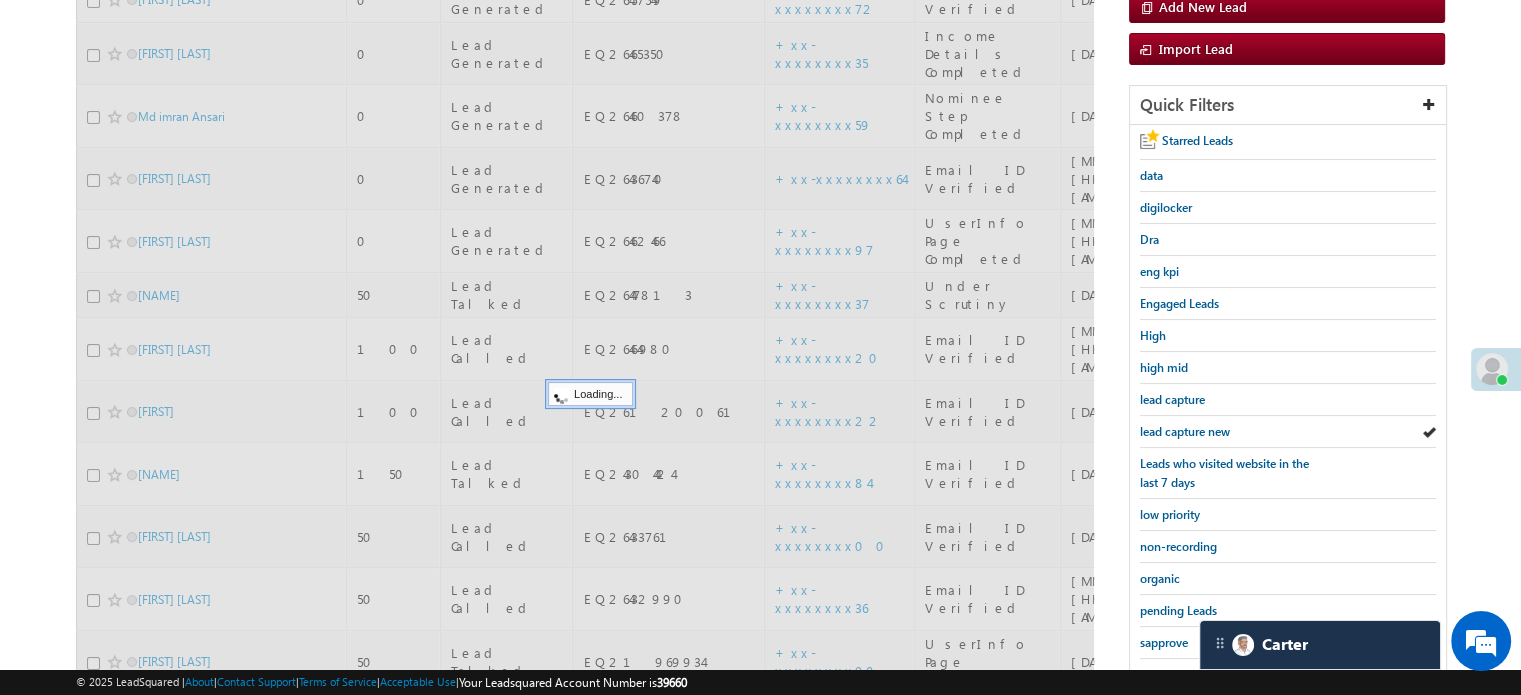click on "lead capture new" at bounding box center (1185, 431) 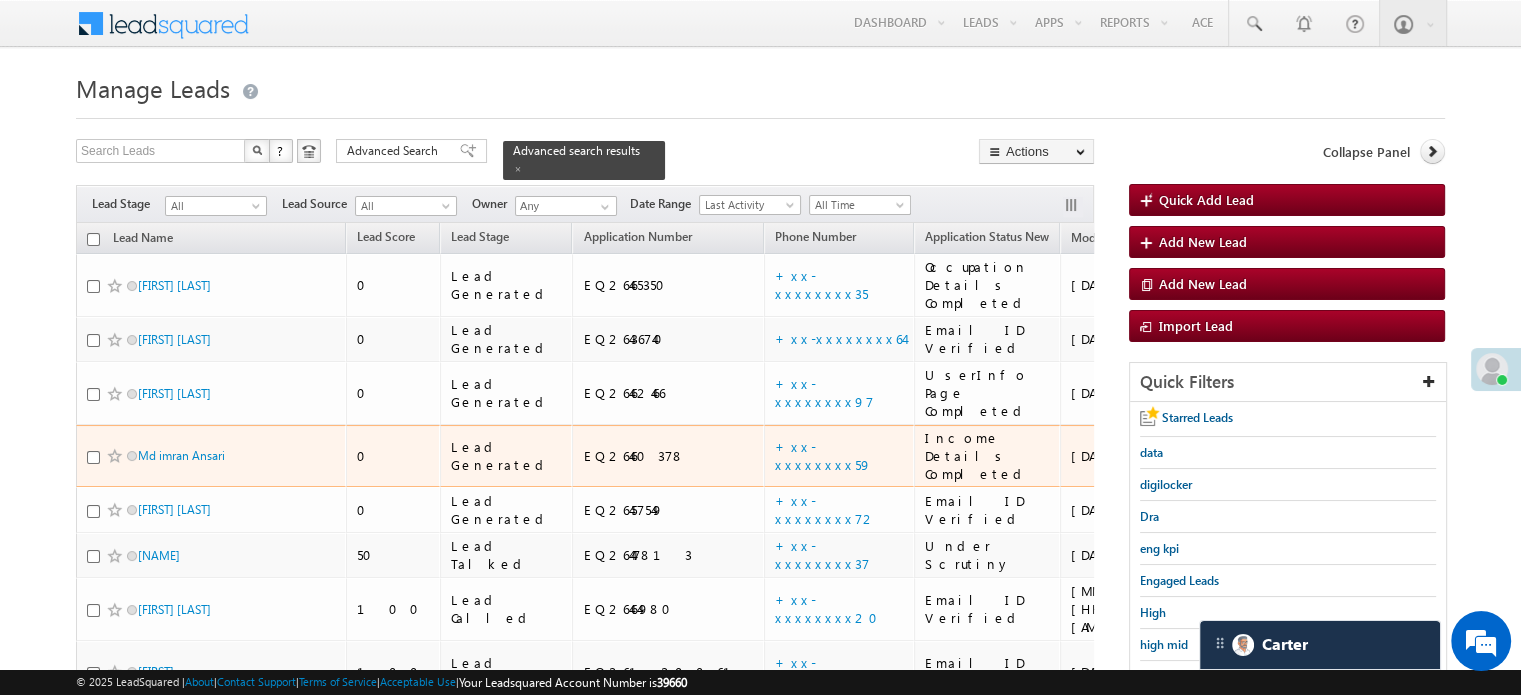 scroll, scrollTop: 100, scrollLeft: 0, axis: vertical 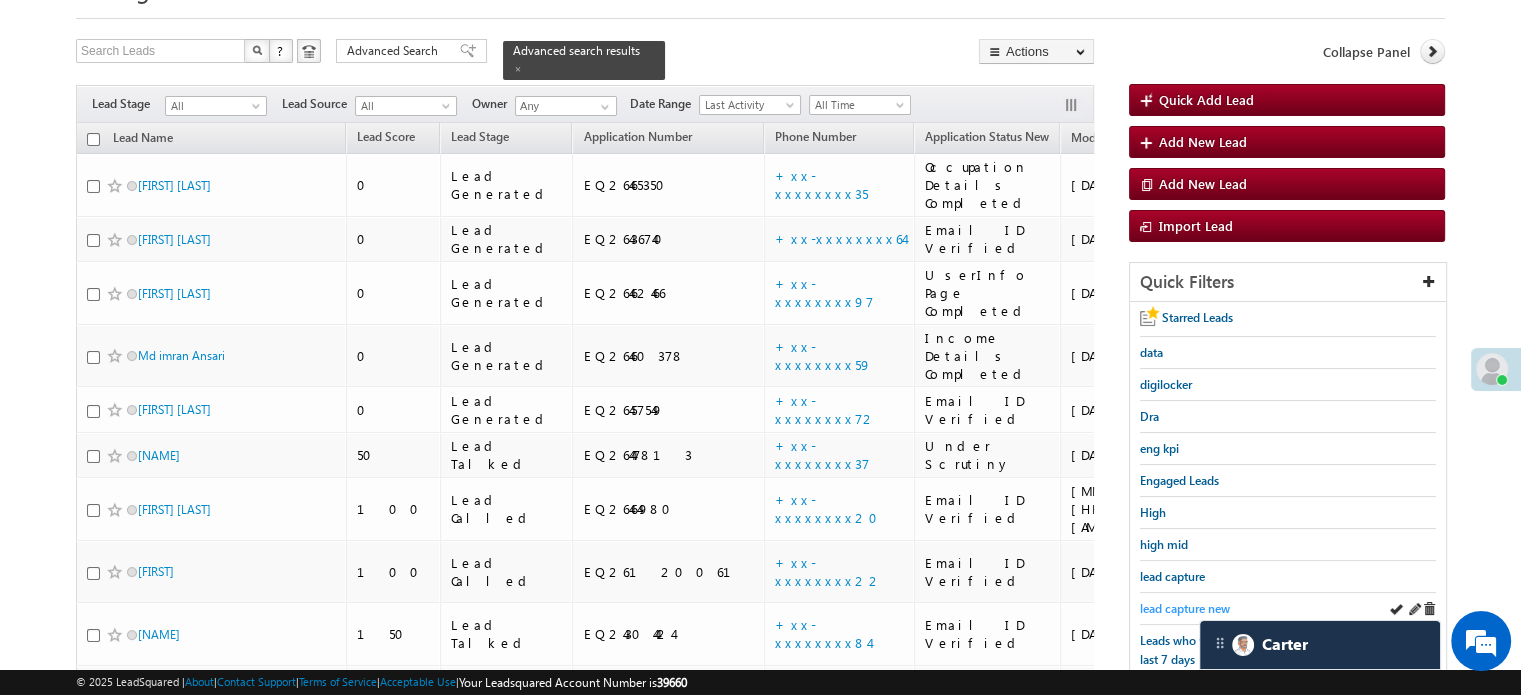 click on "lead capture new" at bounding box center (1185, 608) 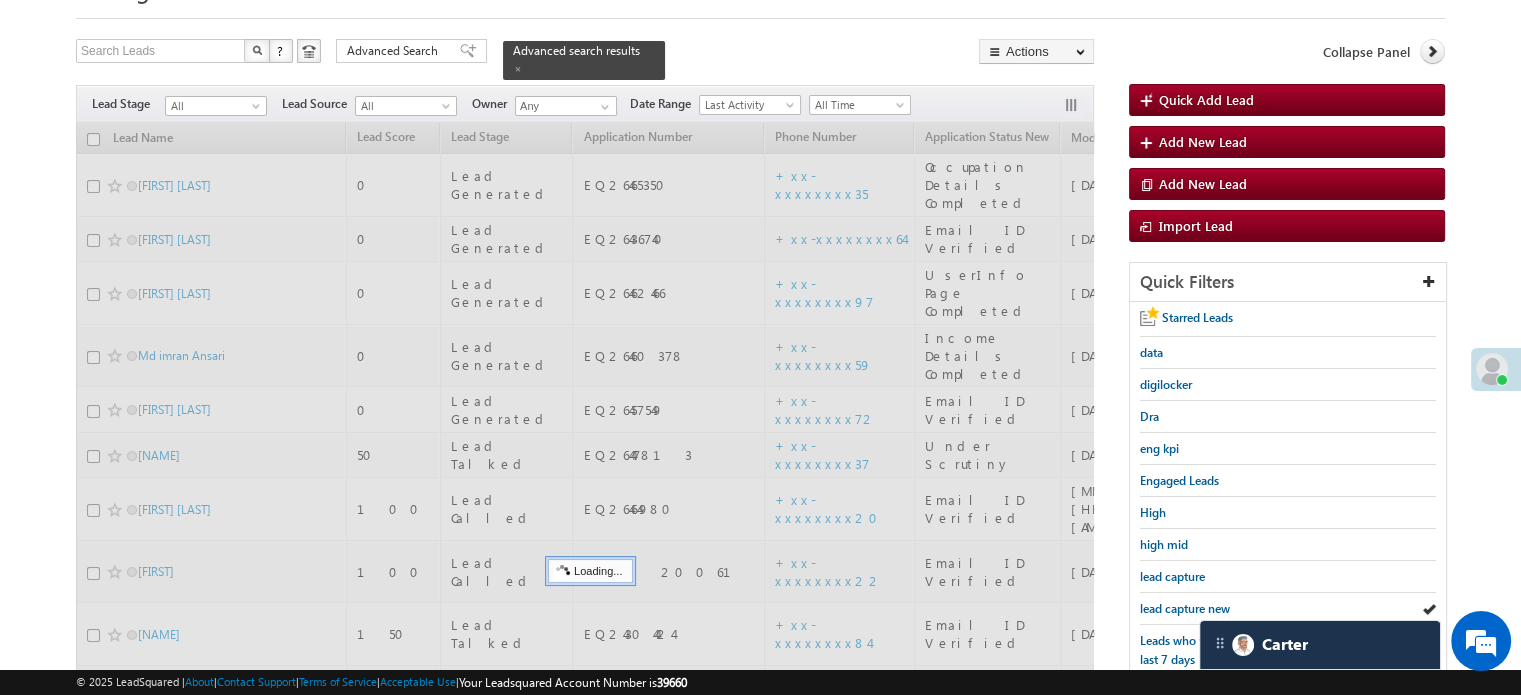 click on "lead capture new" at bounding box center (1185, 608) 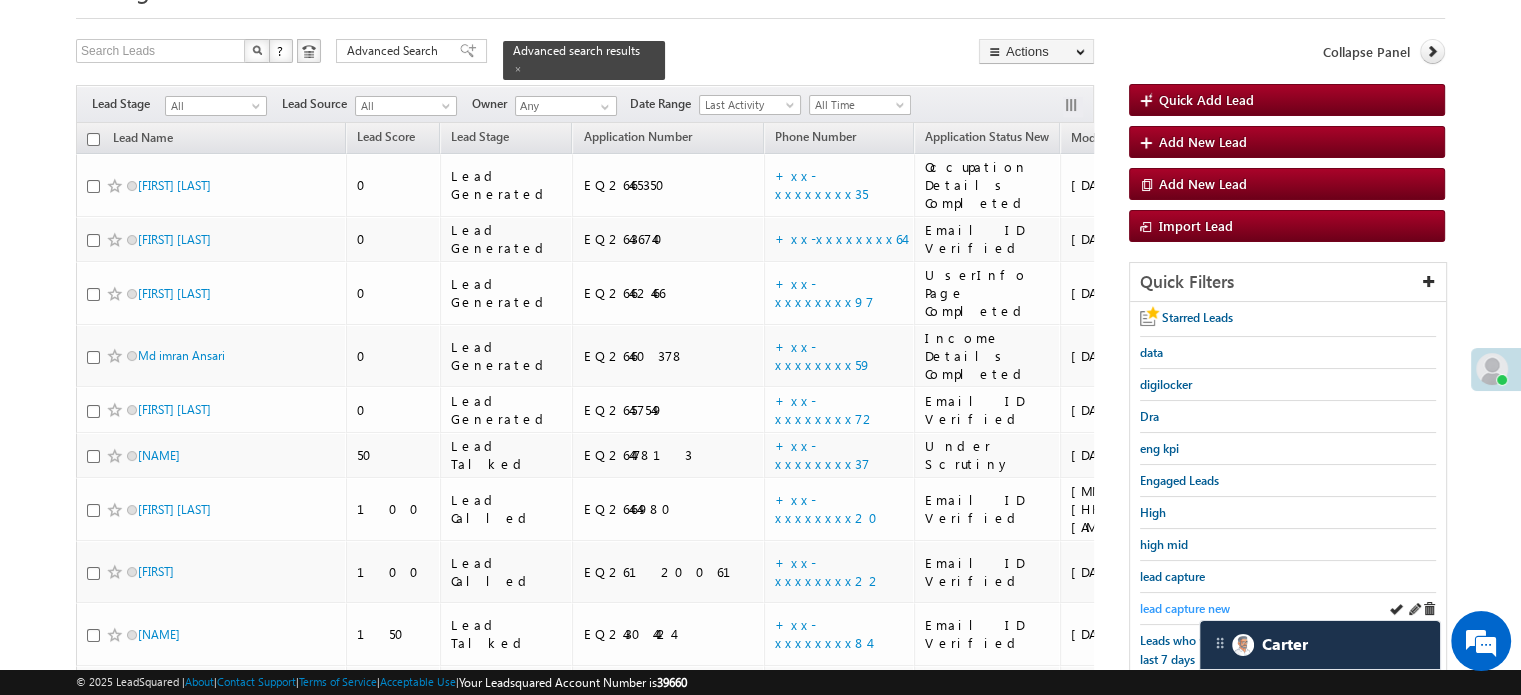 click on "lead capture new" at bounding box center (1185, 608) 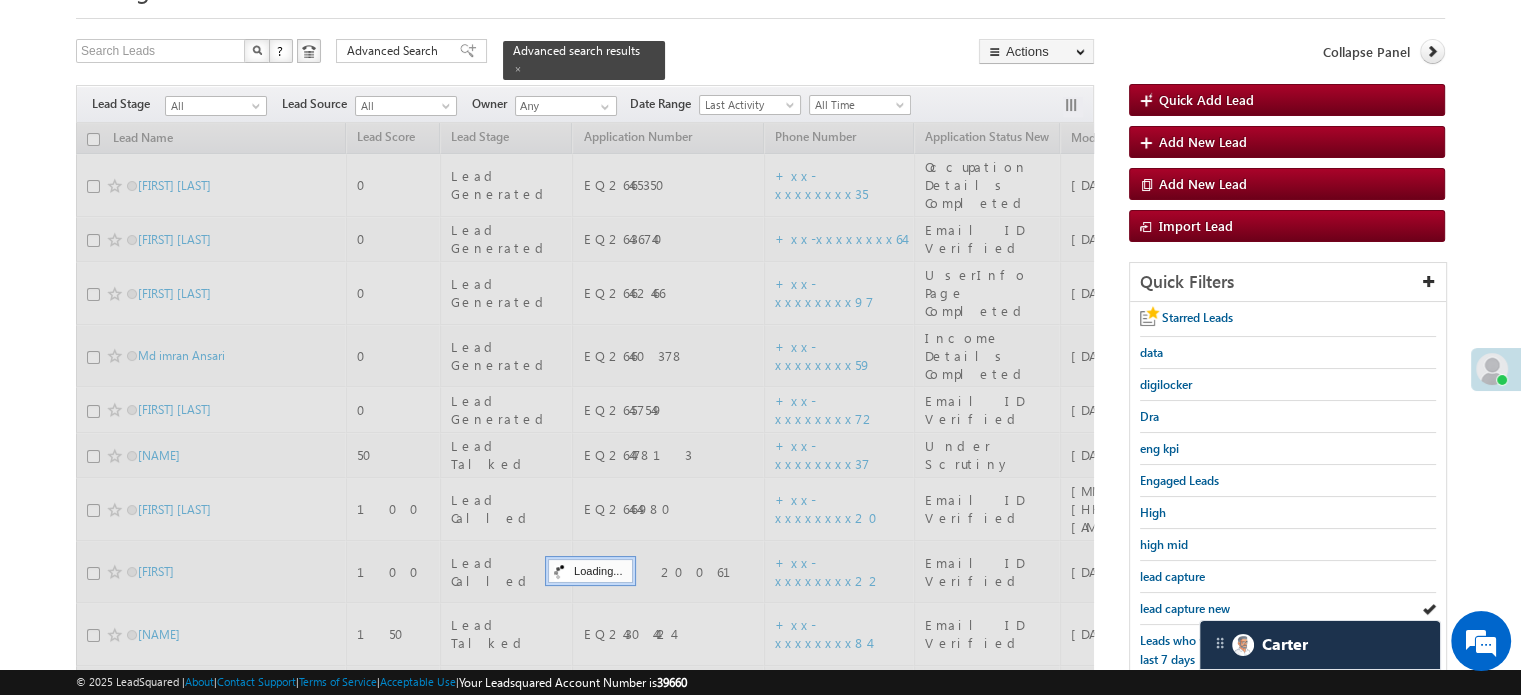 click on "lead capture new" at bounding box center [1185, 608] 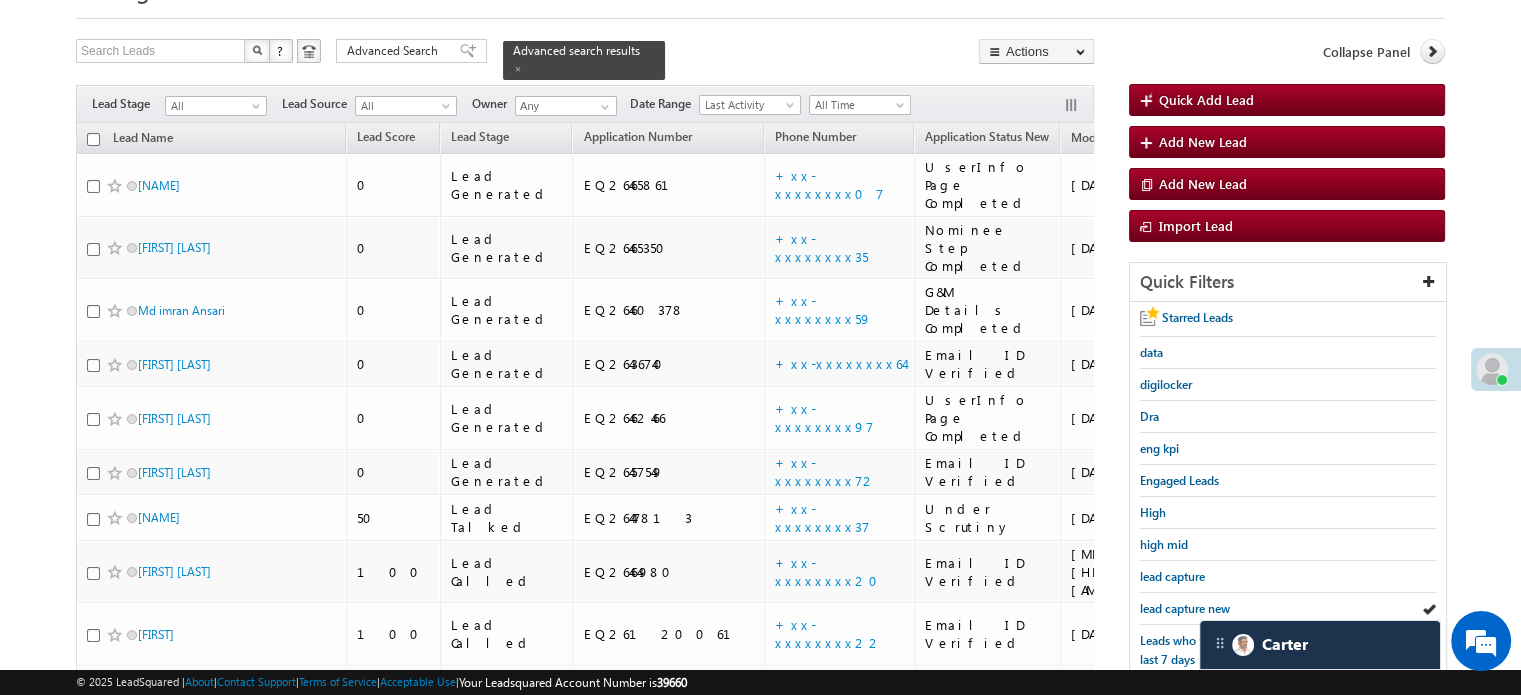 click on "lead capture new" at bounding box center (1185, 608) 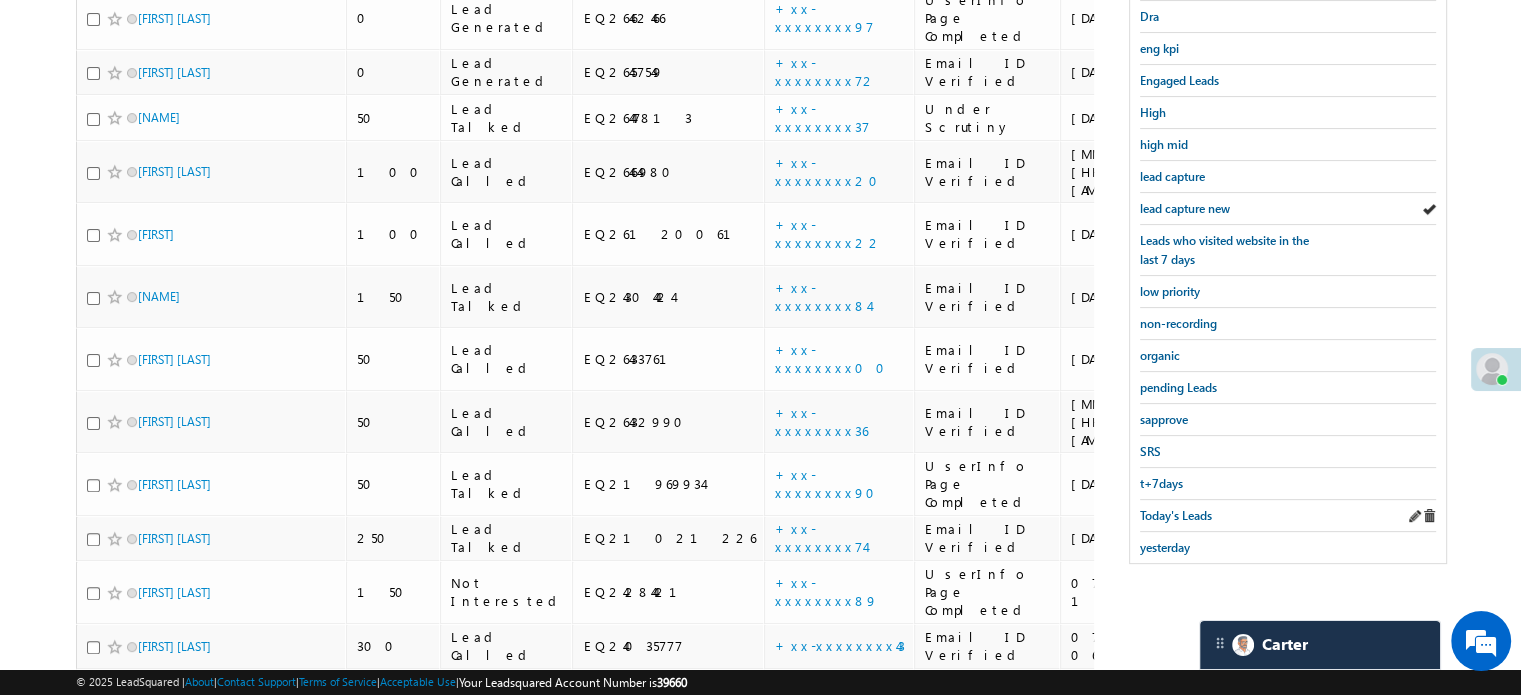 click on "Today's Leads" at bounding box center (1288, 516) 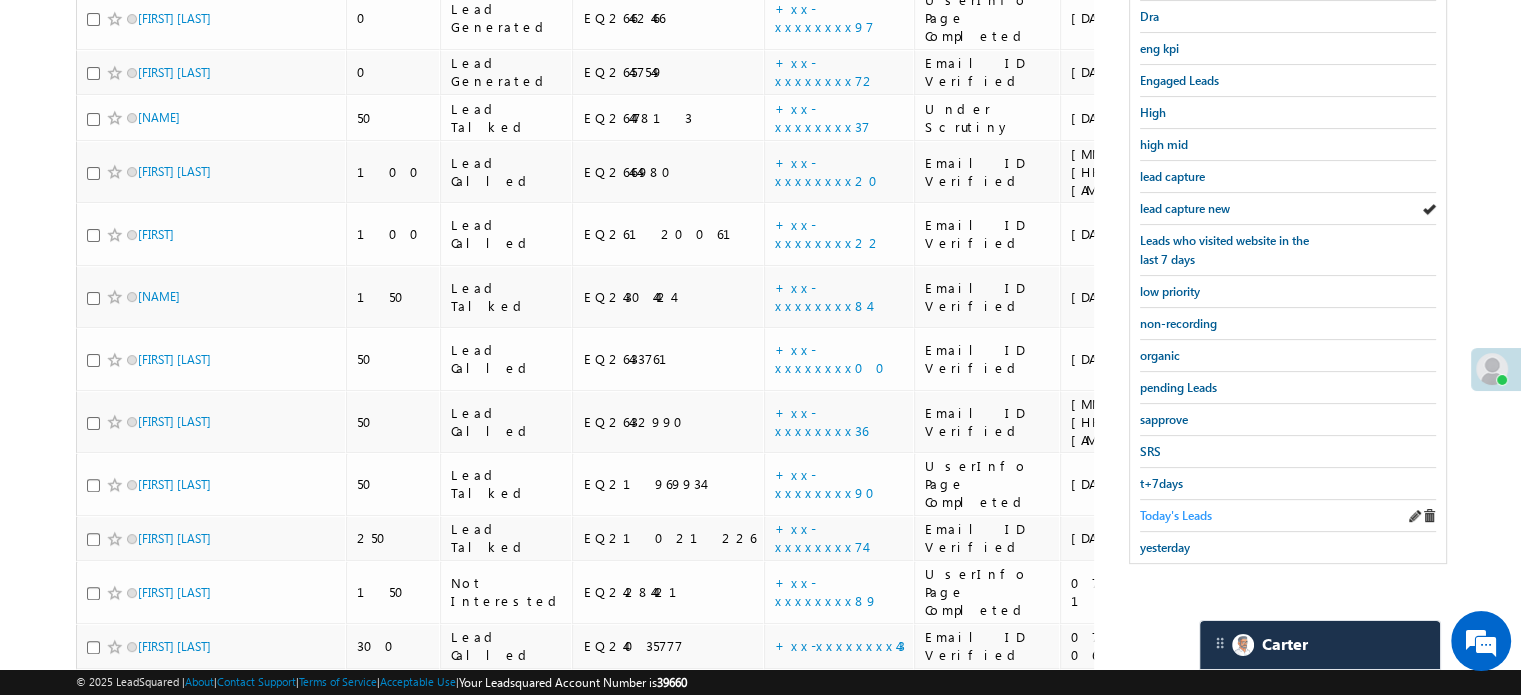 click on "Today's Leads" at bounding box center [1176, 515] 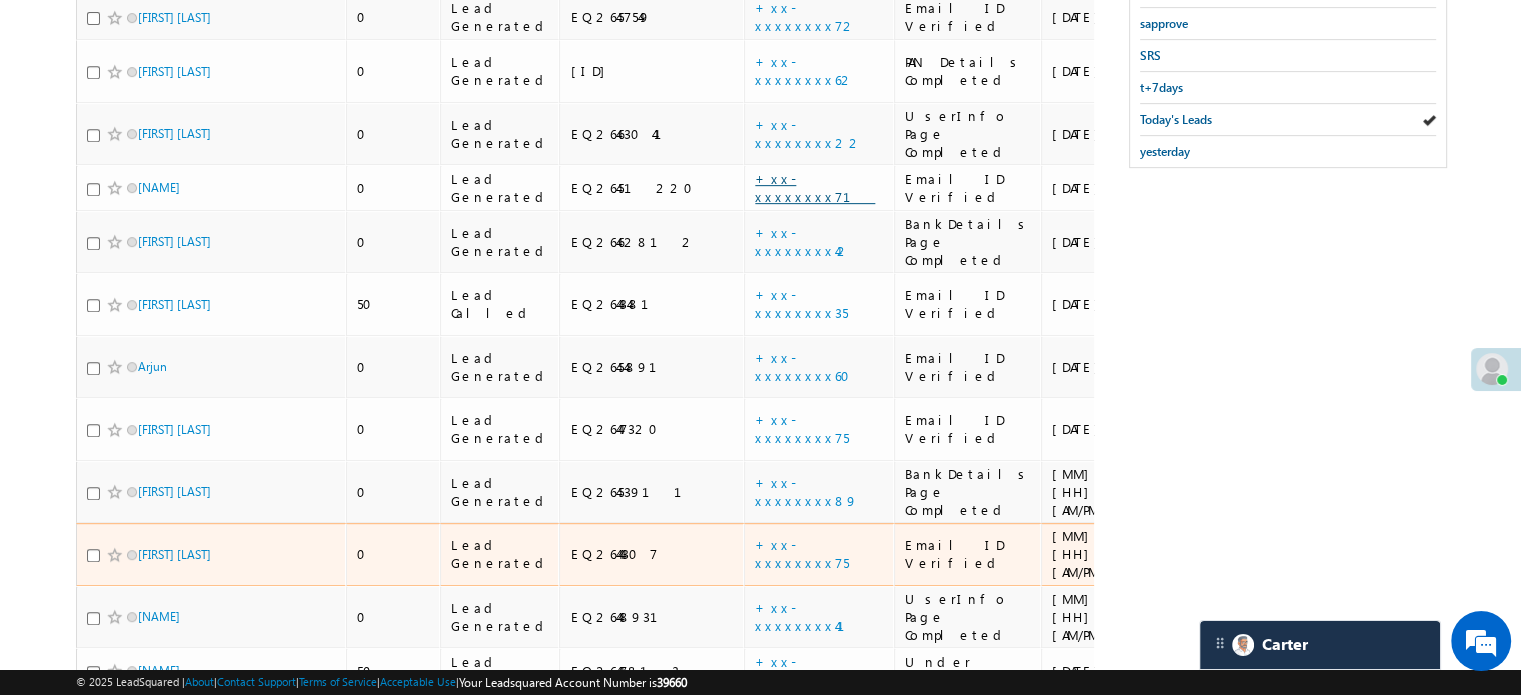 scroll, scrollTop: 900, scrollLeft: 0, axis: vertical 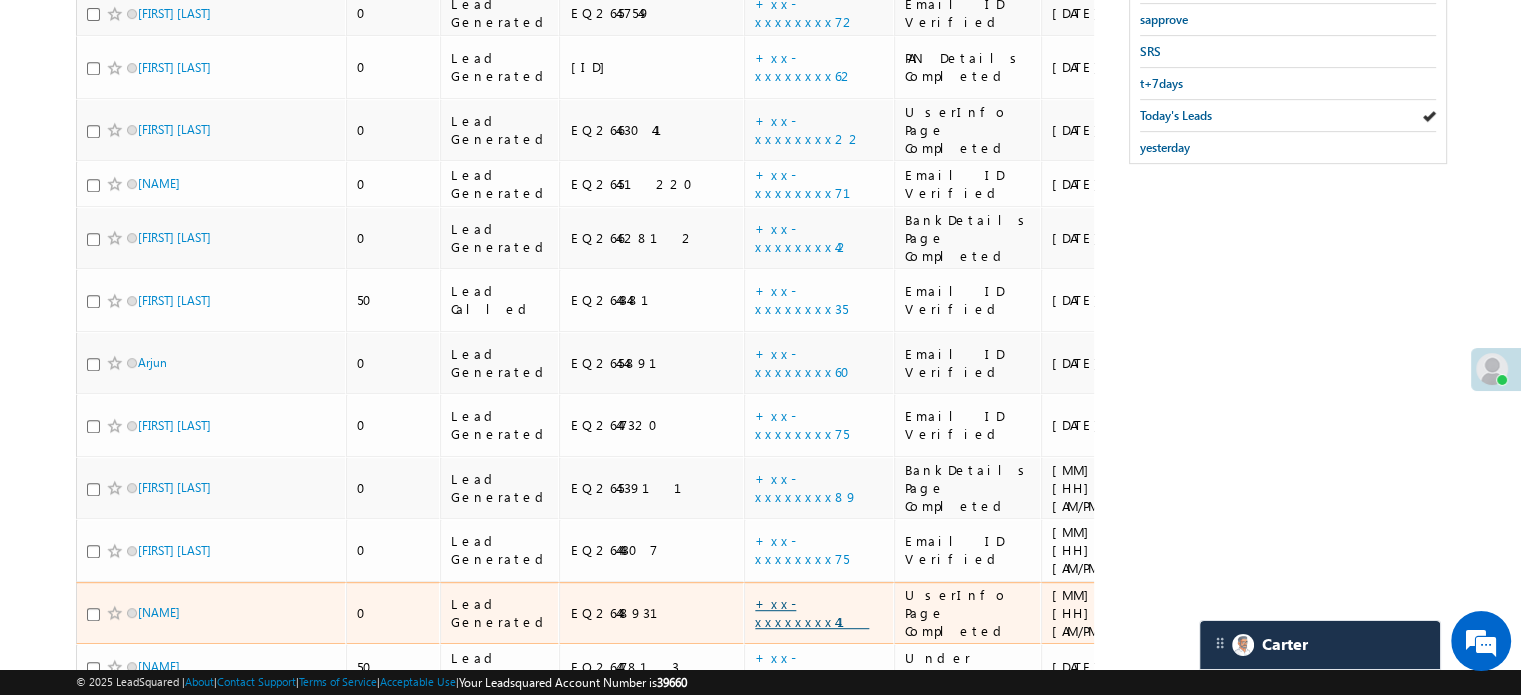 click on "+xx-xxxxxxxx41" at bounding box center (812, 612) 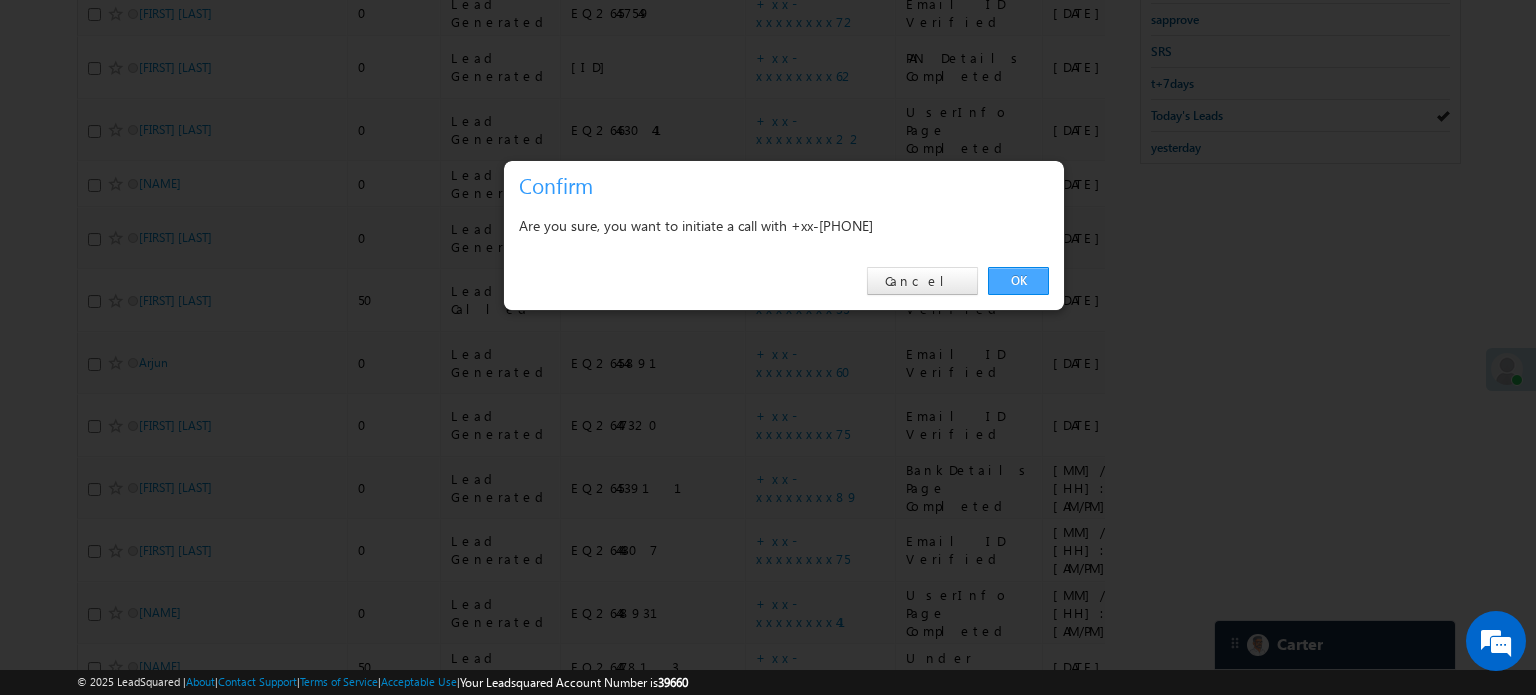 click on "OK" at bounding box center [1018, 281] 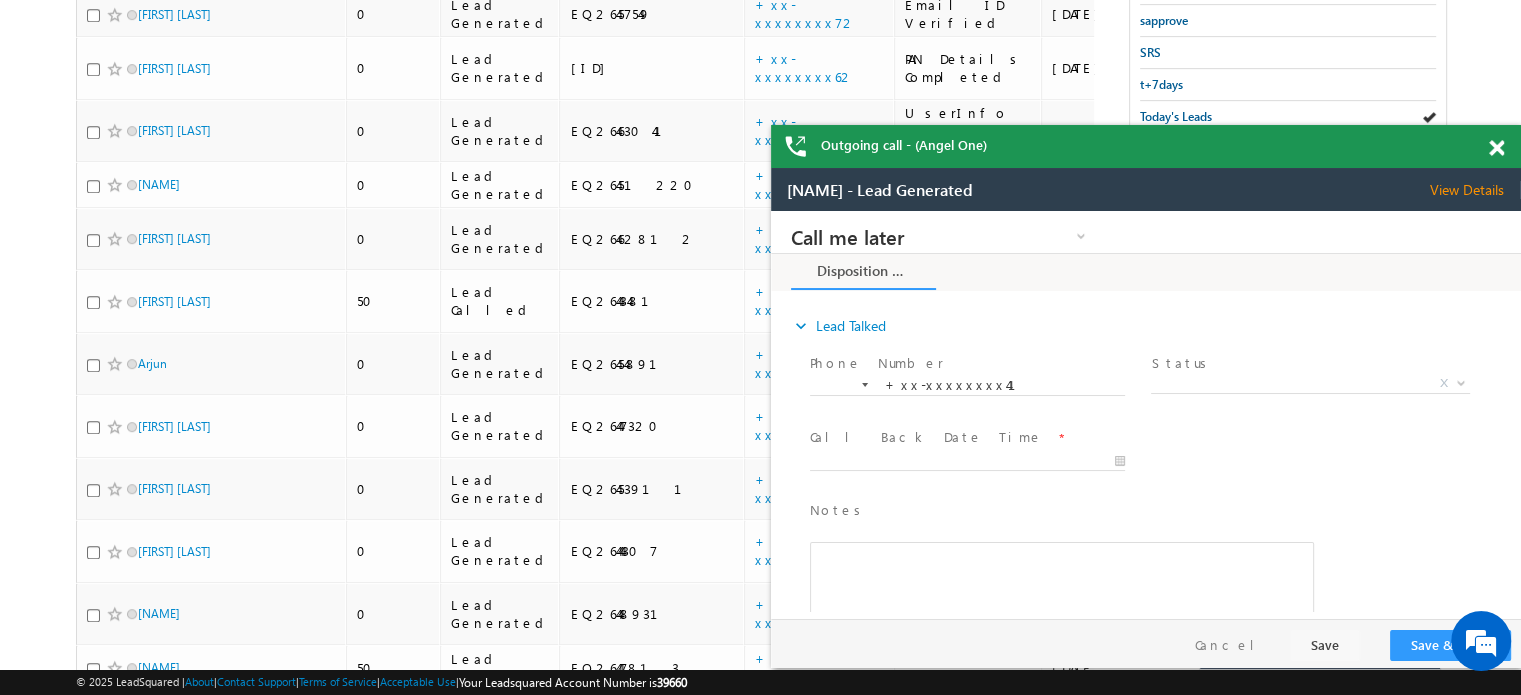 scroll, scrollTop: 0, scrollLeft: 0, axis: both 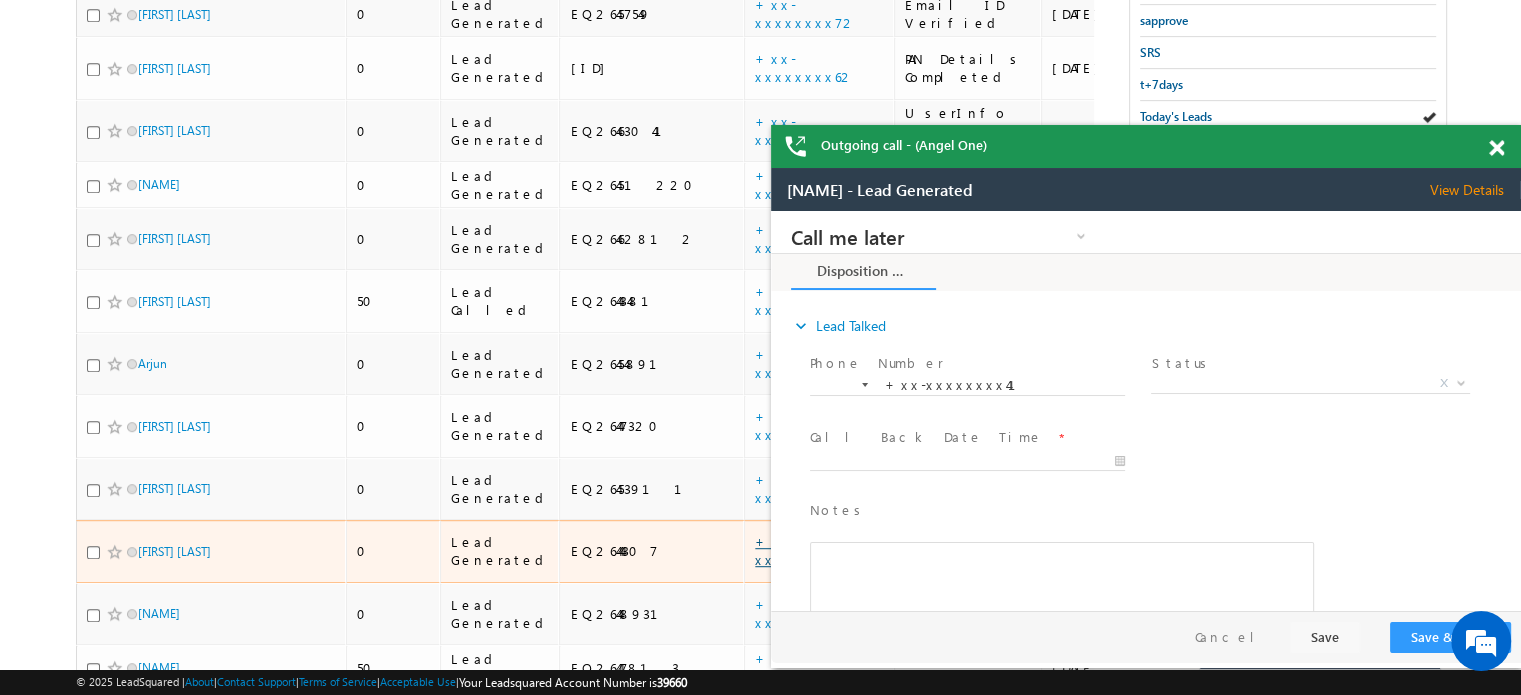 click on "+xx-xxxxxxxx75" at bounding box center [802, 550] 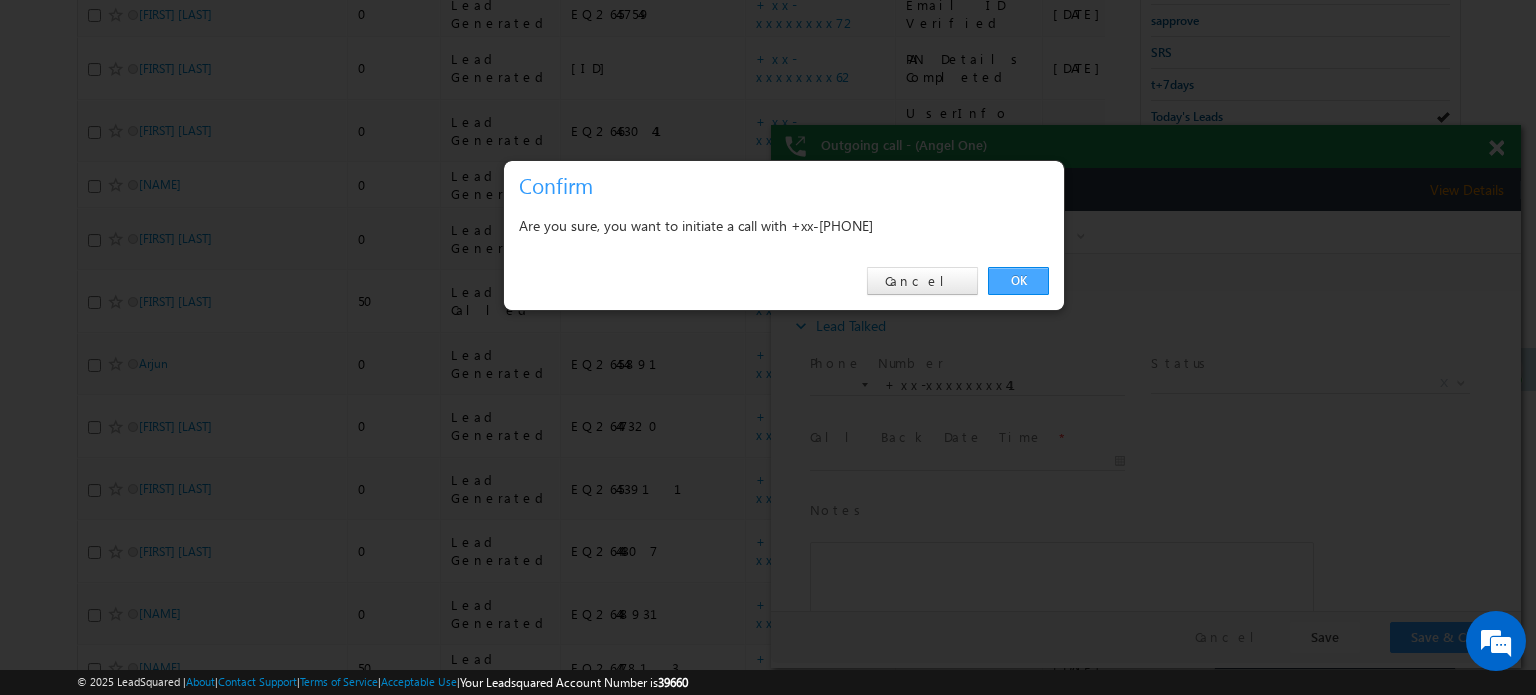 click on "OK" at bounding box center [1018, 281] 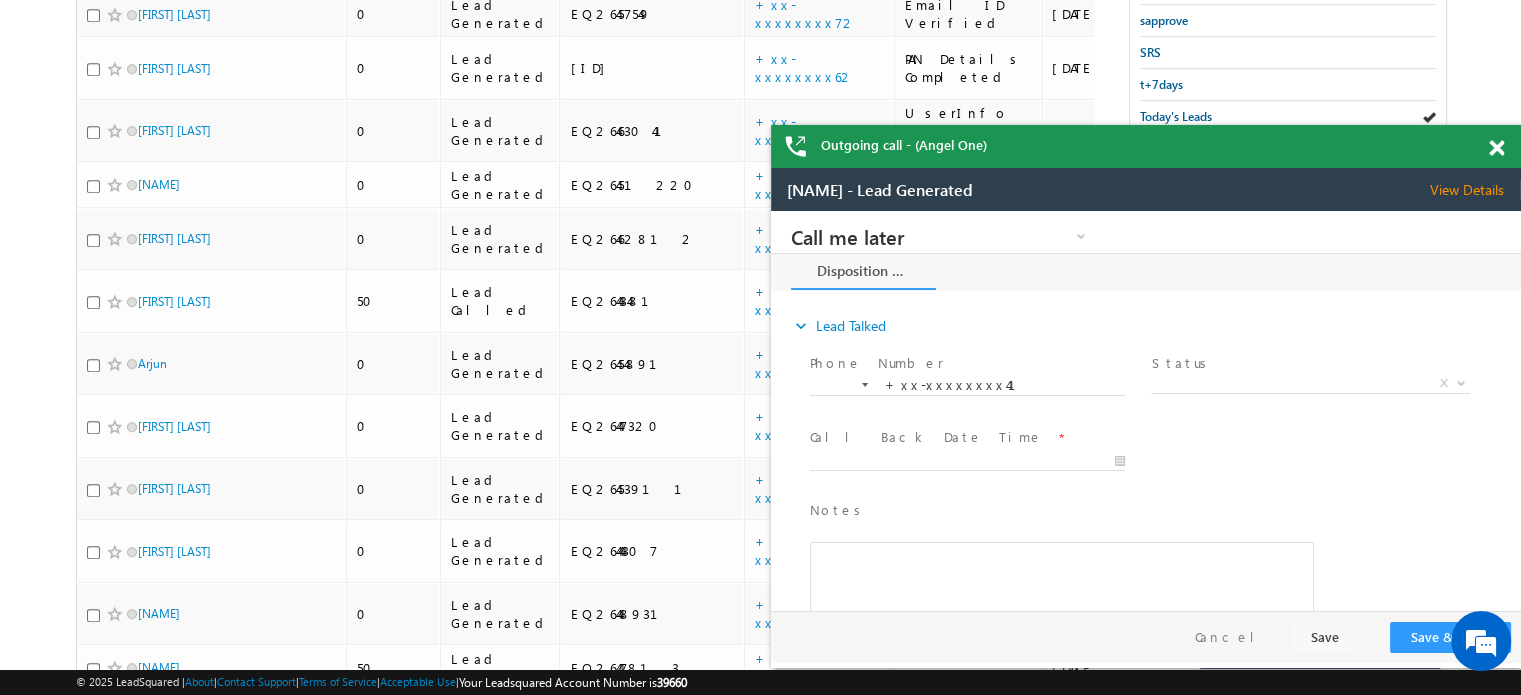 click at bounding box center (1496, 148) 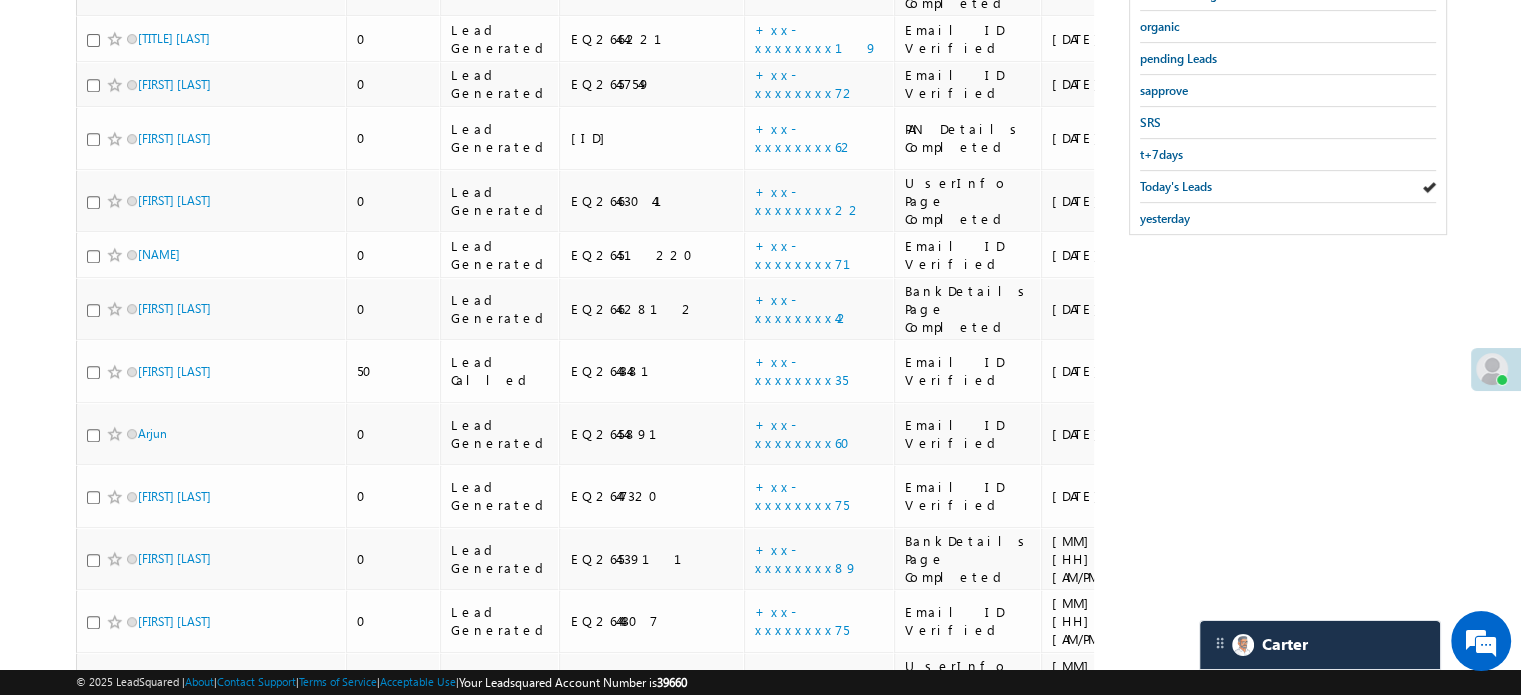 scroll, scrollTop: 753, scrollLeft: 0, axis: vertical 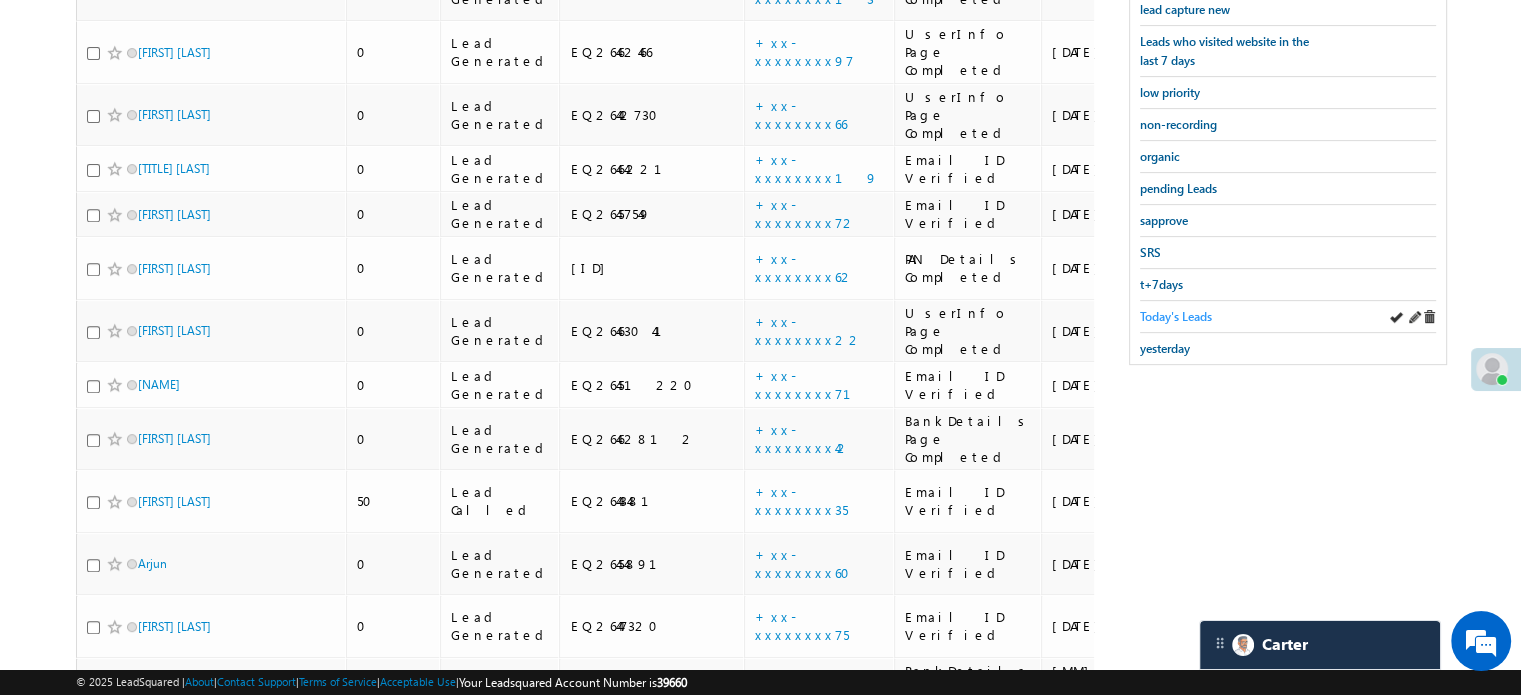 click on "Today's Leads" at bounding box center [1176, 316] 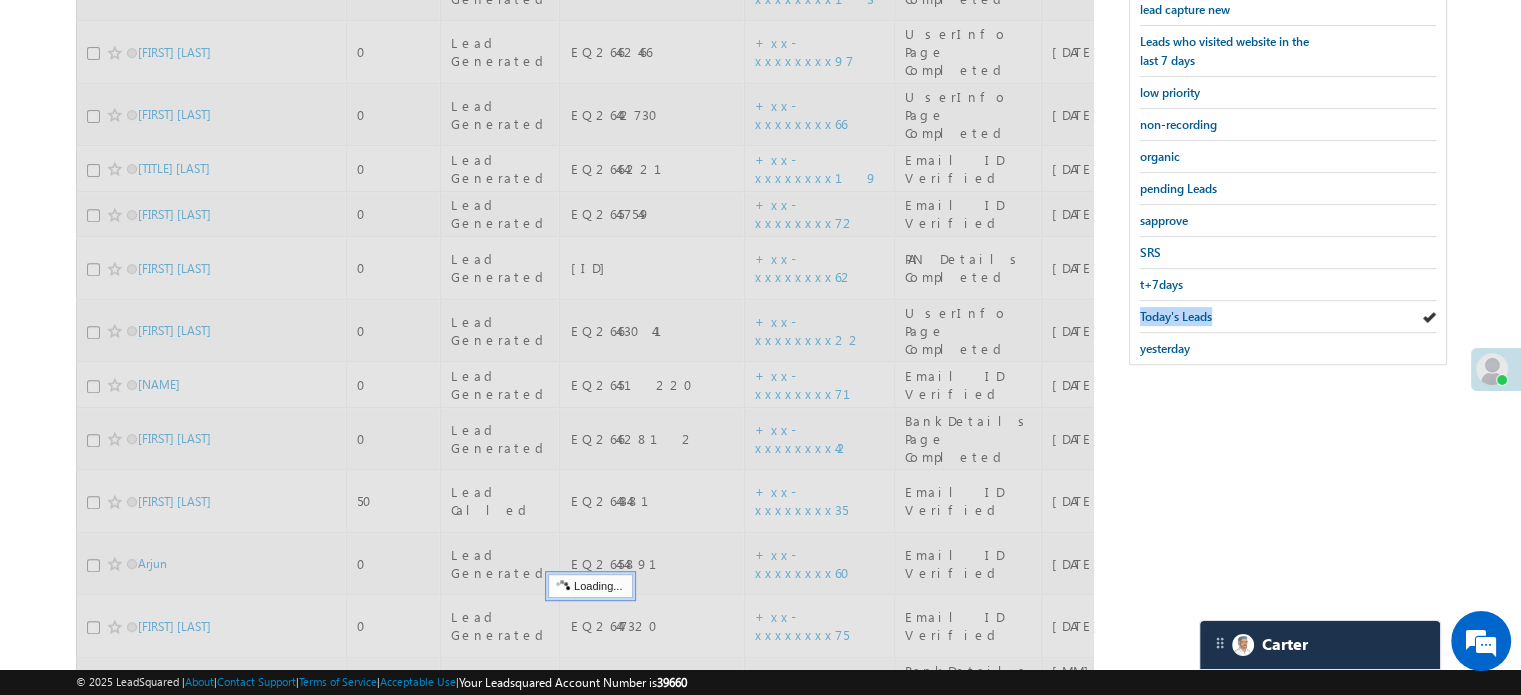 click on "Today's Leads" at bounding box center [1176, 316] 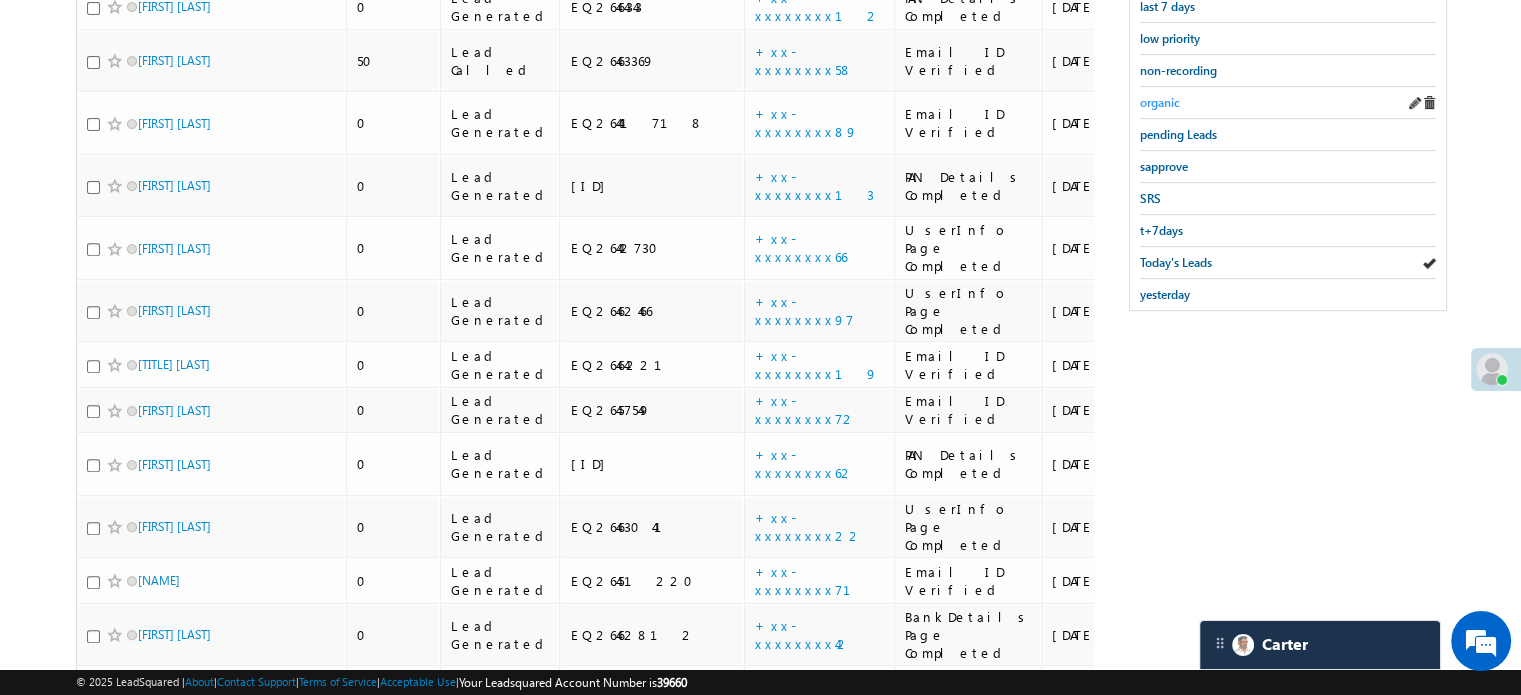 scroll, scrollTop: 53, scrollLeft: 0, axis: vertical 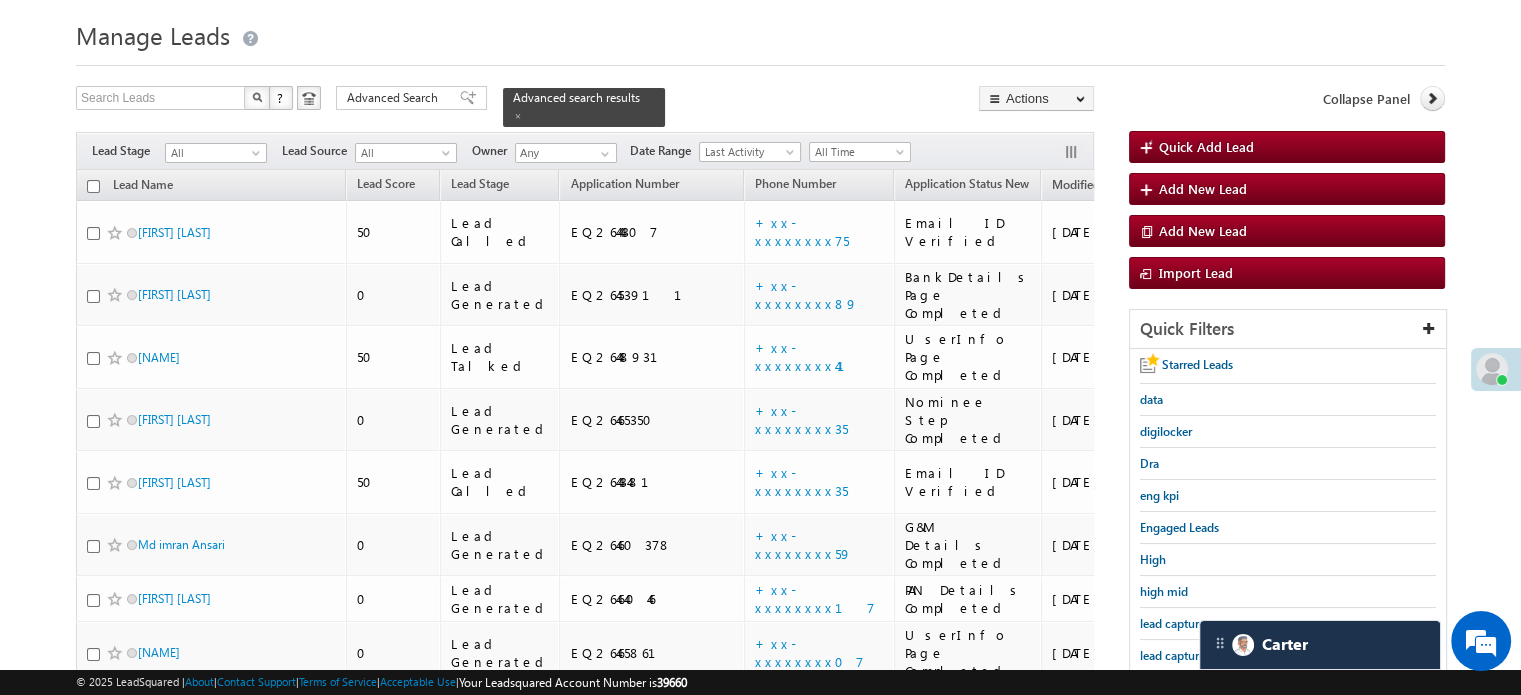 click on "+xx-xxxxxxxx12" at bounding box center (818, 706) 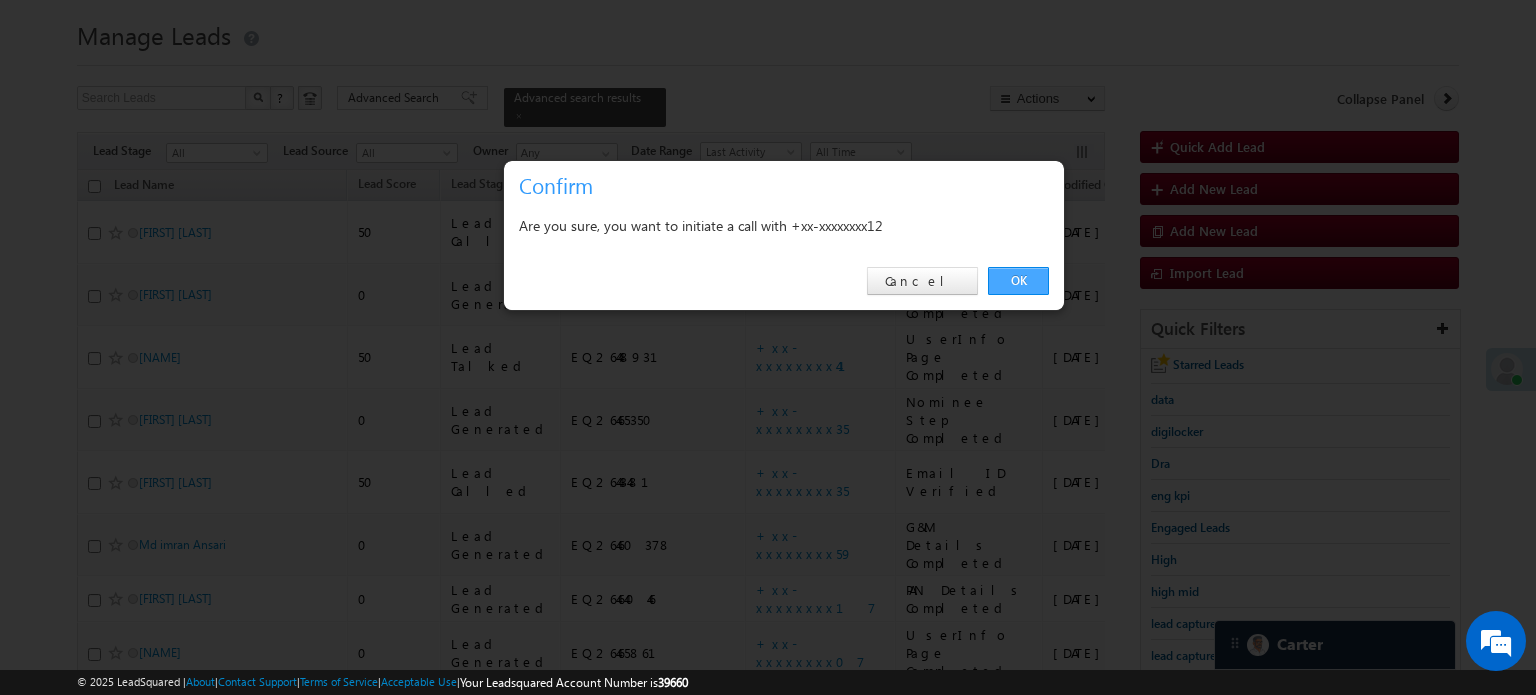 click on "OK" at bounding box center [1018, 281] 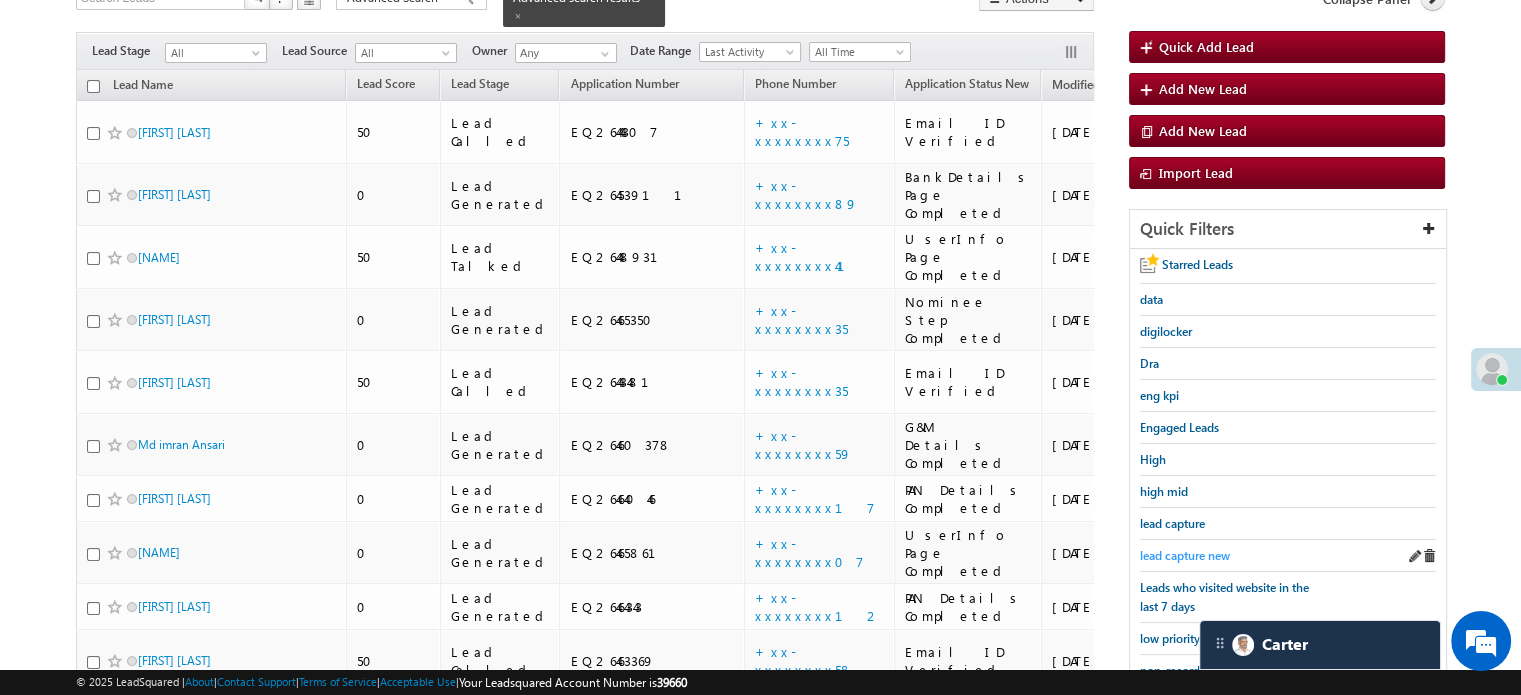 click on "lead capture new" at bounding box center (1185, 555) 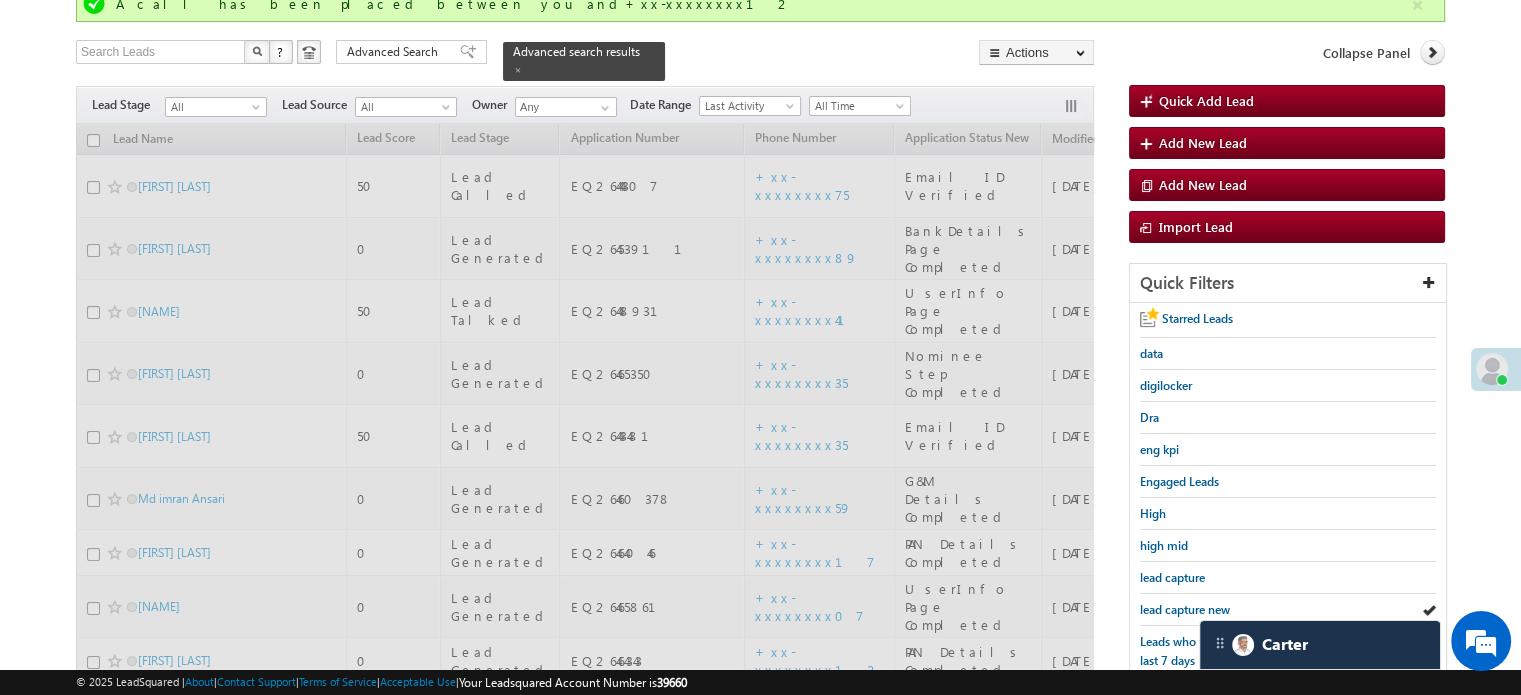 click on "lead capture new" at bounding box center [1185, 609] 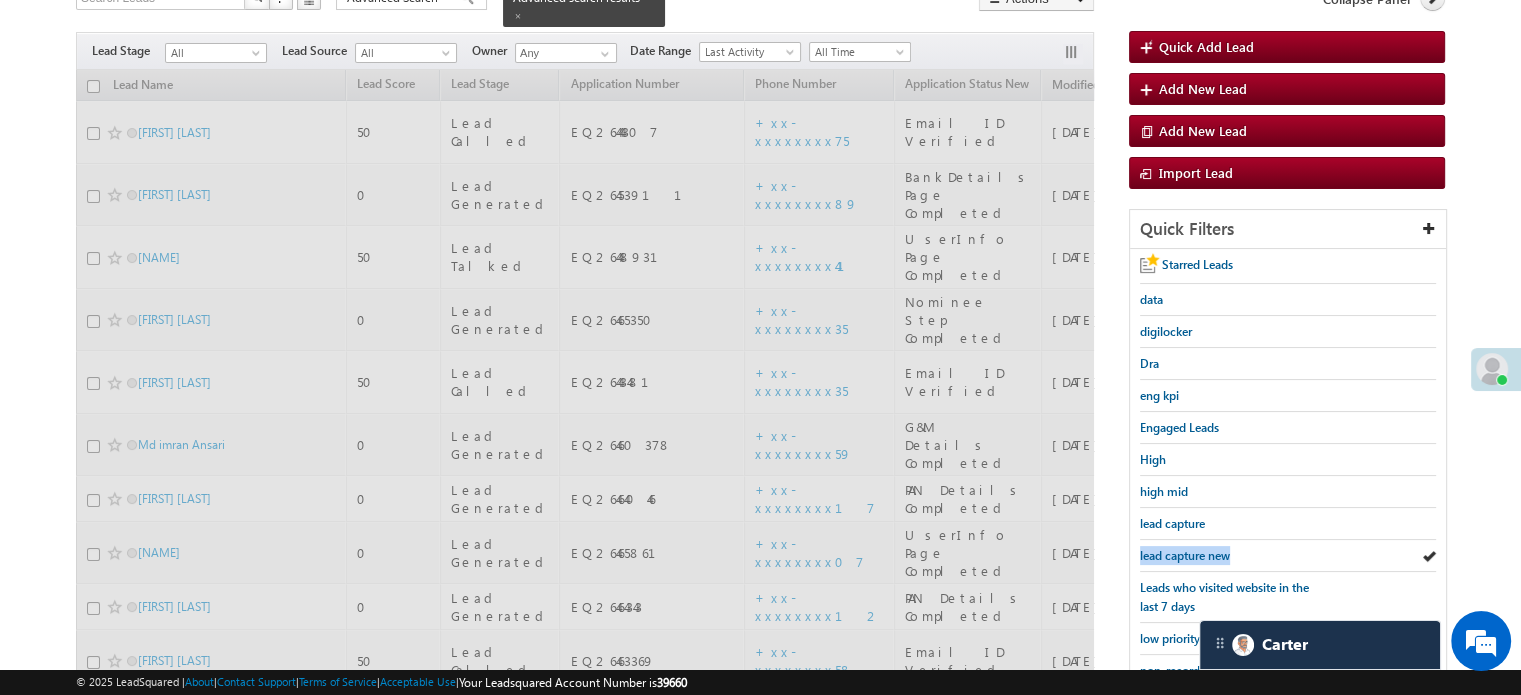 click on "lead capture new" at bounding box center (1185, 555) 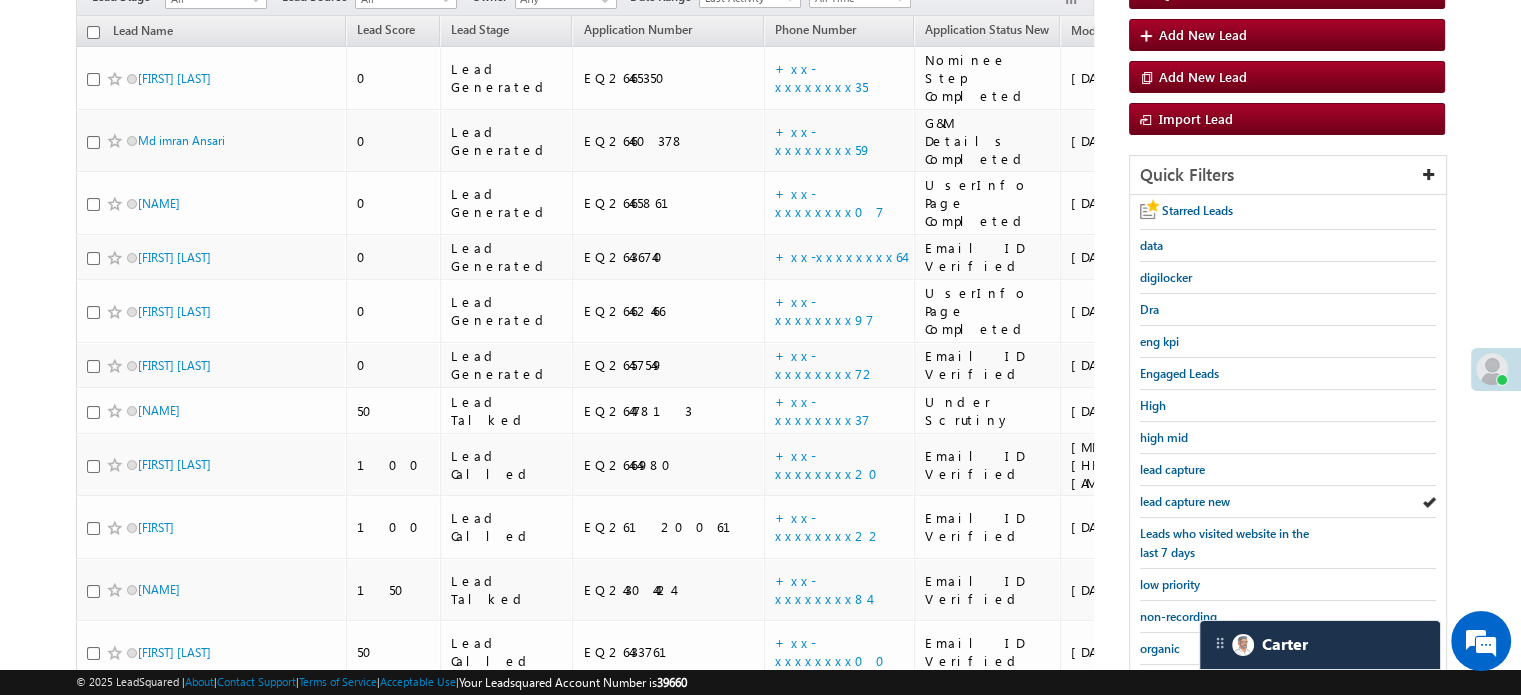 scroll, scrollTop: 153, scrollLeft: 0, axis: vertical 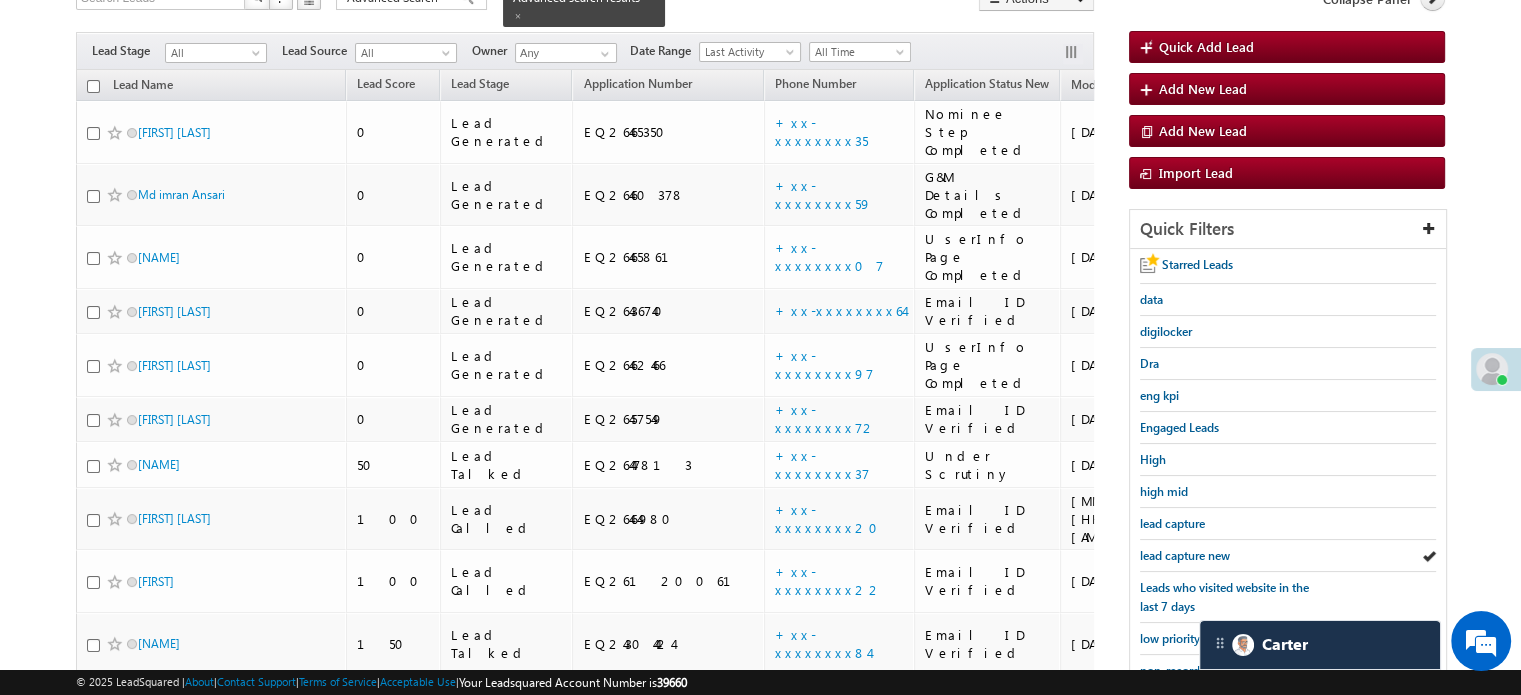 click on "lead capture new" at bounding box center [1185, 555] 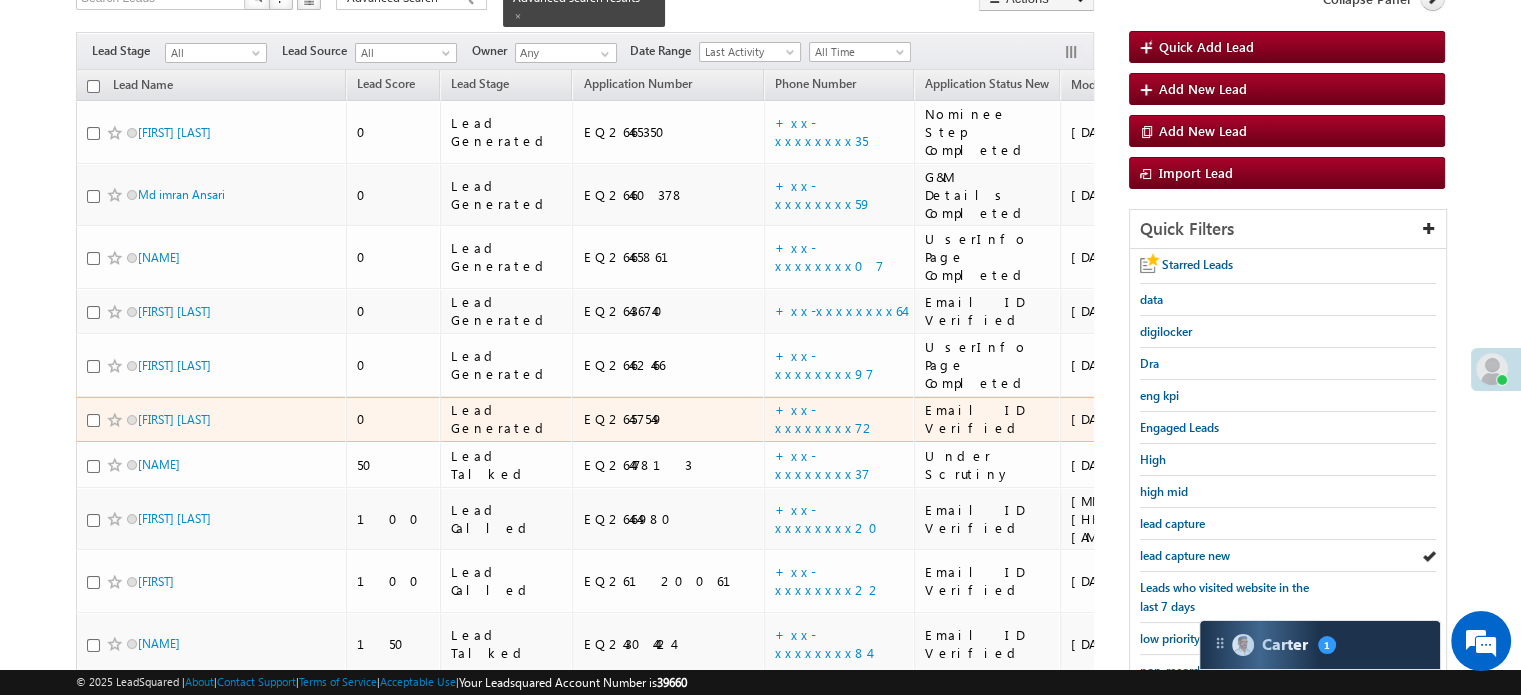 scroll, scrollTop: 9788, scrollLeft: 0, axis: vertical 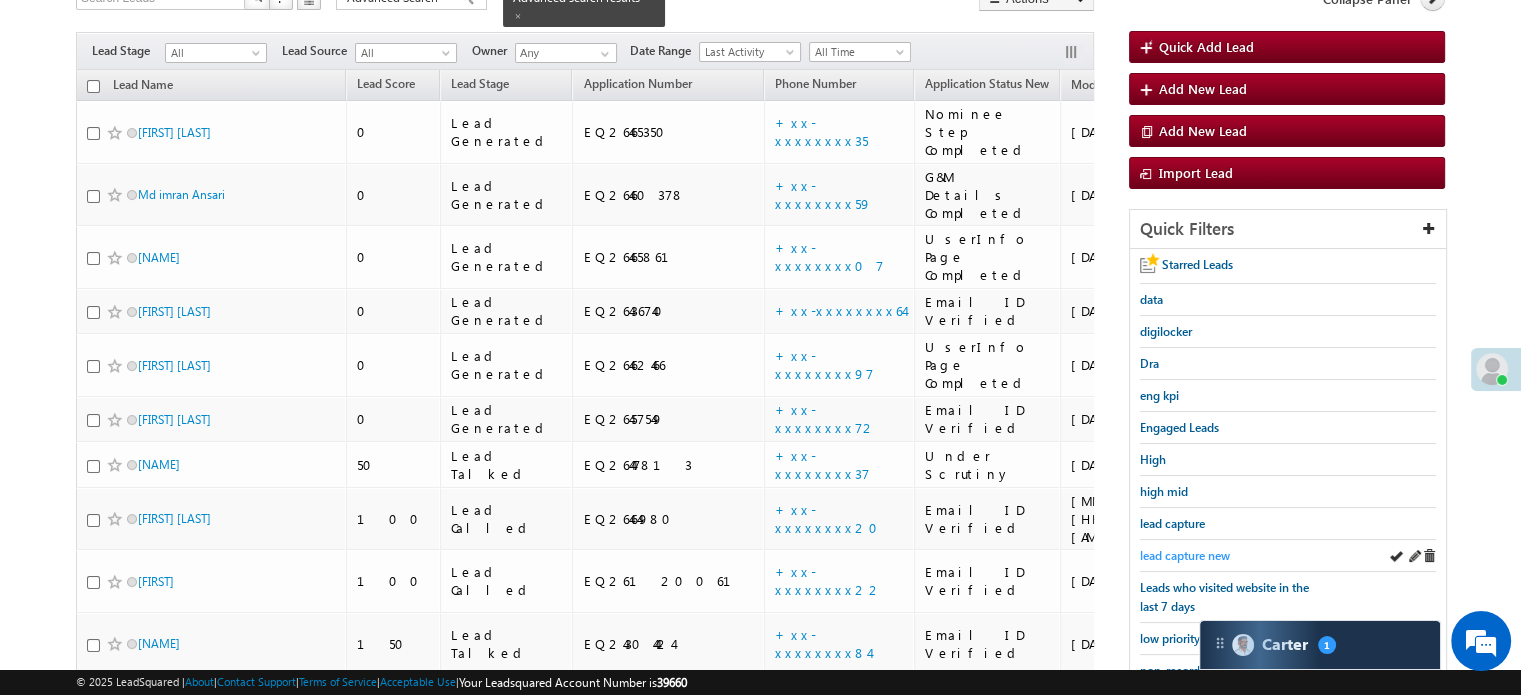 click on "lead capture new" at bounding box center (1185, 555) 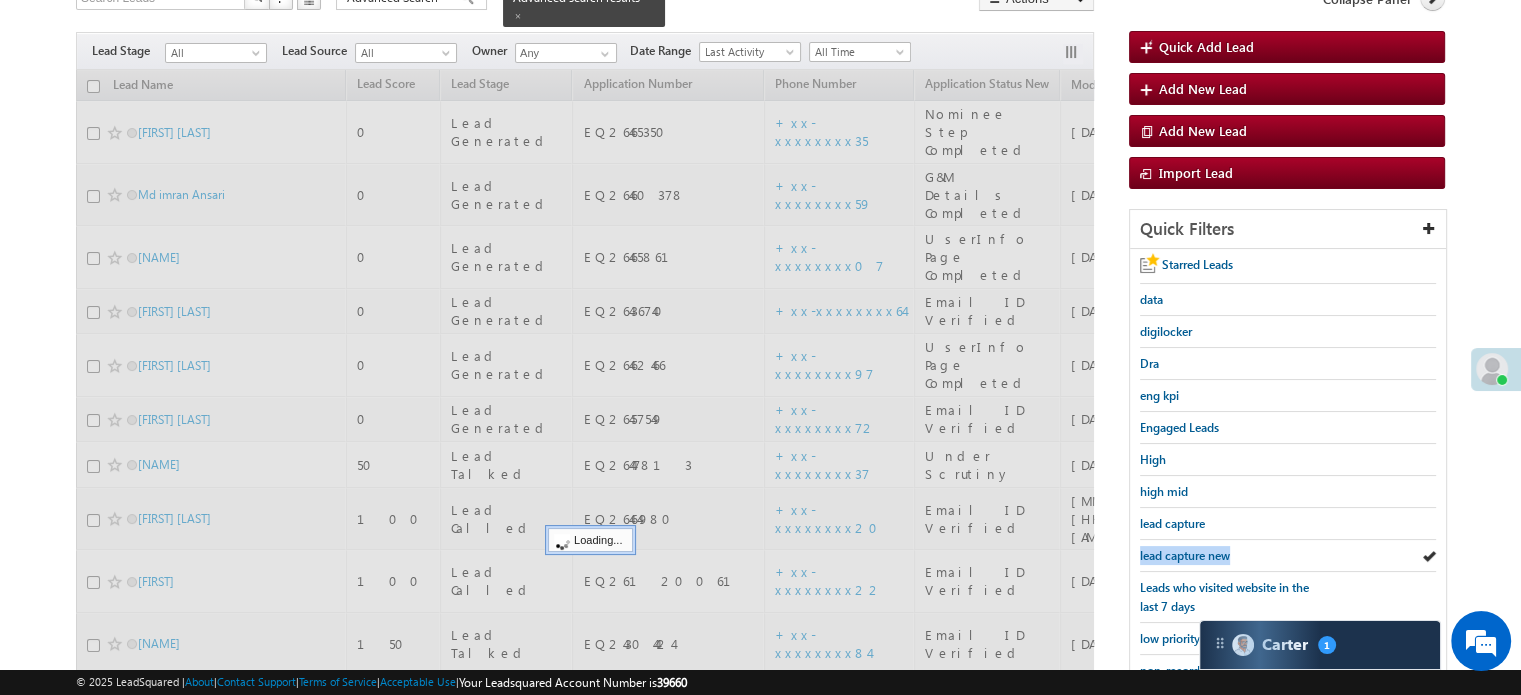 click on "lead capture new" at bounding box center [1185, 555] 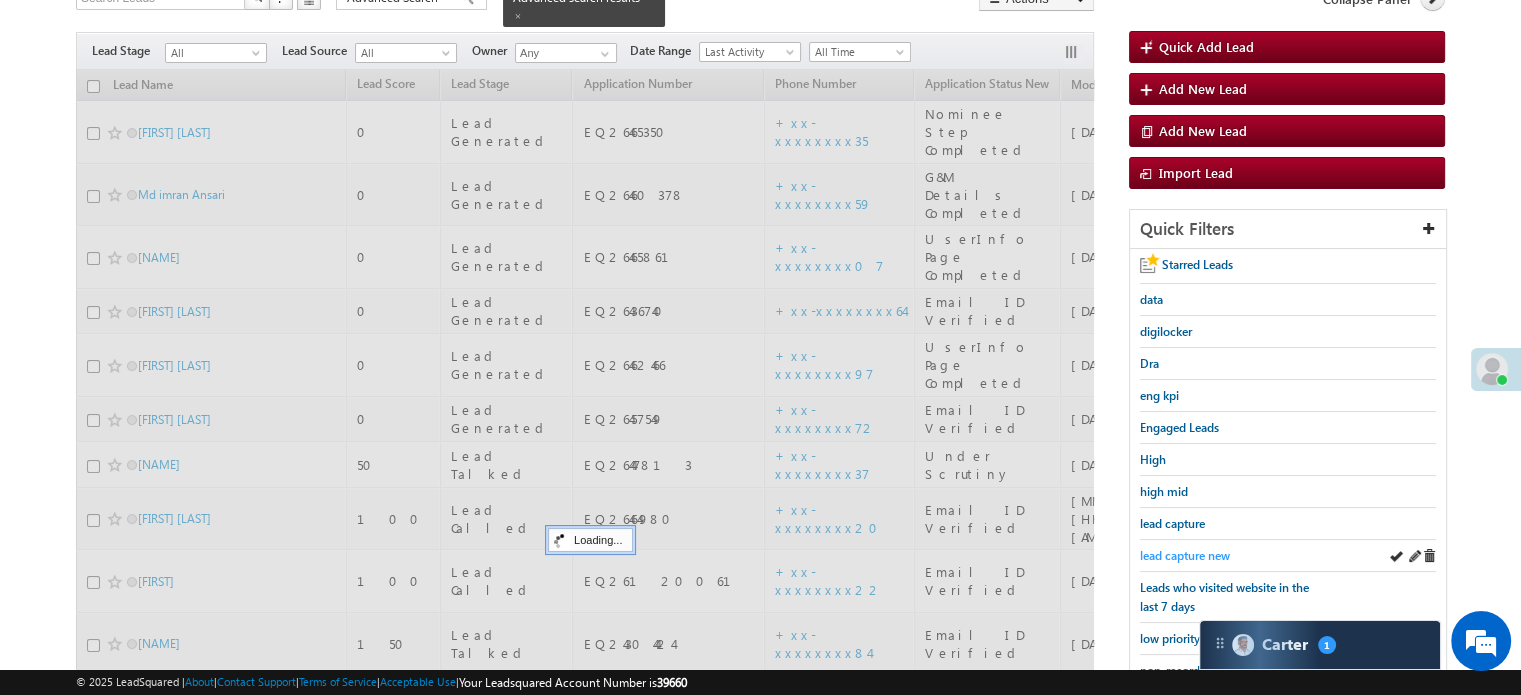 click on "lead capture new" at bounding box center [1185, 555] 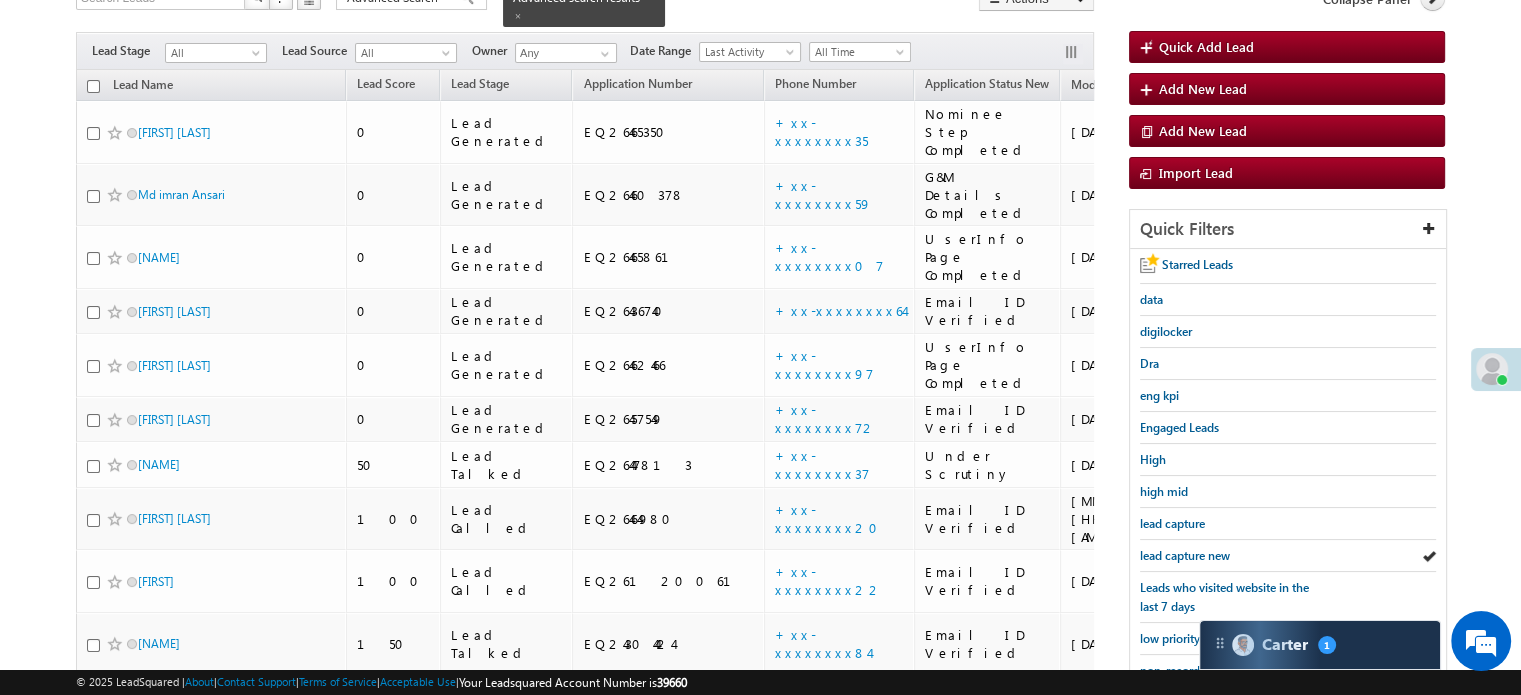 click on "lead capture new" at bounding box center [1185, 555] 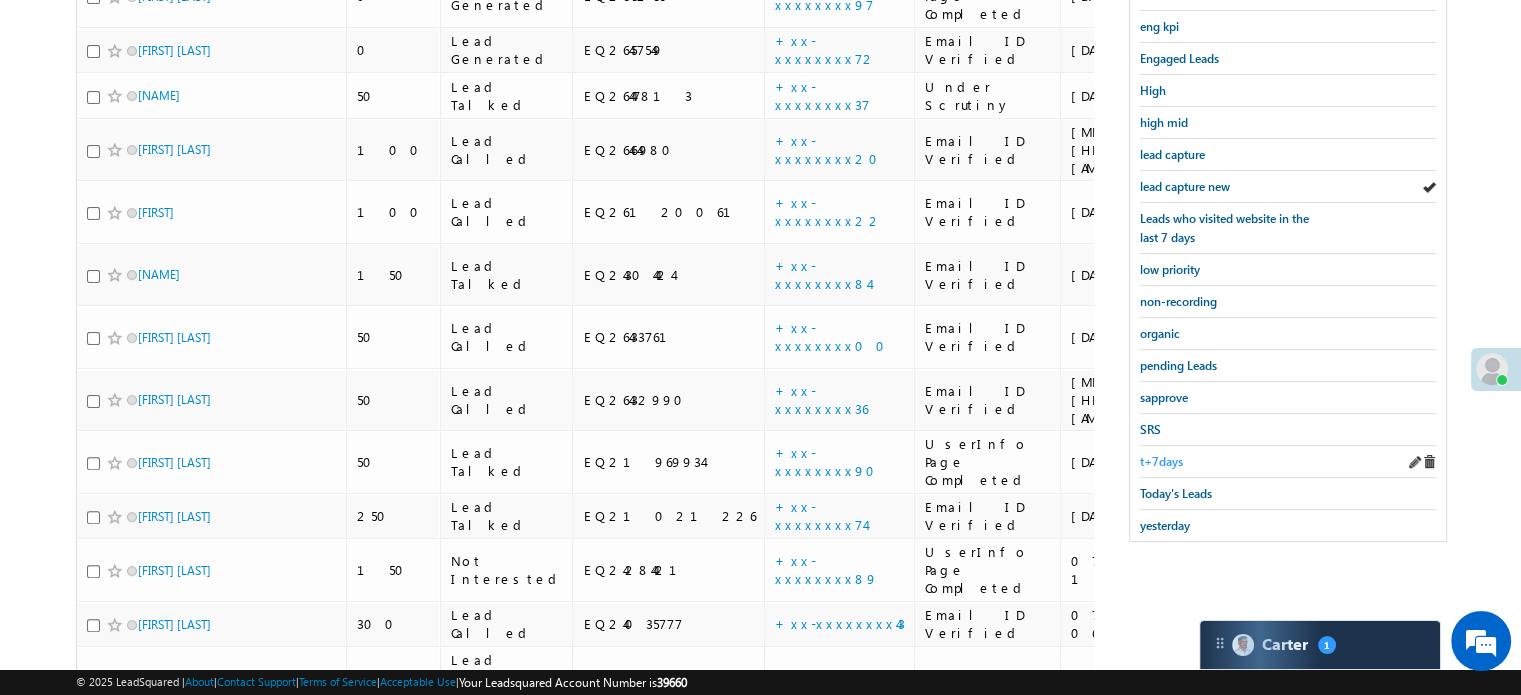 scroll, scrollTop: 523, scrollLeft: 0, axis: vertical 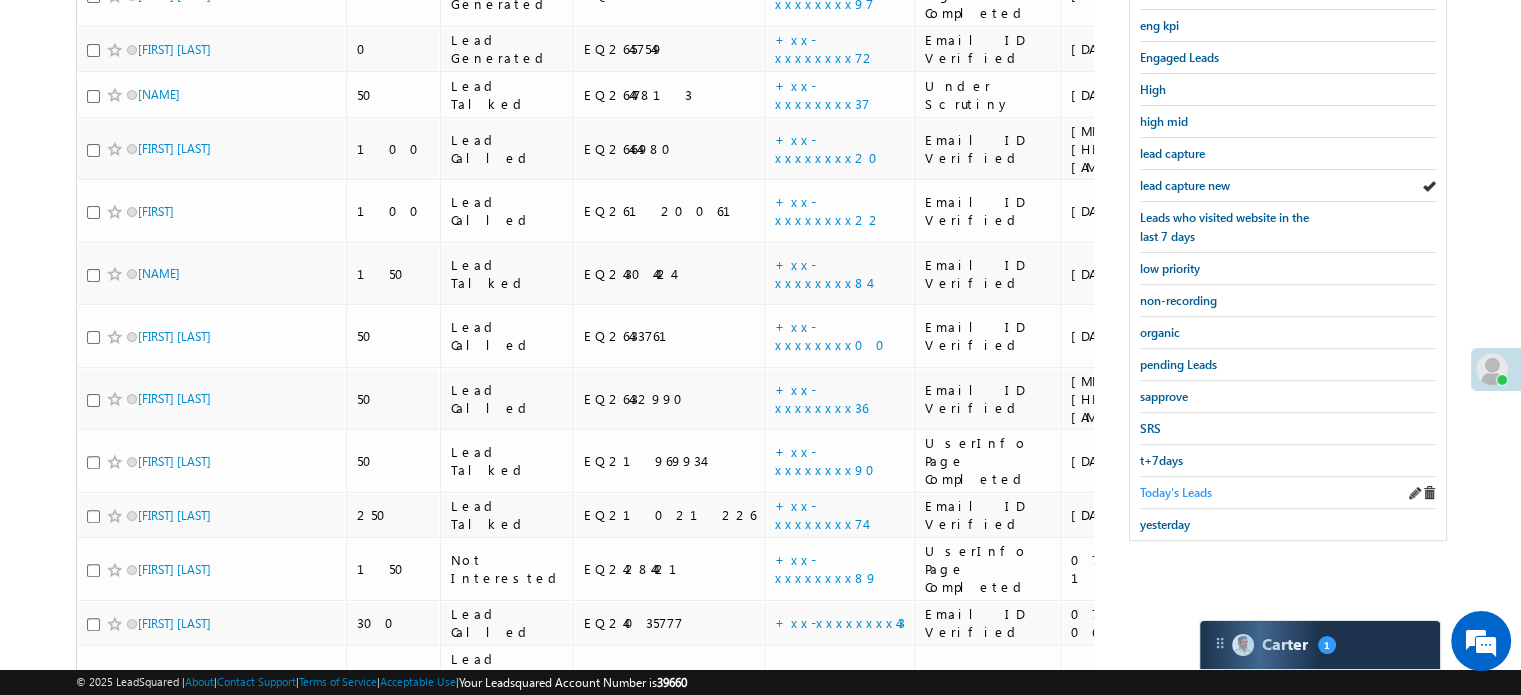 click on "Today's Leads" at bounding box center (1176, 492) 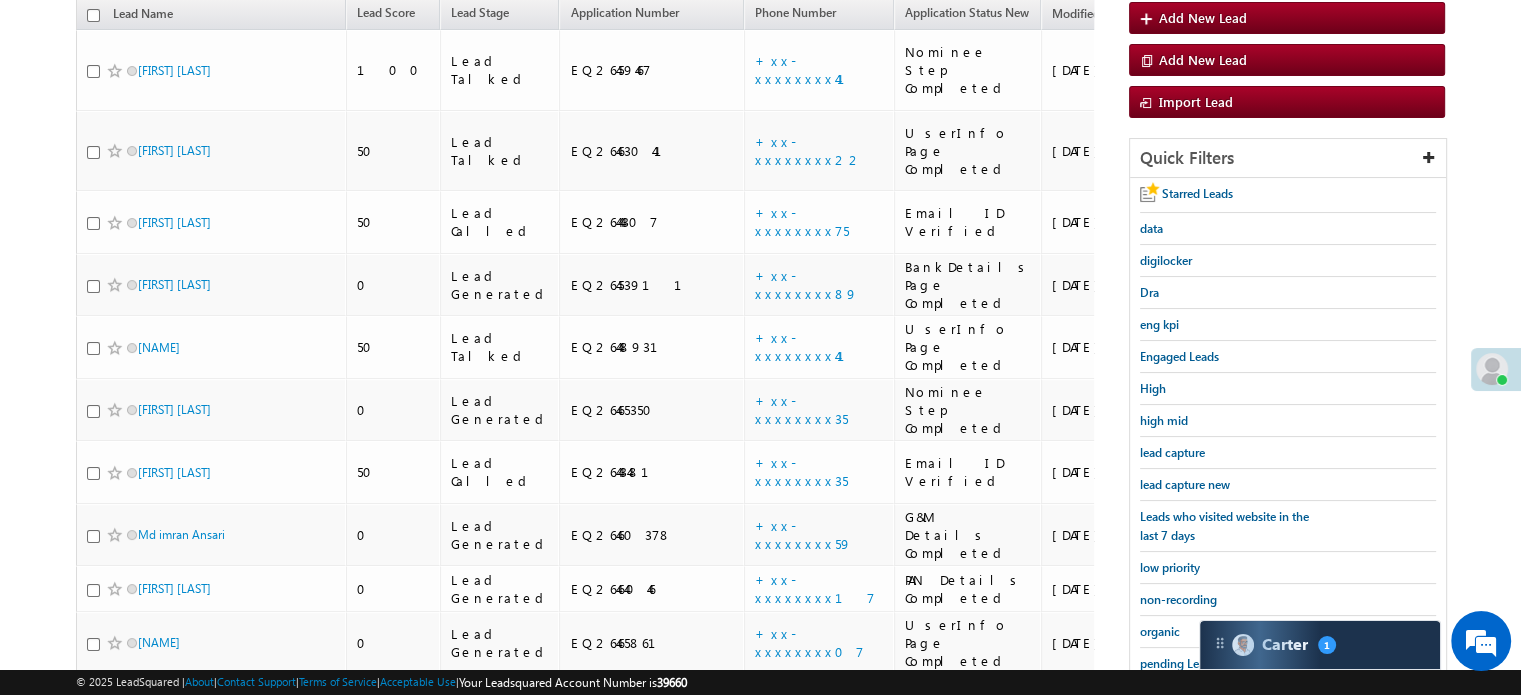 scroll, scrollTop: 223, scrollLeft: 0, axis: vertical 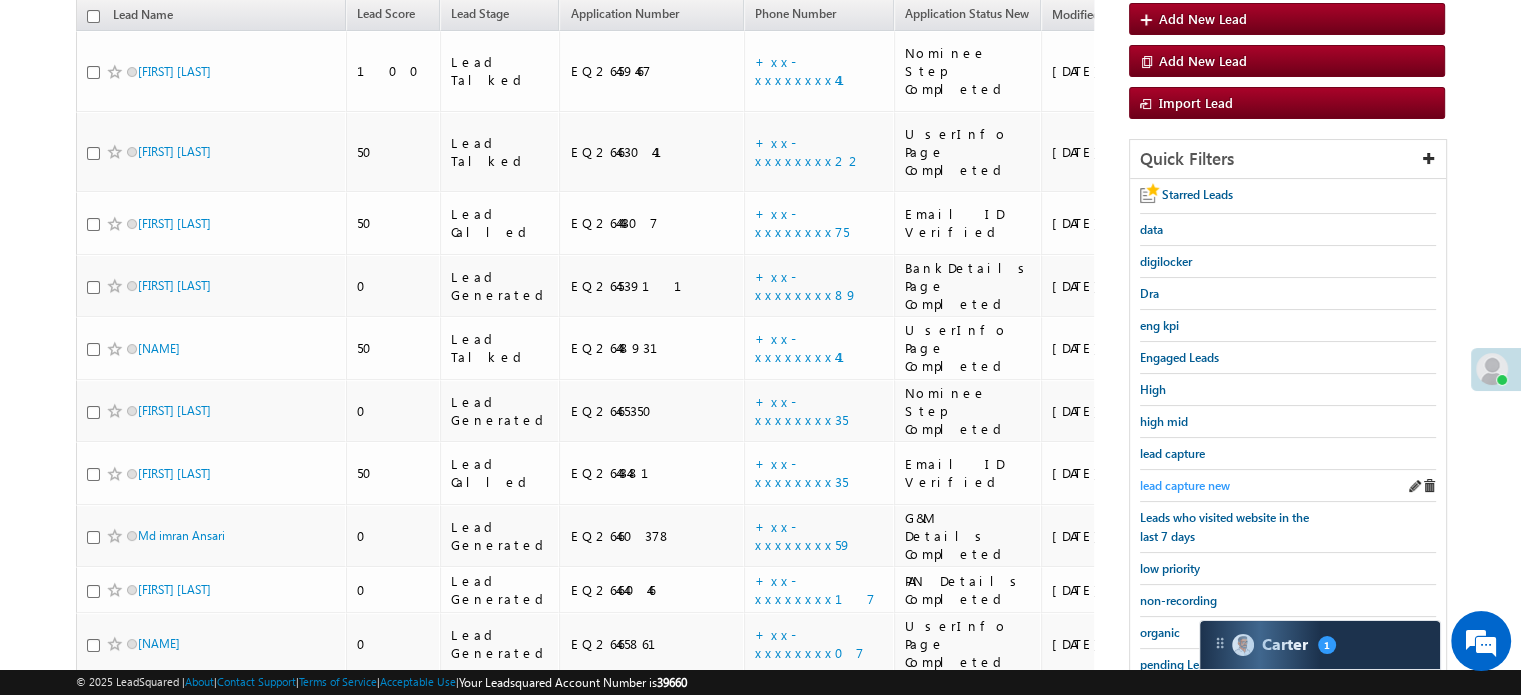 click on "lead capture new" at bounding box center [1185, 485] 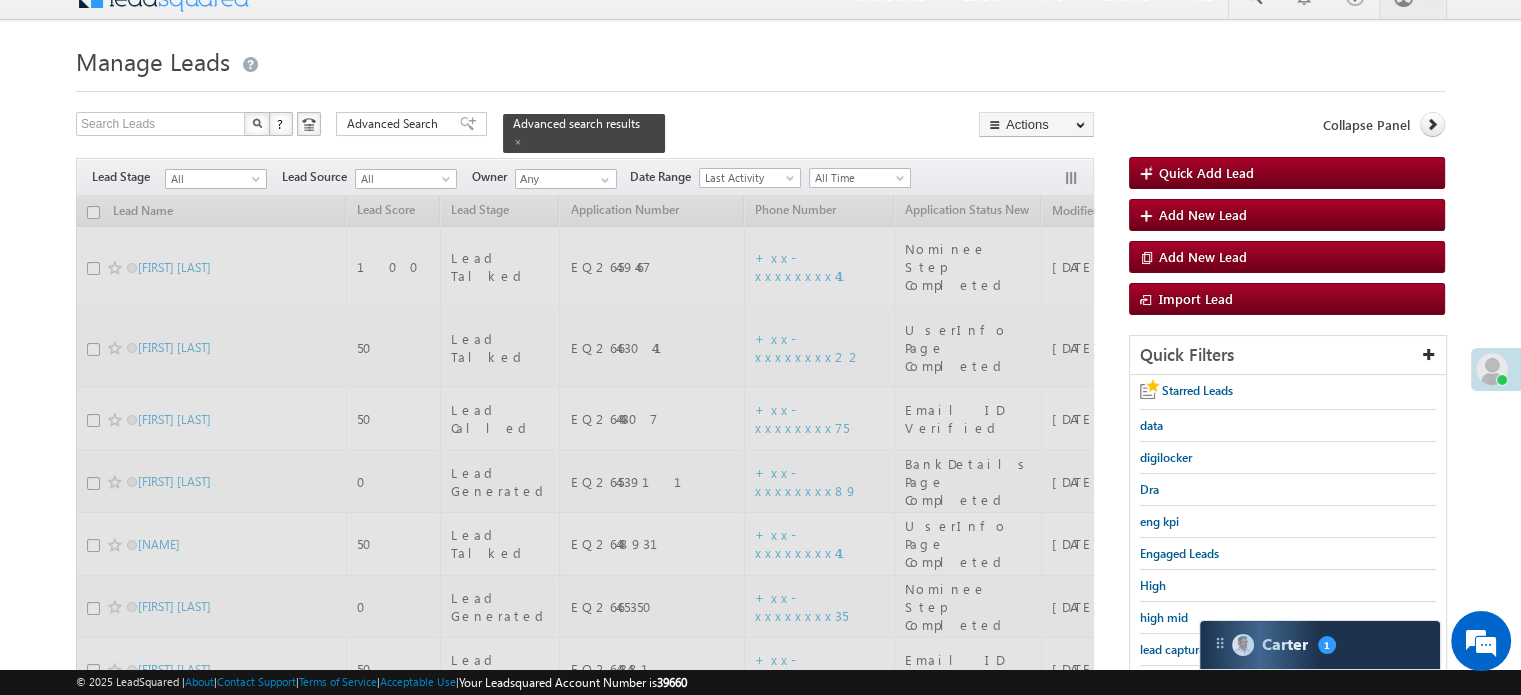 scroll, scrollTop: 23, scrollLeft: 0, axis: vertical 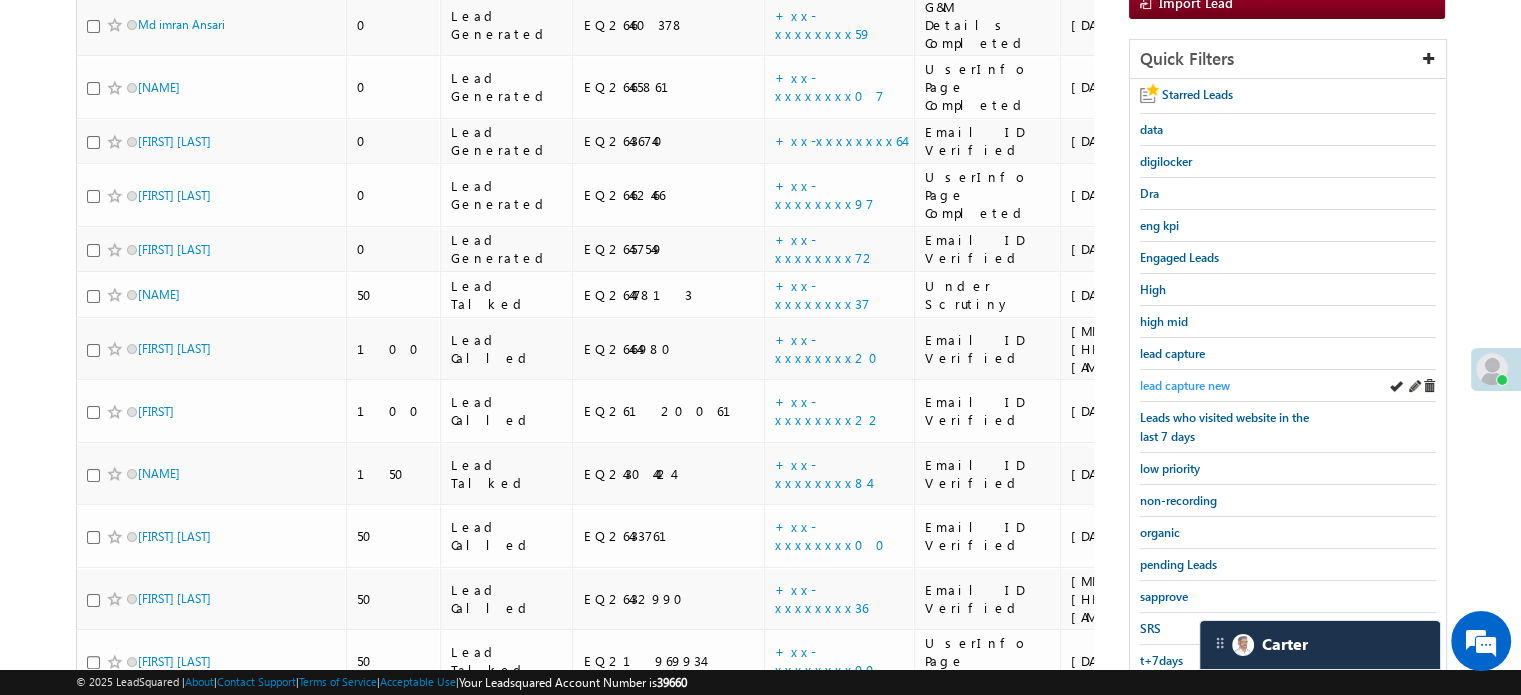 click on "lead capture new" at bounding box center [1185, 385] 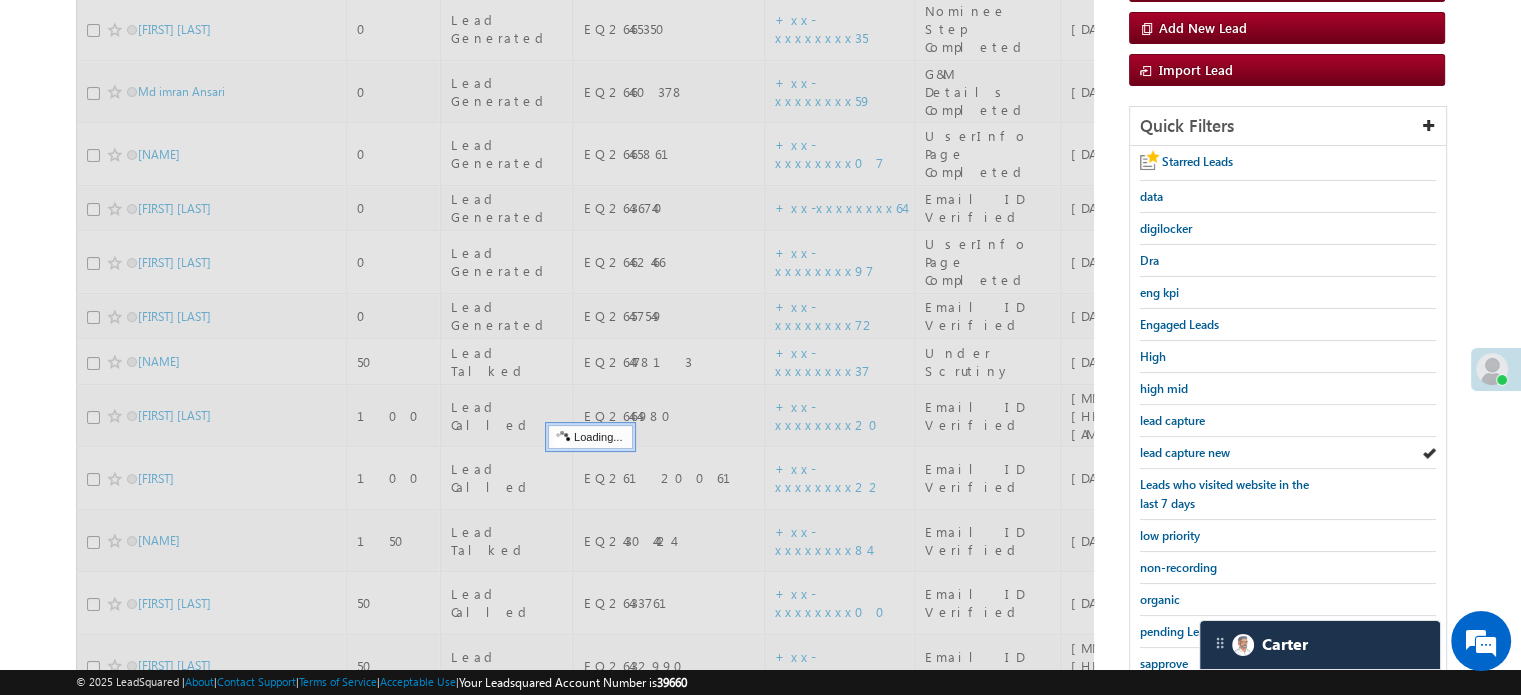 scroll, scrollTop: 123, scrollLeft: 0, axis: vertical 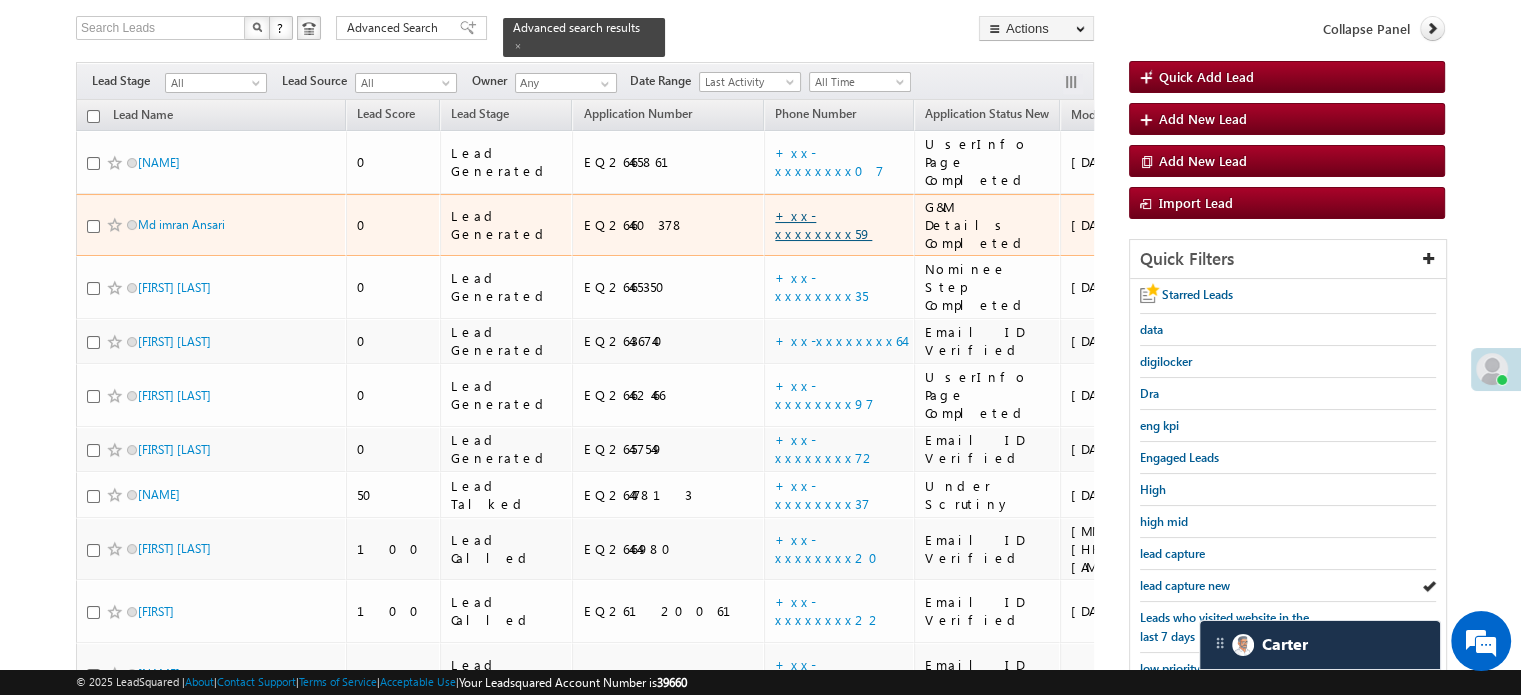 click on "+xx-xxxxxxxx59" at bounding box center (823, 224) 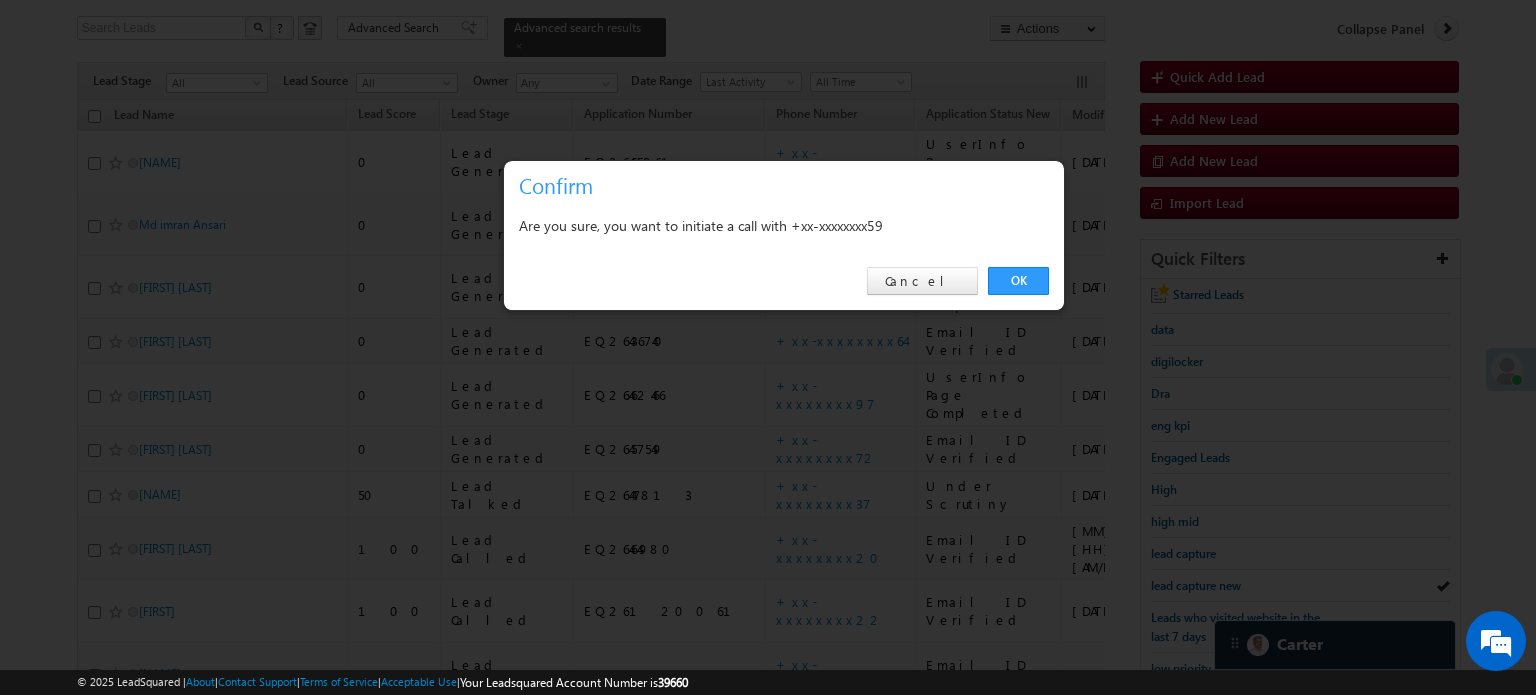 click on "OK" at bounding box center [1018, 281] 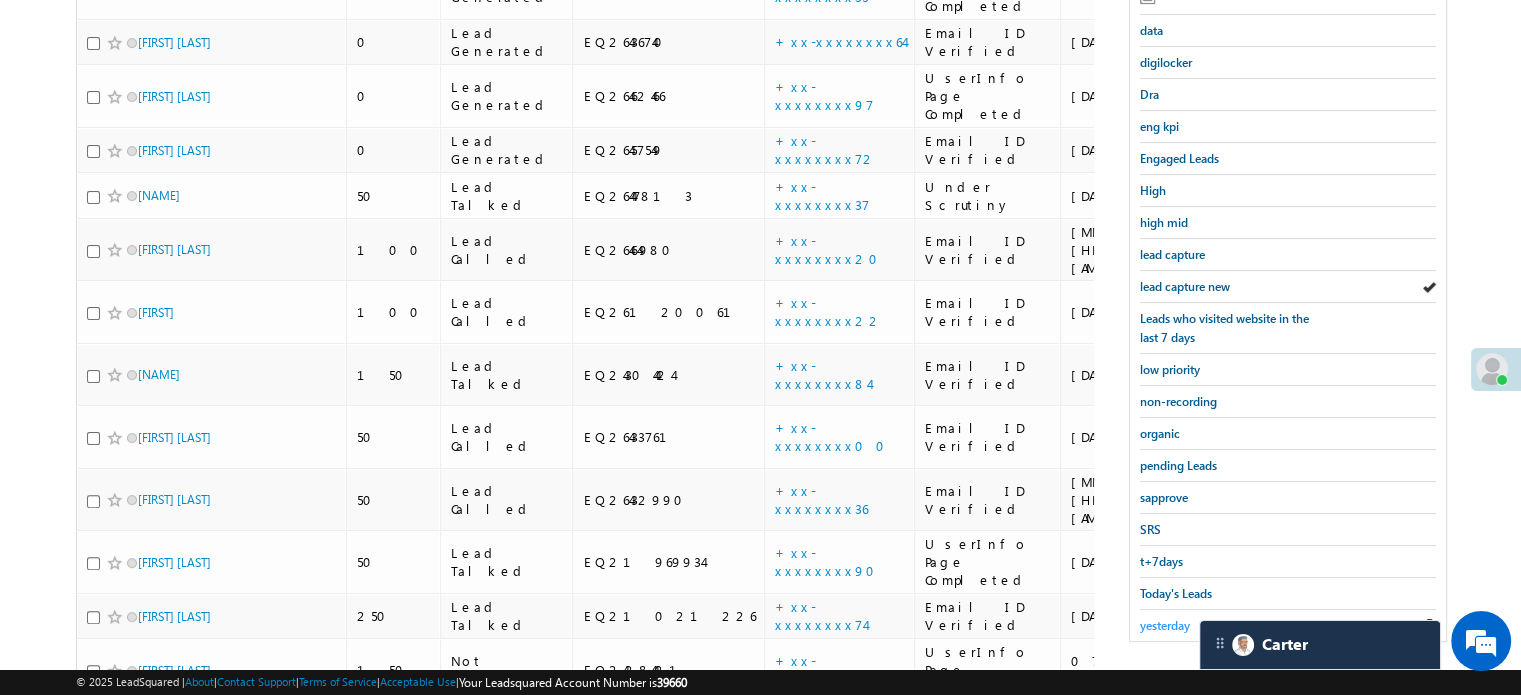 click on "yesterday" at bounding box center [1165, 625] 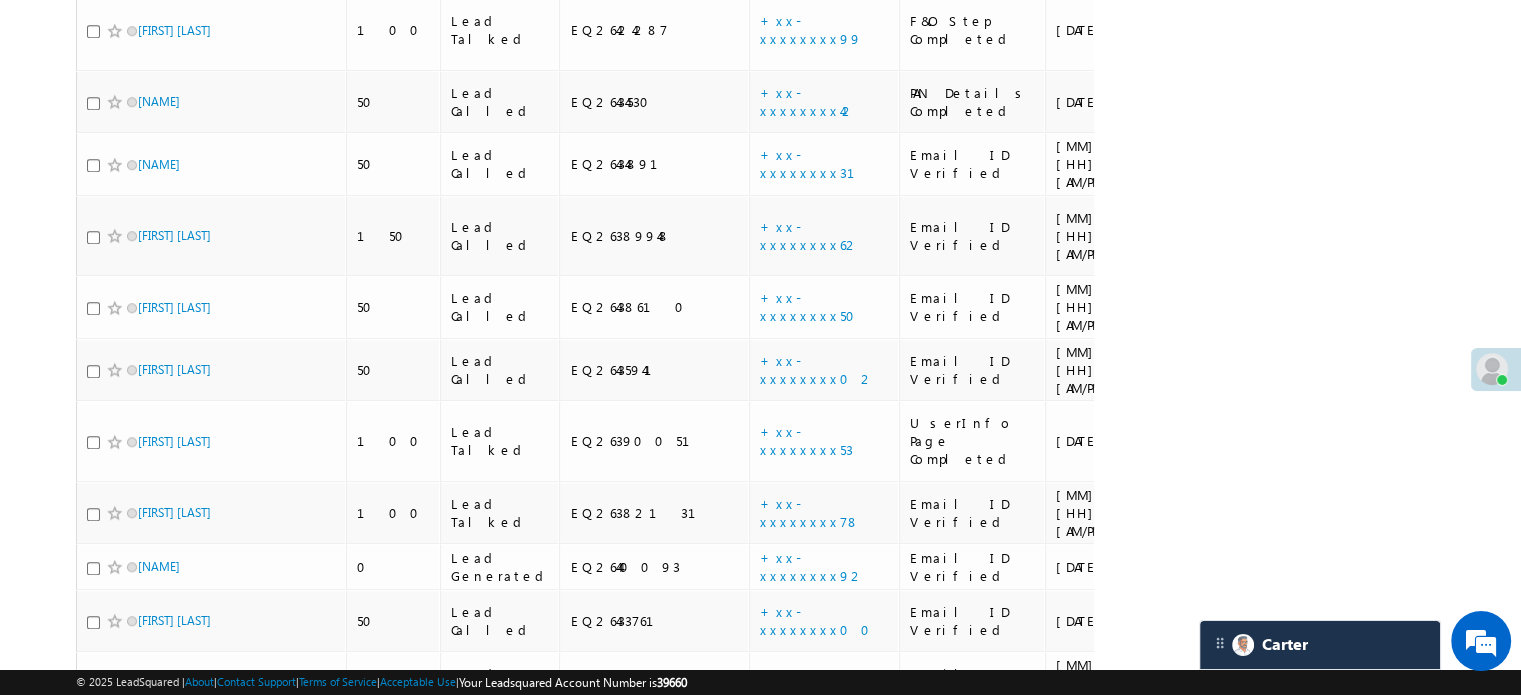 scroll, scrollTop: 1823, scrollLeft: 0, axis: vertical 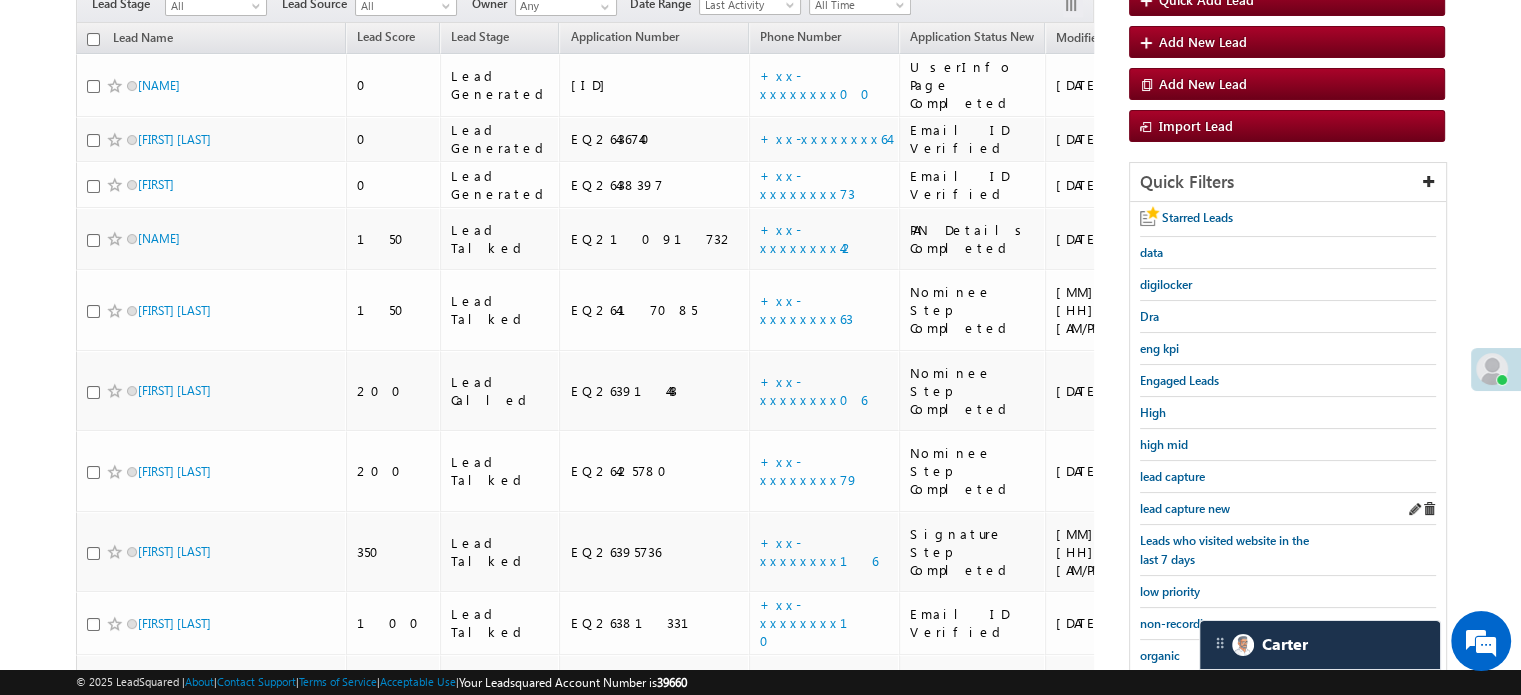 click on "Starred Leads data digilocker Dra eng kpi Engaged Leads High high mid lead capture lead capture new Leads who visited website in the last 7 days low priority non-recording organic pending Leads sapprove SRS t+7days Today's Leads yesterday" at bounding box center (1288, 532) 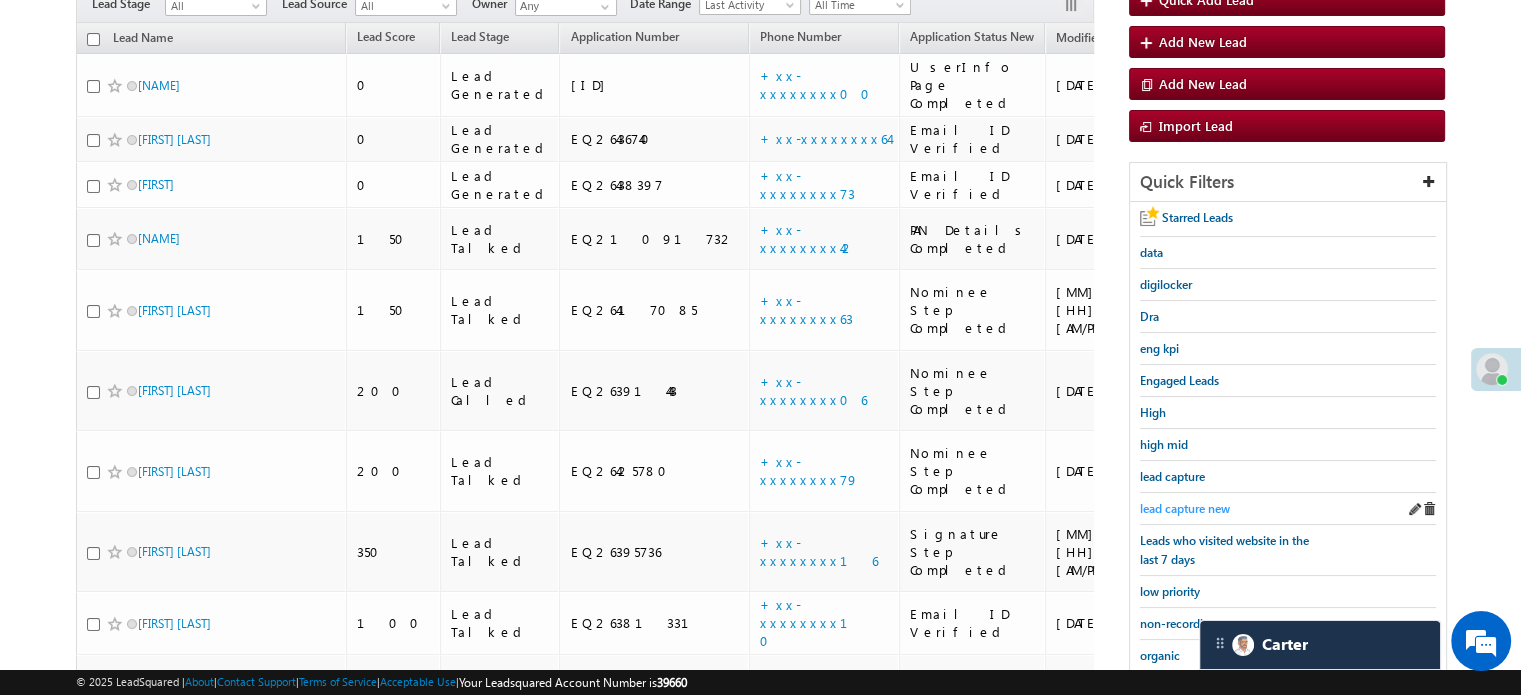 click on "lead capture new" at bounding box center (1185, 508) 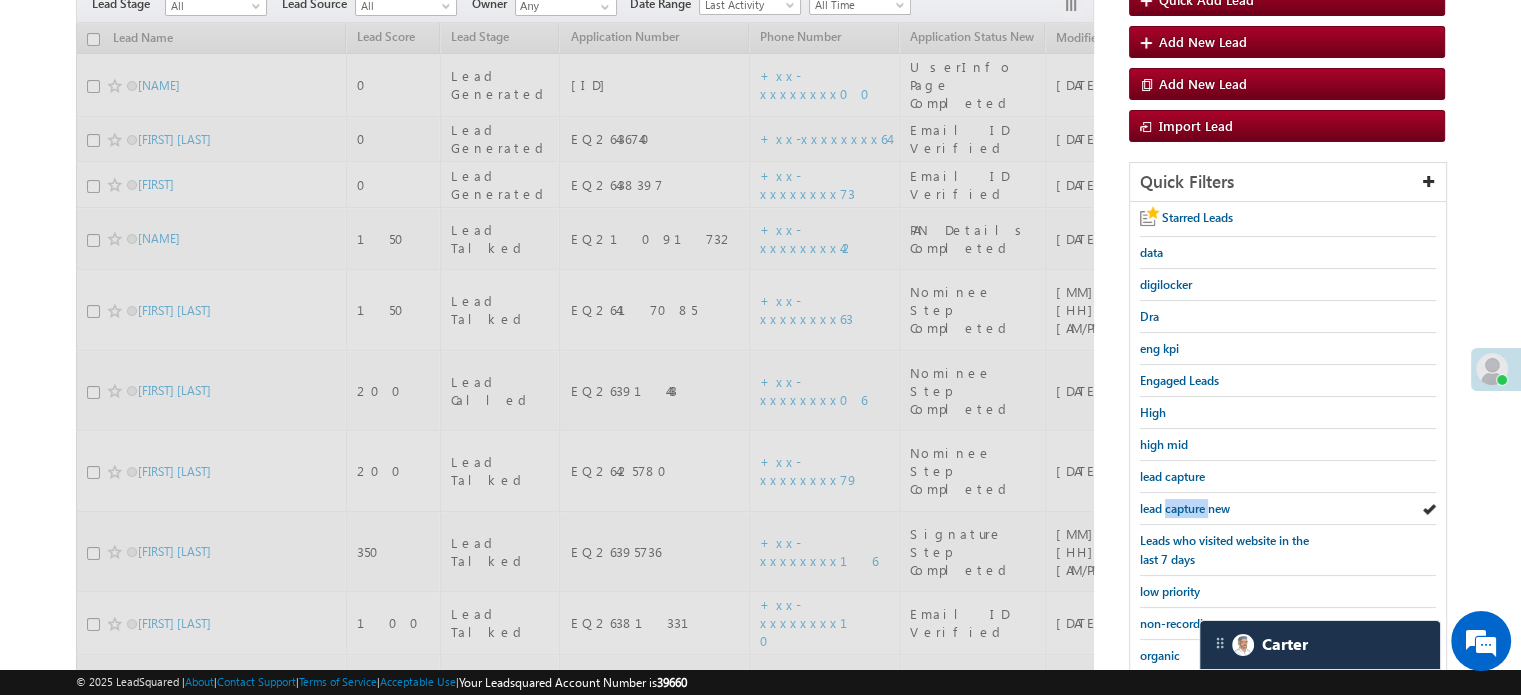 click on "lead capture new" at bounding box center (1185, 508) 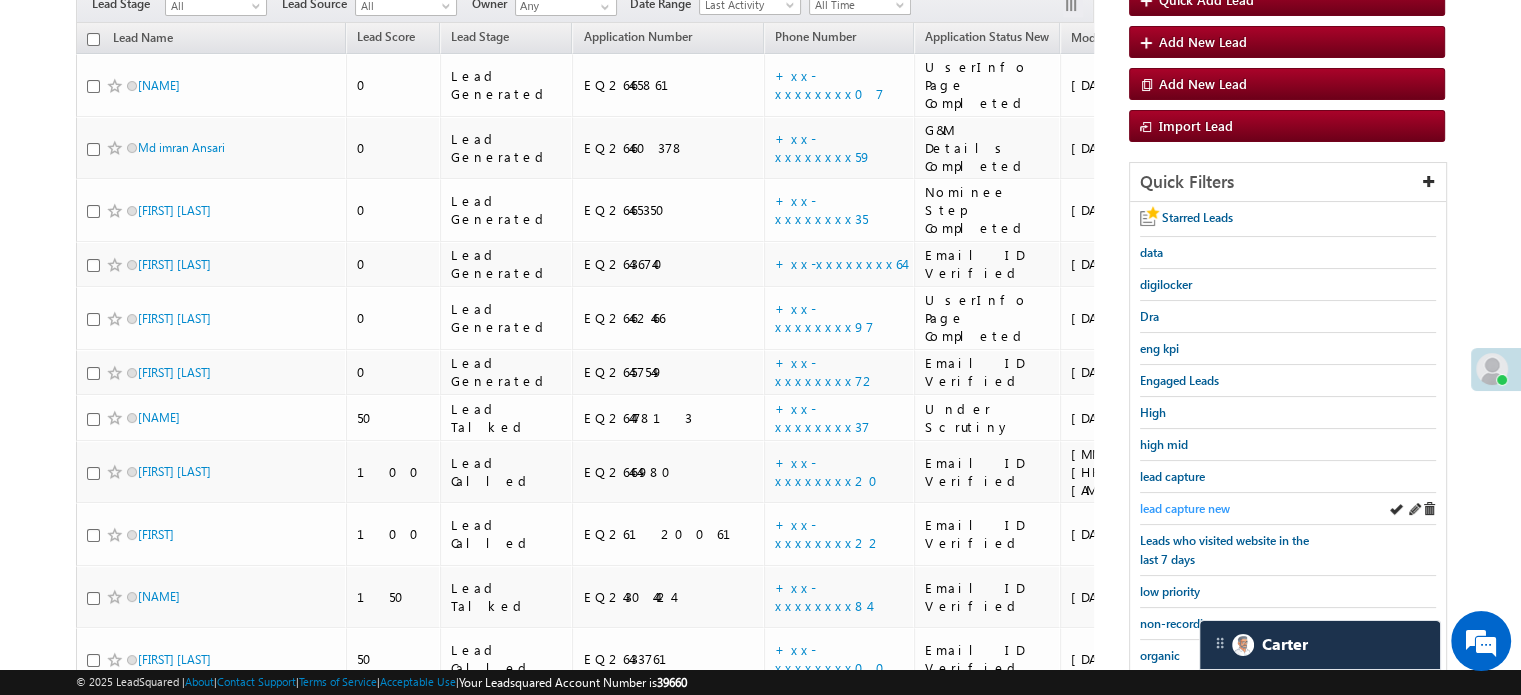 click on "lead capture new" at bounding box center [1185, 508] 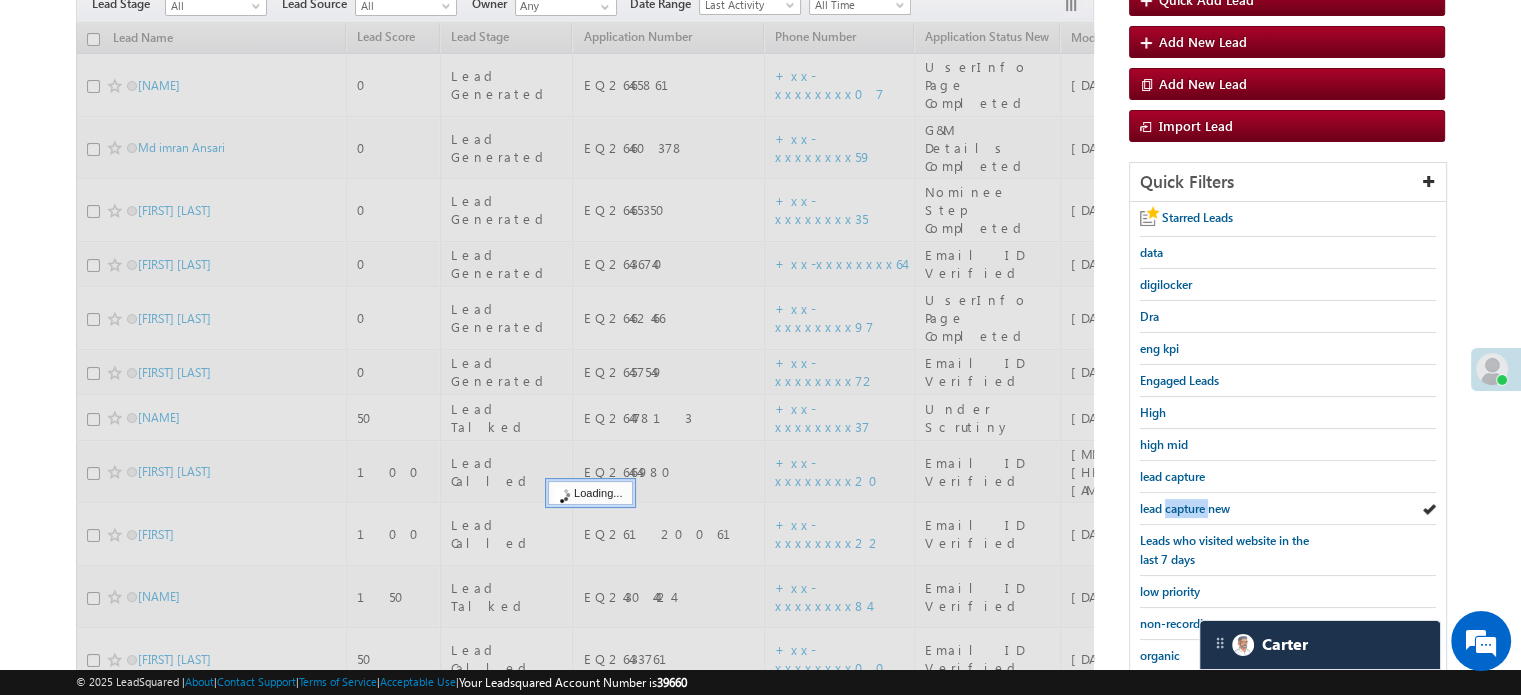 click on "lead capture new" at bounding box center [1185, 508] 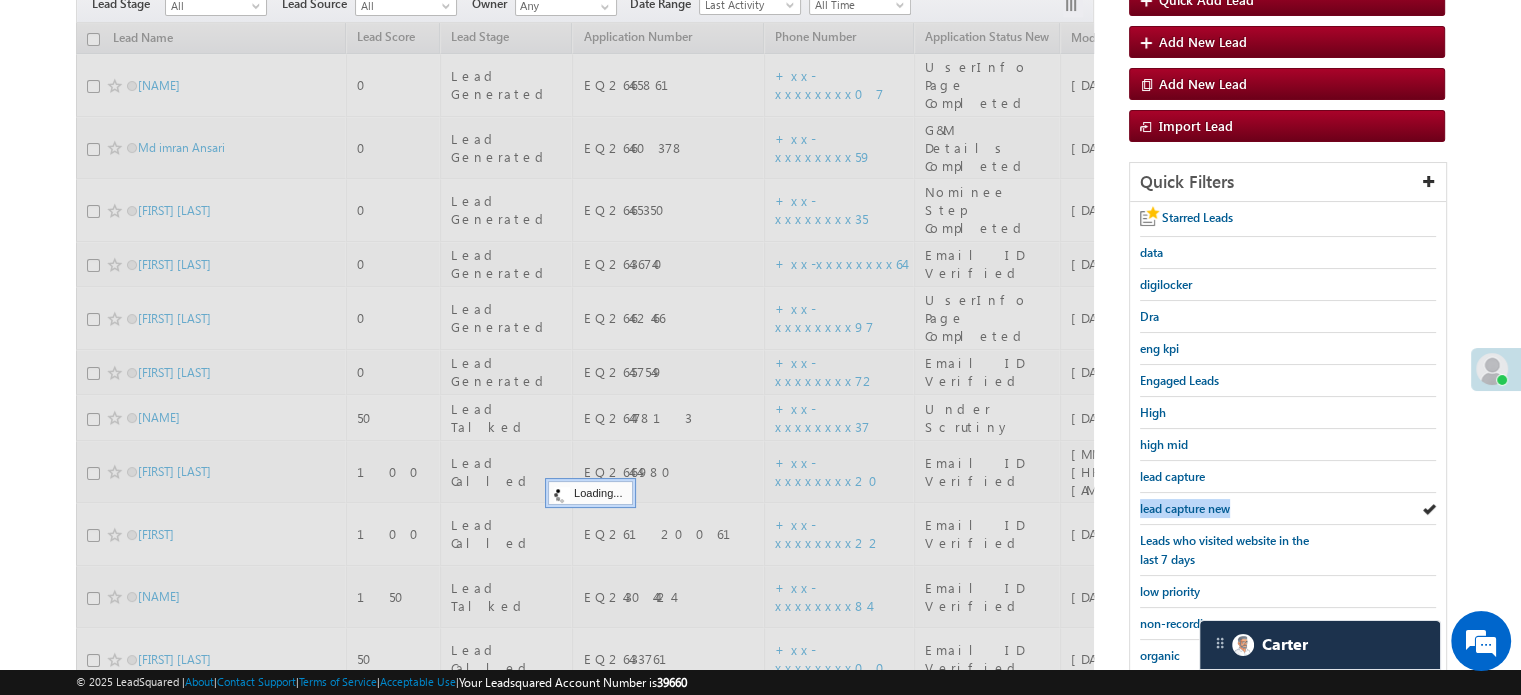 click on "lead capture new" at bounding box center [1185, 508] 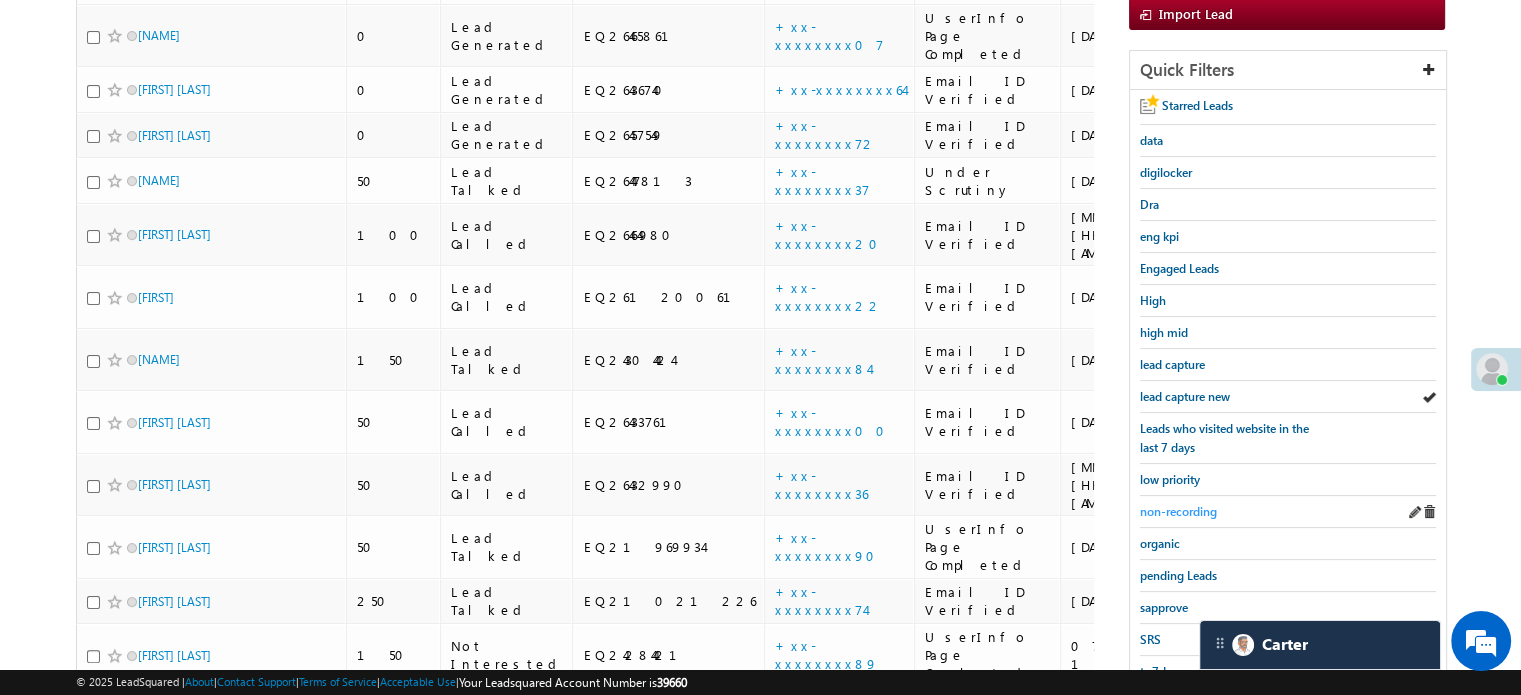 scroll, scrollTop: 432, scrollLeft: 0, axis: vertical 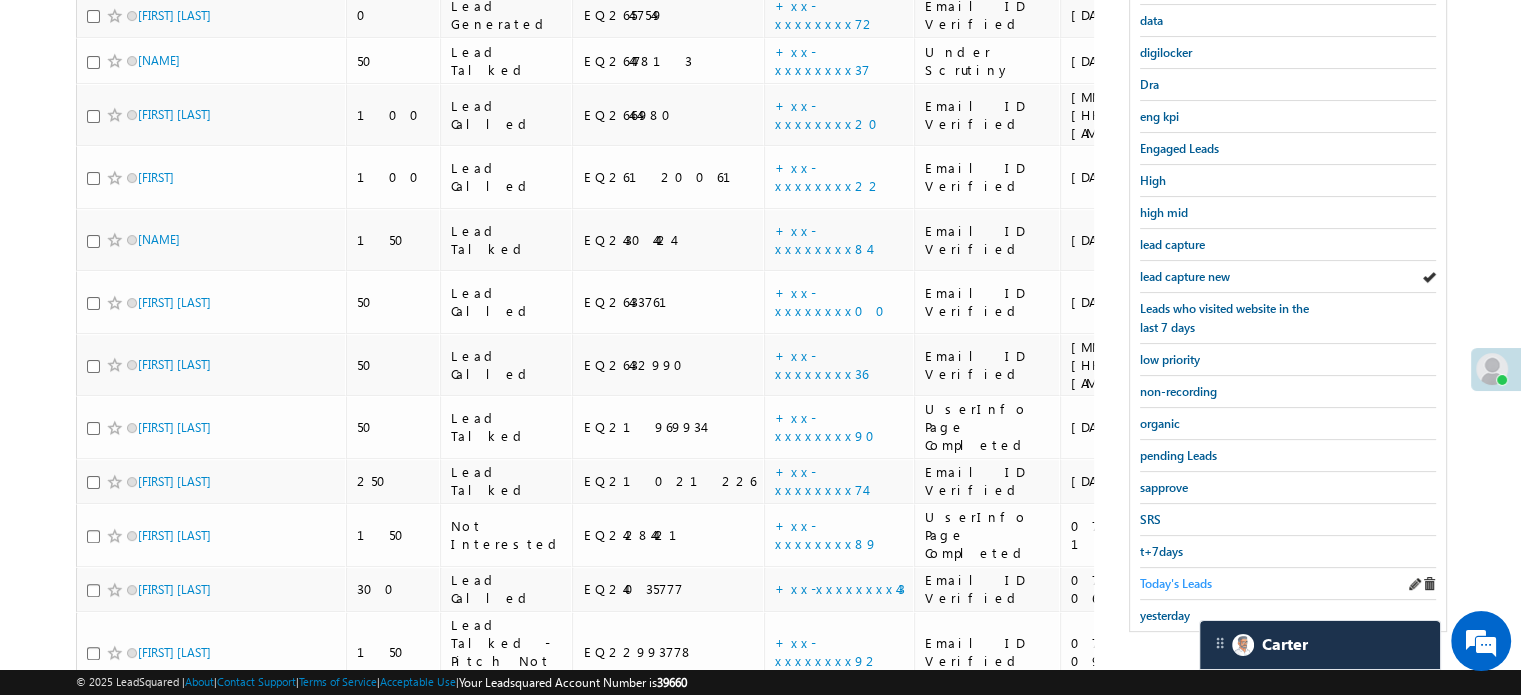 click on "Today's Leads" at bounding box center [1176, 583] 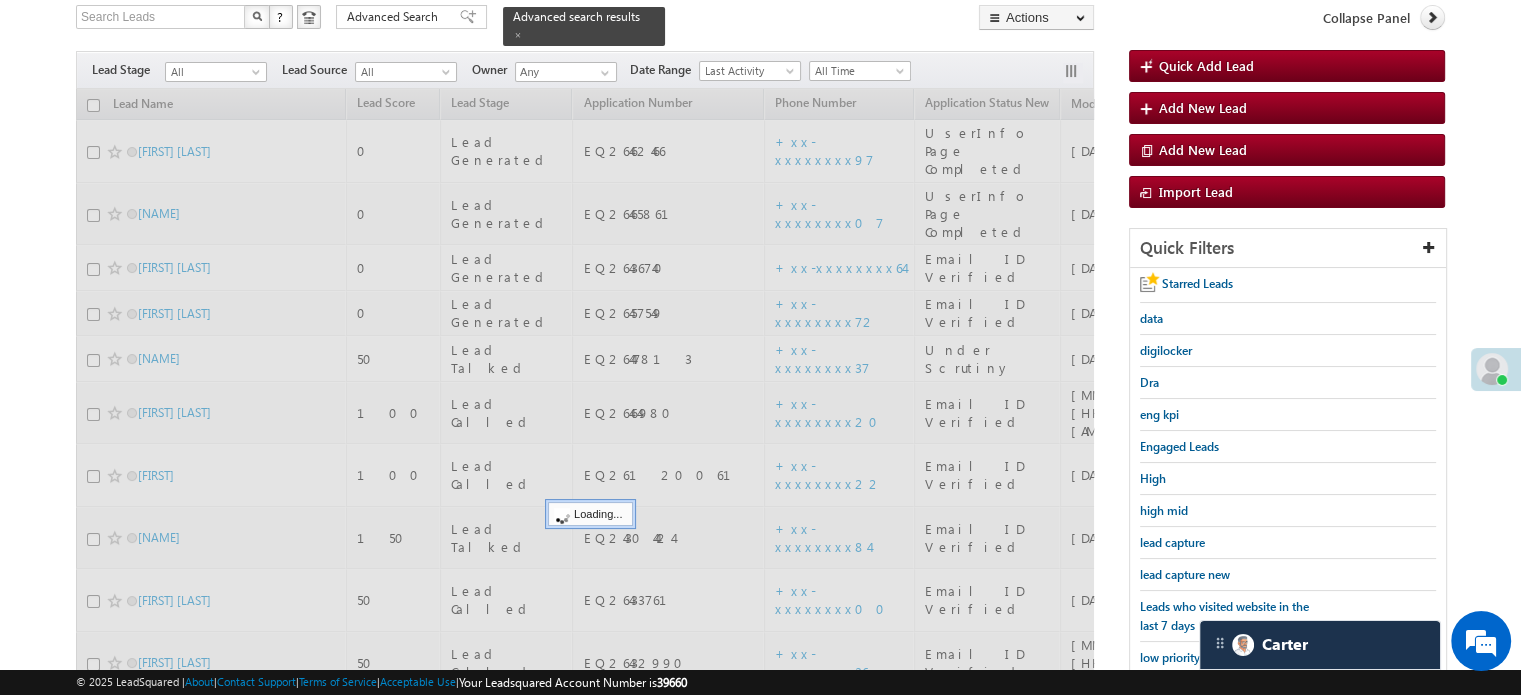 scroll, scrollTop: 132, scrollLeft: 0, axis: vertical 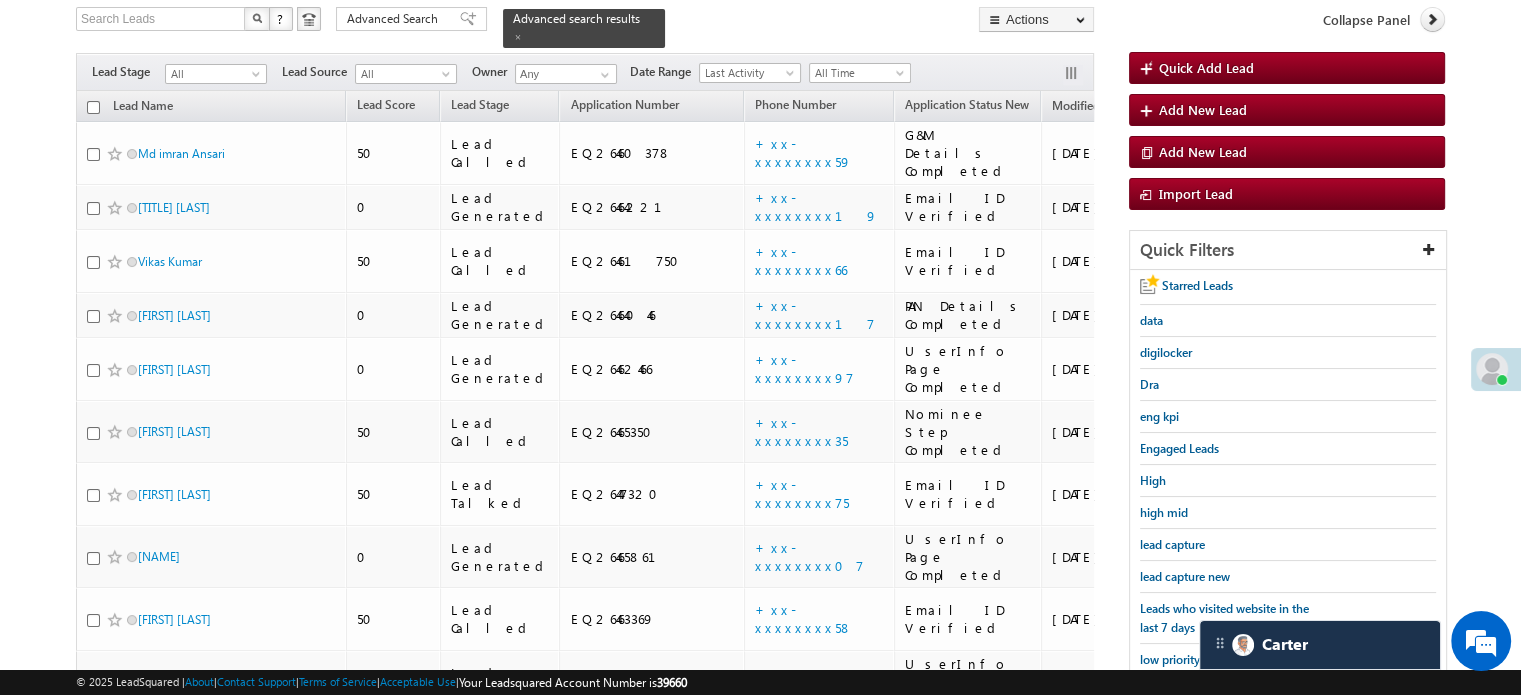 click on "lead capture new" at bounding box center (1185, 576) 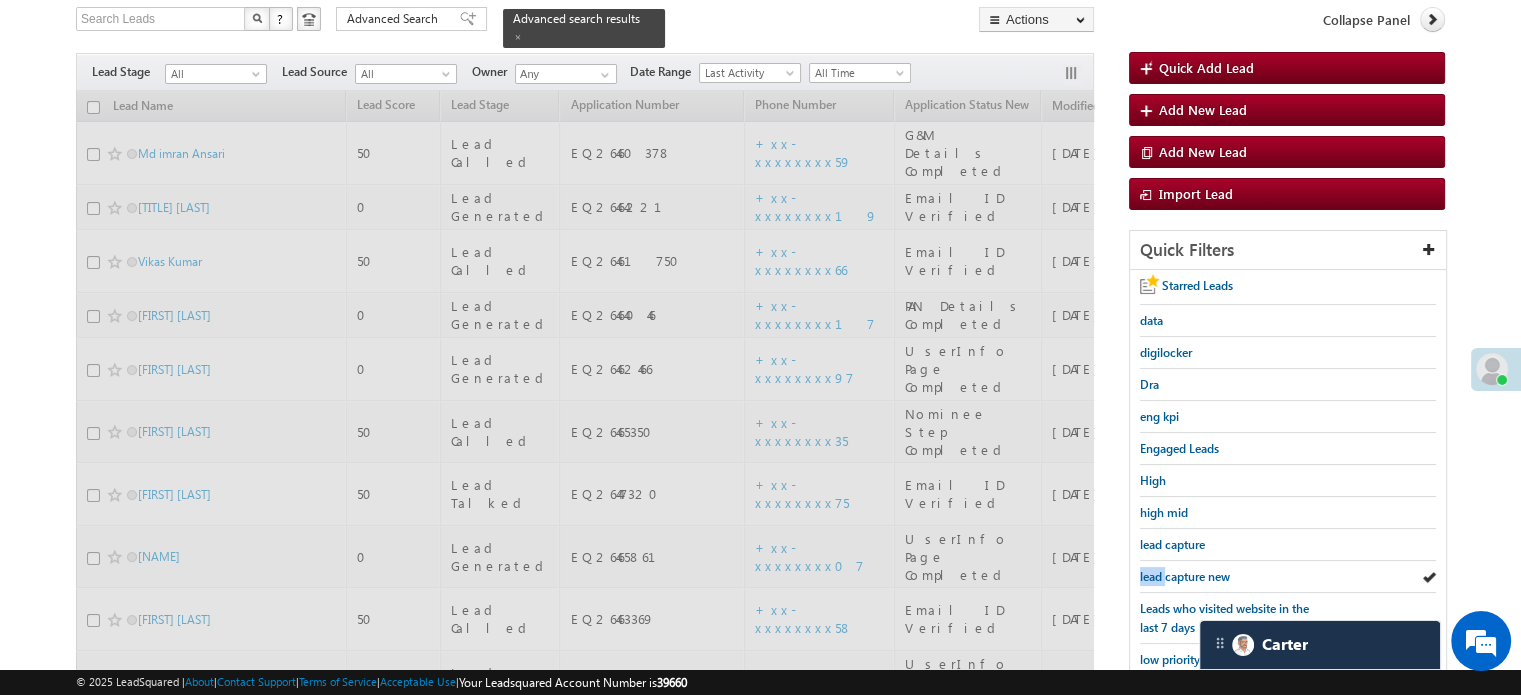 click on "lead capture new" at bounding box center (1185, 576) 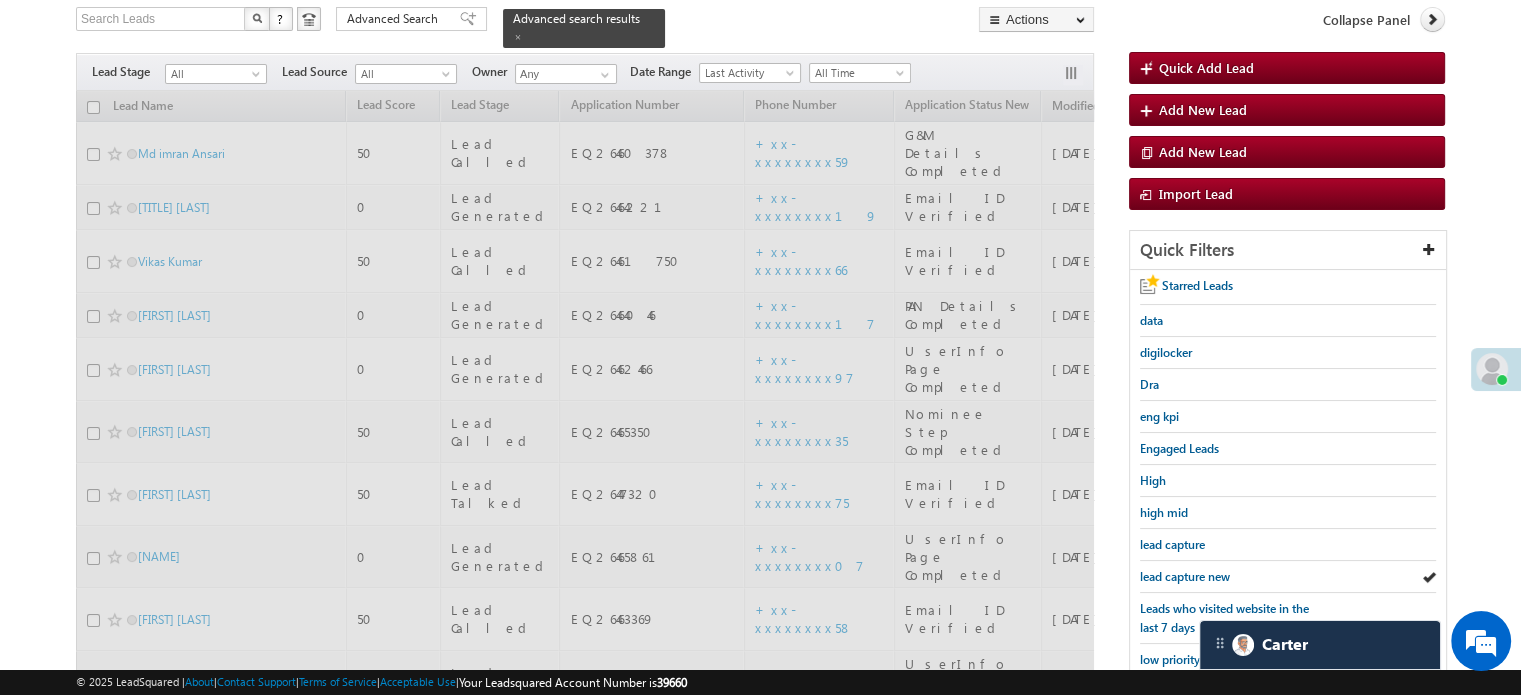 click on "lead capture new" at bounding box center [1185, 576] 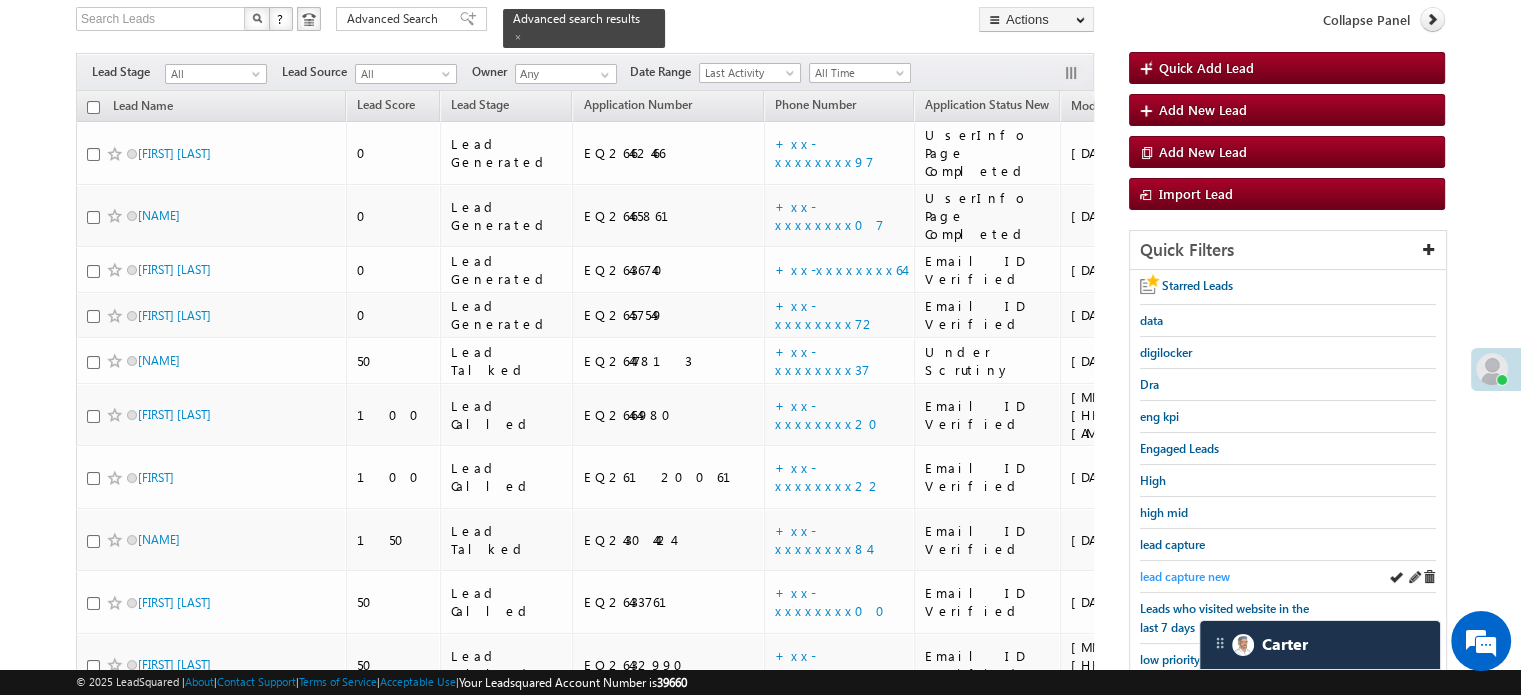 click on "lead capture new" at bounding box center [1185, 576] 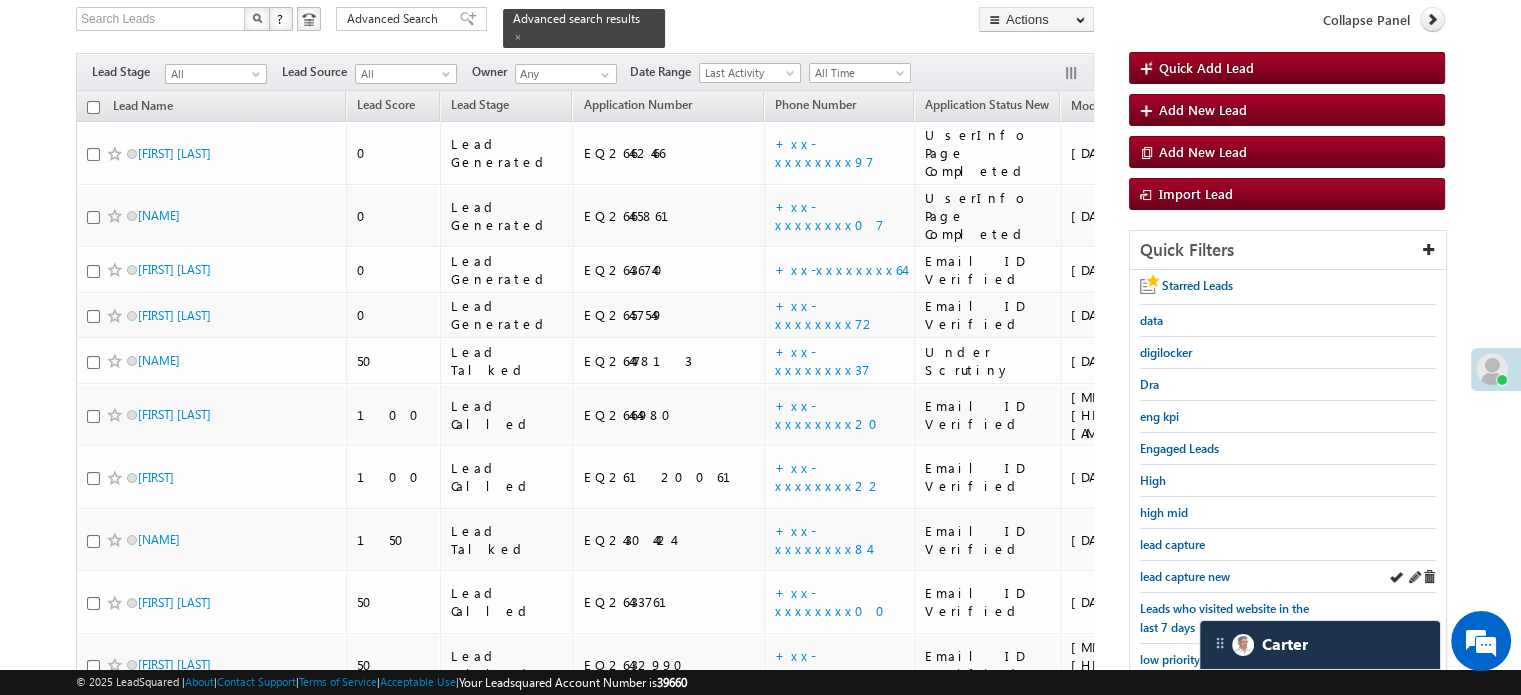 click on "lead capture new" at bounding box center (1288, 577) 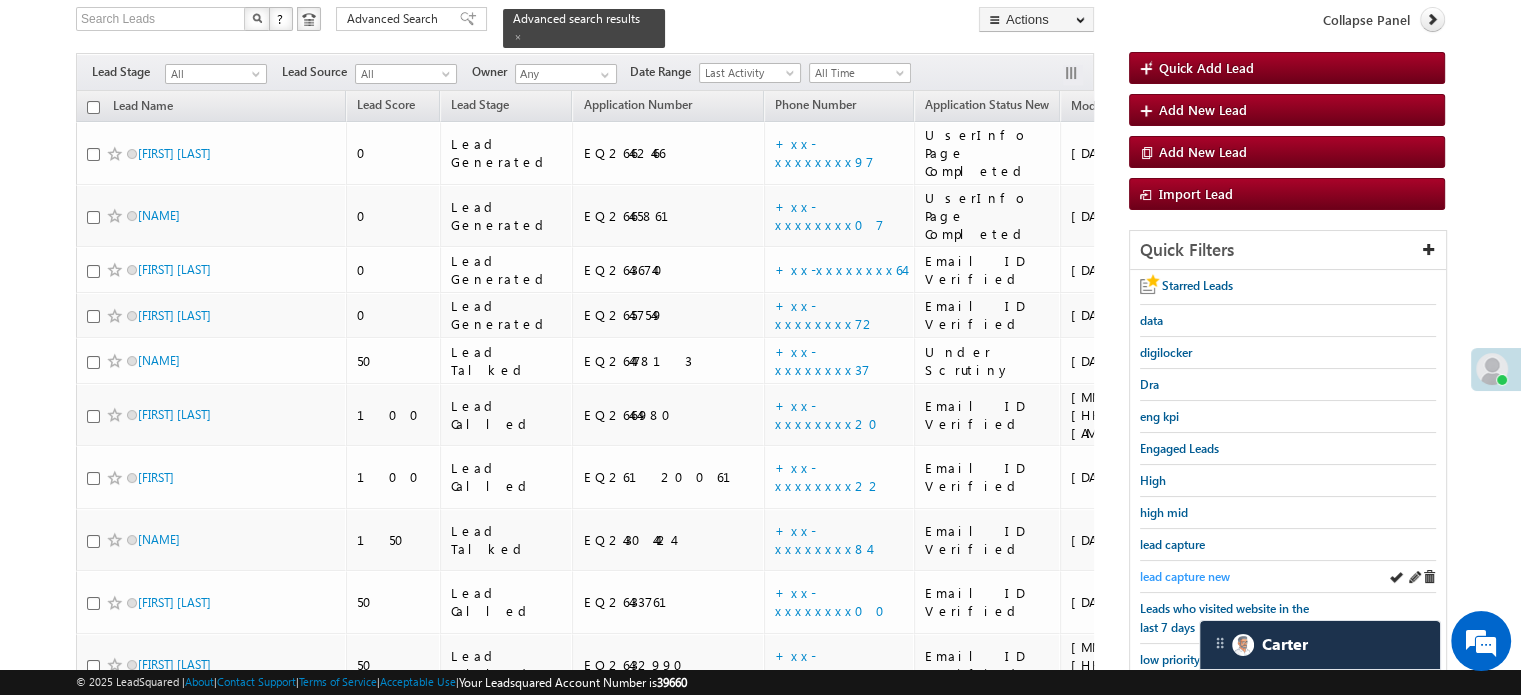 click on "lead capture new" at bounding box center [1185, 576] 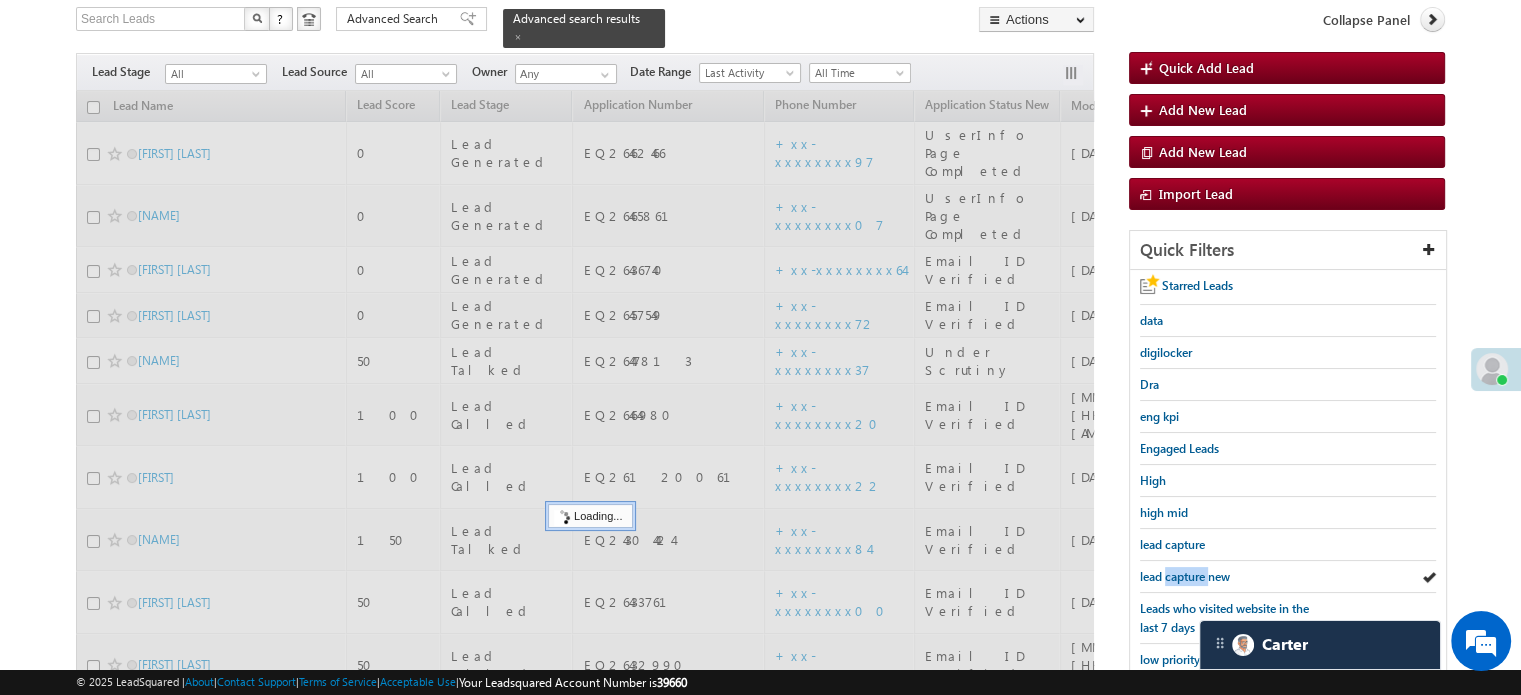 click on "lead capture new" at bounding box center (1185, 576) 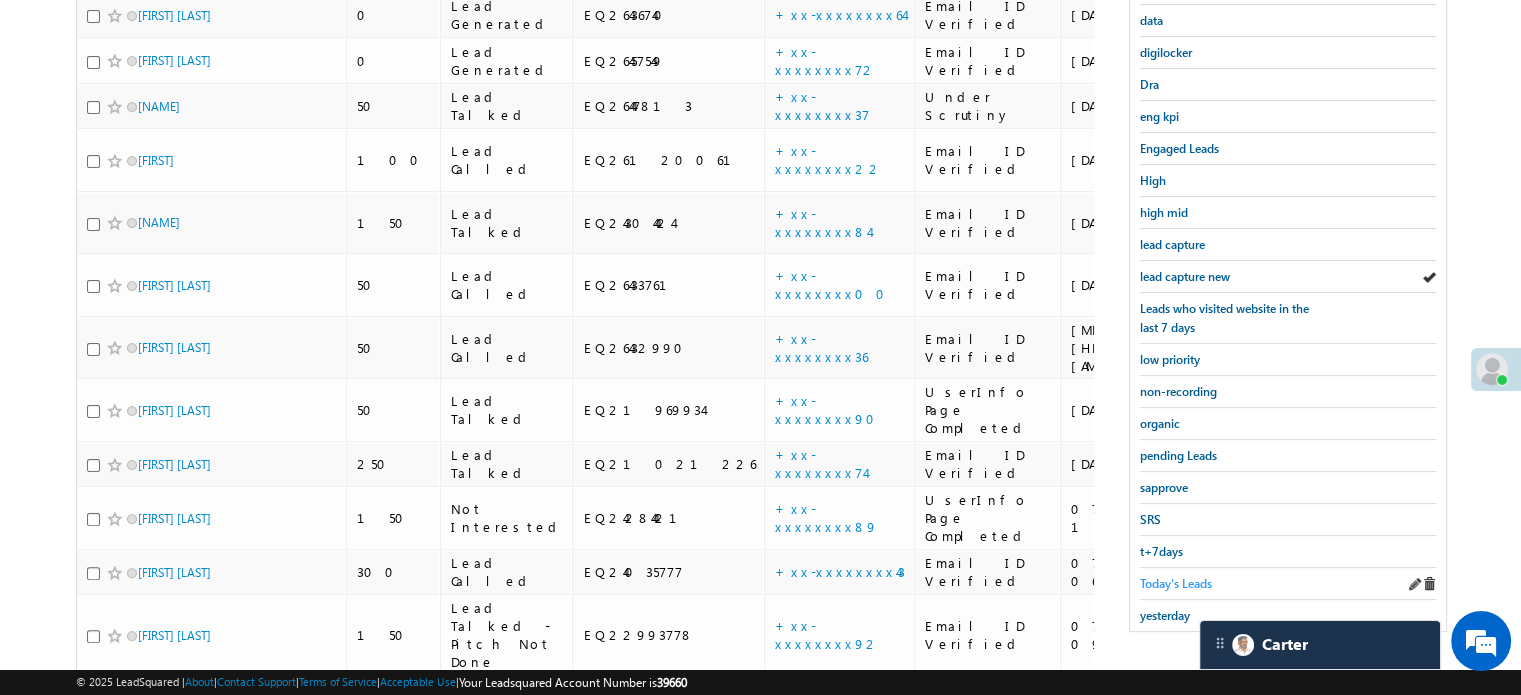 click on "Today's Leads" at bounding box center [1176, 583] 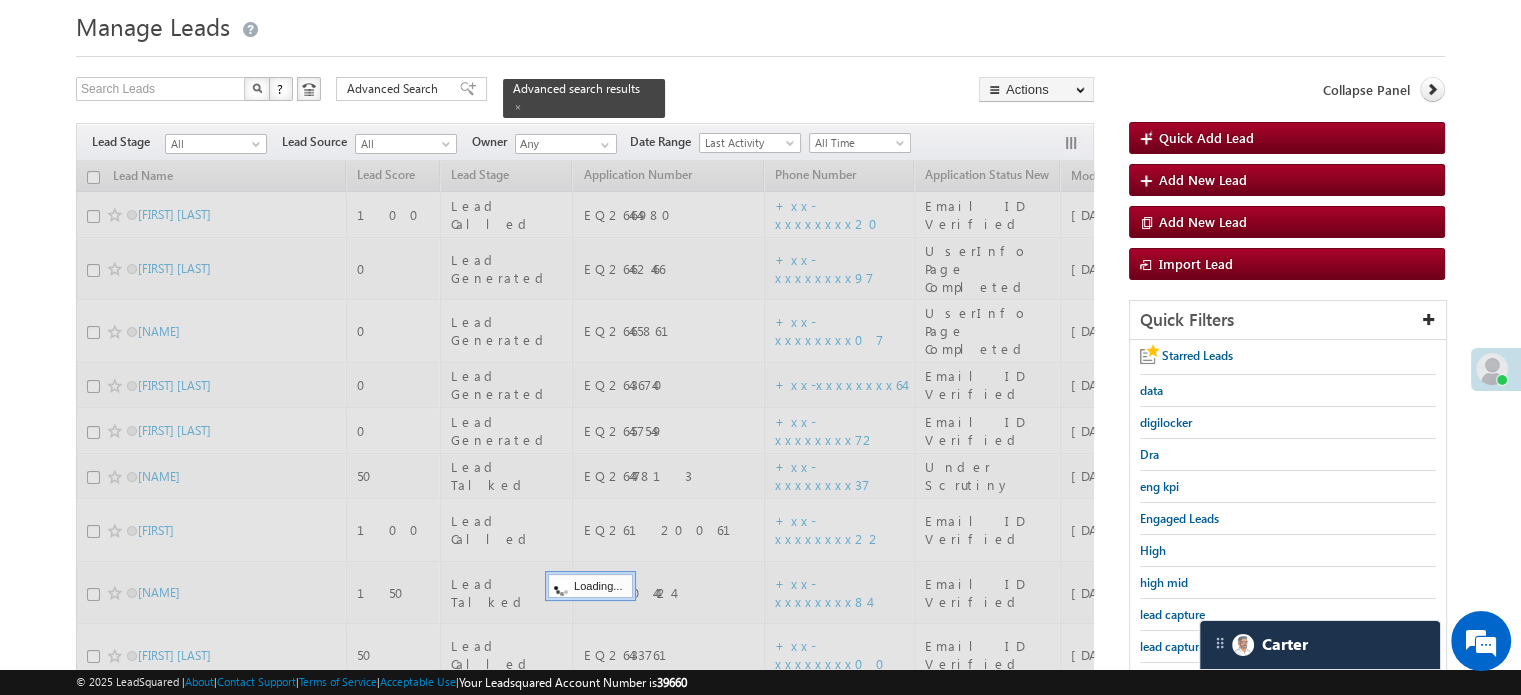 scroll, scrollTop: 32, scrollLeft: 0, axis: vertical 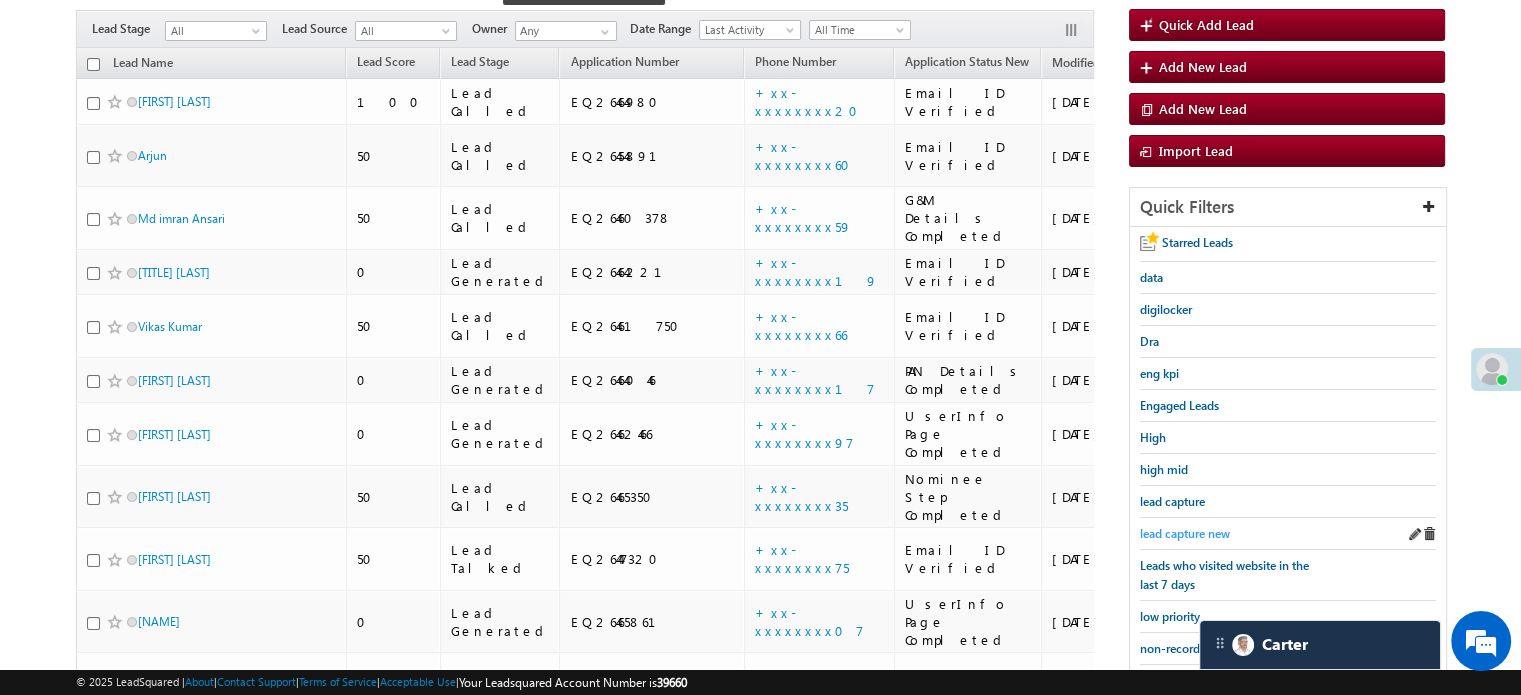 click on "lead capture new" at bounding box center (1185, 533) 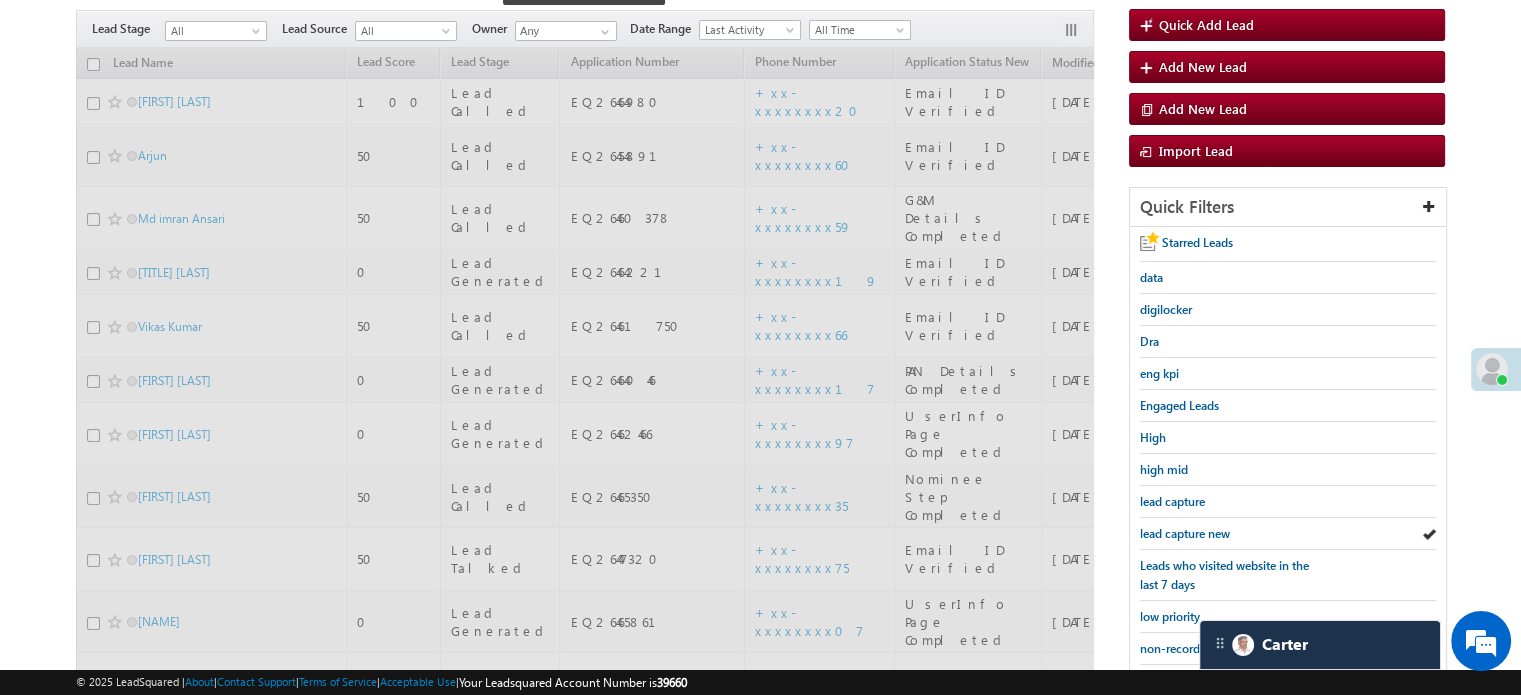 click on "lead capture new" at bounding box center [1185, 533] 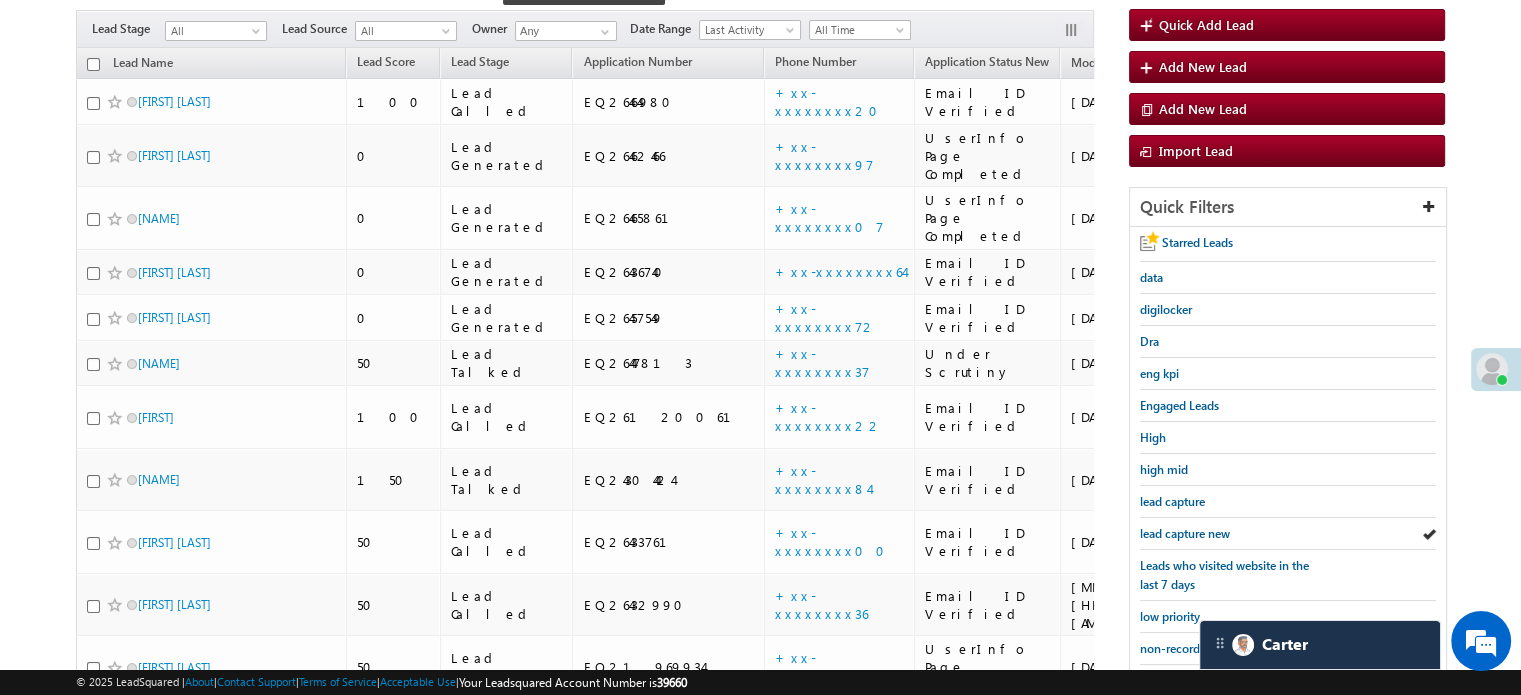 scroll, scrollTop: 432, scrollLeft: 0, axis: vertical 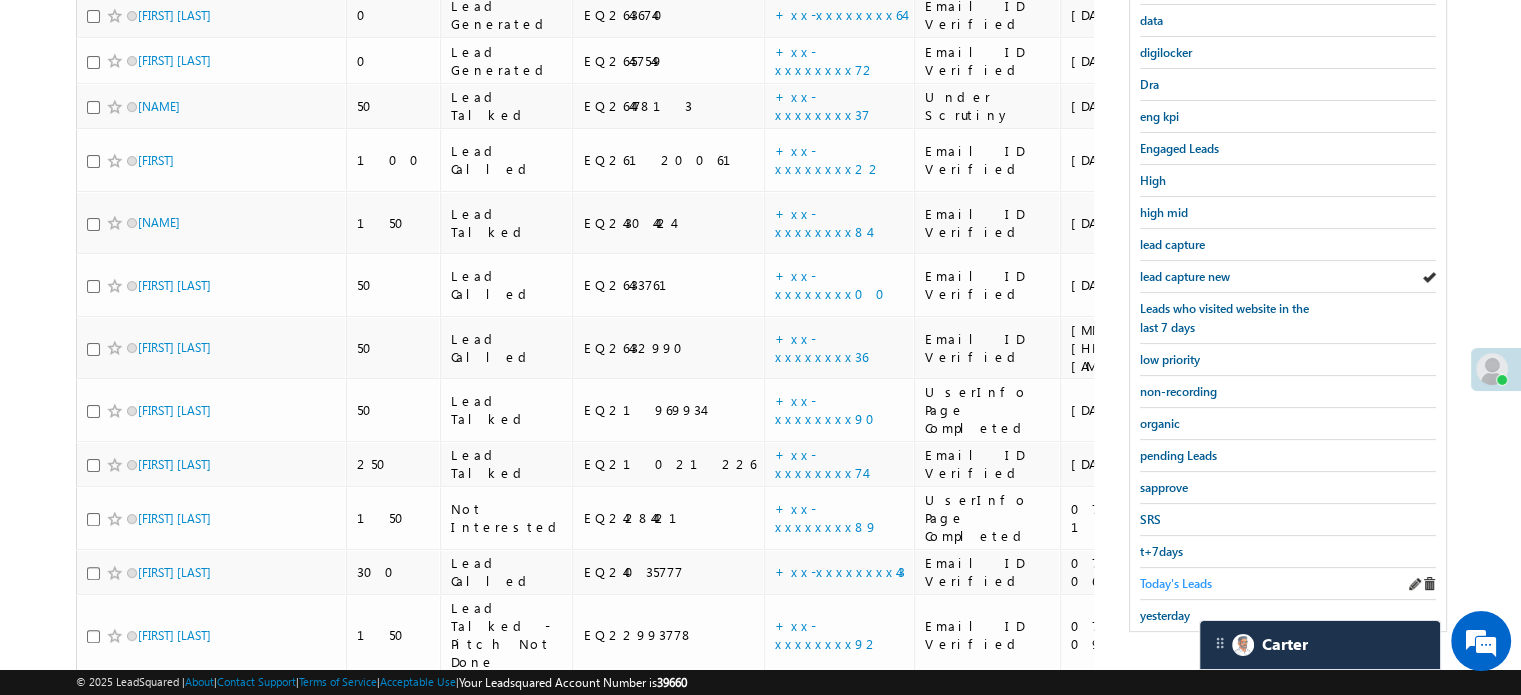 click on "Today's Leads" at bounding box center [1176, 583] 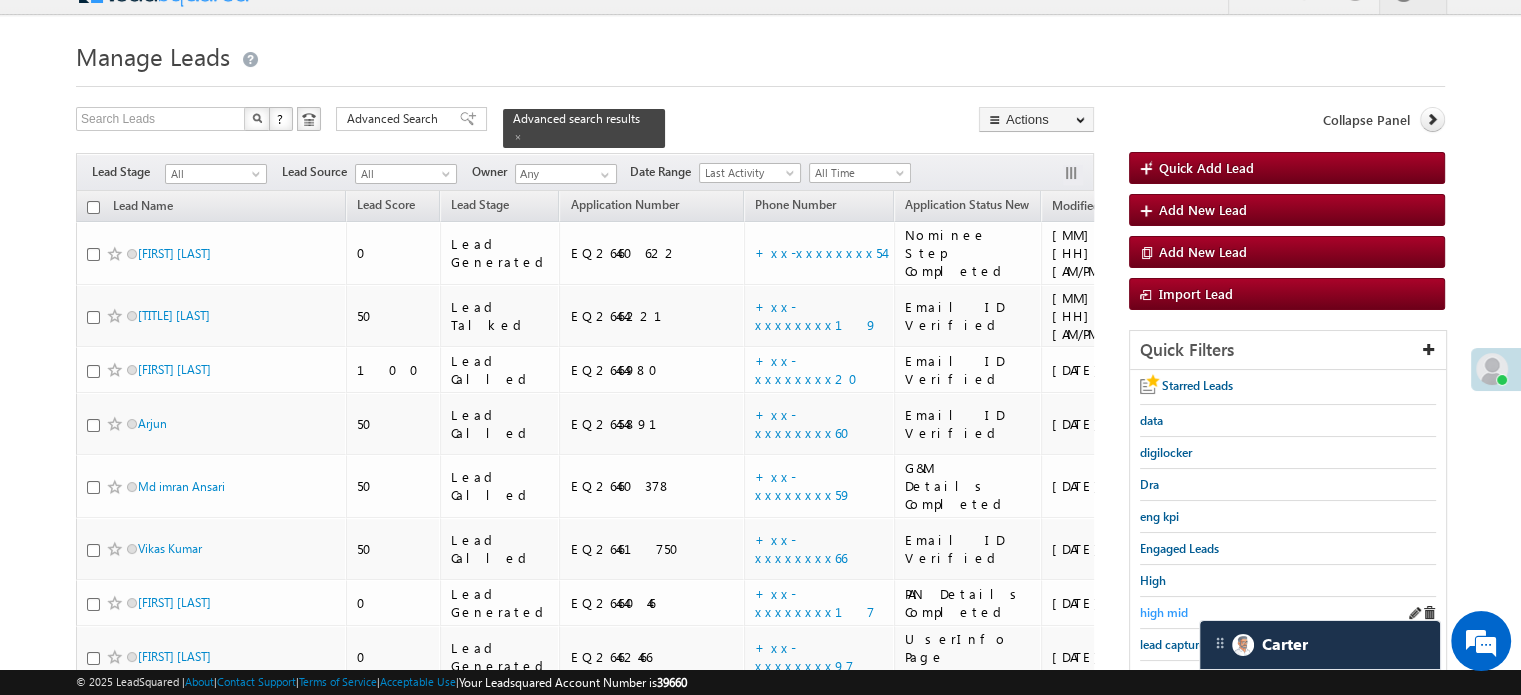 scroll, scrollTop: 132, scrollLeft: 0, axis: vertical 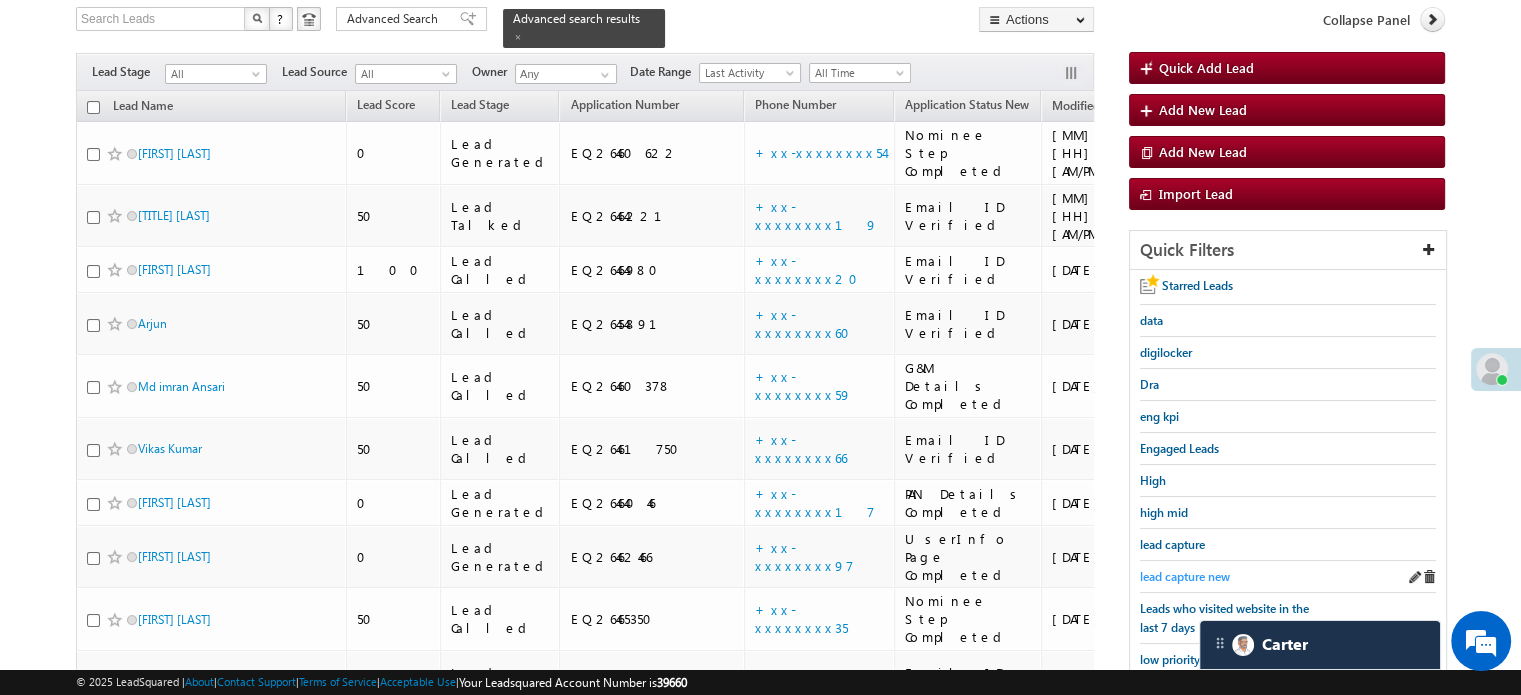 click on "lead capture new" at bounding box center (1185, 576) 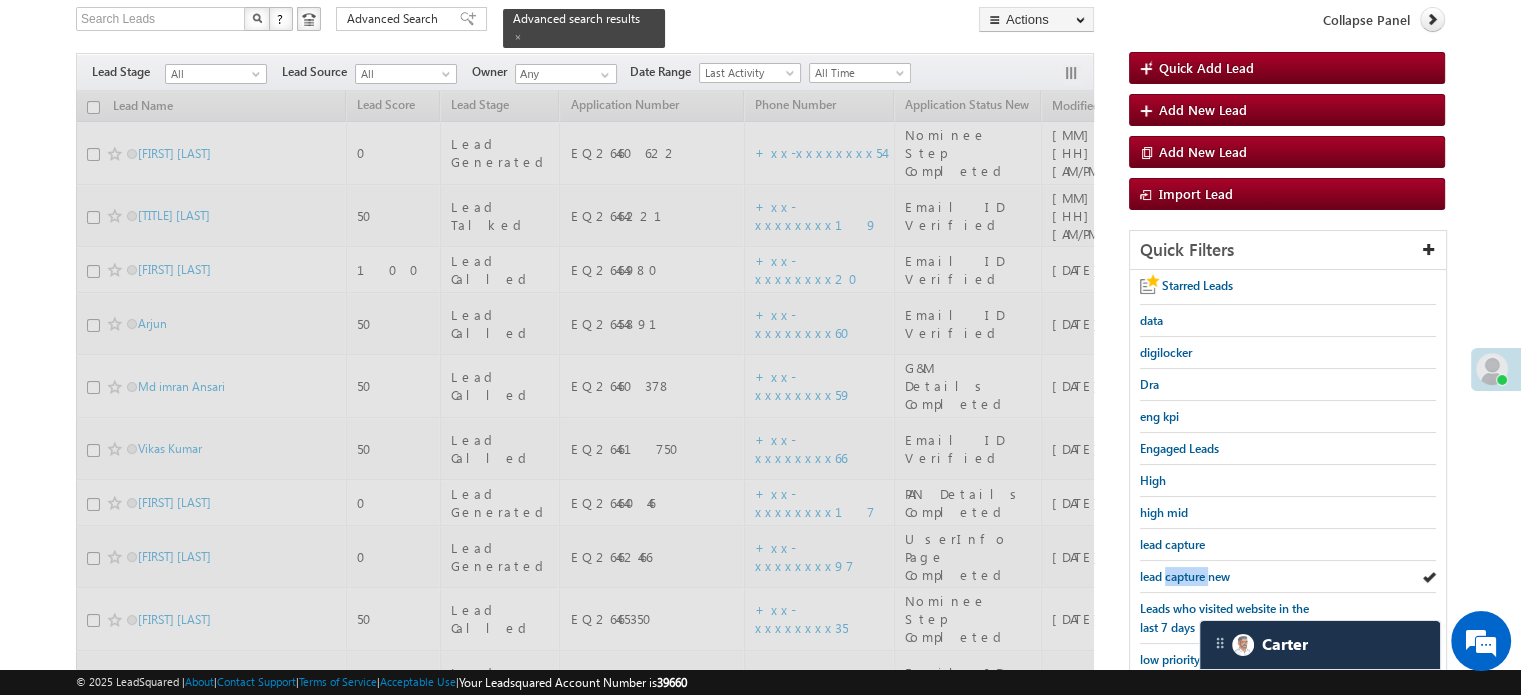 click on "lead capture new" at bounding box center [1185, 576] 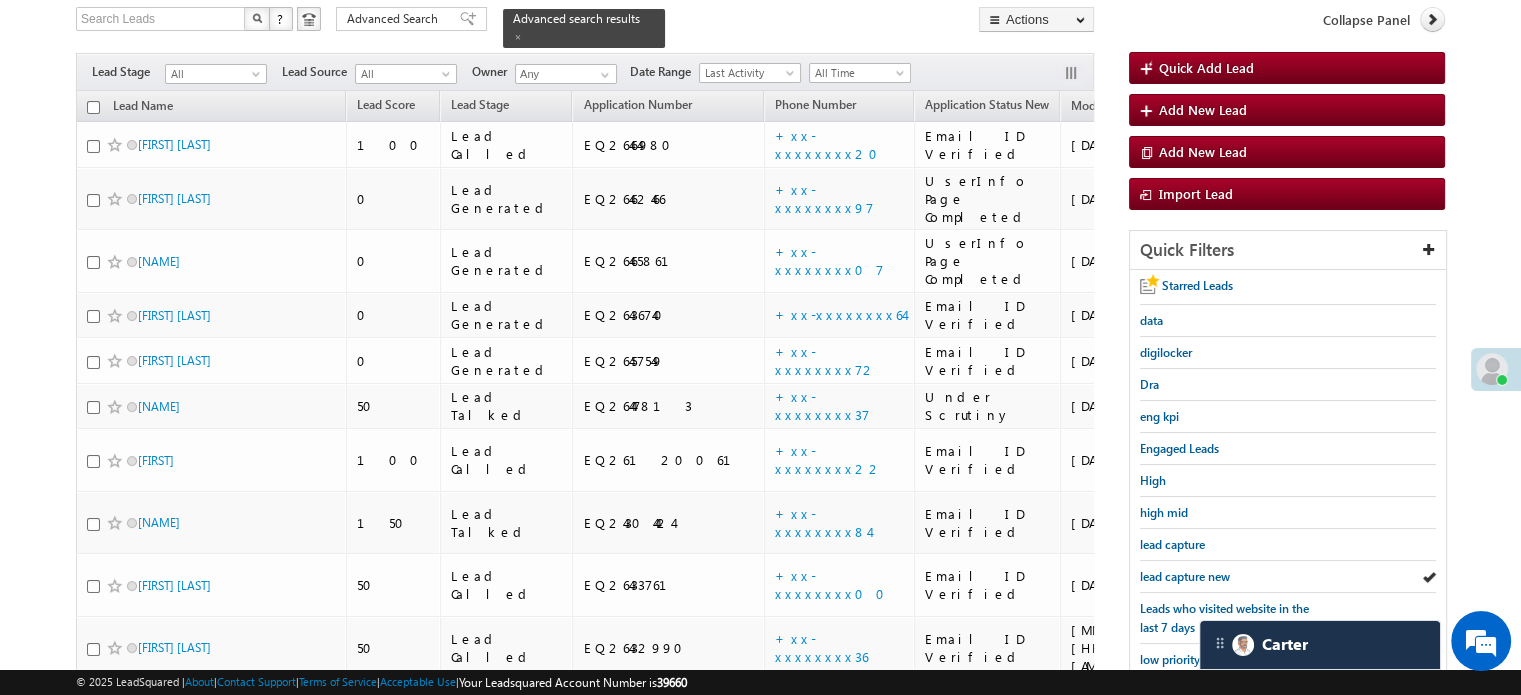 click on "lead capture new" at bounding box center [1185, 576] 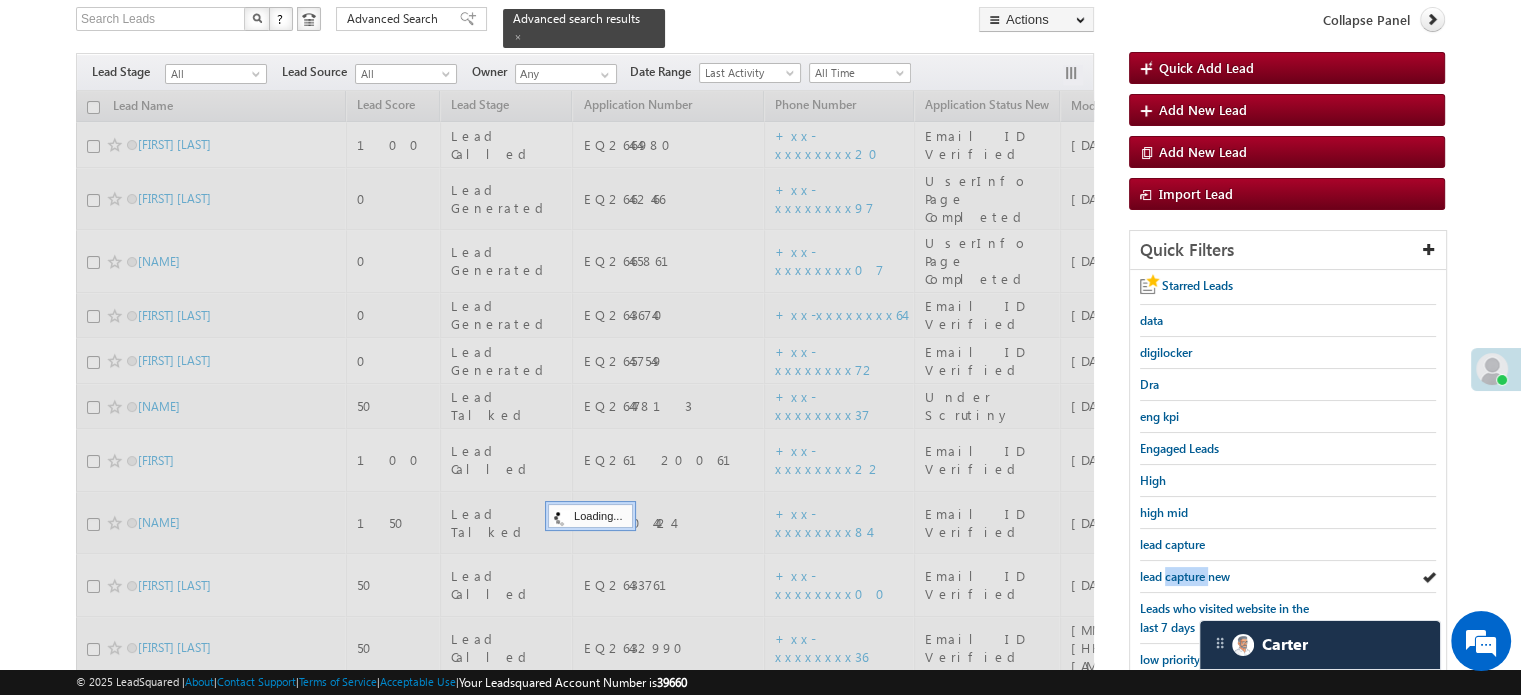 click on "lead capture new" at bounding box center [1185, 576] 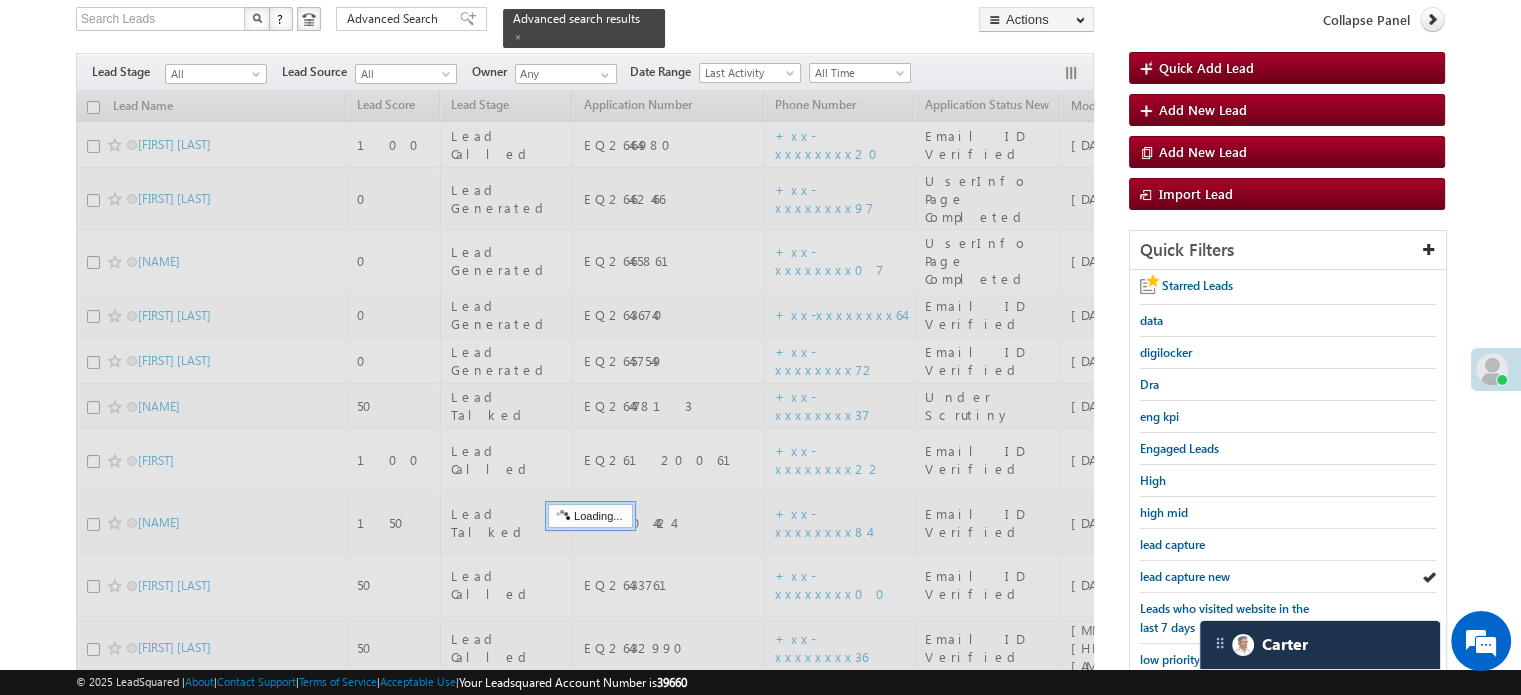 click on "lead capture new" at bounding box center [1185, 576] 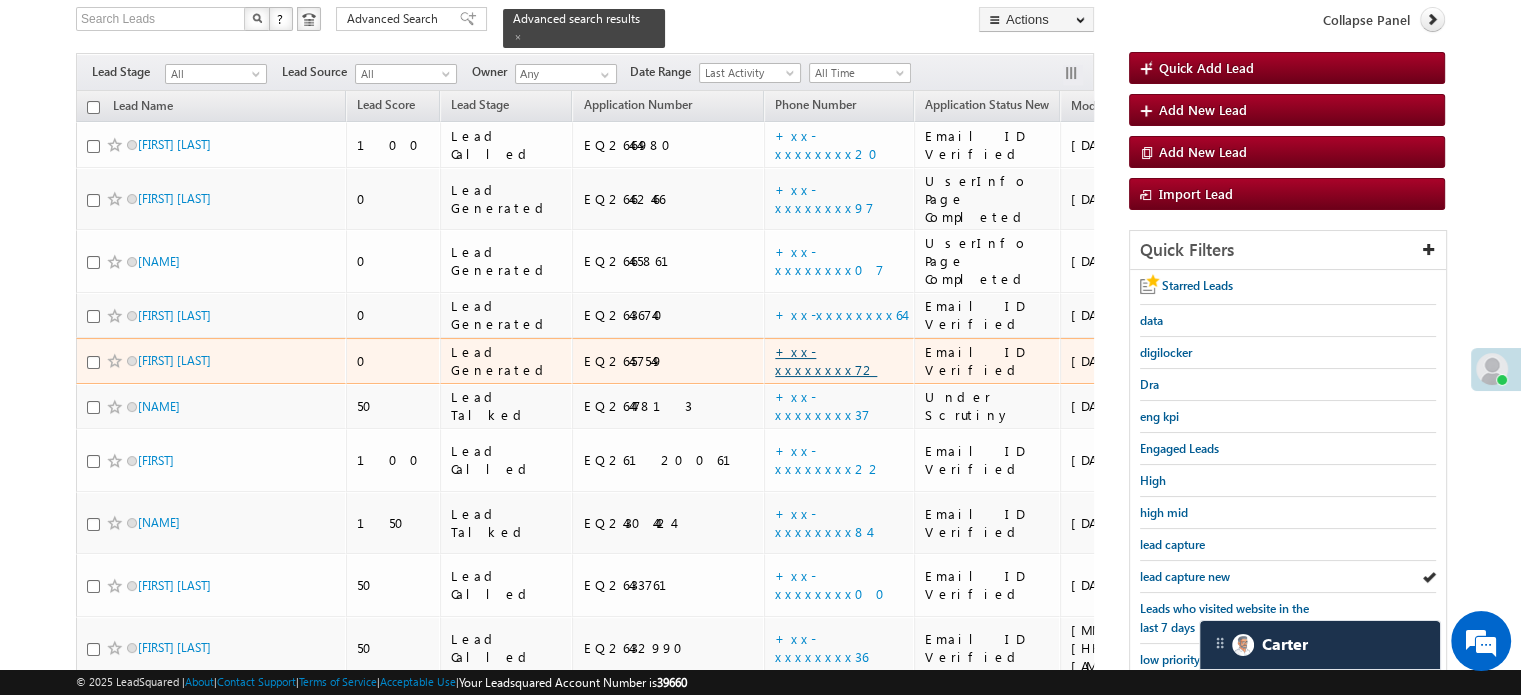 click on "+xx-xxxxxxxx72" at bounding box center (826, 360) 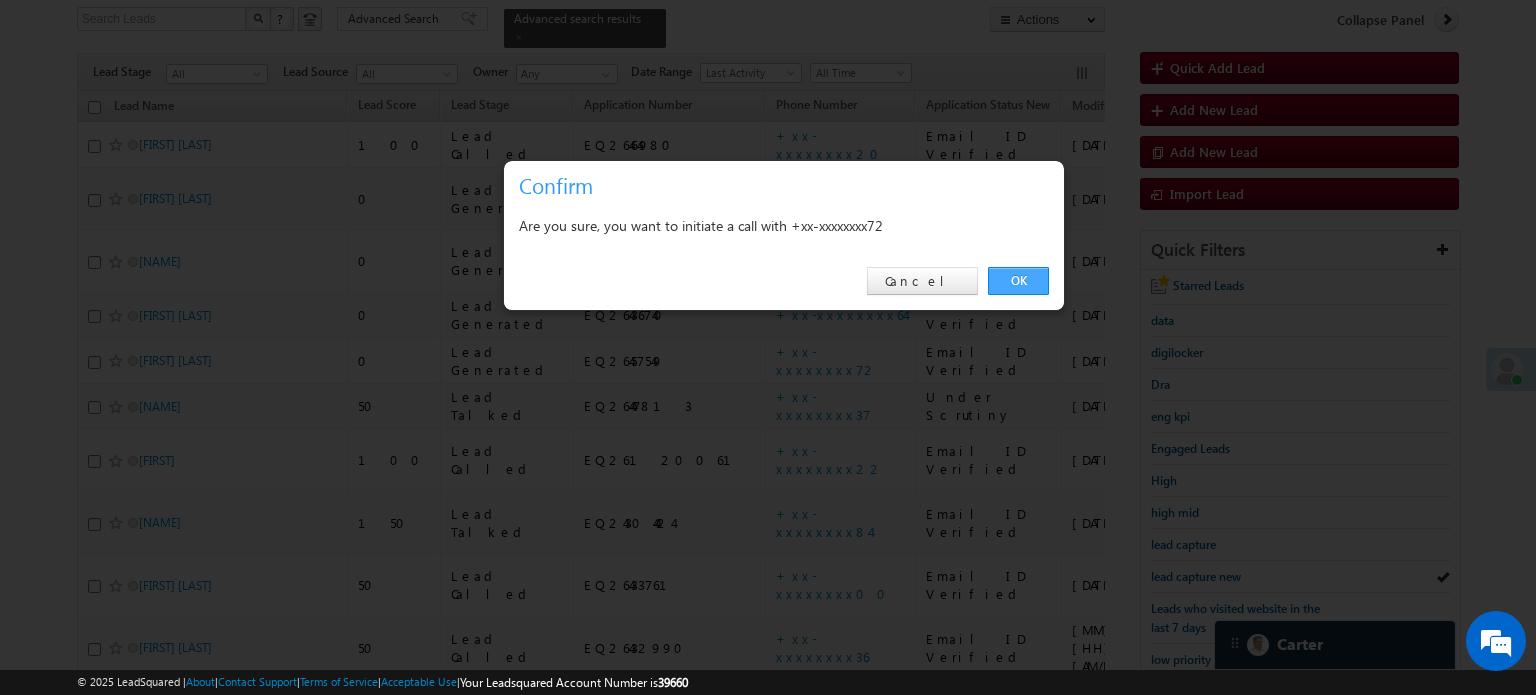 click on "OK" at bounding box center (1018, 281) 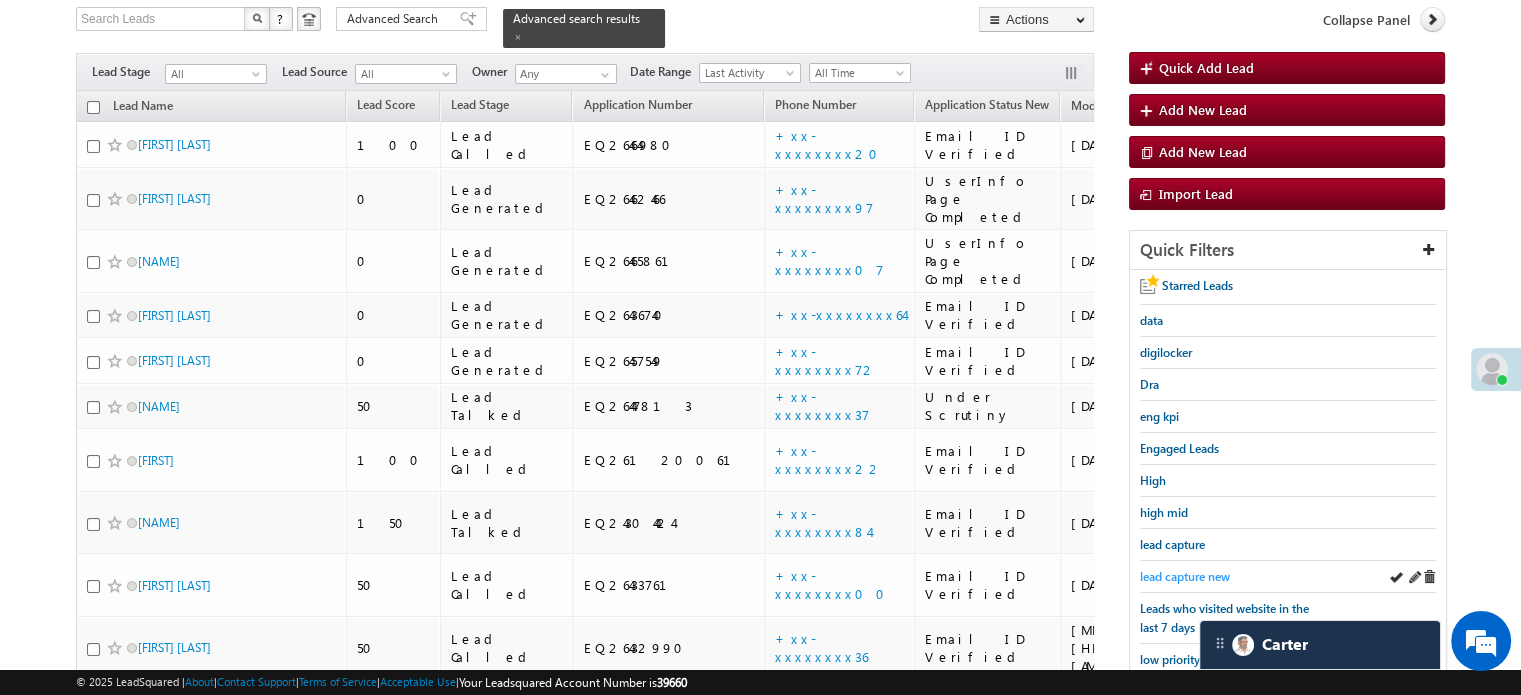 click on "lead capture new" at bounding box center (1185, 576) 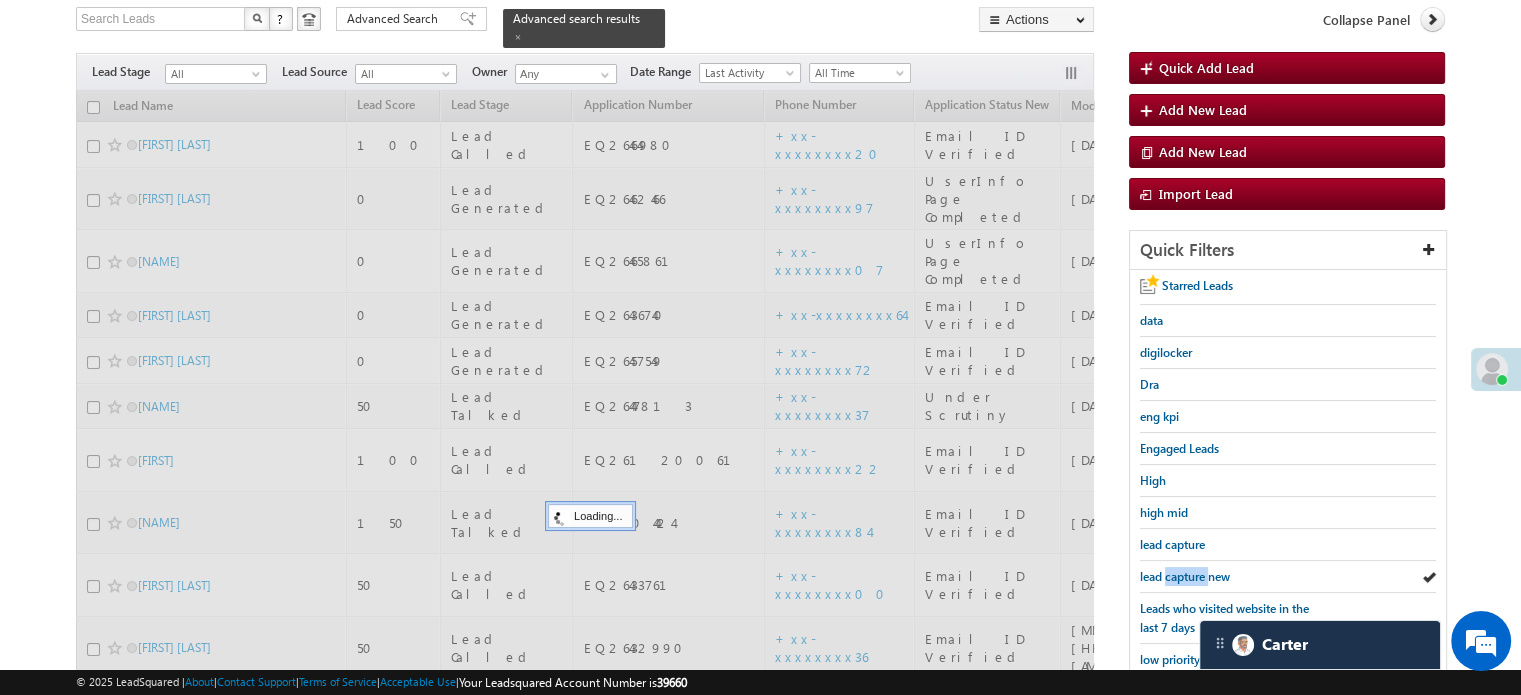 click on "lead capture new" at bounding box center [1185, 576] 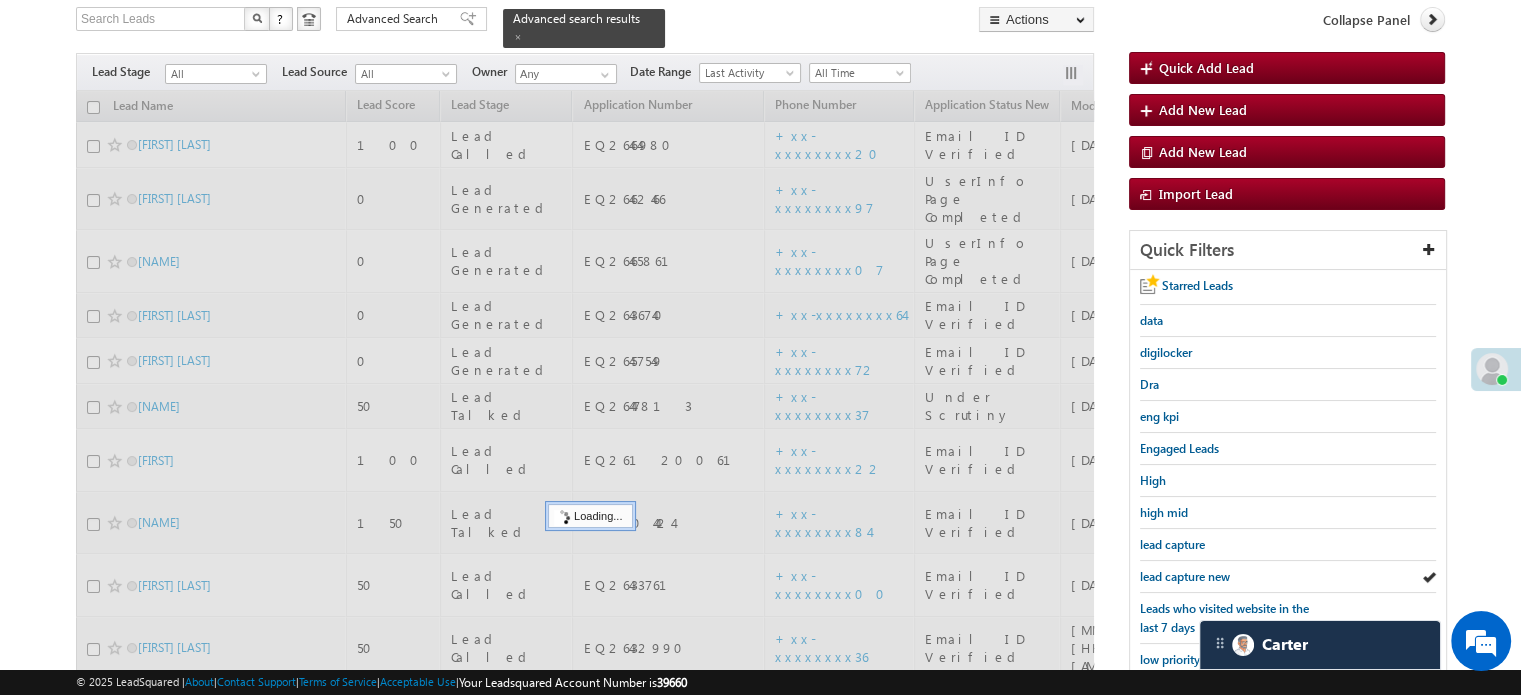 click on "lead capture new" at bounding box center (1185, 576) 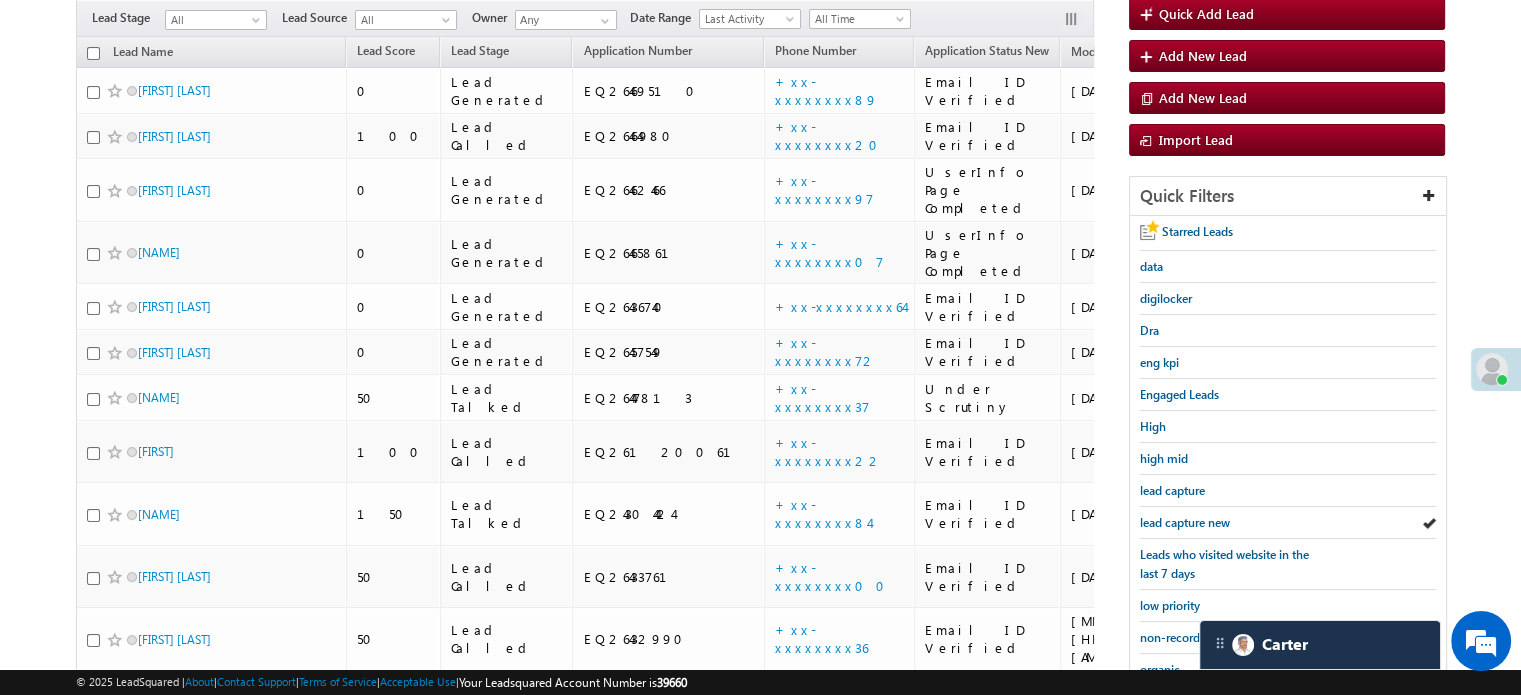 scroll, scrollTop: 132, scrollLeft: 0, axis: vertical 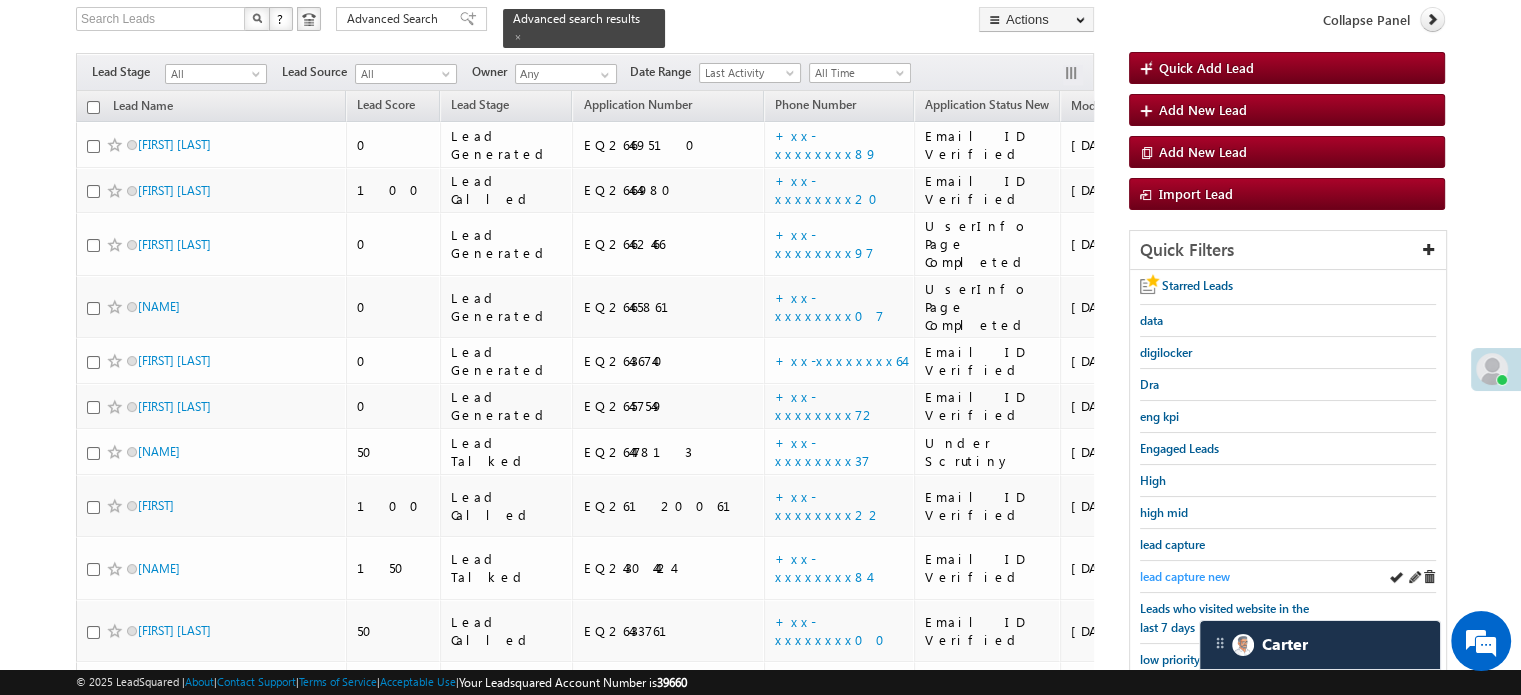 click on "lead capture new" at bounding box center (1185, 576) 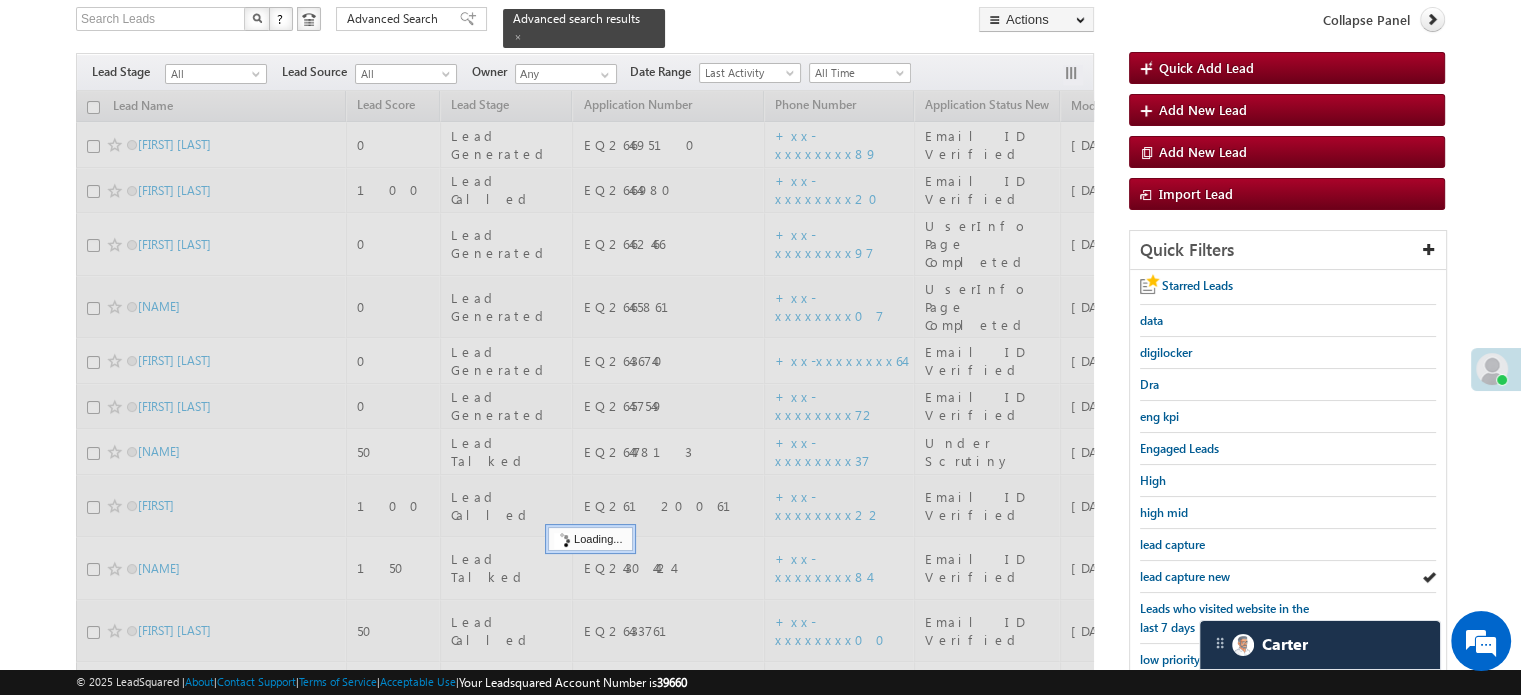 click on "lead capture new" at bounding box center (1185, 576) 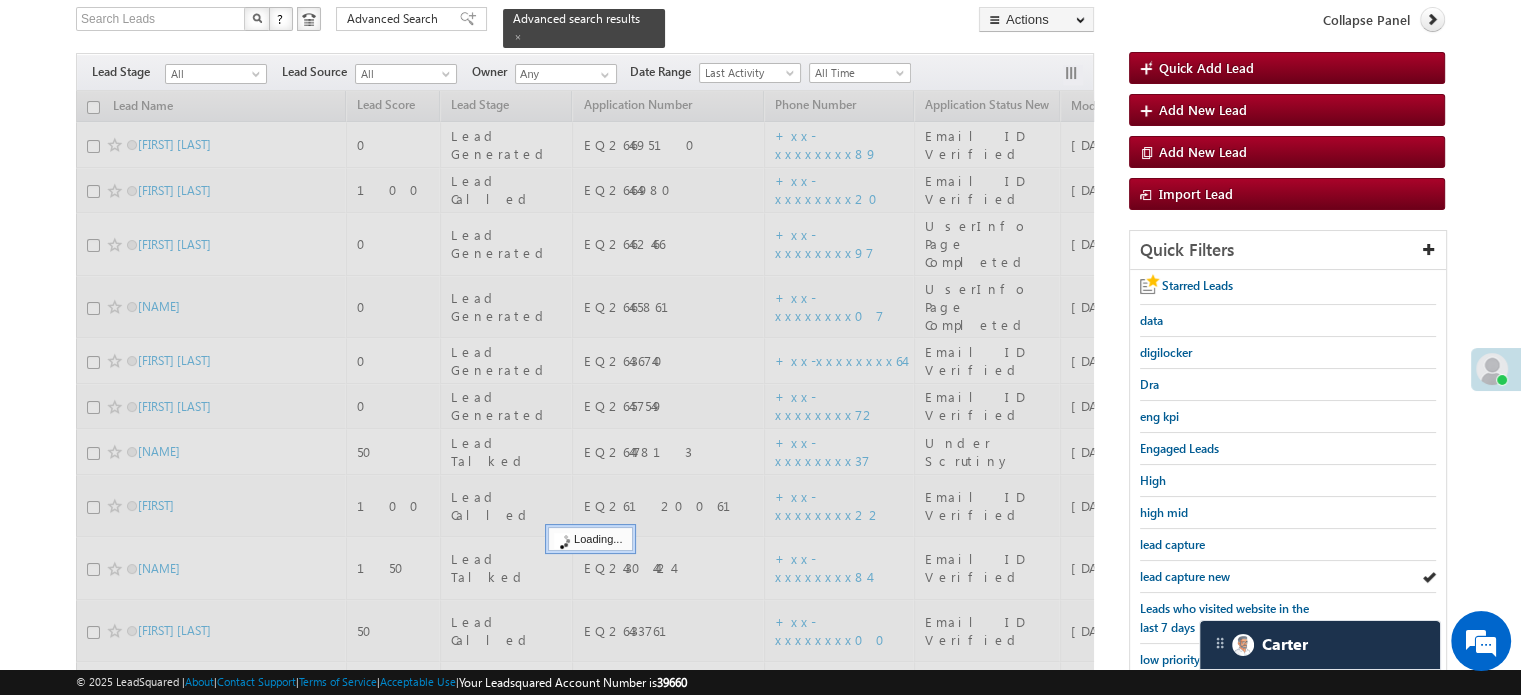 click on "lead capture new" at bounding box center (1185, 576) 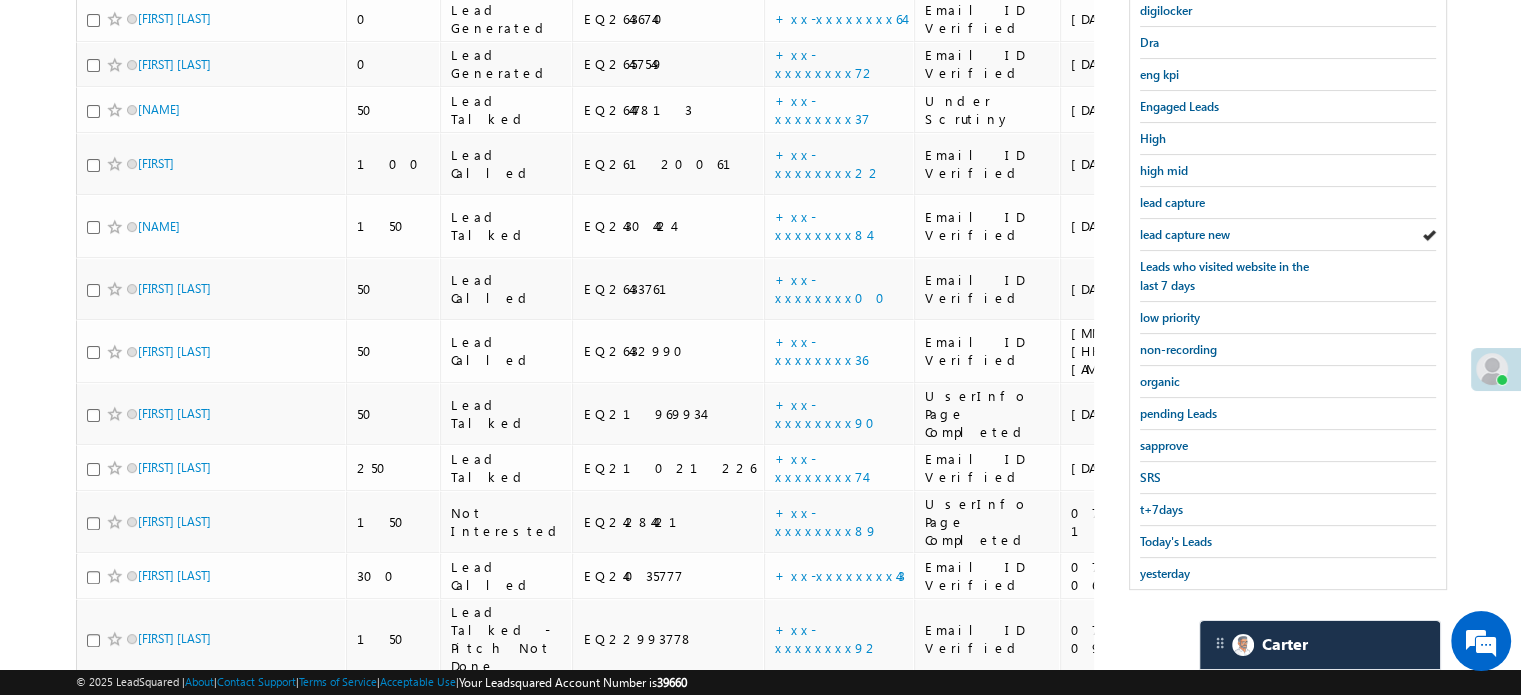 scroll, scrollTop: 477, scrollLeft: 0, axis: vertical 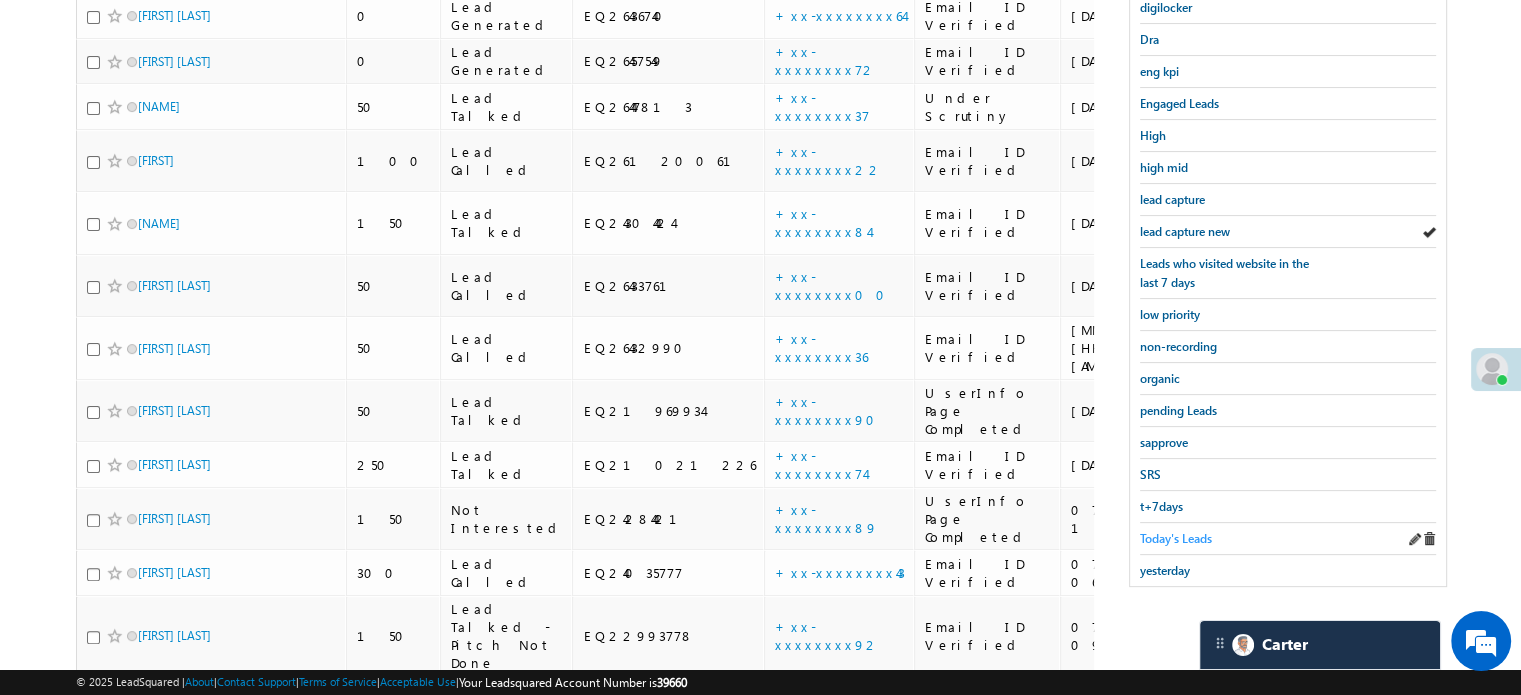 click on "Today's Leads" at bounding box center [1176, 538] 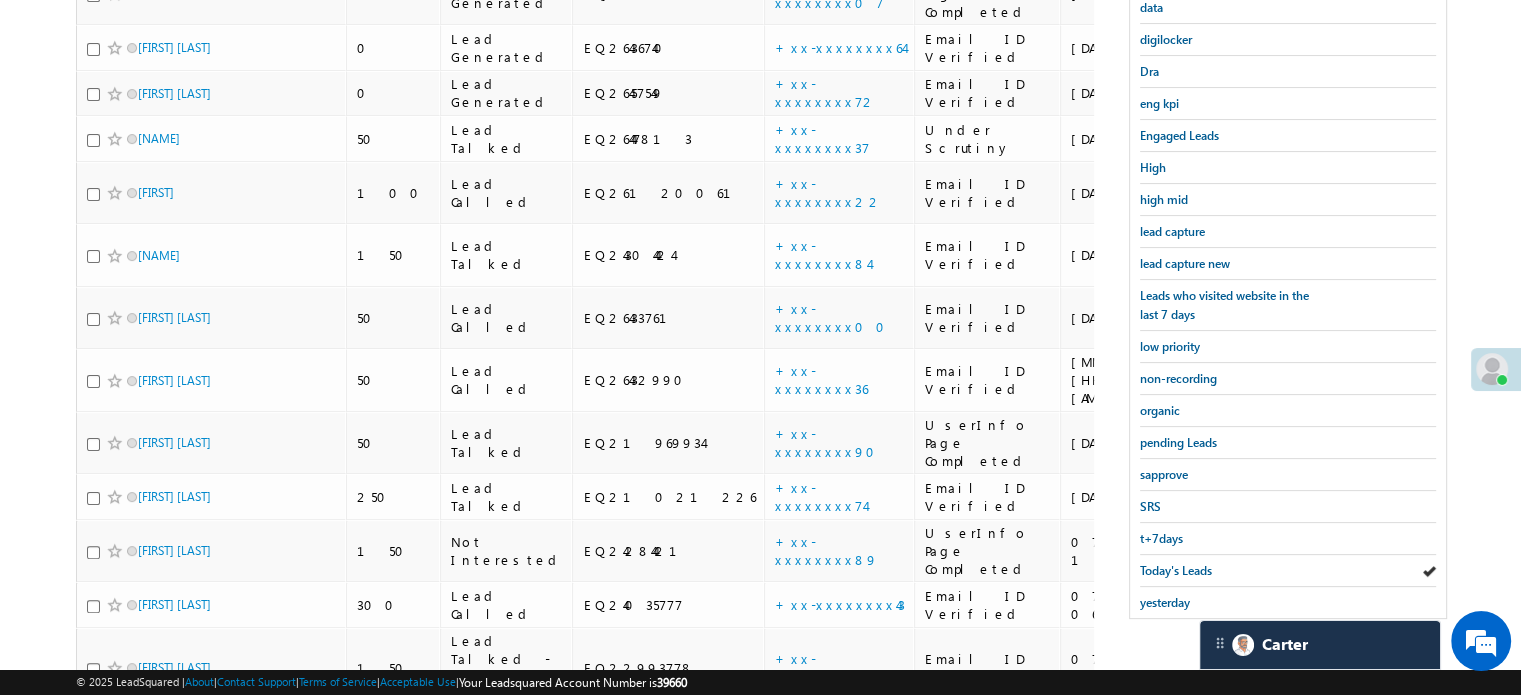 scroll, scrollTop: 477, scrollLeft: 0, axis: vertical 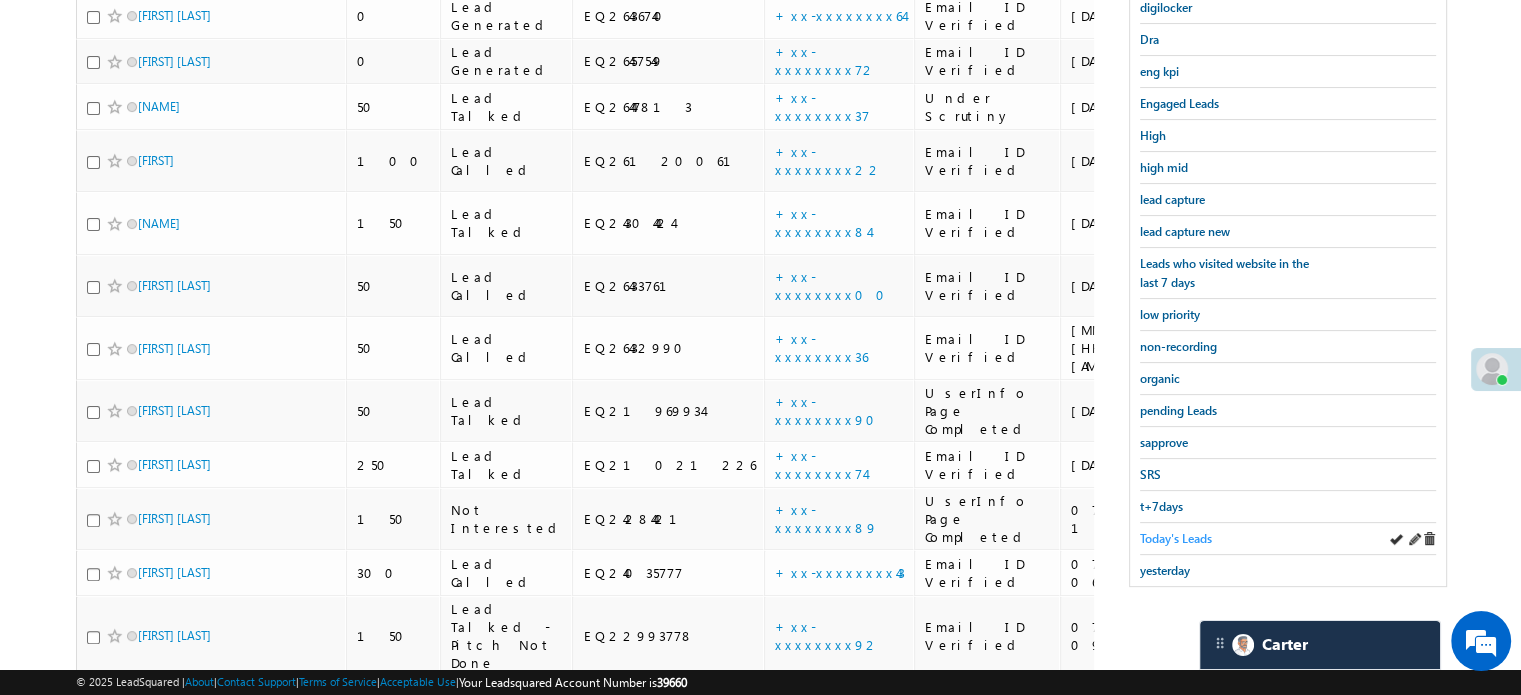 click on "Today's Leads" at bounding box center (1176, 538) 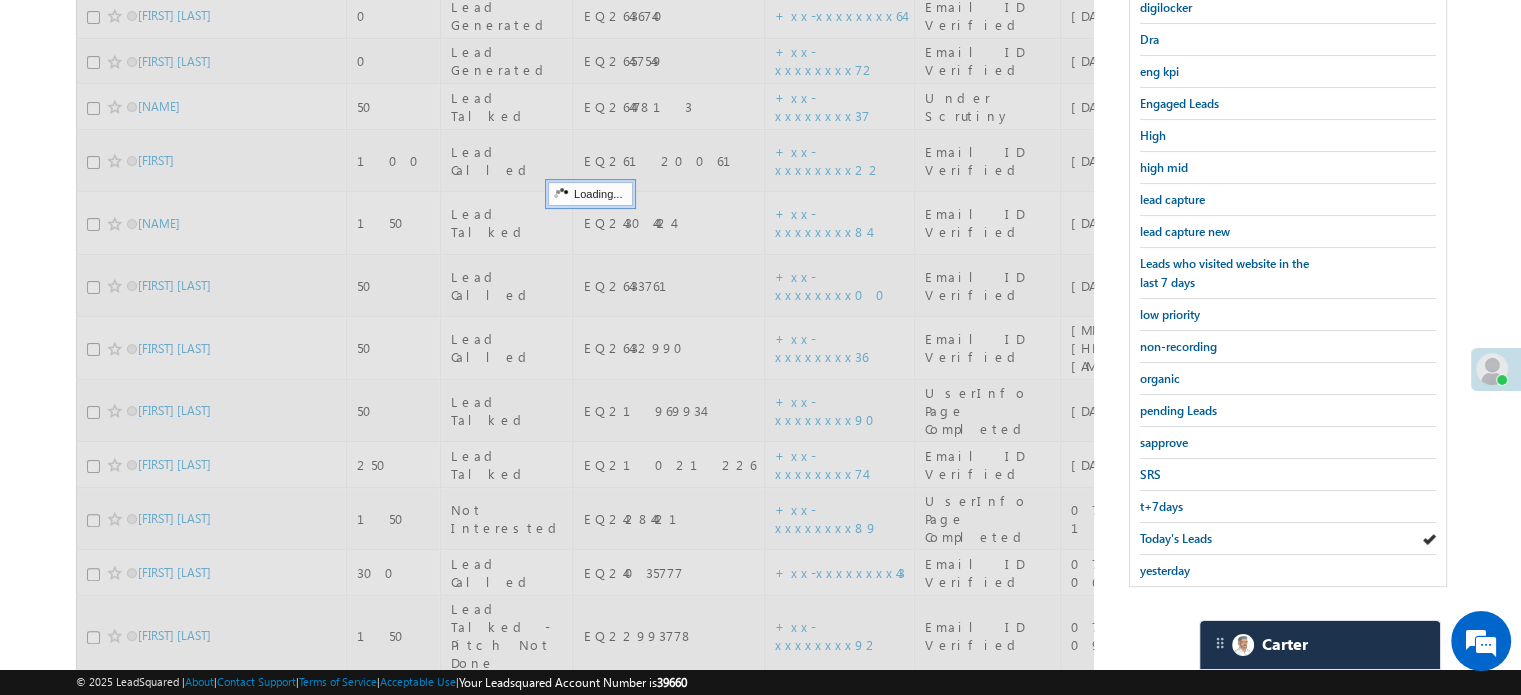 click on "Today's Leads" at bounding box center [1176, 538] 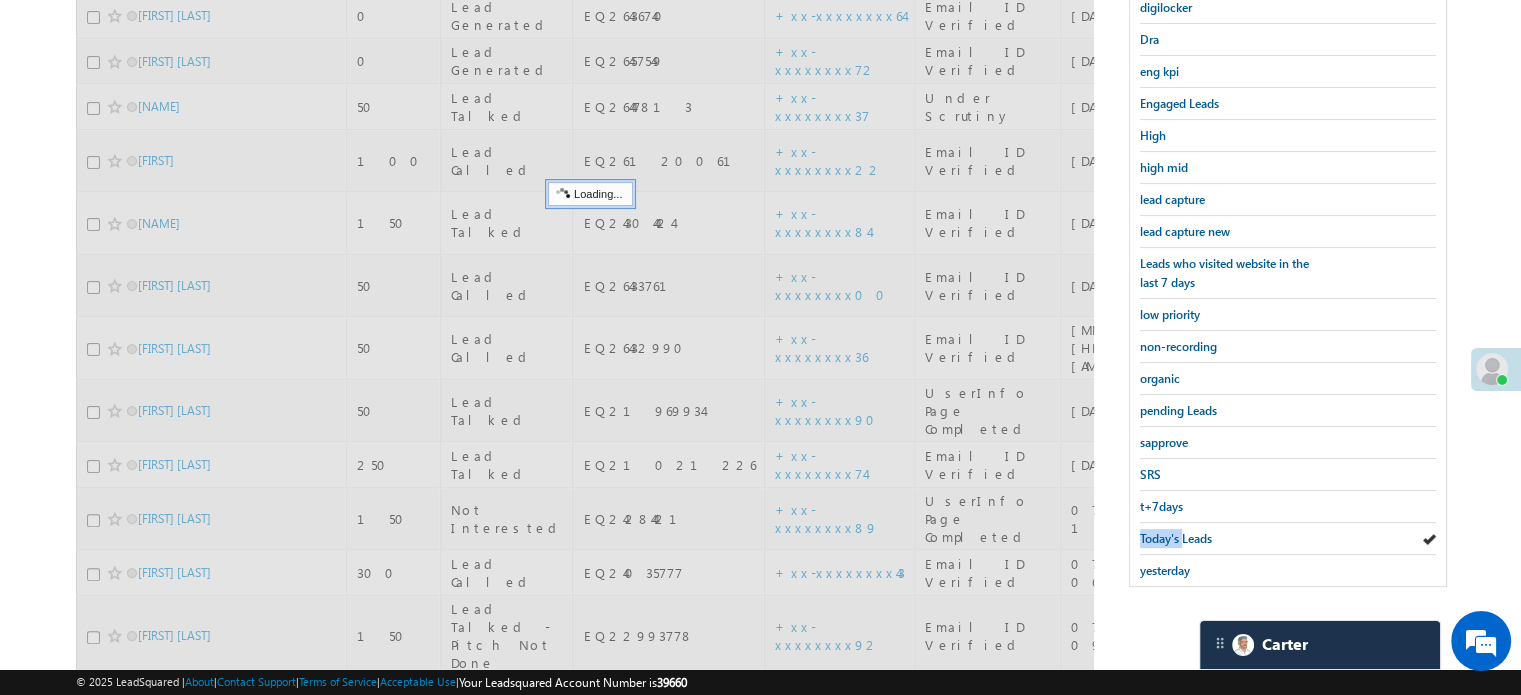 click on "Today's Leads" at bounding box center (1176, 538) 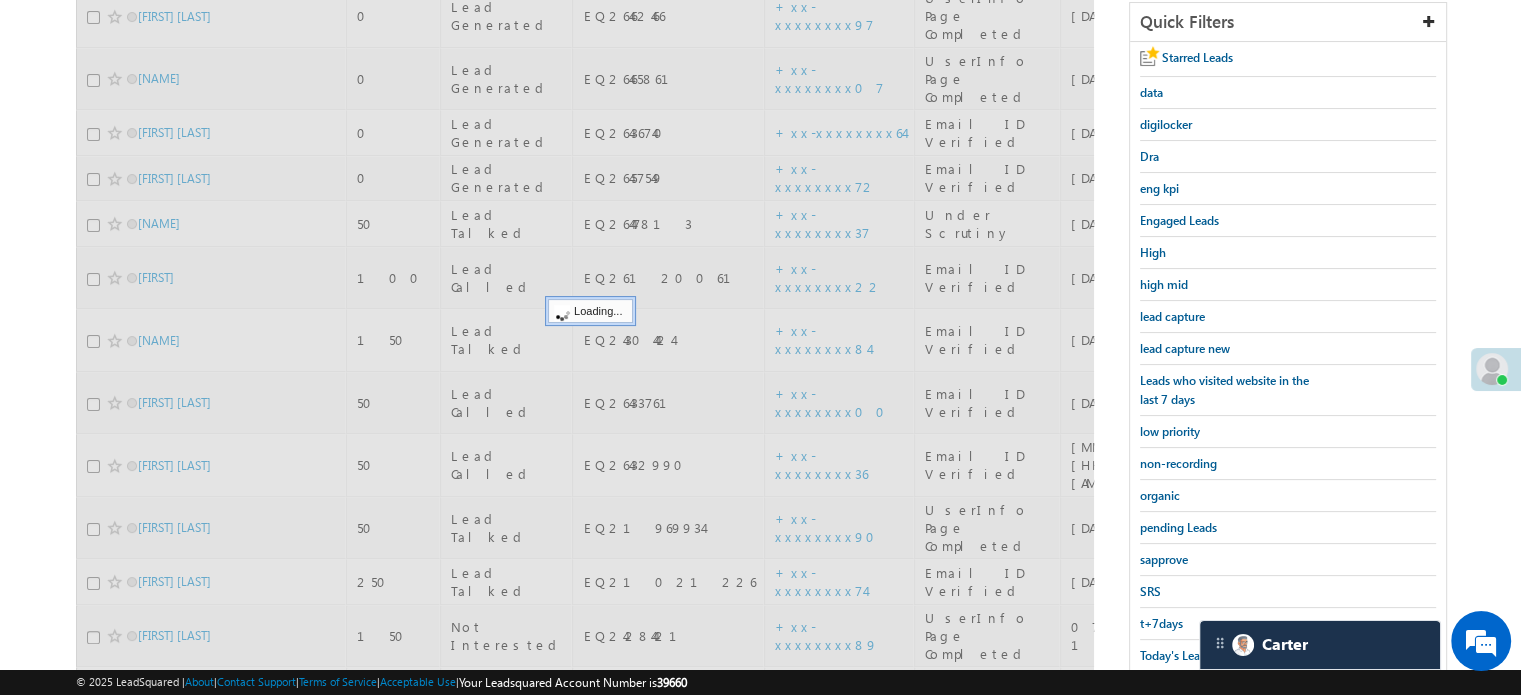 scroll, scrollTop: 177, scrollLeft: 0, axis: vertical 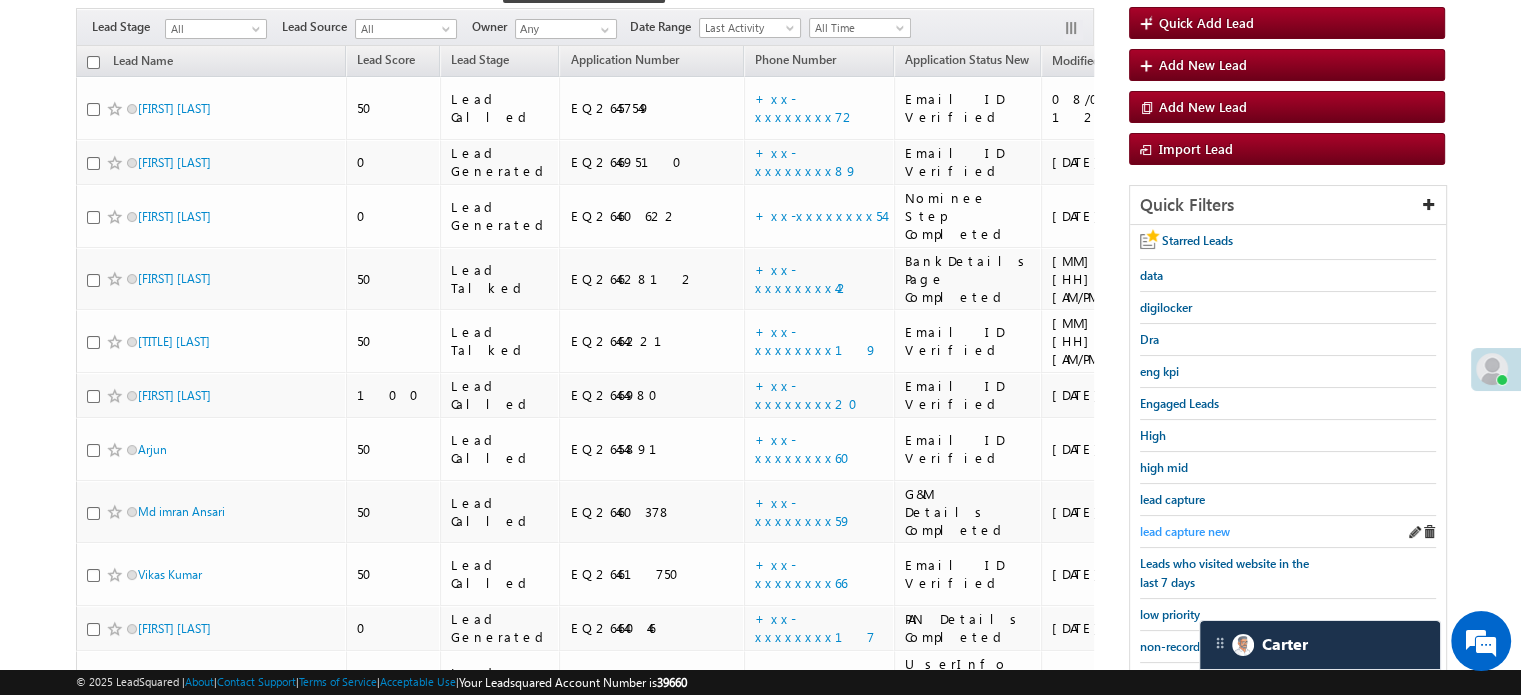 click on "lead capture new" at bounding box center (1185, 531) 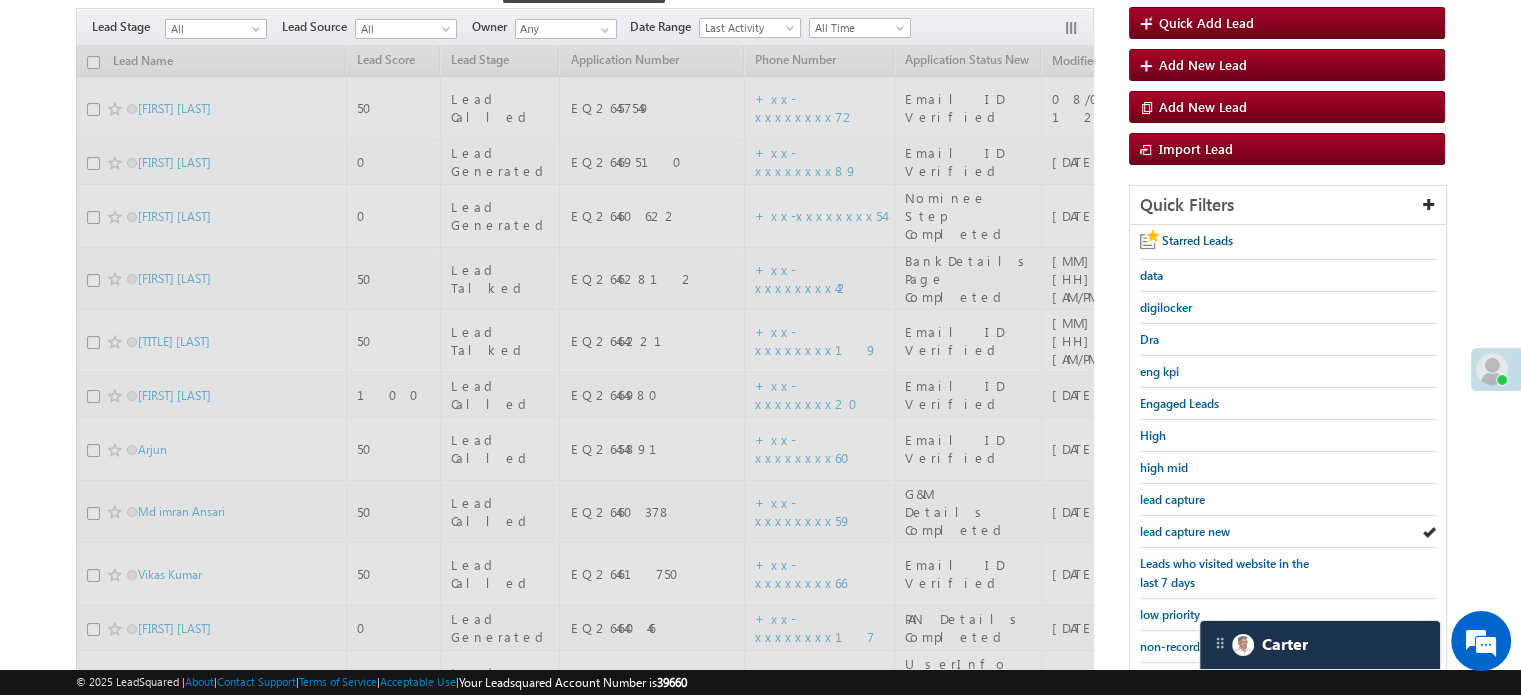 click on "lead capture new" at bounding box center [1185, 531] 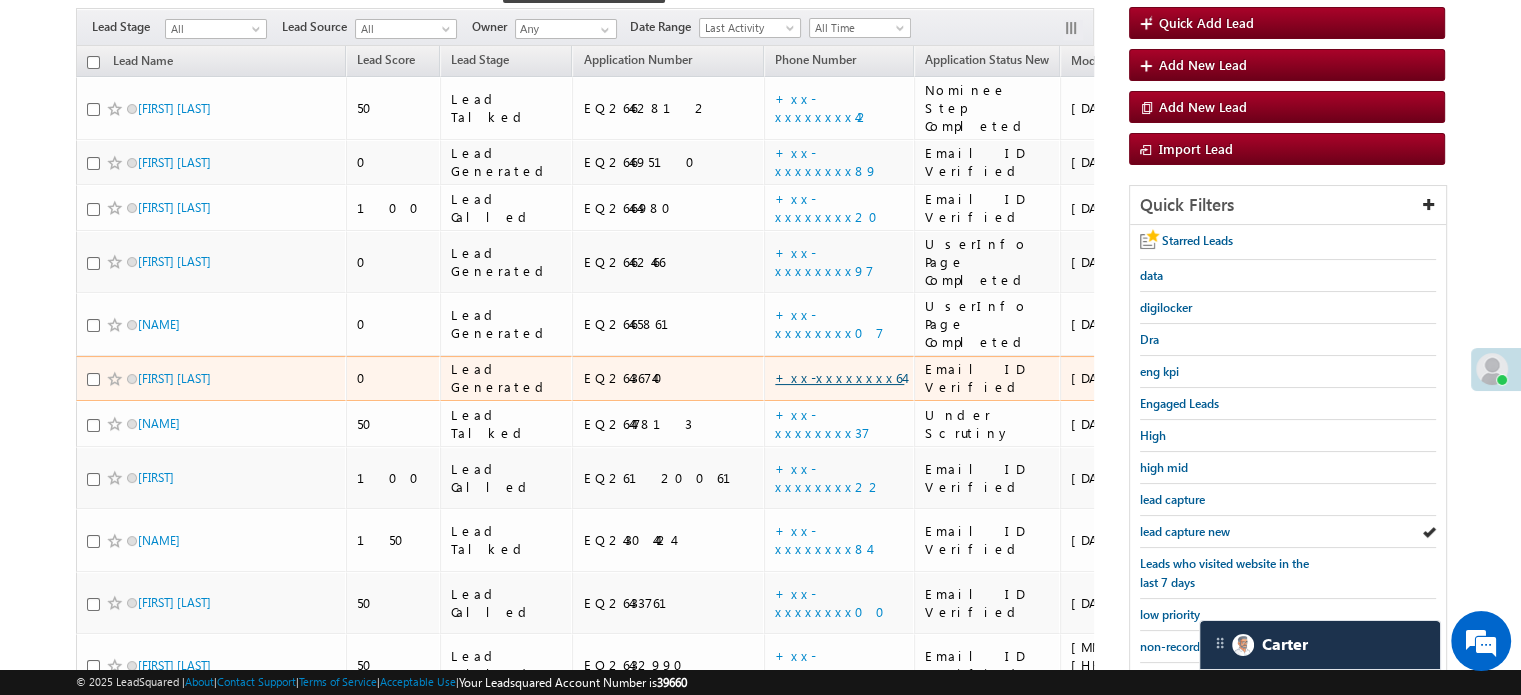 click on "+xx-xxxxxxxx64" at bounding box center [839, 377] 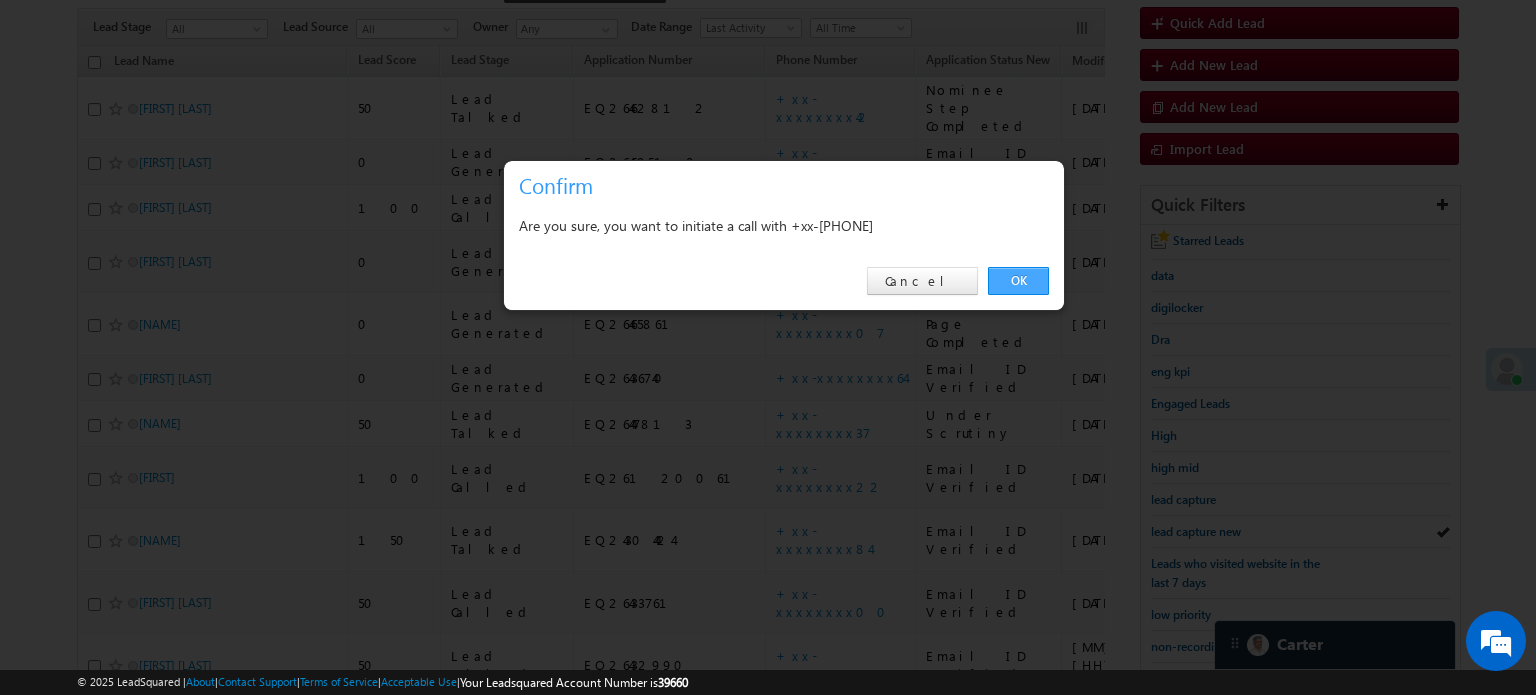 click on "OK" at bounding box center [1018, 281] 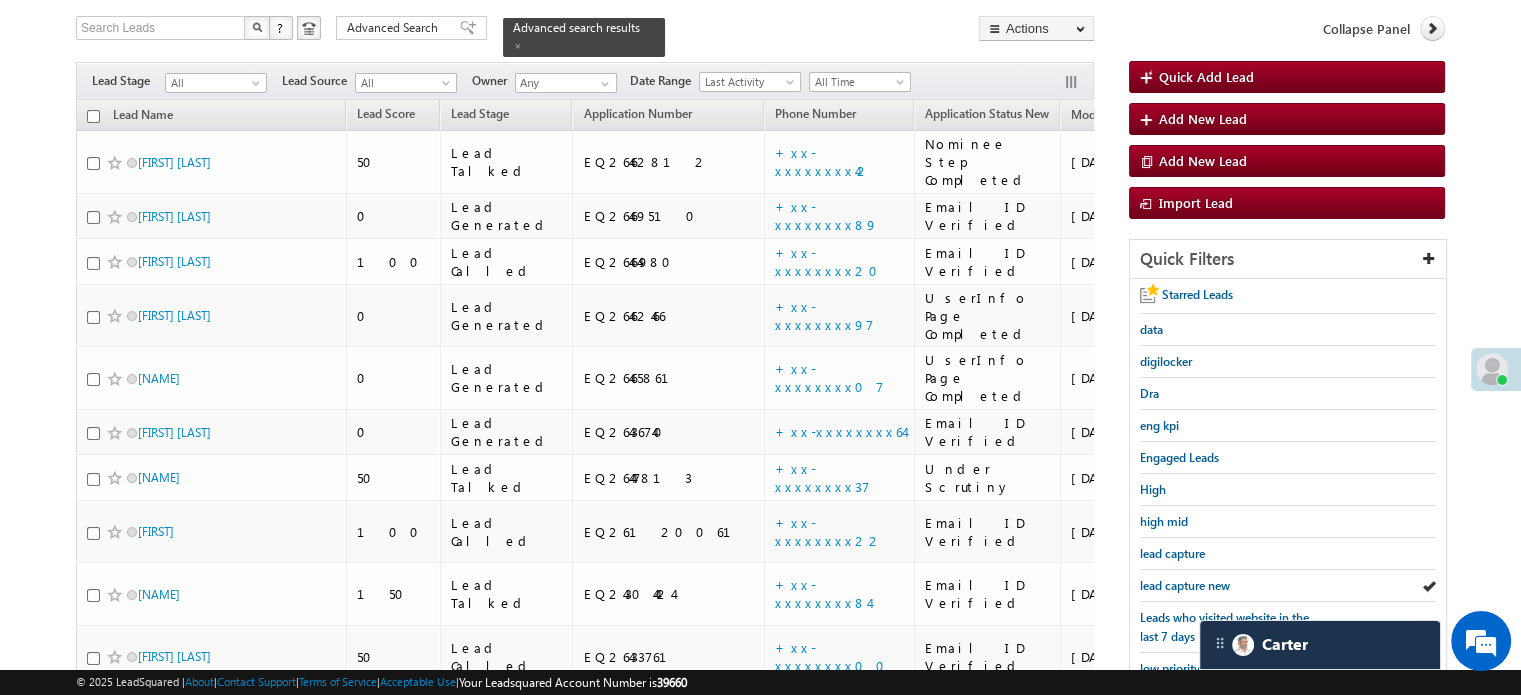 scroll, scrollTop: 231, scrollLeft: 0, axis: vertical 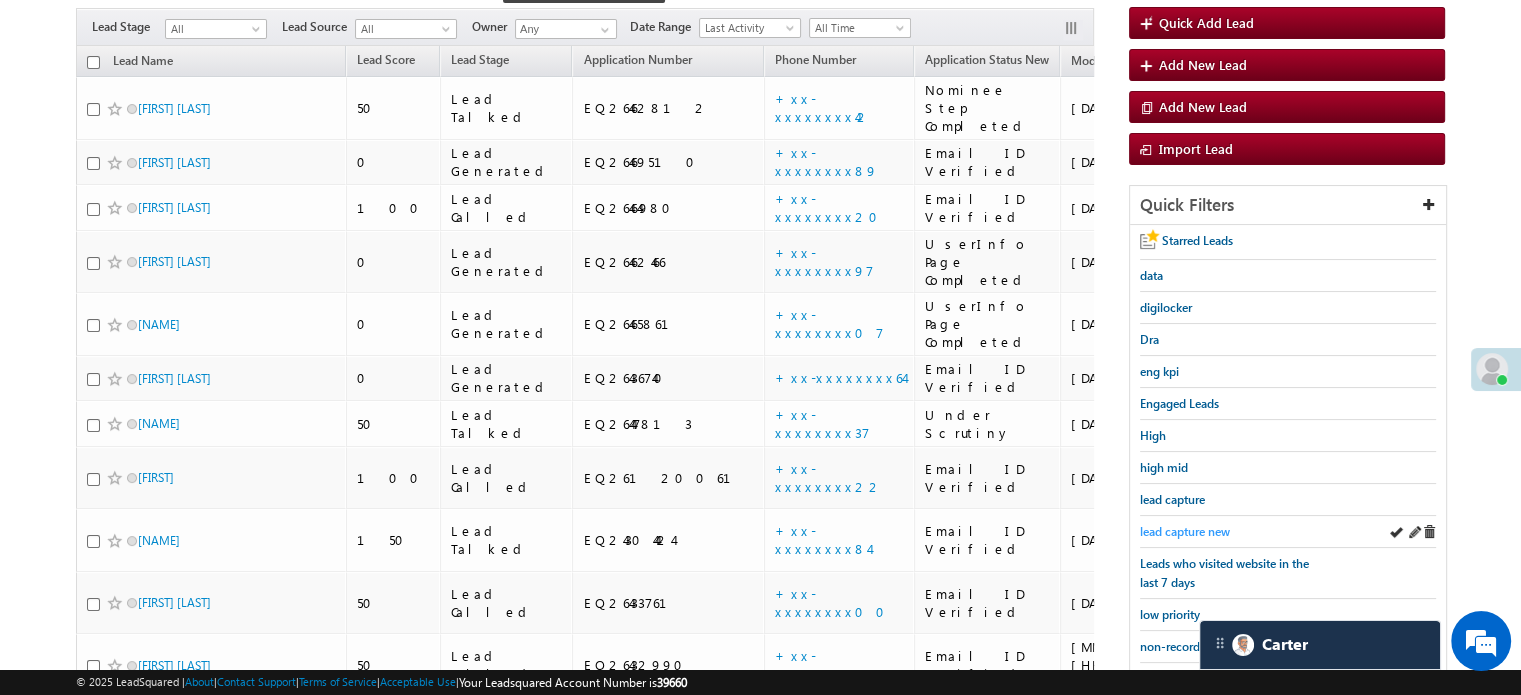 click on "lead capture new" at bounding box center (1185, 531) 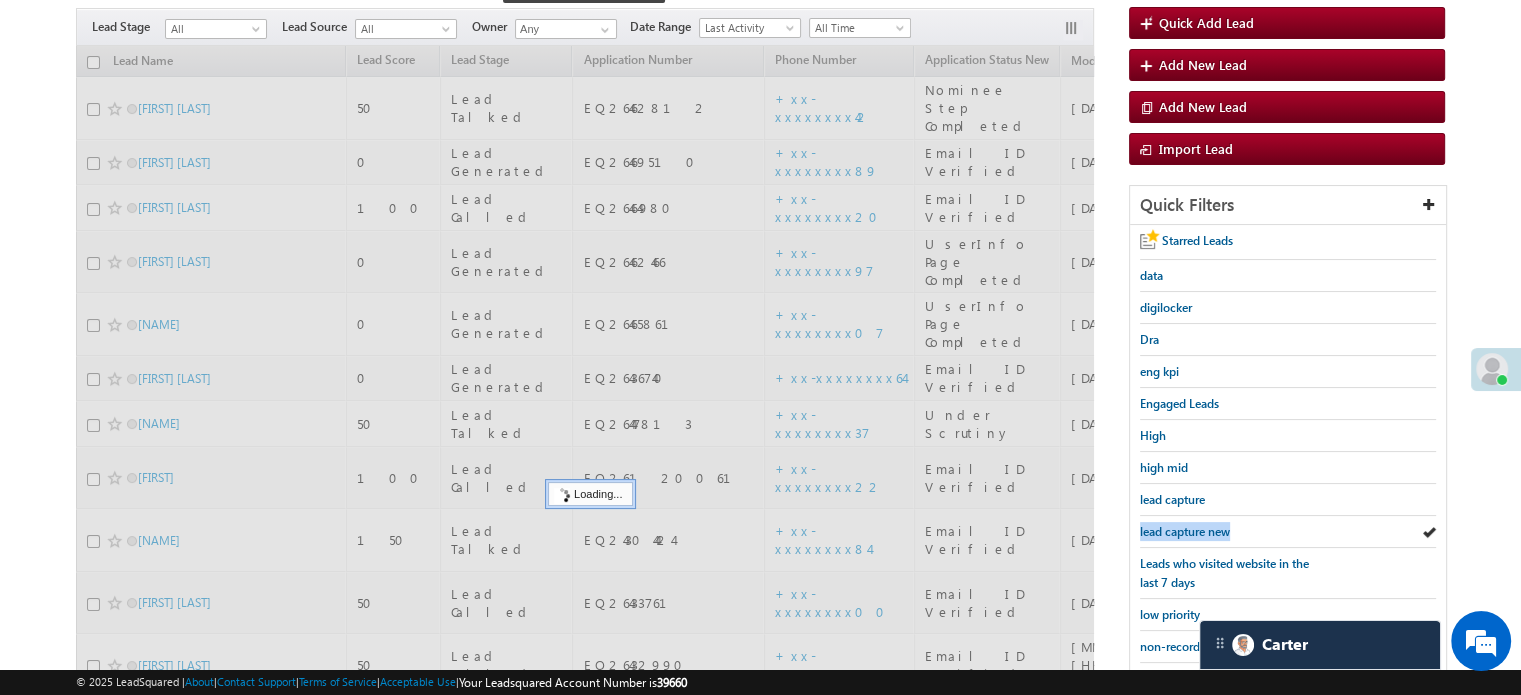 click on "lead capture new" at bounding box center (1185, 531) 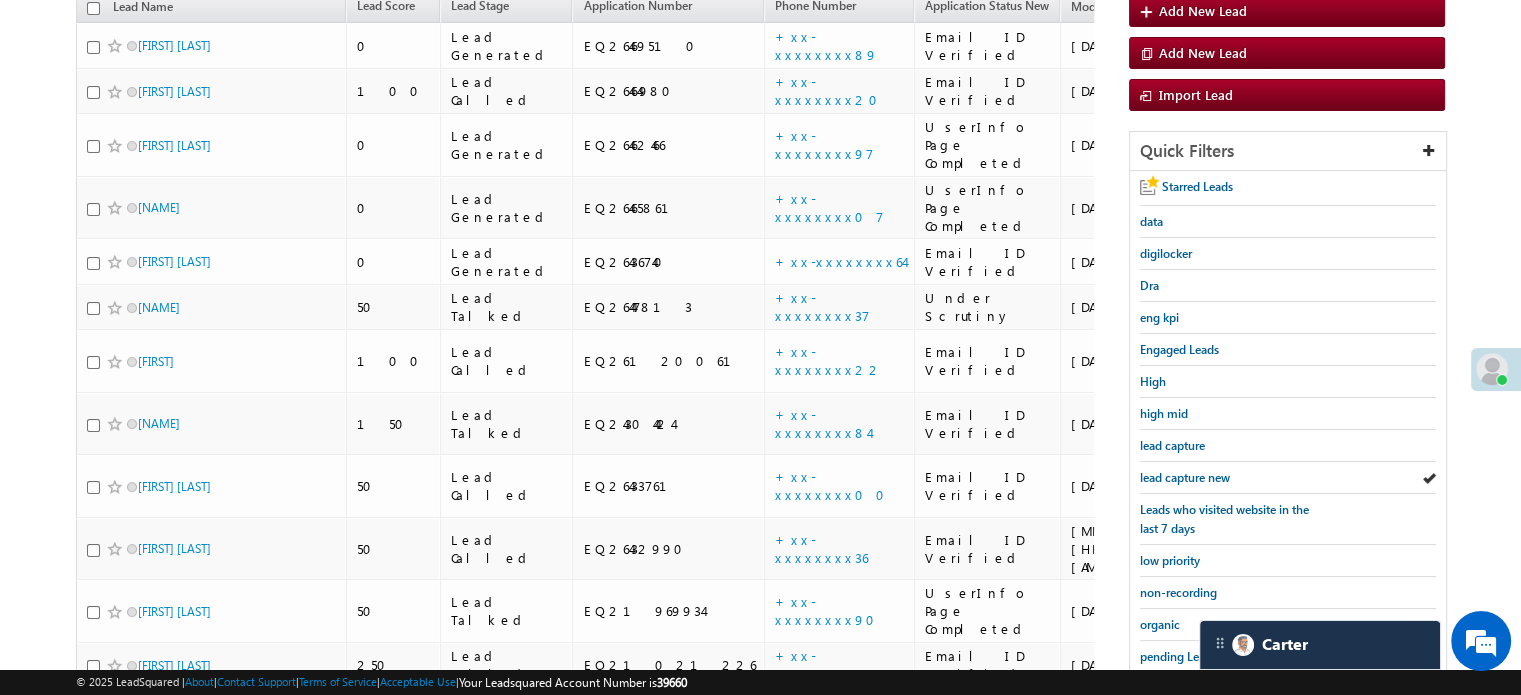 scroll, scrollTop: 177, scrollLeft: 0, axis: vertical 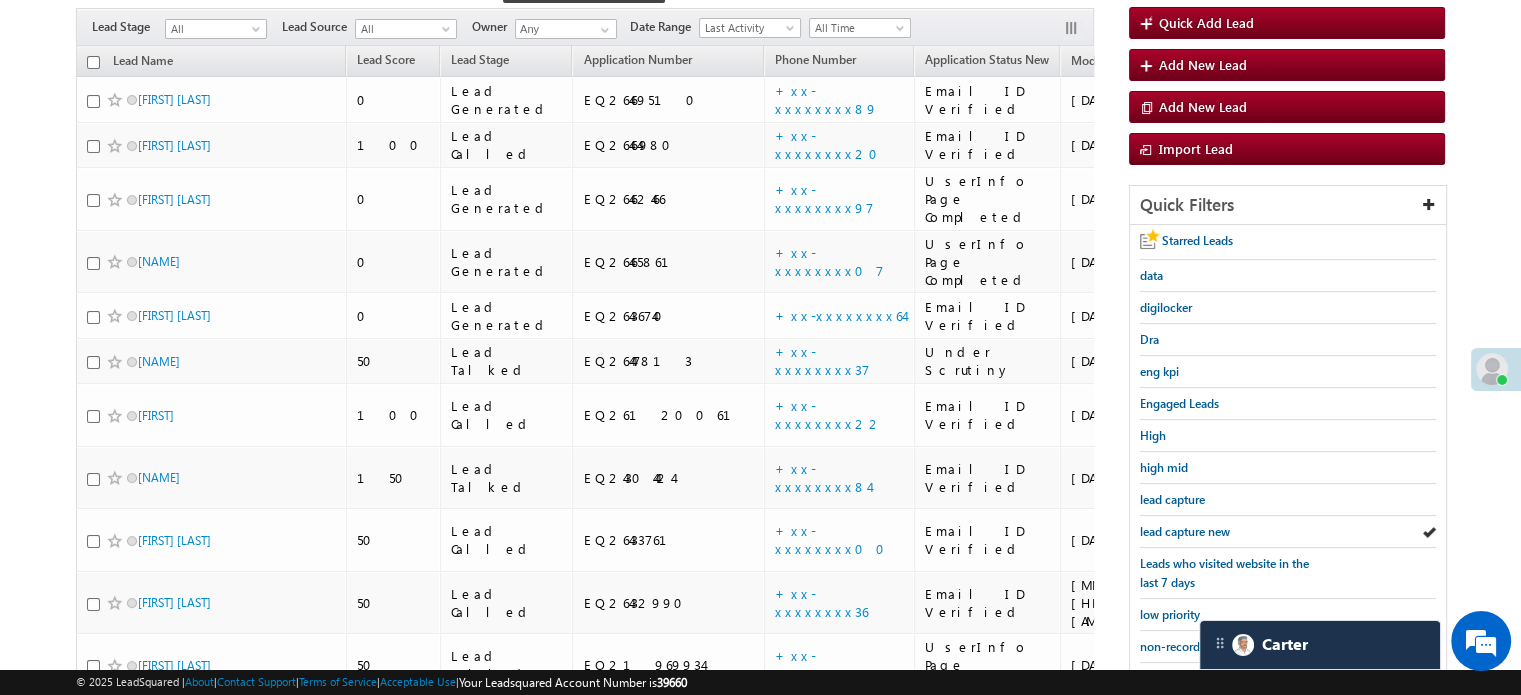 click on "lead capture new" at bounding box center [1185, 531] 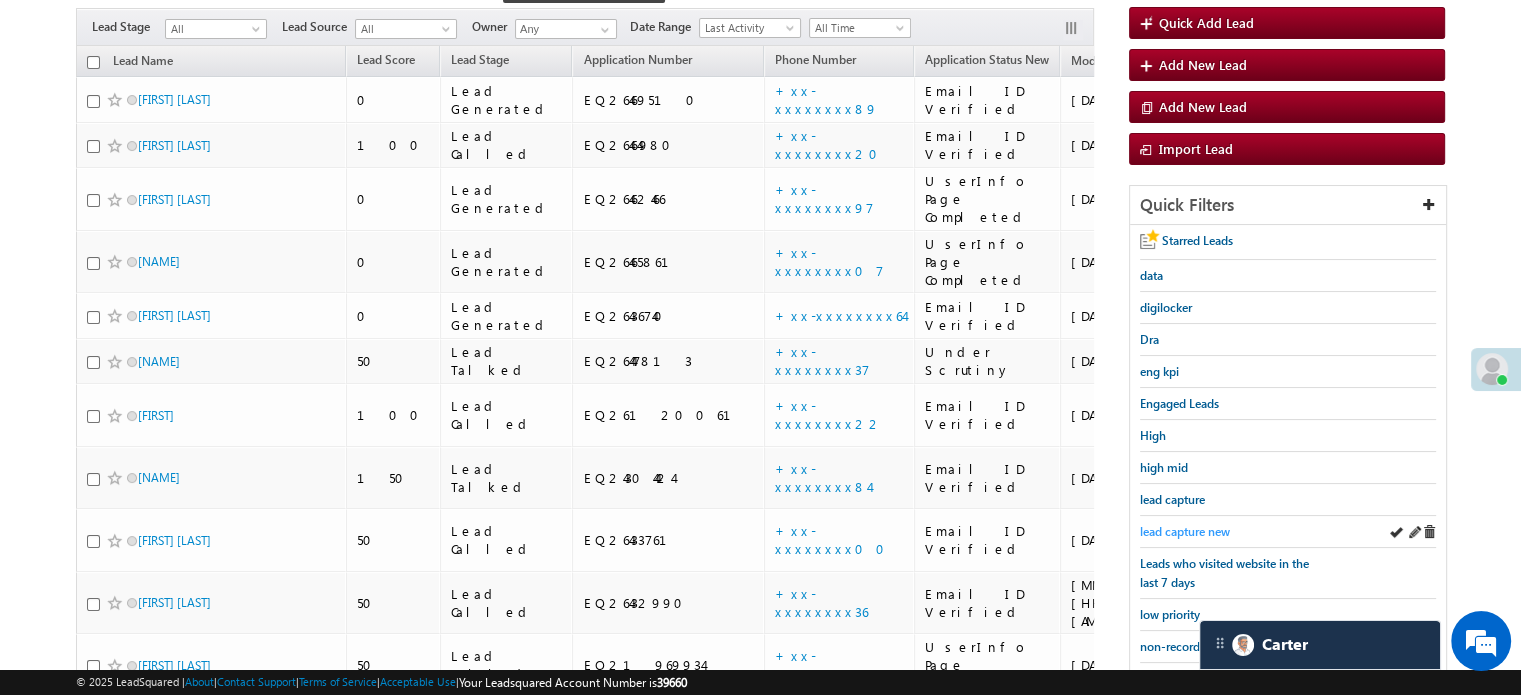 click on "lead capture new" at bounding box center [1185, 531] 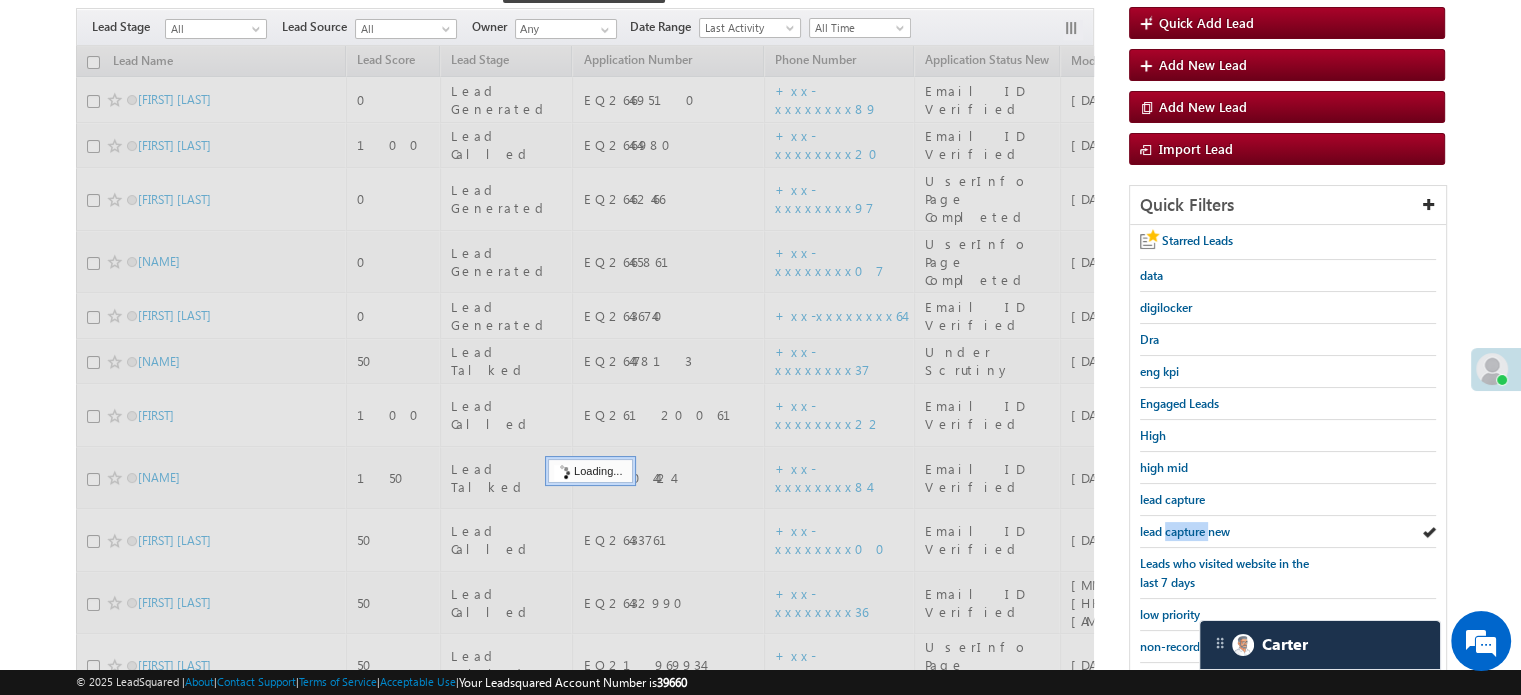 click on "lead capture new" at bounding box center [1185, 531] 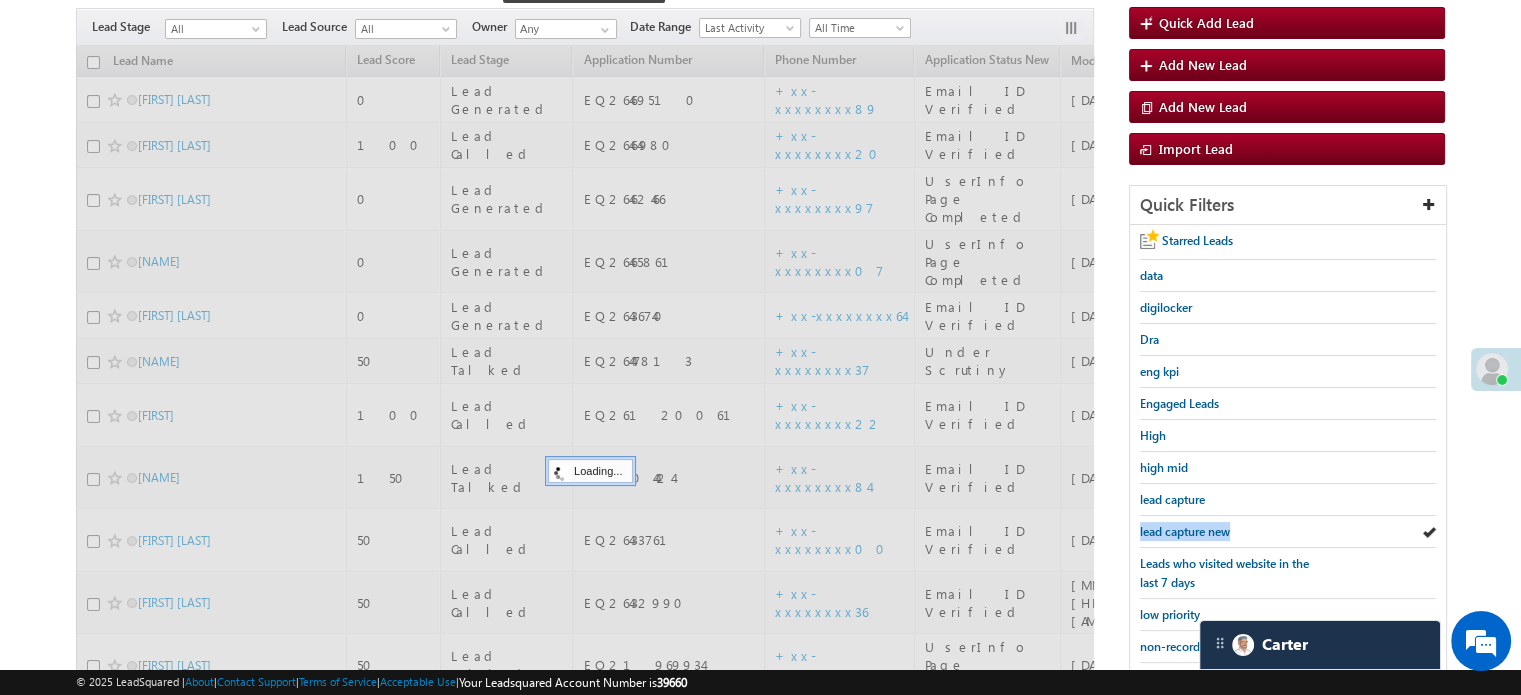 click on "lead capture new" at bounding box center (1185, 531) 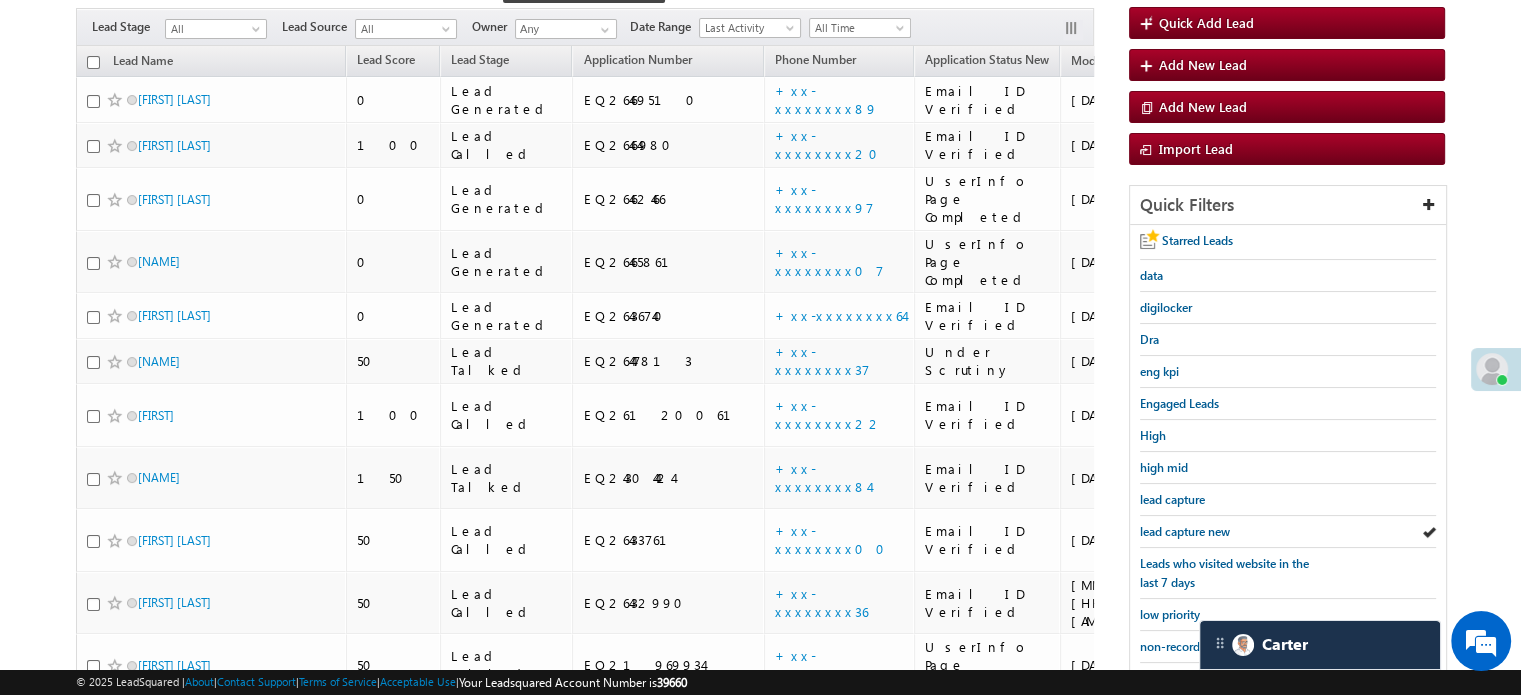 click on "lead capture new" at bounding box center (1185, 531) 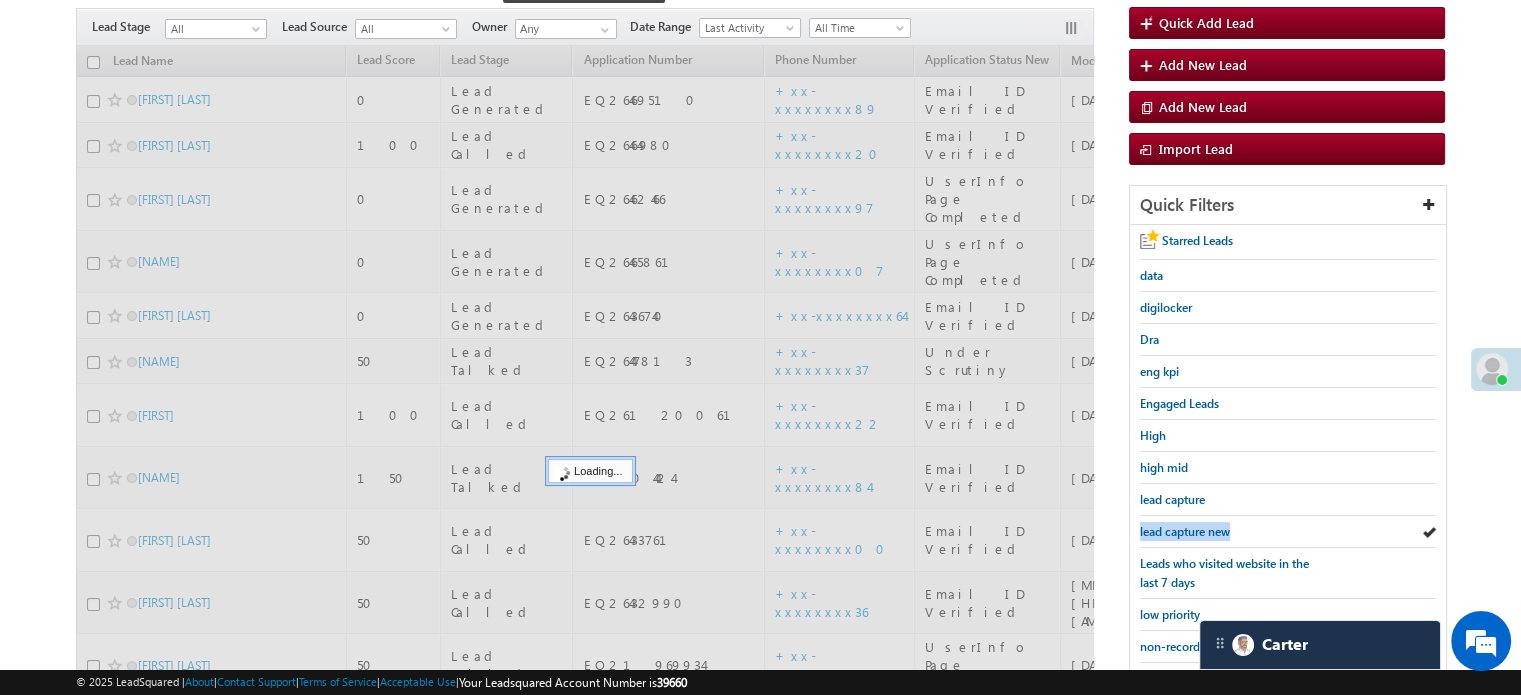 click on "lead capture new" at bounding box center [1185, 531] 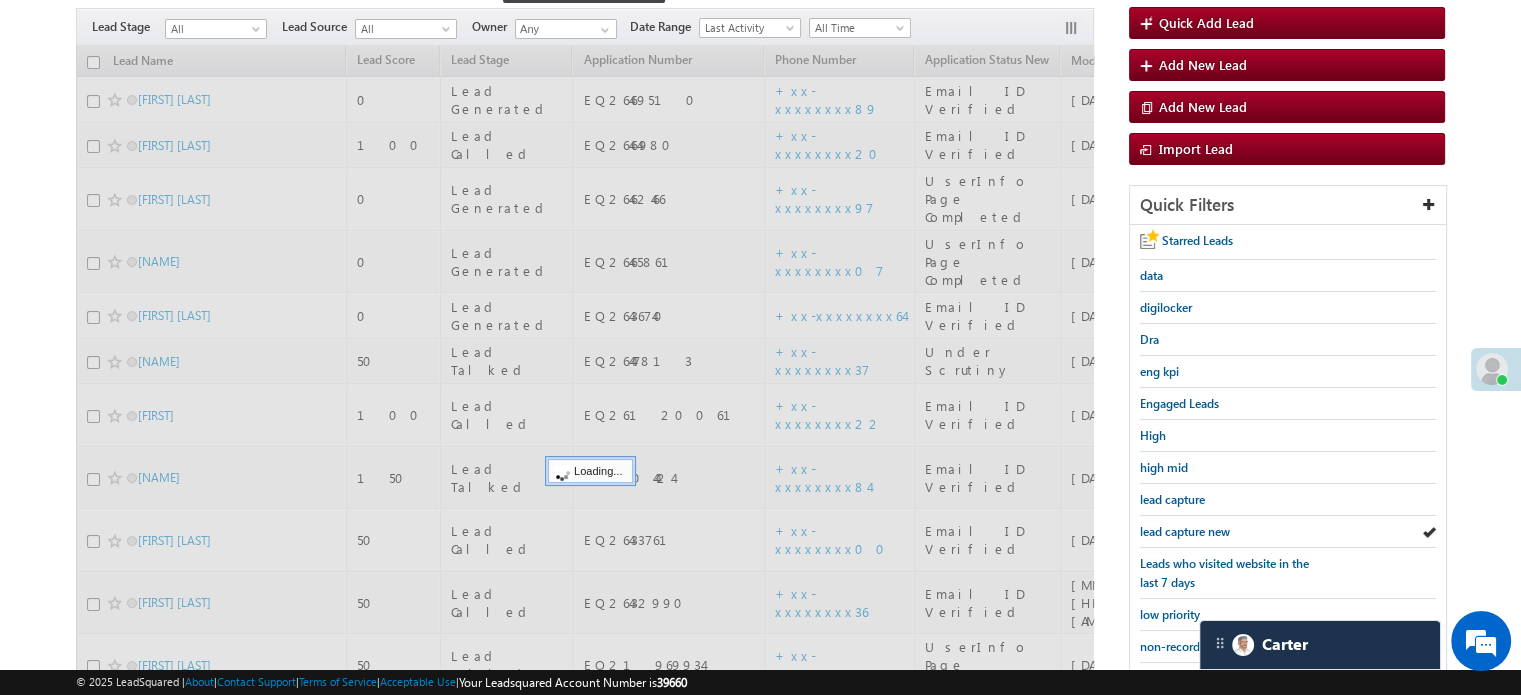 click on "lead capture new" at bounding box center (1185, 531) 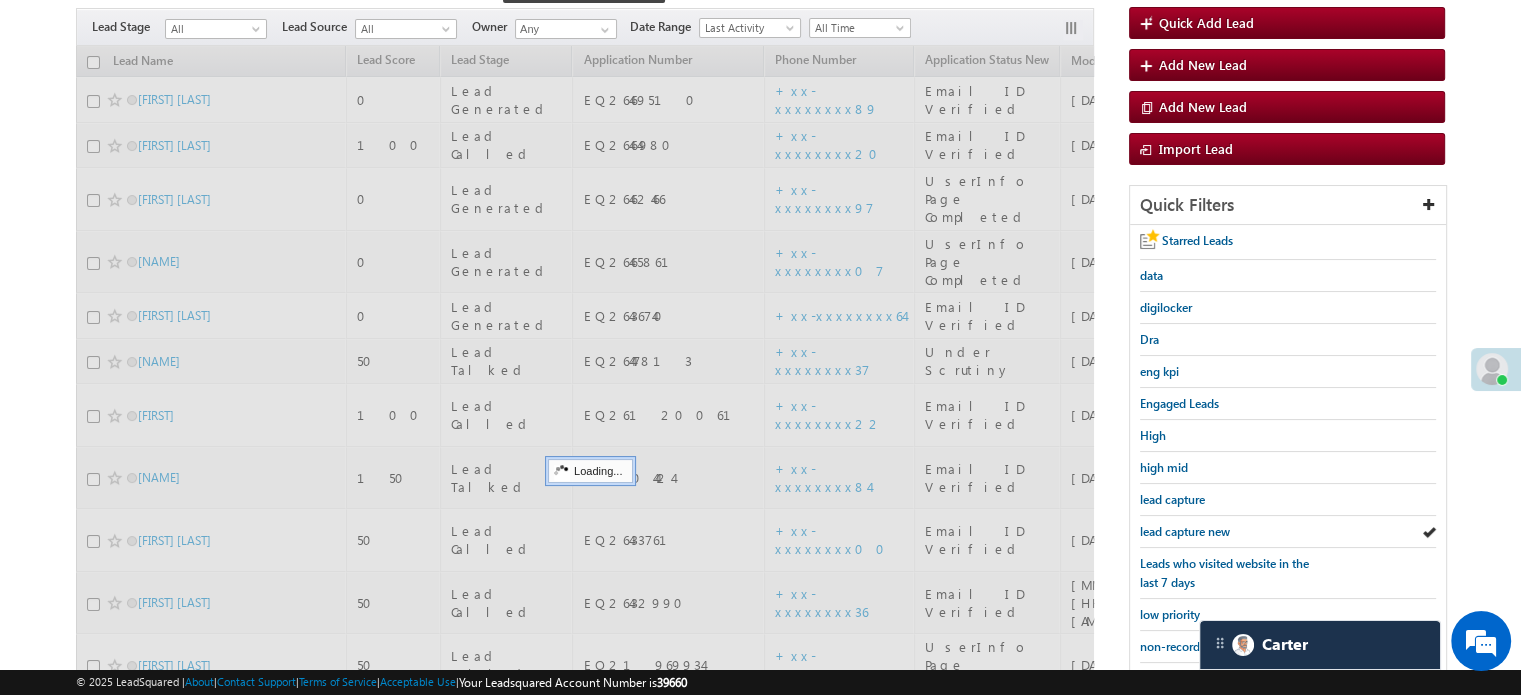 click on "lead capture new" at bounding box center [1185, 531] 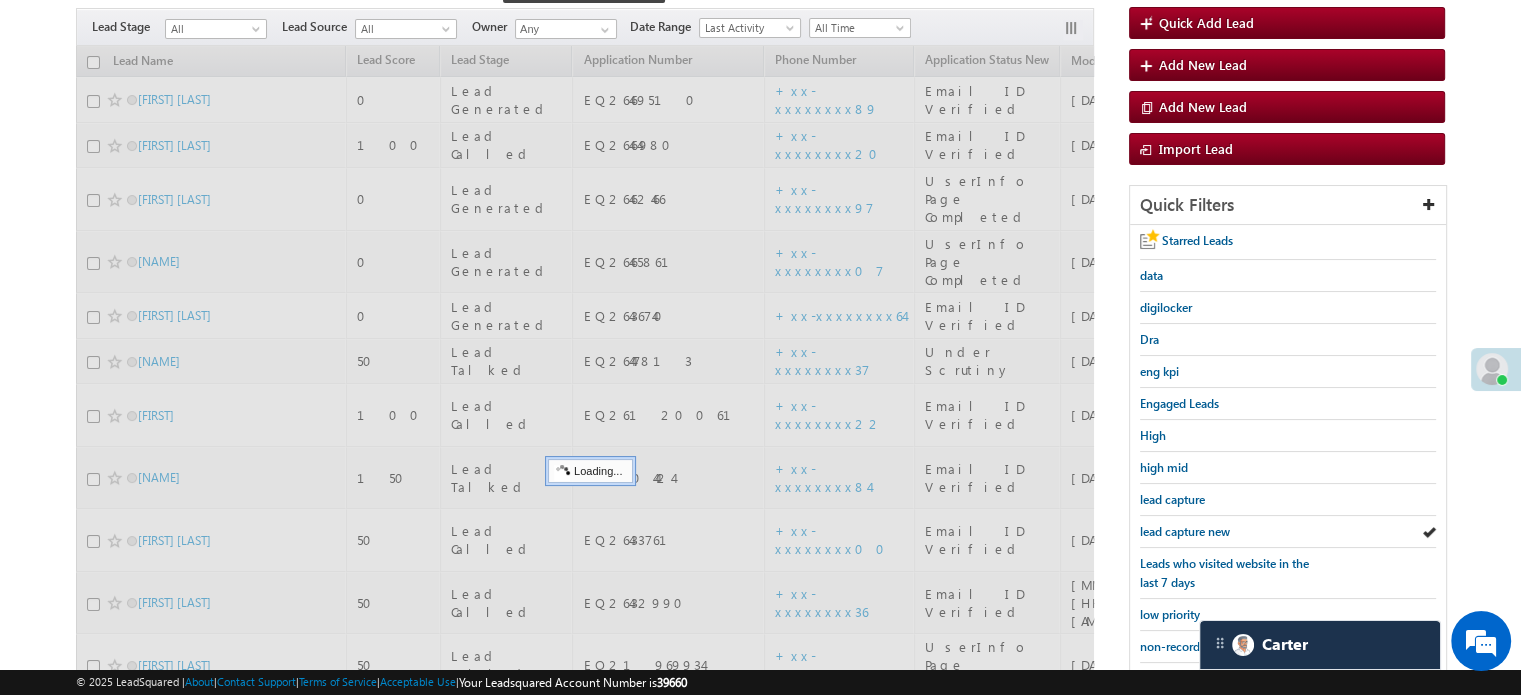click on "lead capture new" at bounding box center [1185, 531] 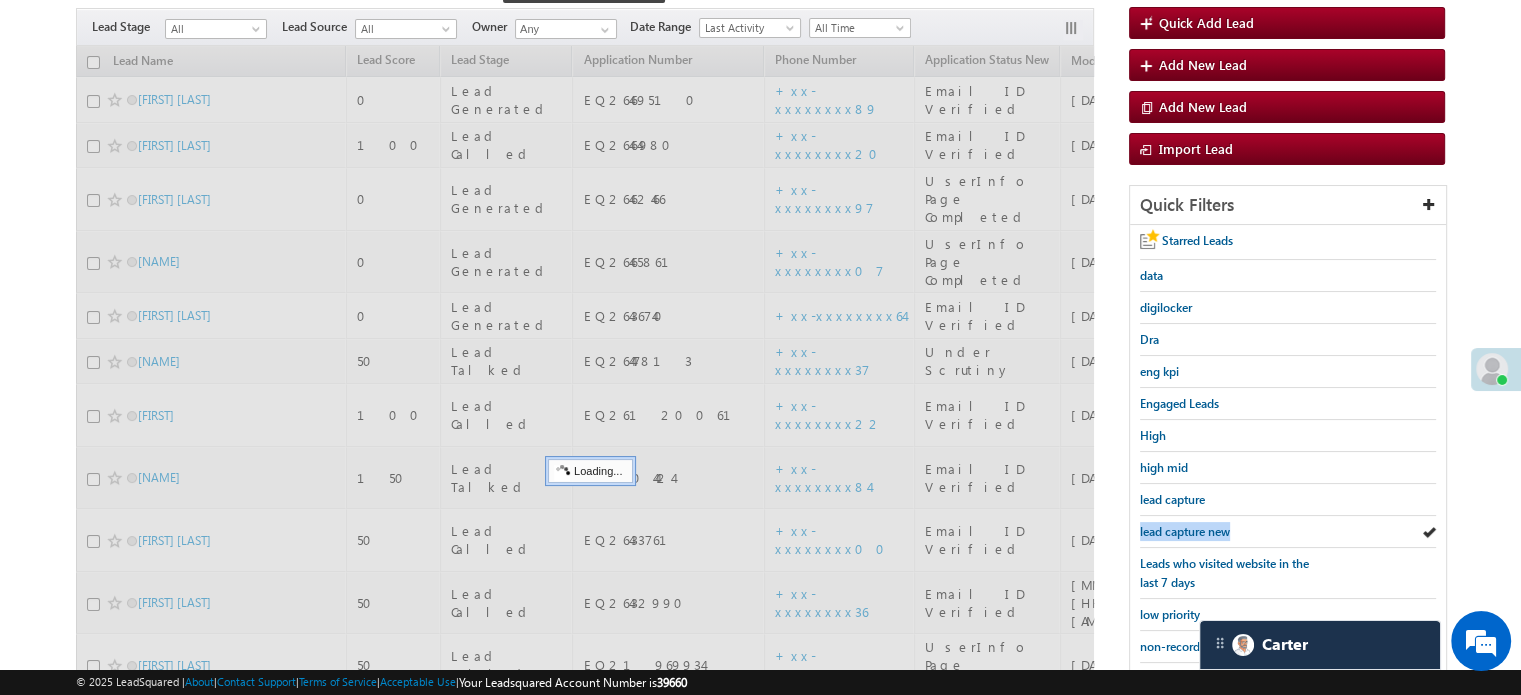 click on "lead capture new" at bounding box center [1185, 531] 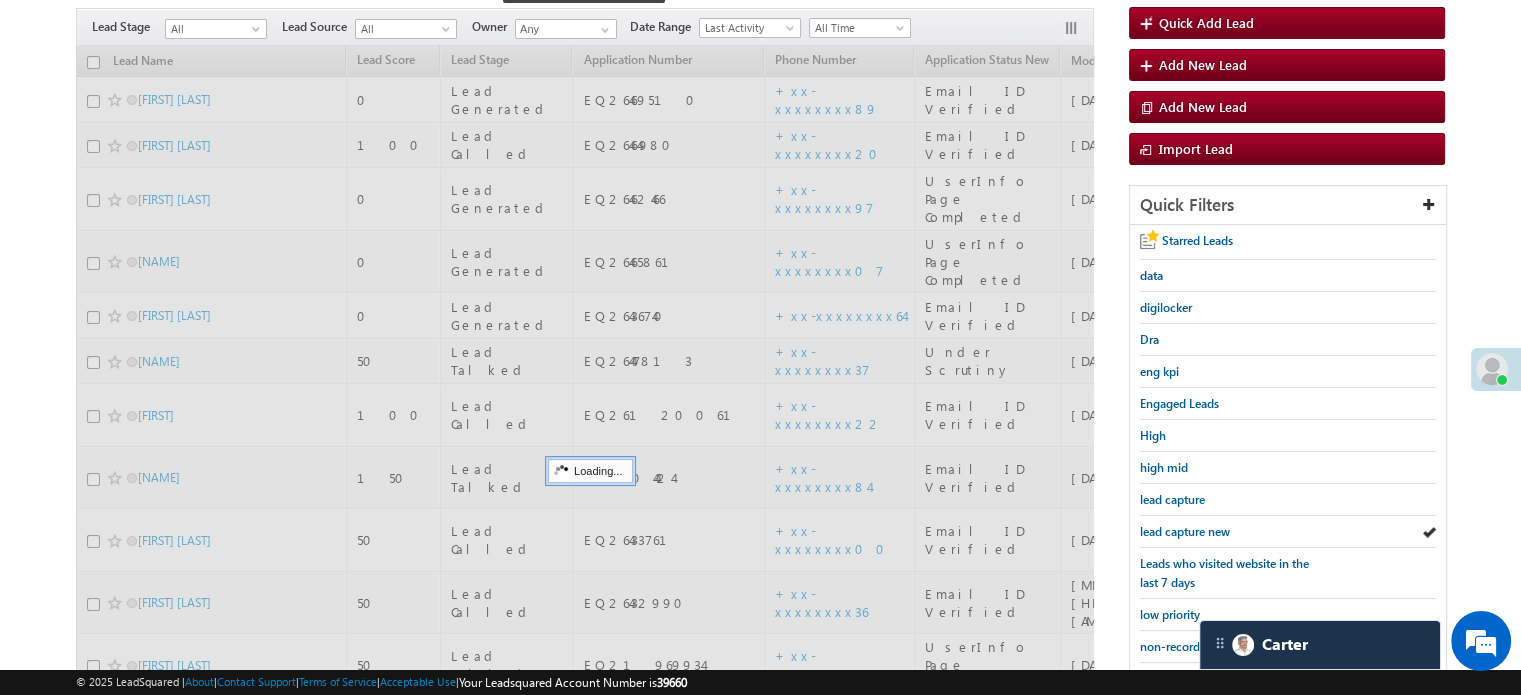 click on "lead capture new" at bounding box center [1185, 531] 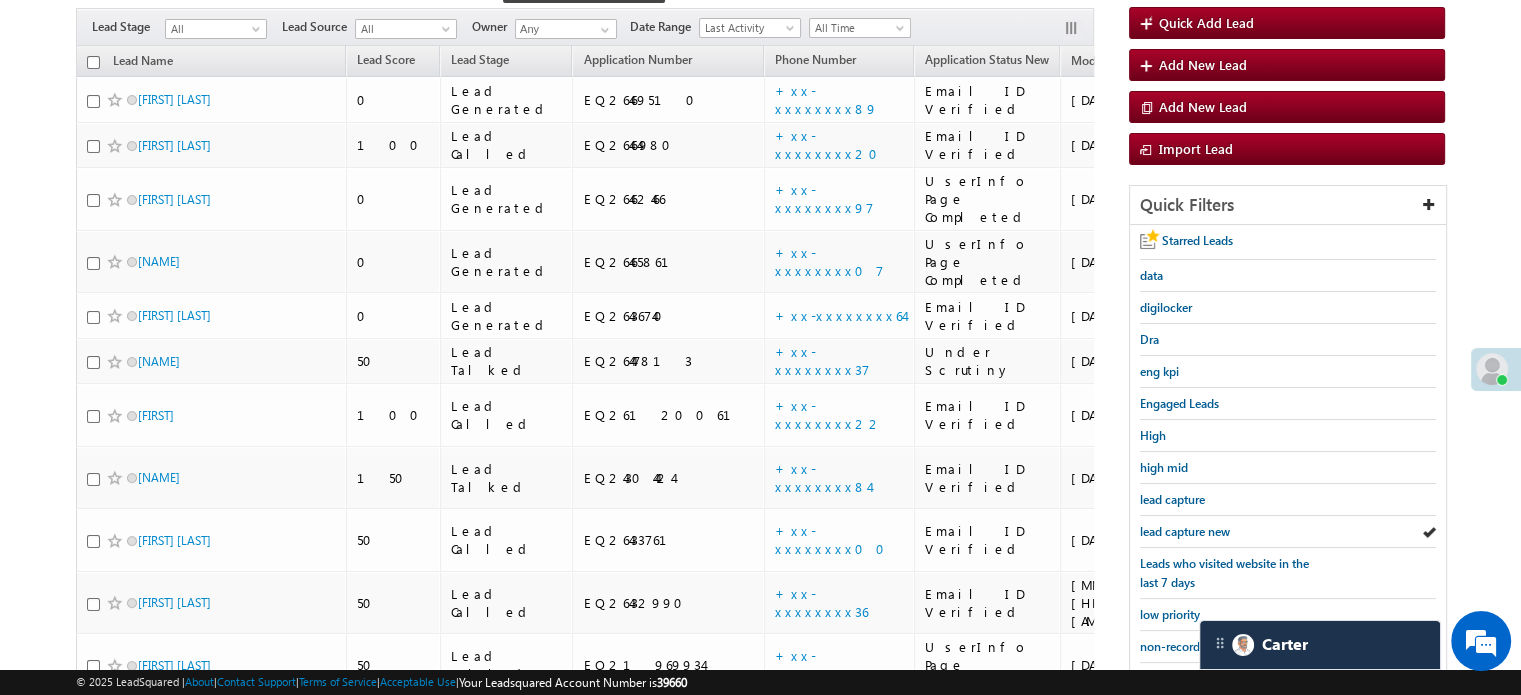 click on "Today's Leads" at bounding box center [1176, 838] 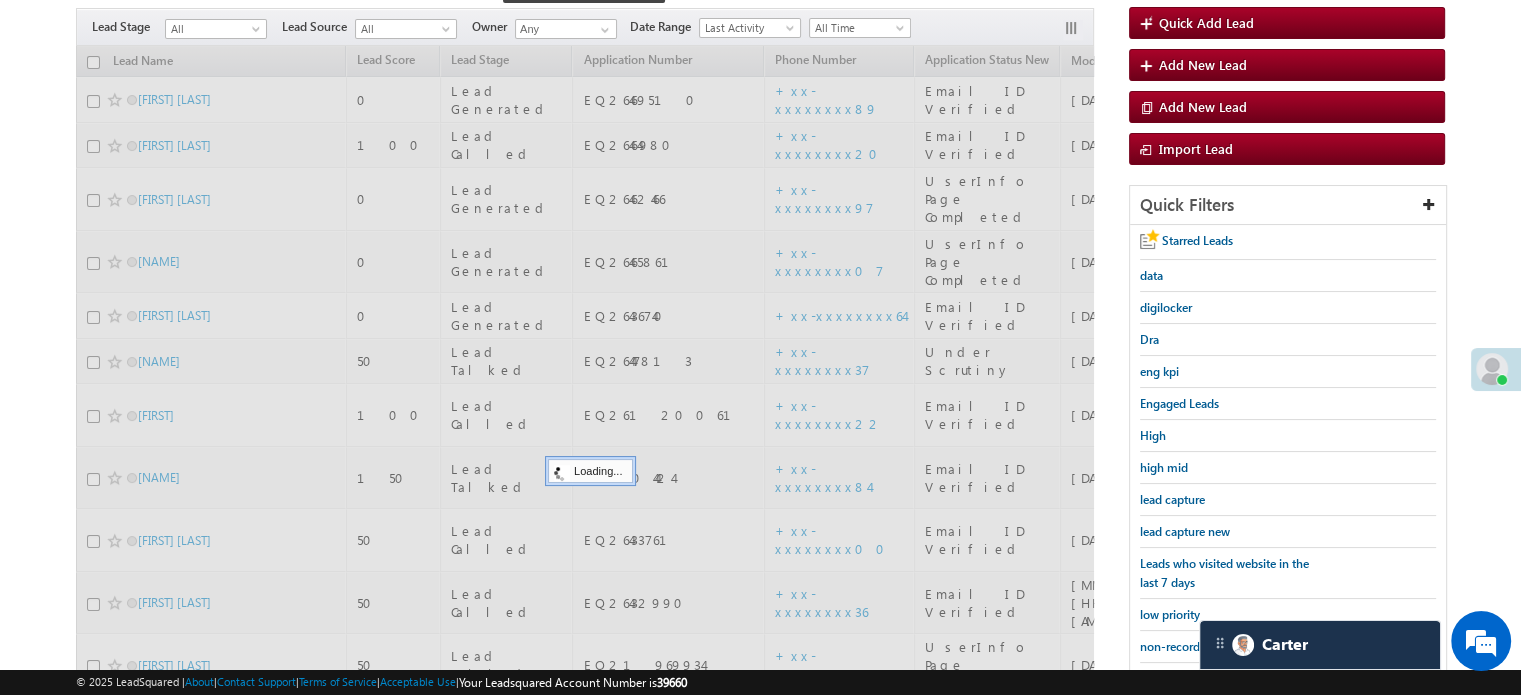scroll, scrollTop: 432, scrollLeft: 0, axis: vertical 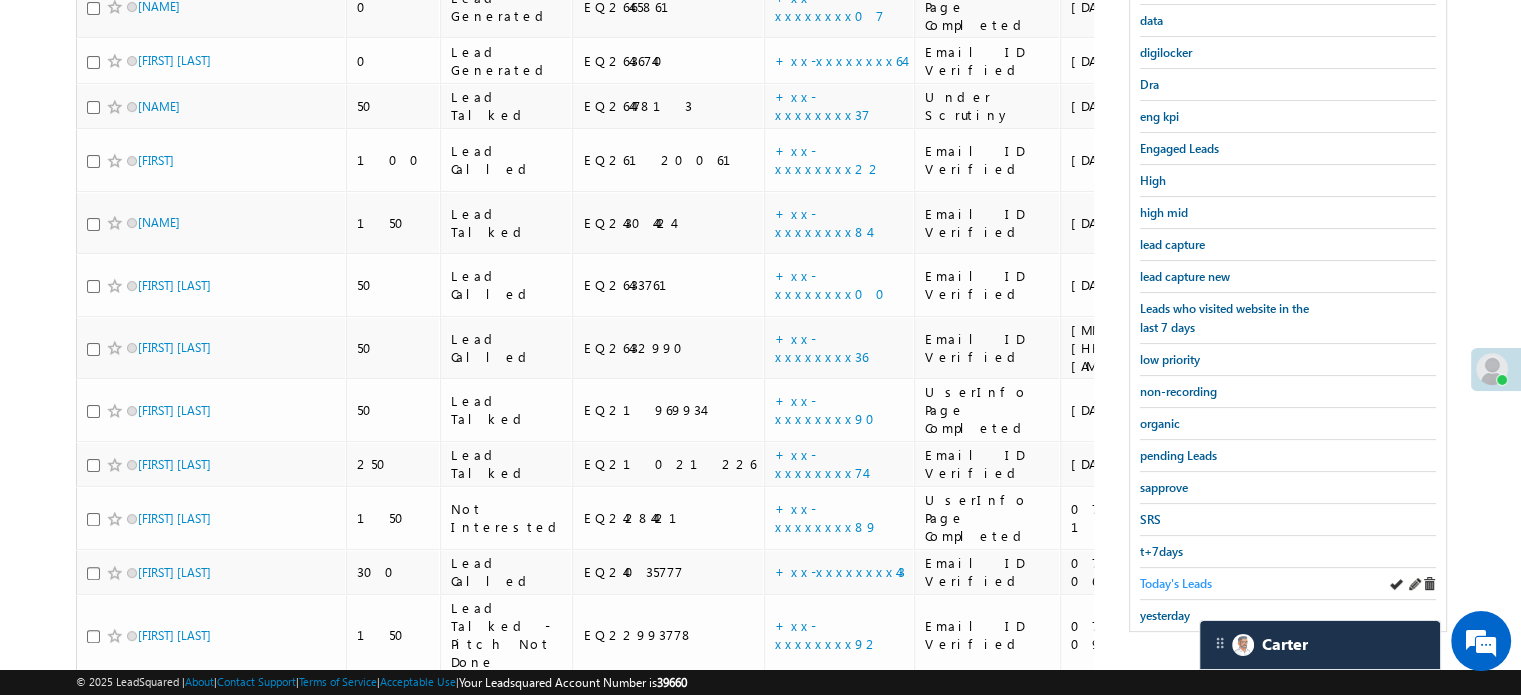 click on "Today's Leads" at bounding box center [1176, 583] 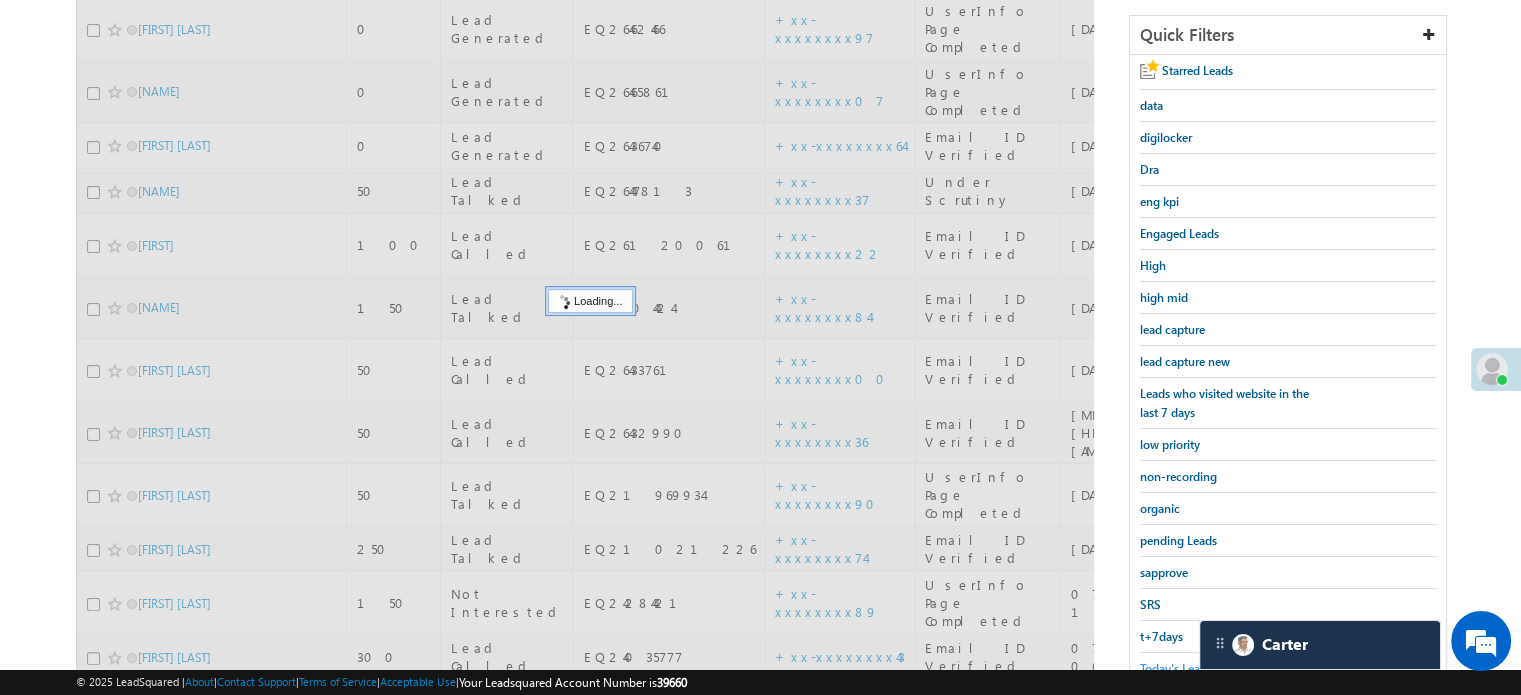 scroll, scrollTop: 132, scrollLeft: 0, axis: vertical 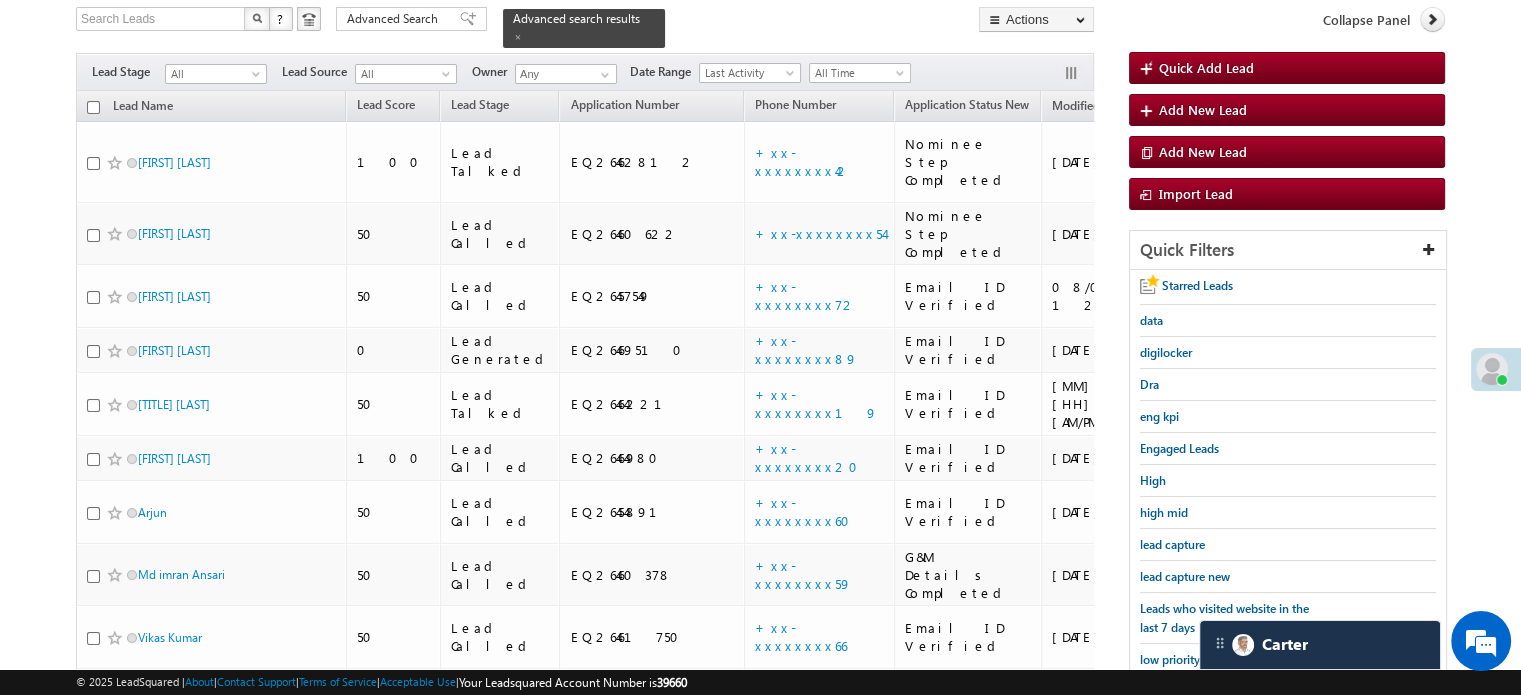click on "lead capture new" at bounding box center [1185, 576] 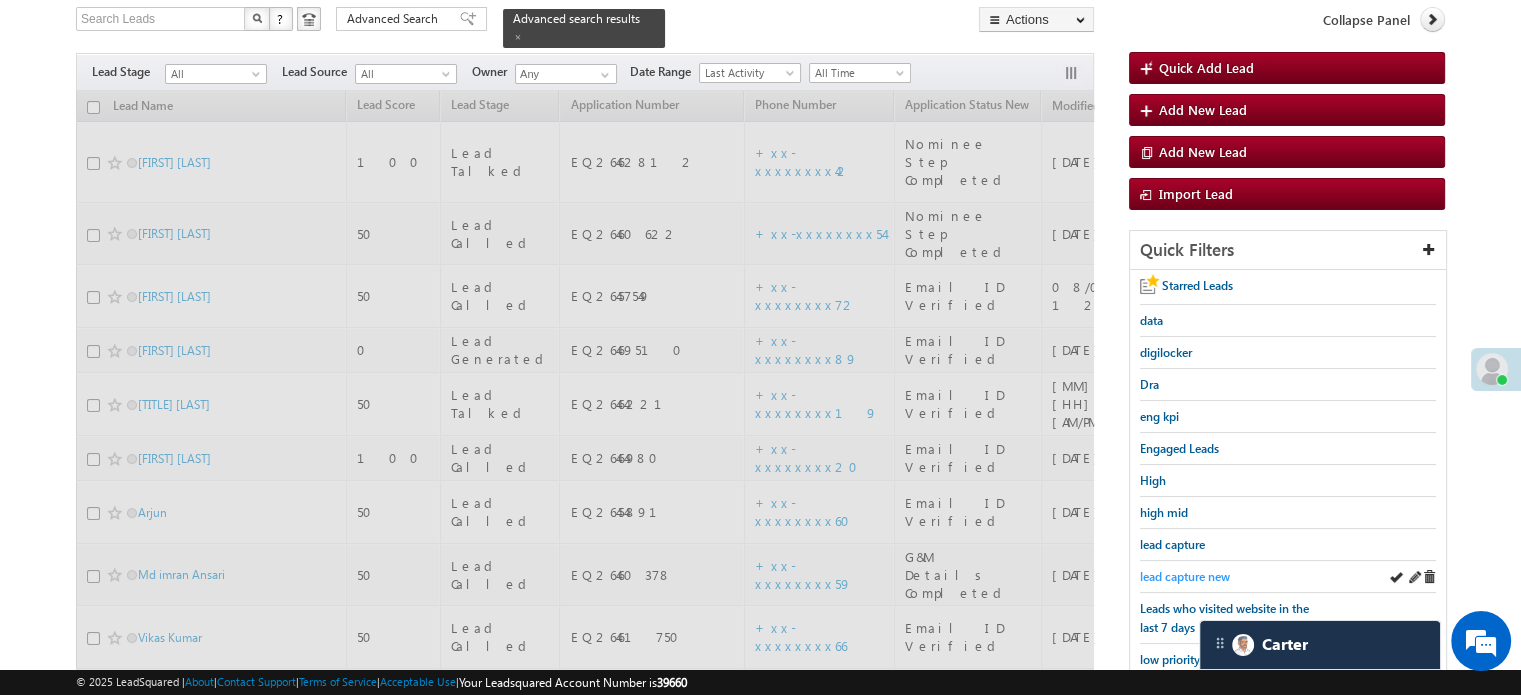 click on "lead capture new" at bounding box center [1185, 576] 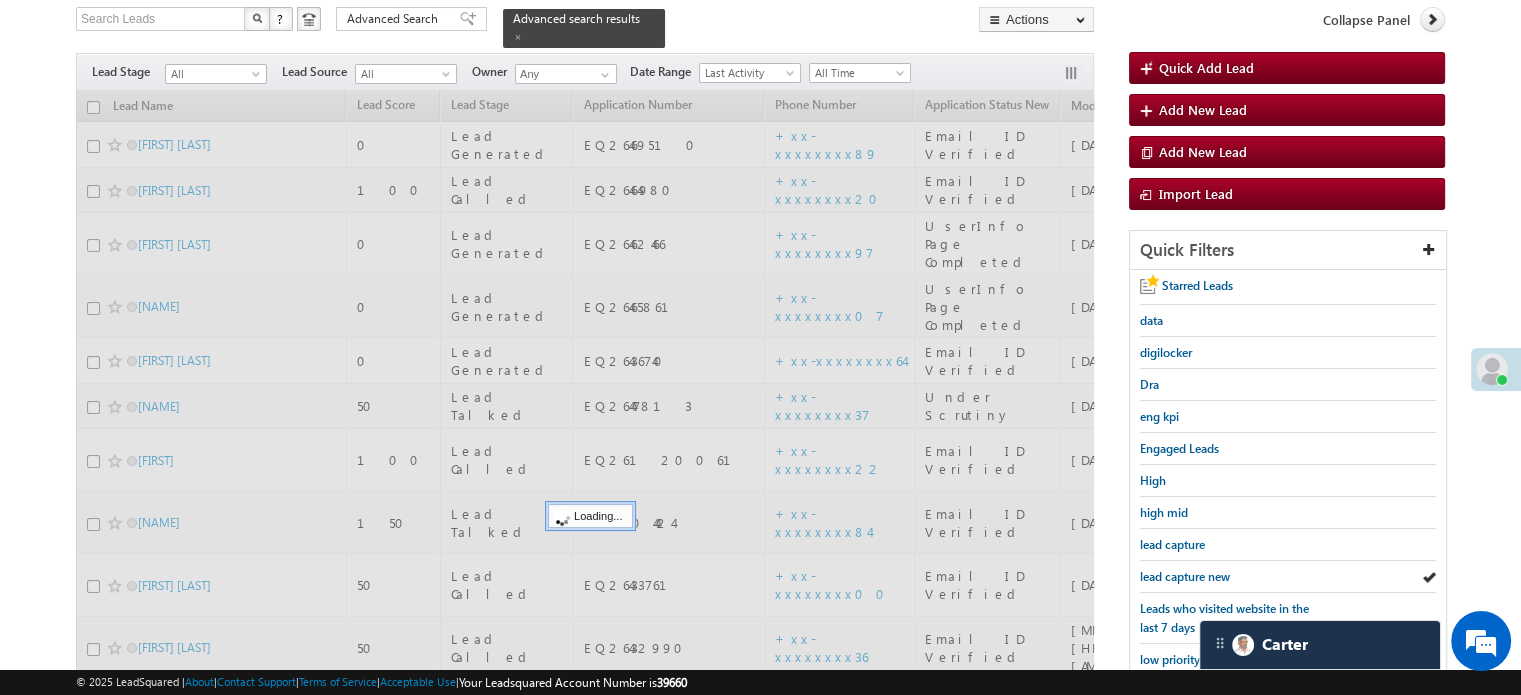 click on "lead capture new" at bounding box center [1185, 576] 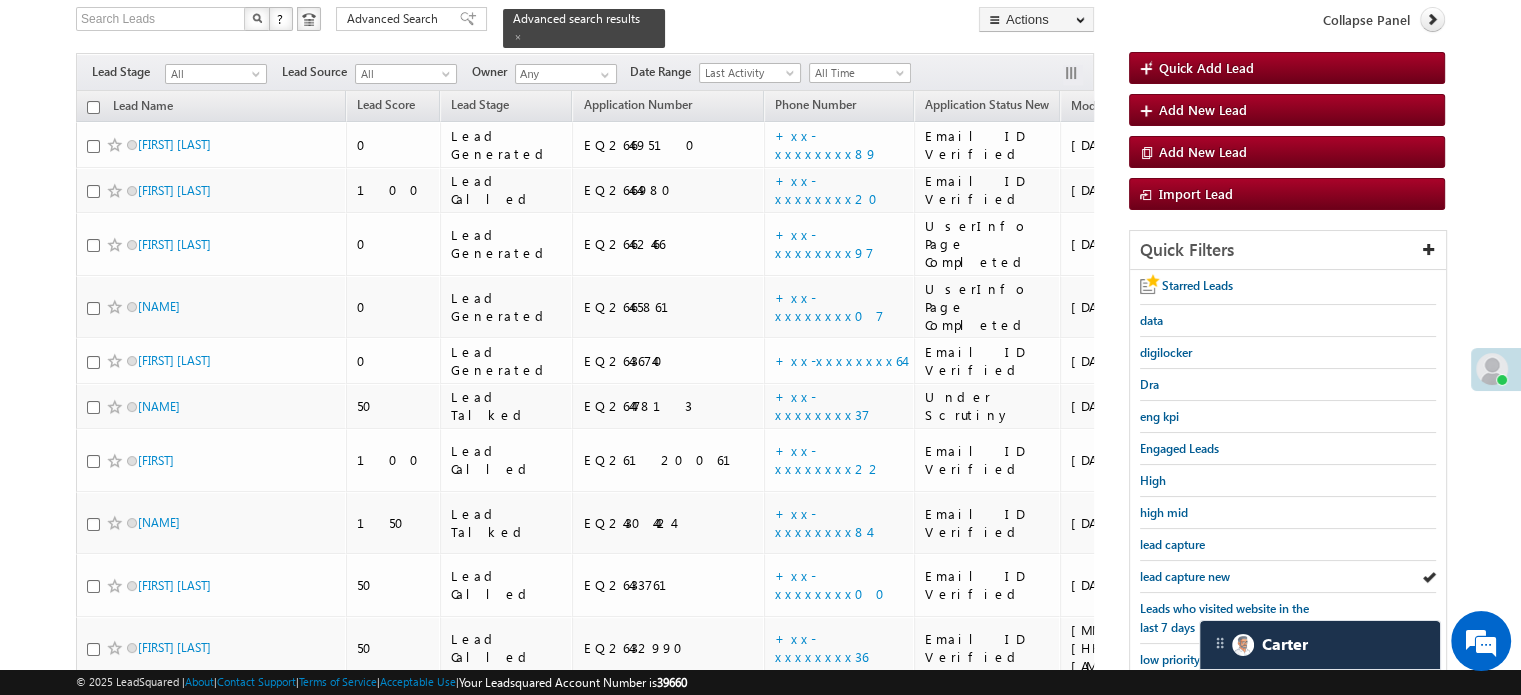 click on "lead capture new" at bounding box center (1185, 576) 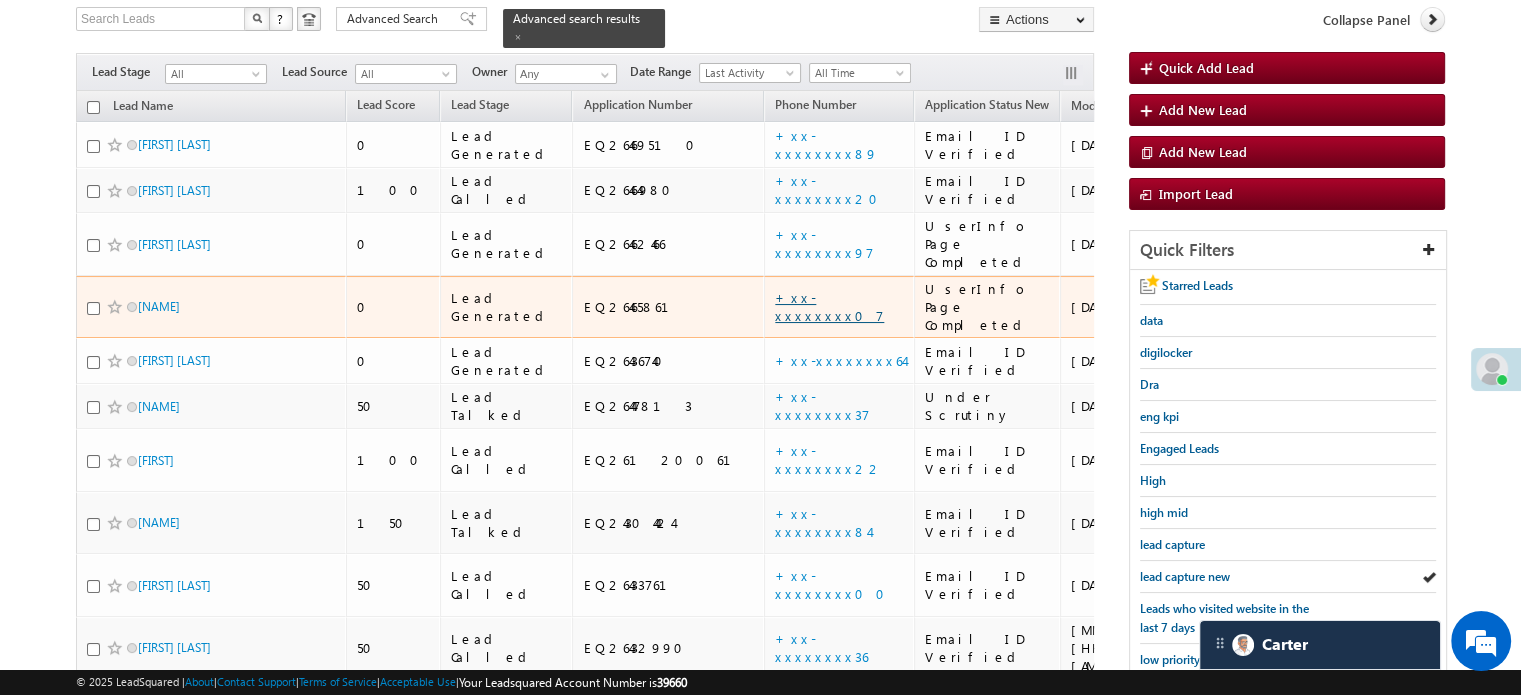 click on "+xx-xxxxxxxx07" at bounding box center [829, 306] 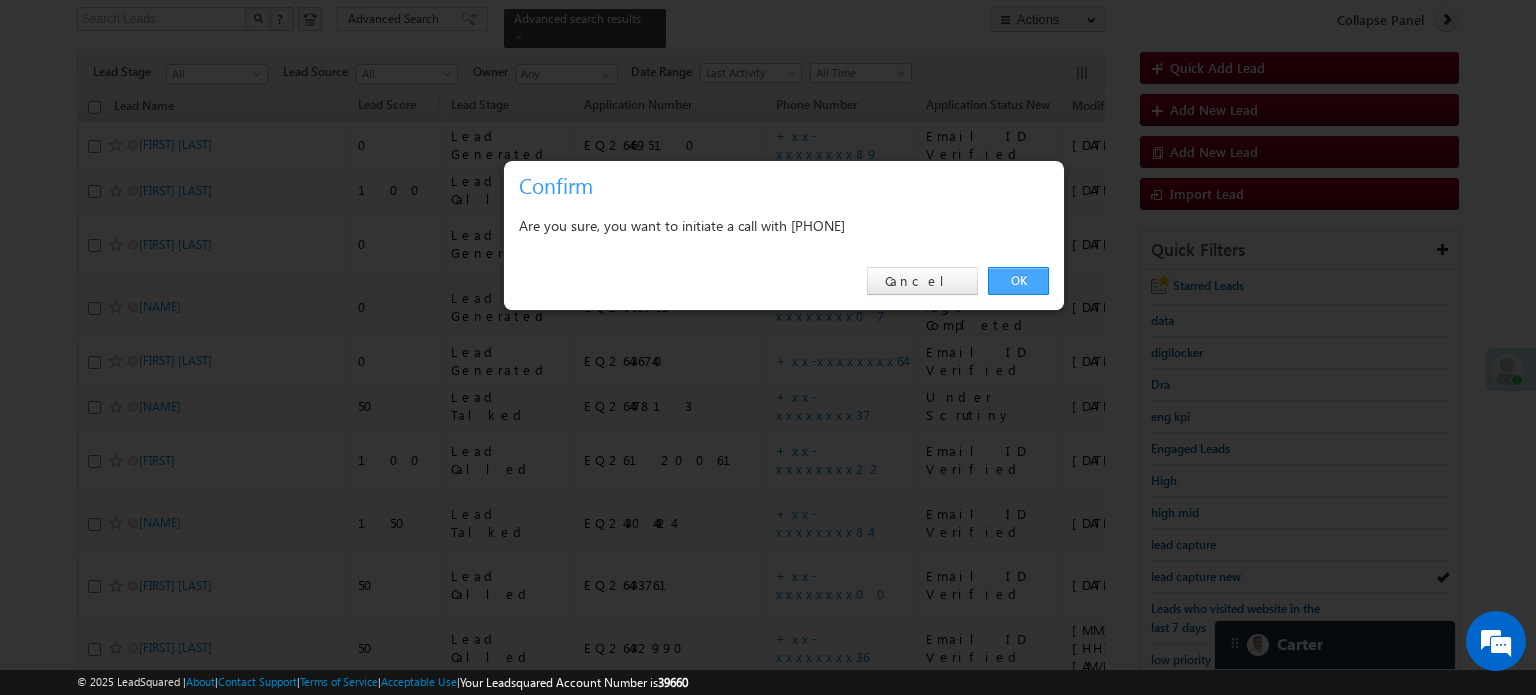 click on "OK" at bounding box center [1018, 281] 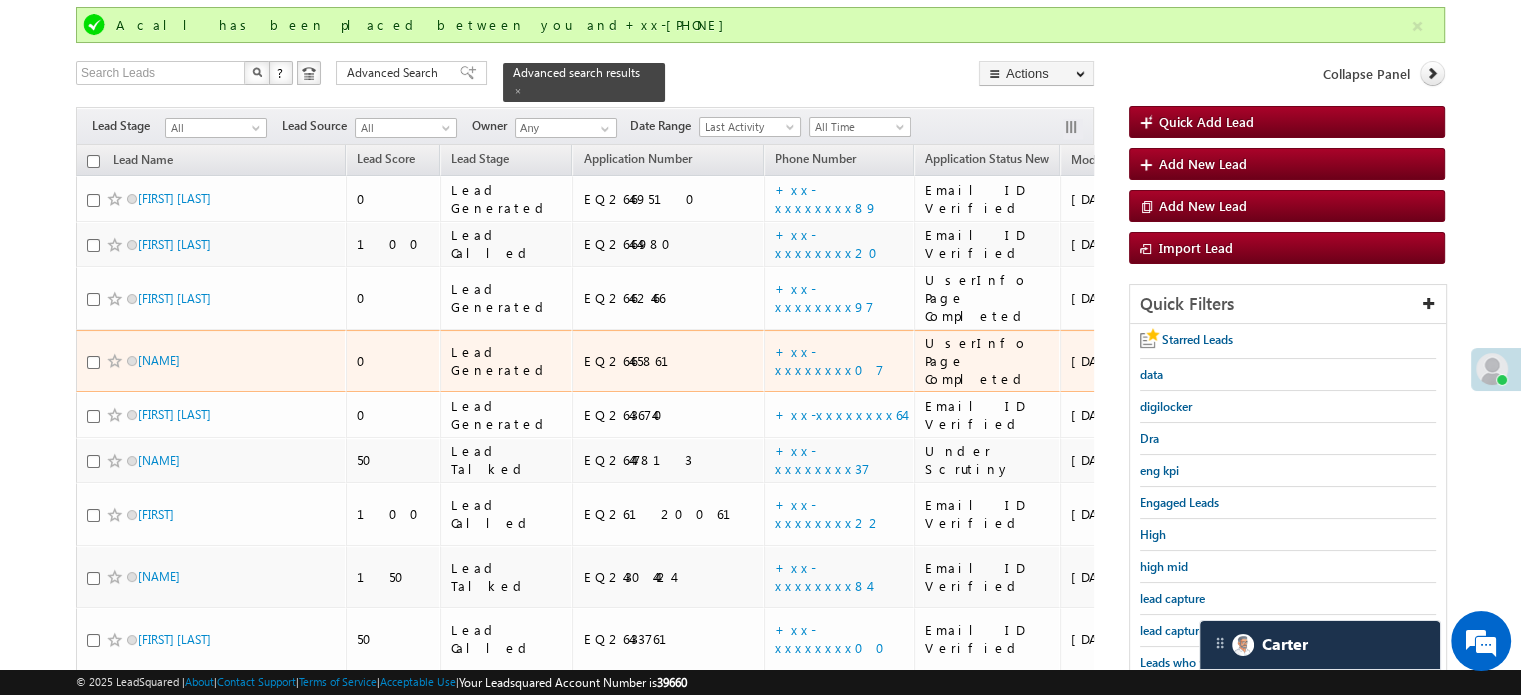 scroll, scrollTop: 186, scrollLeft: 0, axis: vertical 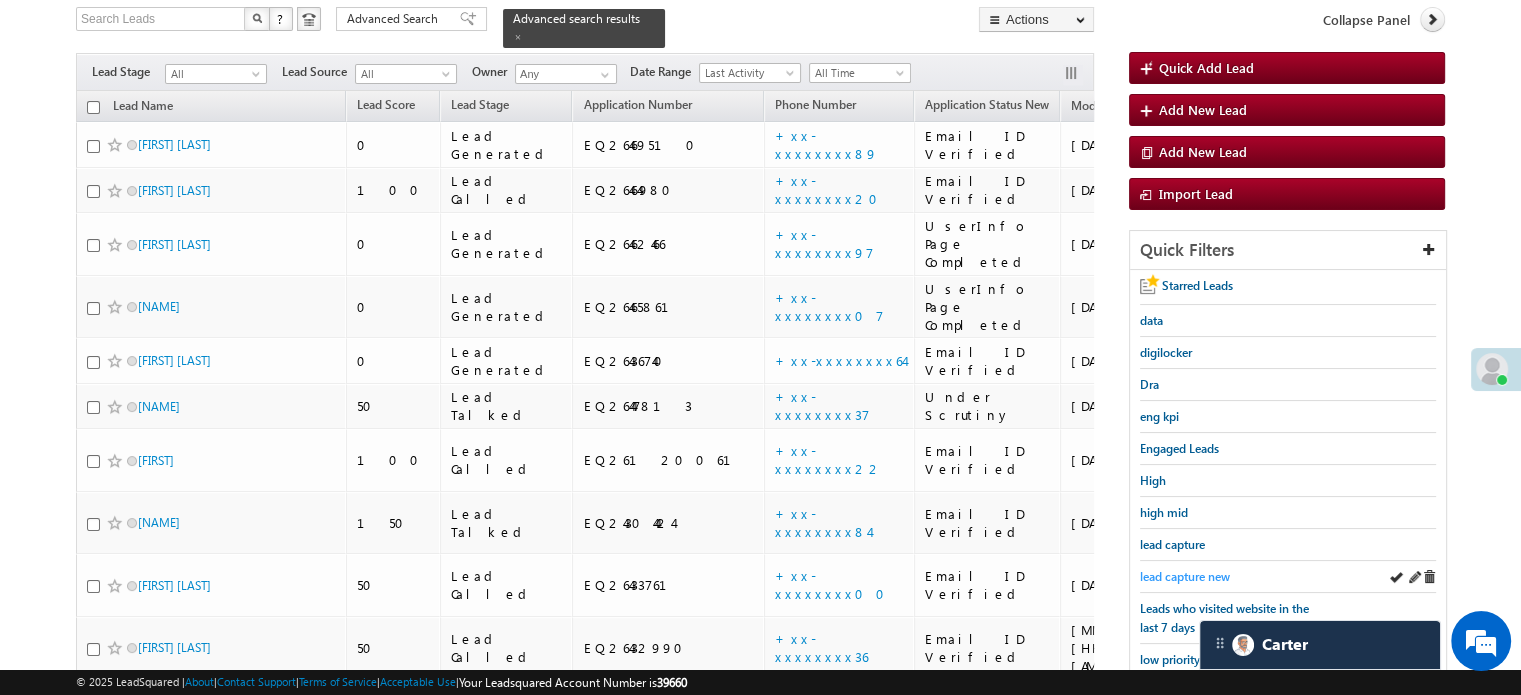 click on "lead capture new" at bounding box center [1185, 576] 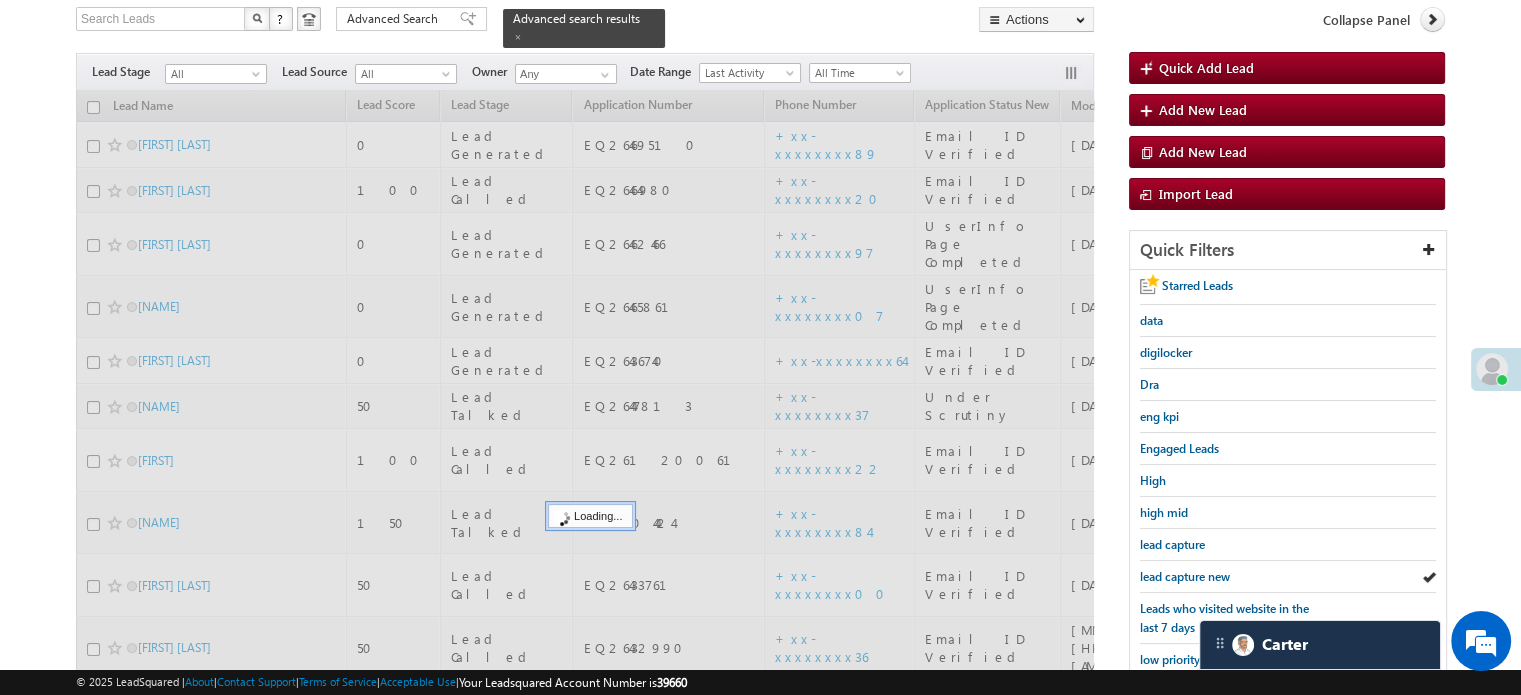 click on "lead capture new" at bounding box center (1185, 576) 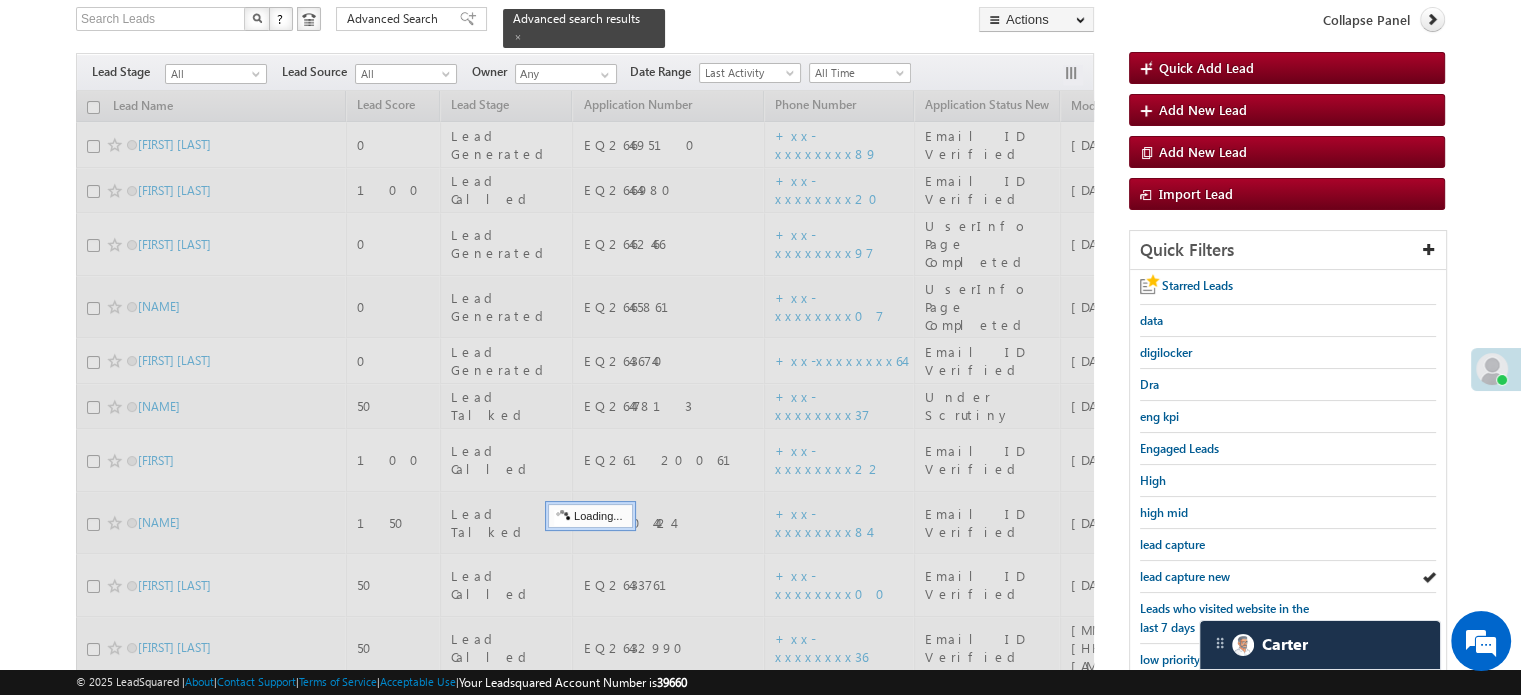 click on "lead capture new" at bounding box center (1185, 576) 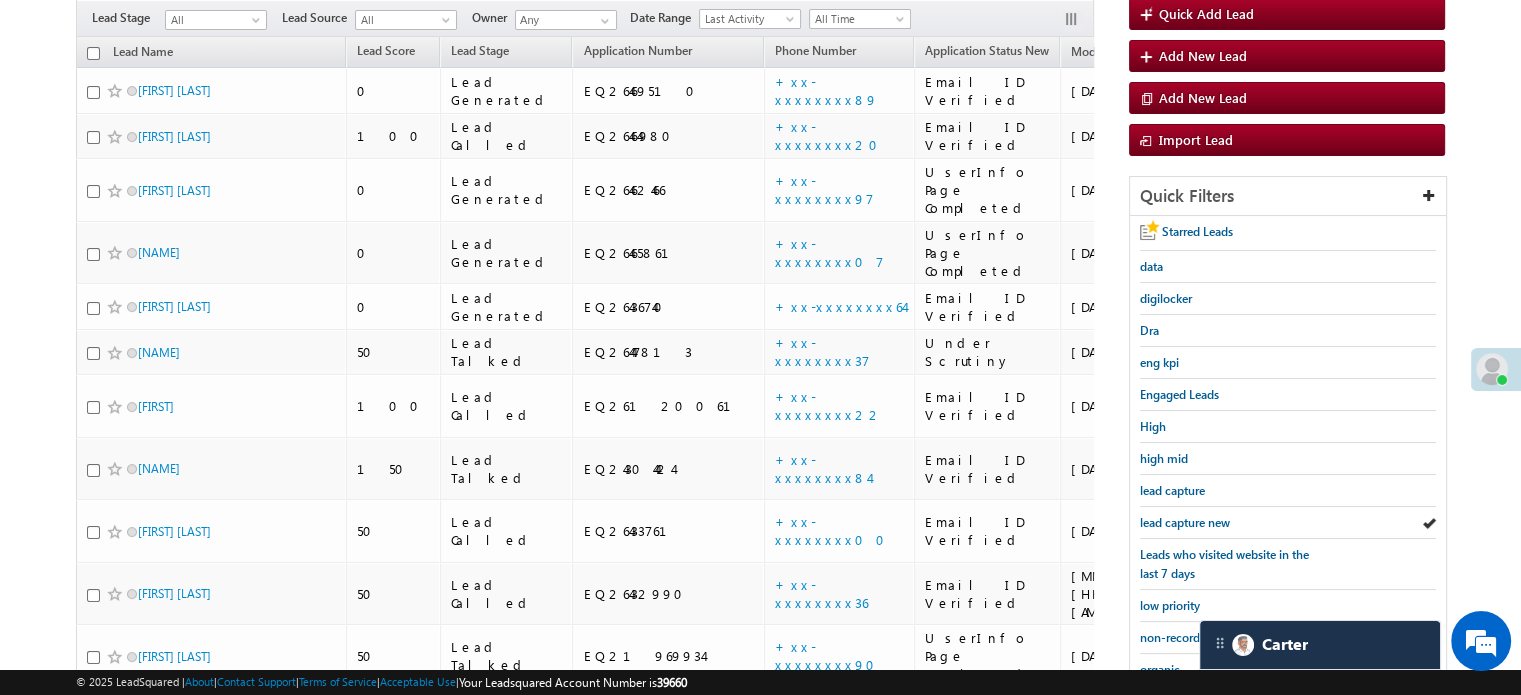 scroll, scrollTop: 132, scrollLeft: 0, axis: vertical 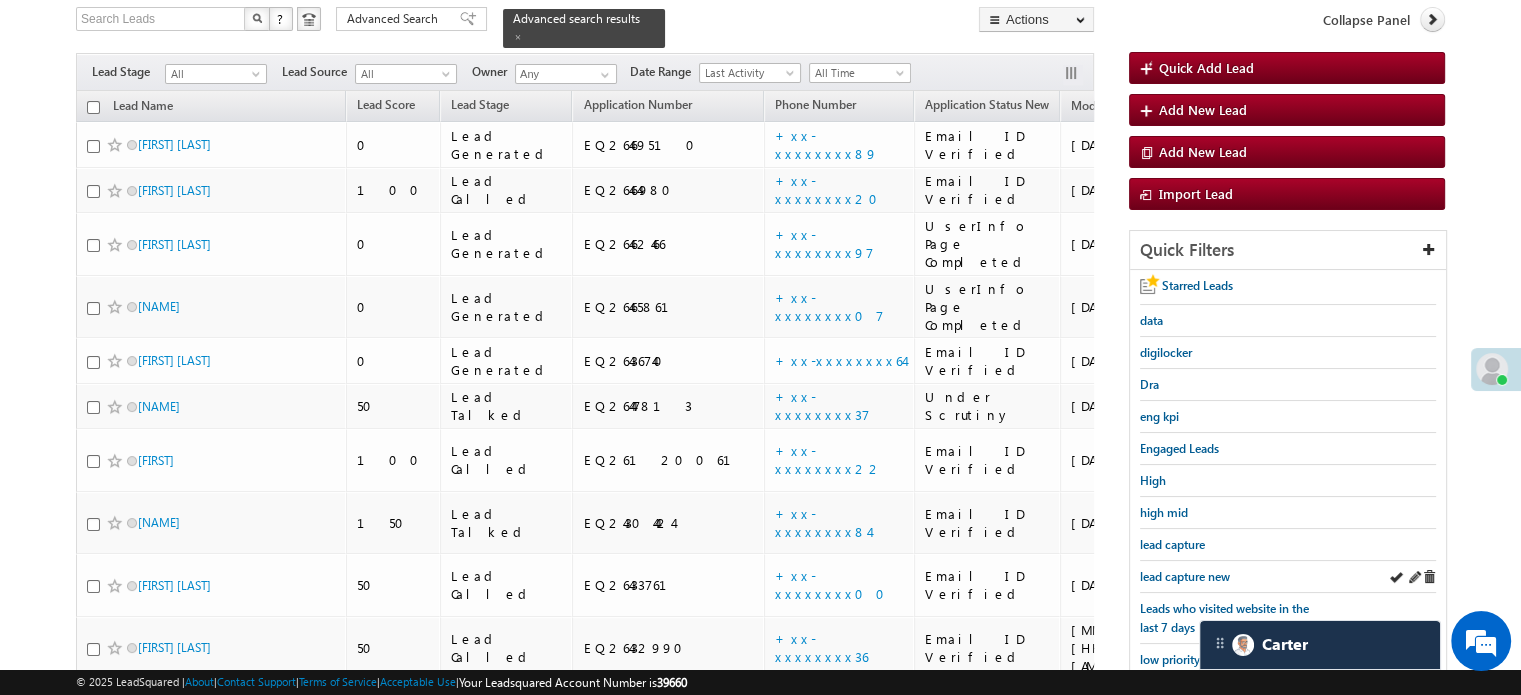 click on "lead capture new" at bounding box center (1288, 577) 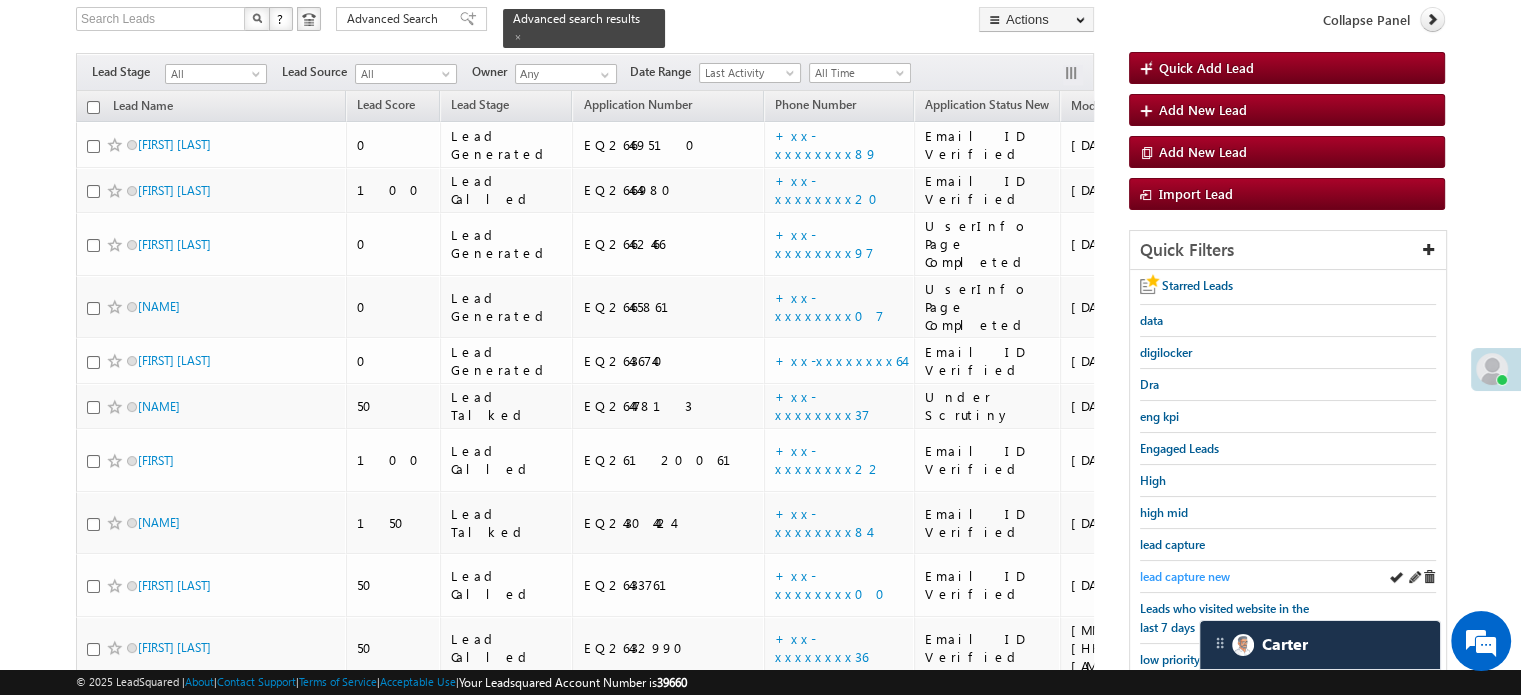 click on "lead capture new" at bounding box center [1185, 576] 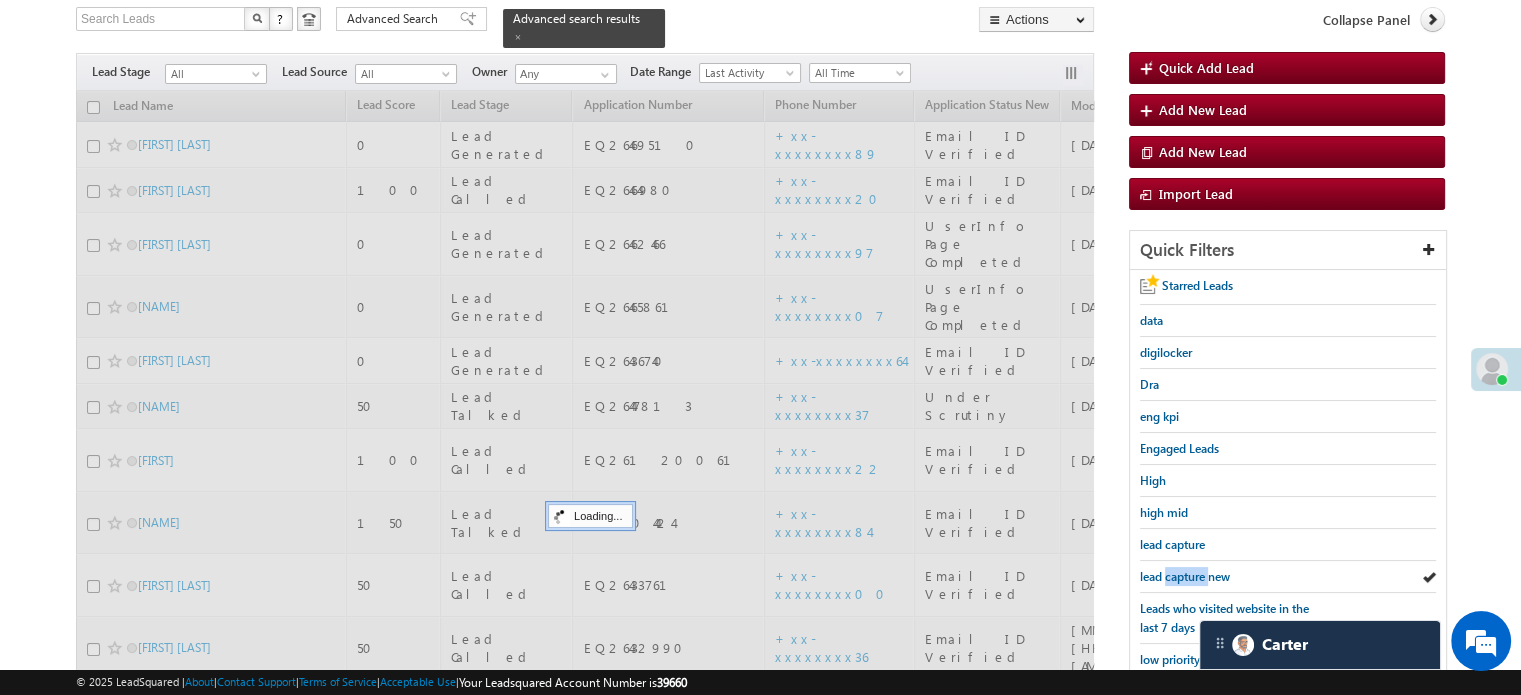 click on "lead capture new" at bounding box center [1185, 576] 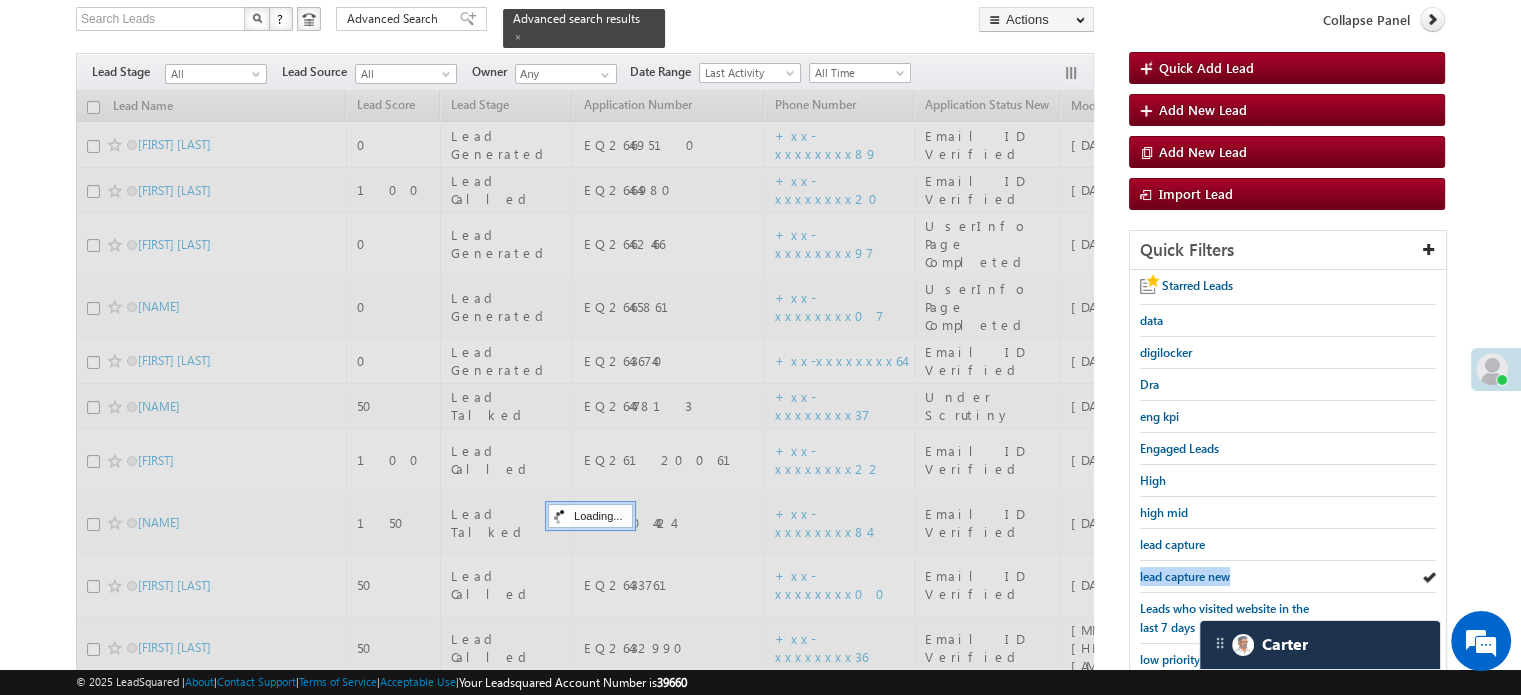 click on "lead capture new" at bounding box center [1185, 576] 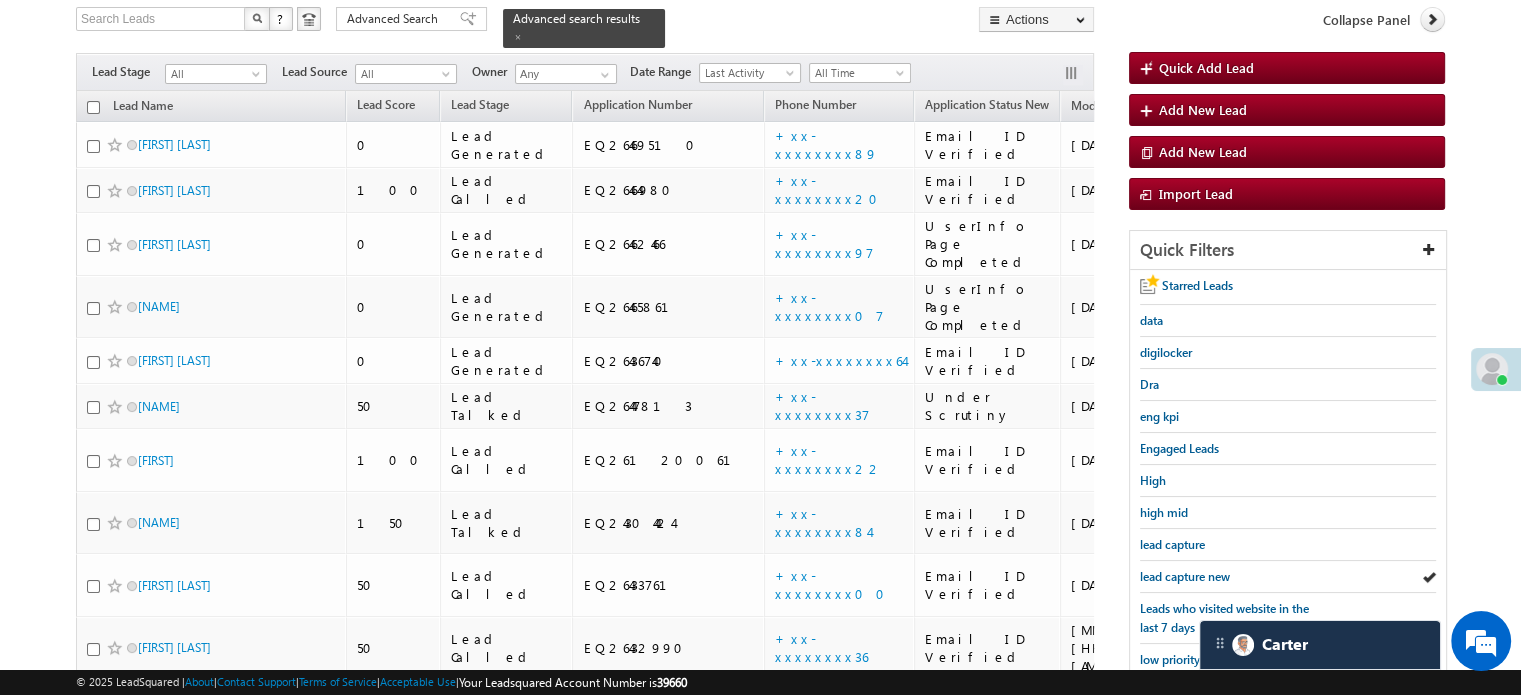 click on "lead capture new" at bounding box center (1185, 576) 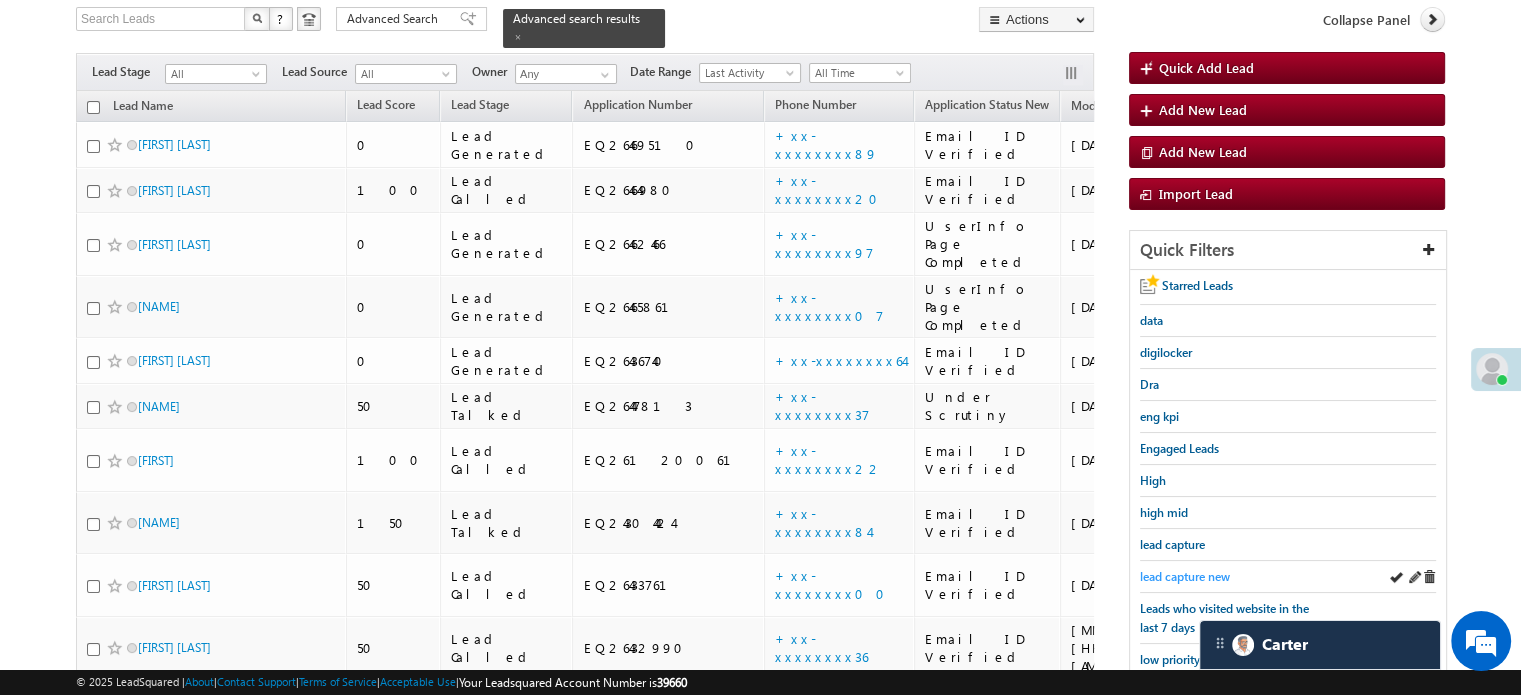click on "lead capture new" at bounding box center (1185, 576) 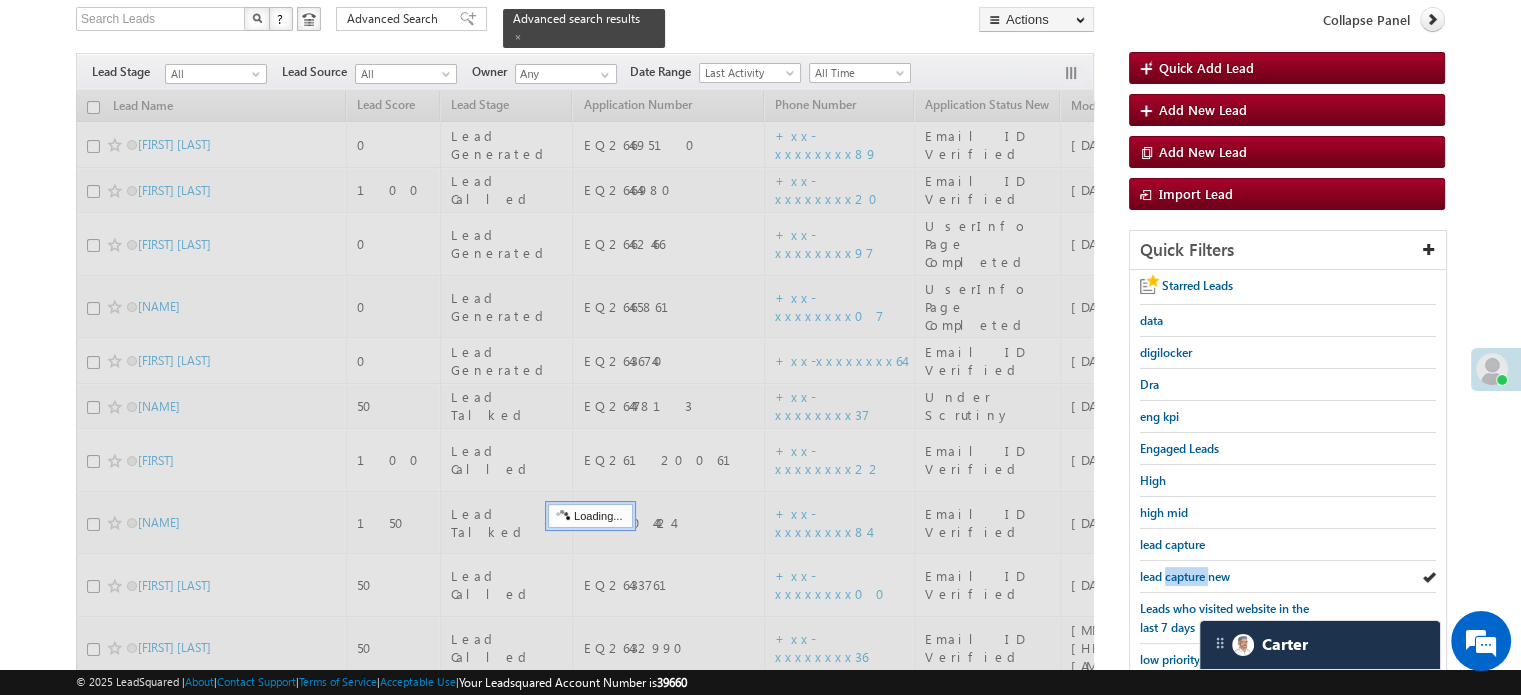 click on "lead capture new" at bounding box center [1185, 576] 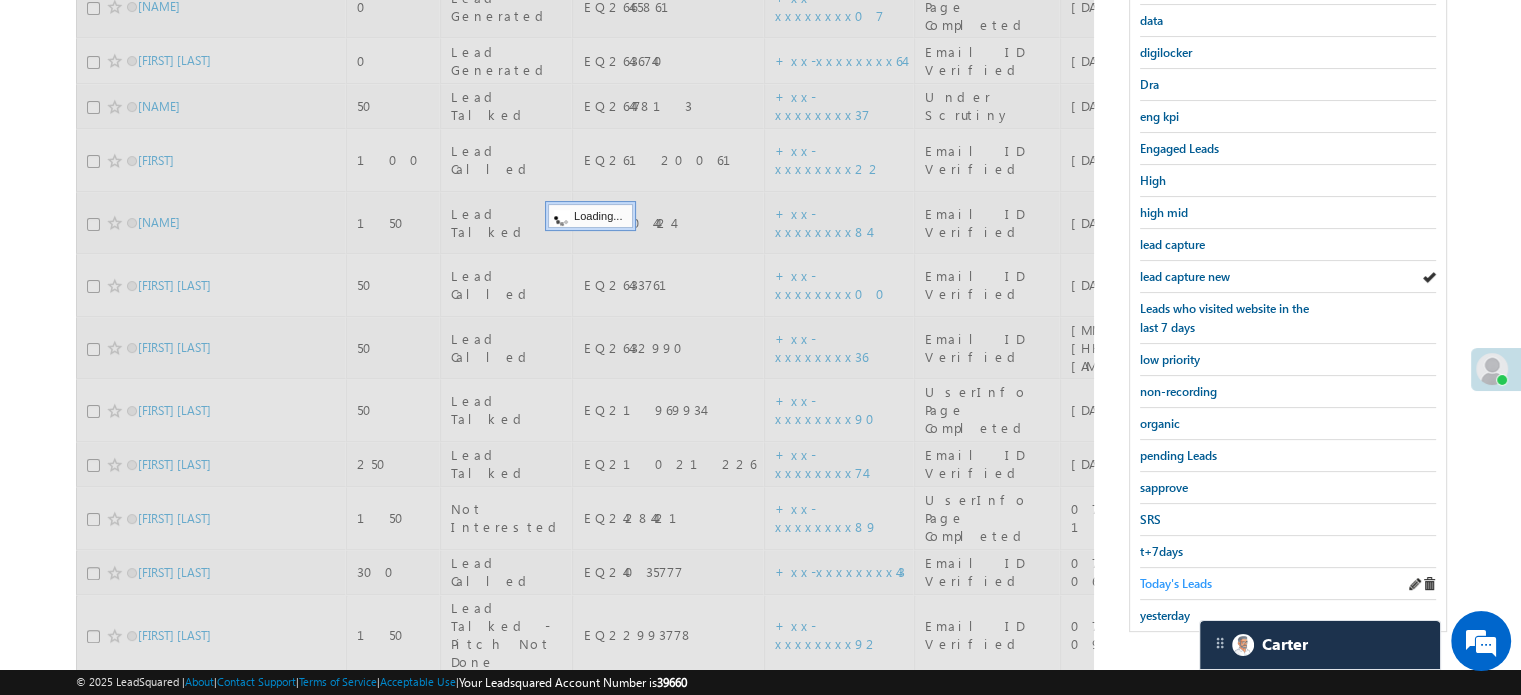 click on "Today's Leads" at bounding box center (1176, 583) 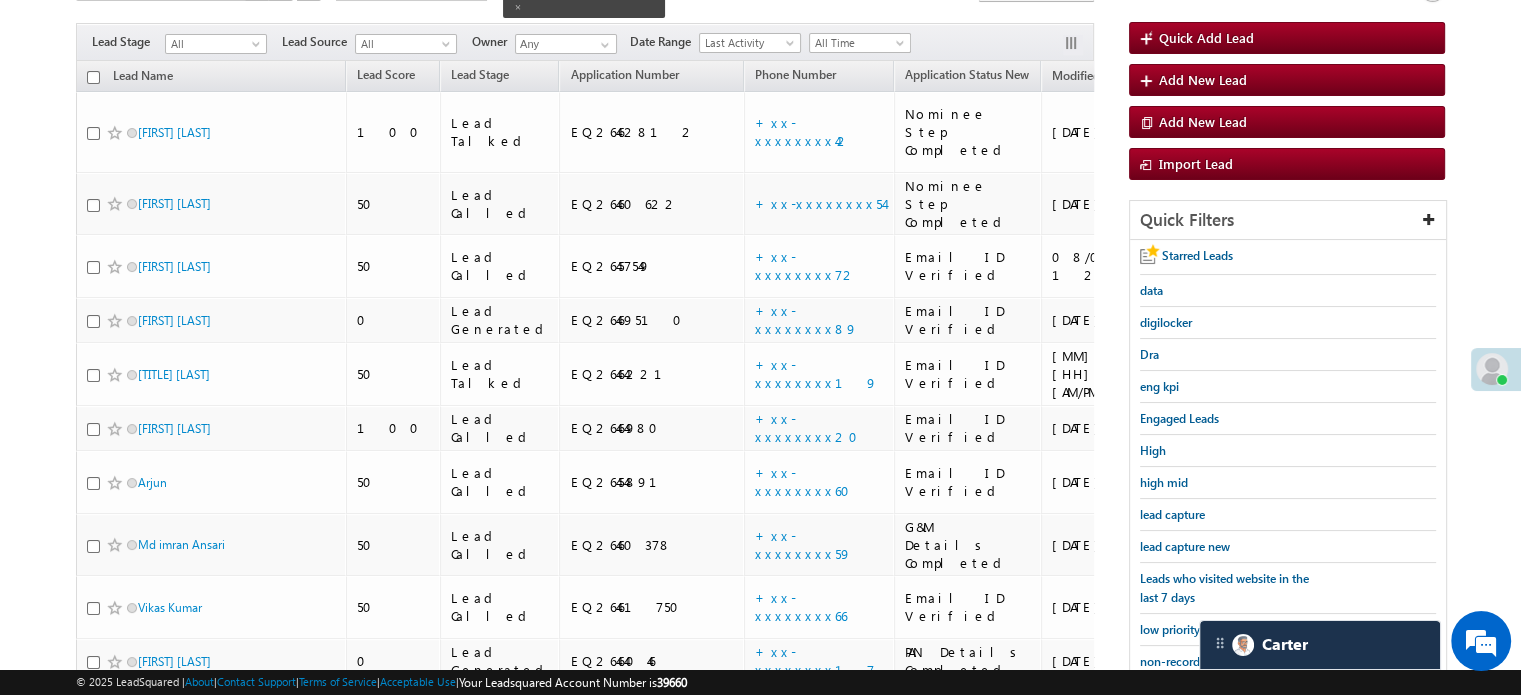 scroll, scrollTop: 129, scrollLeft: 0, axis: vertical 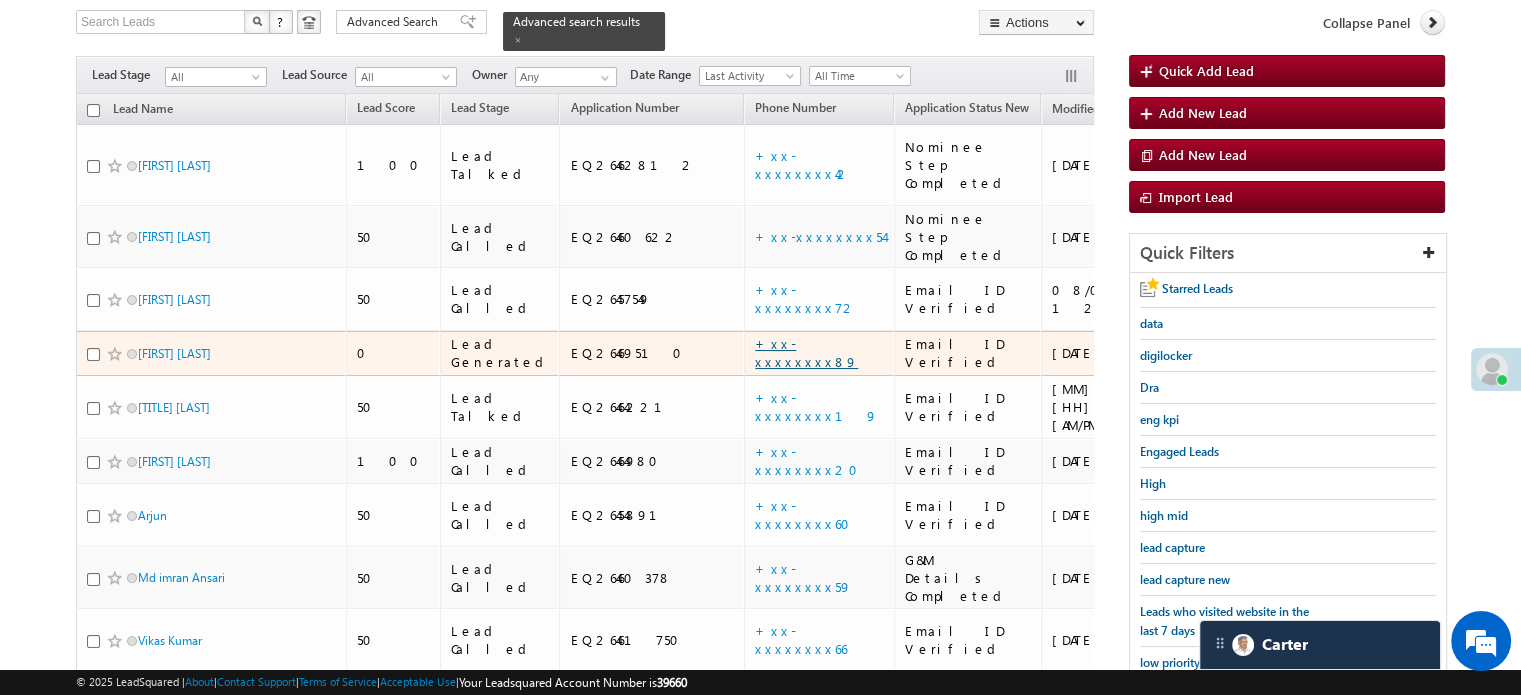 click on "+xx-xxxxxxxx89" at bounding box center (806, 352) 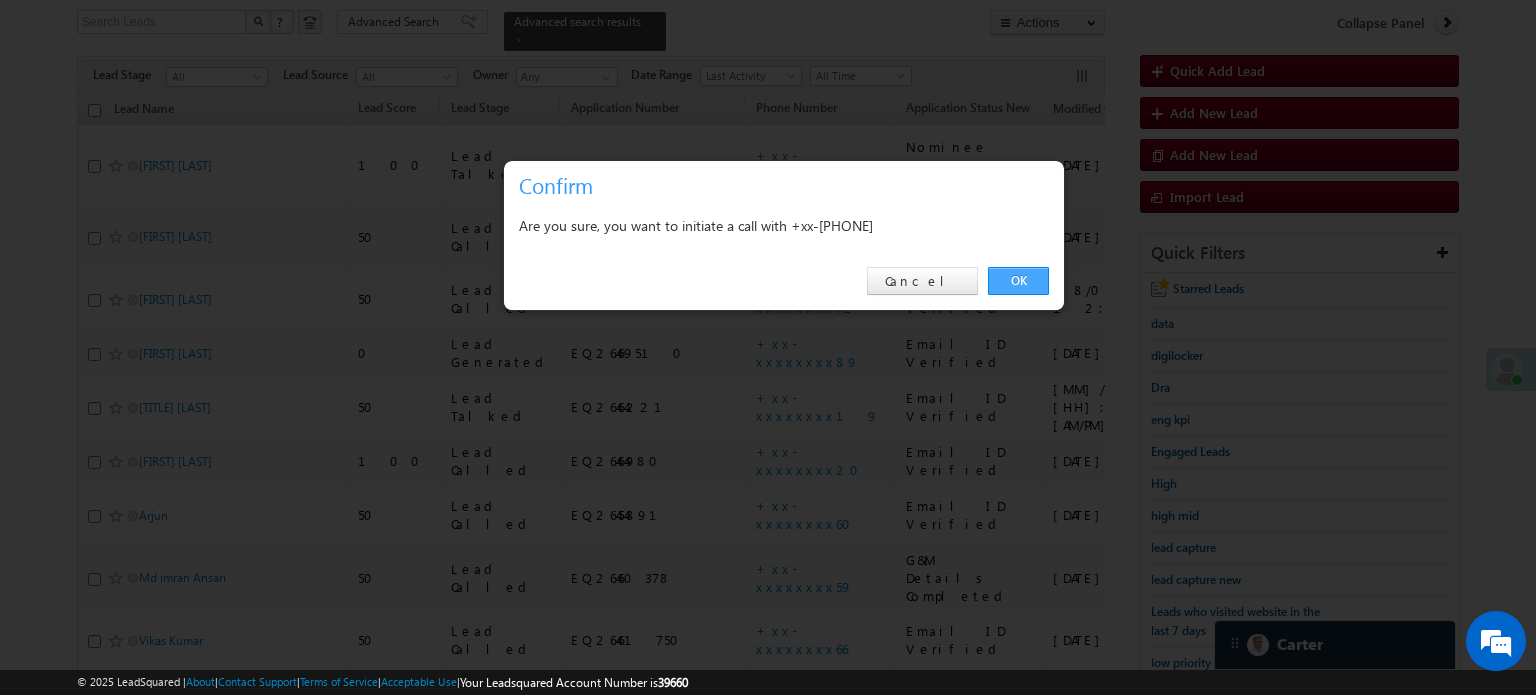 click on "OK" at bounding box center (1018, 281) 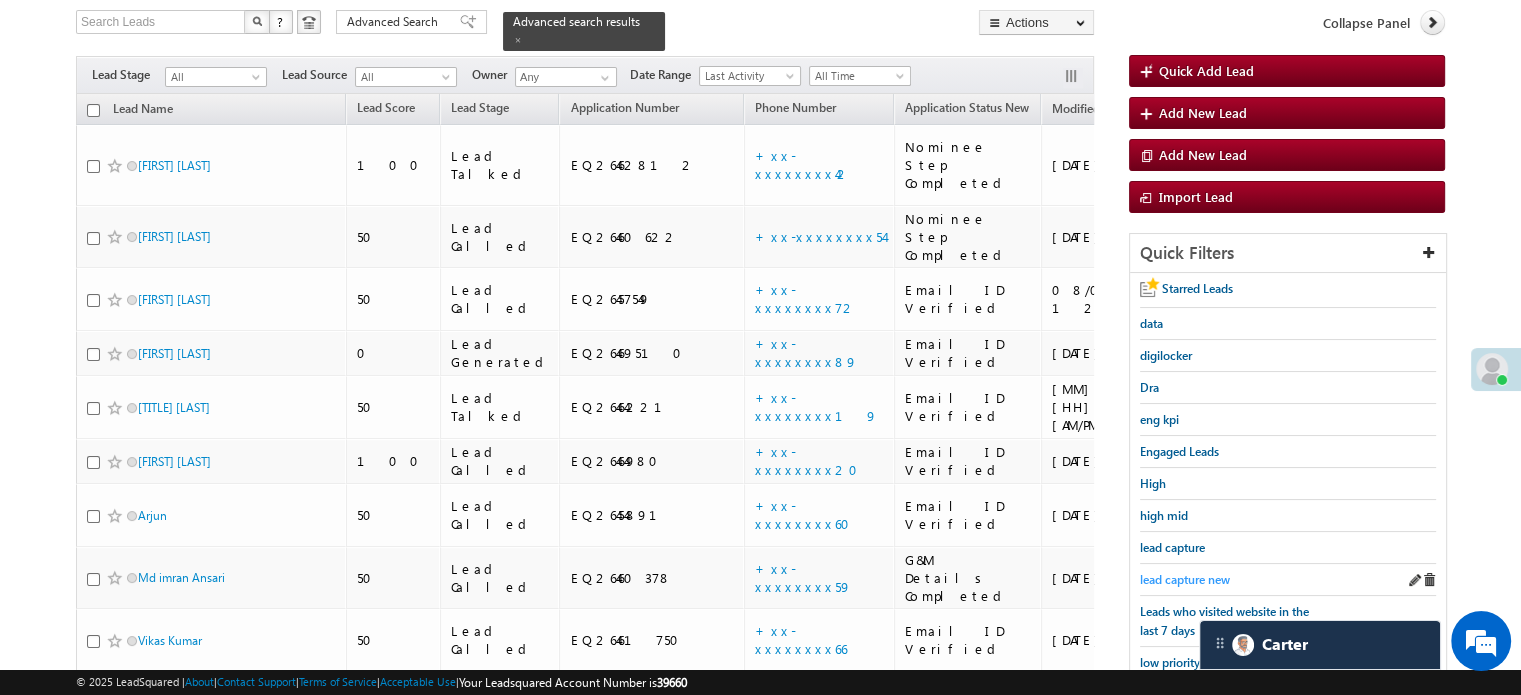 click on "lead capture new" at bounding box center (1185, 579) 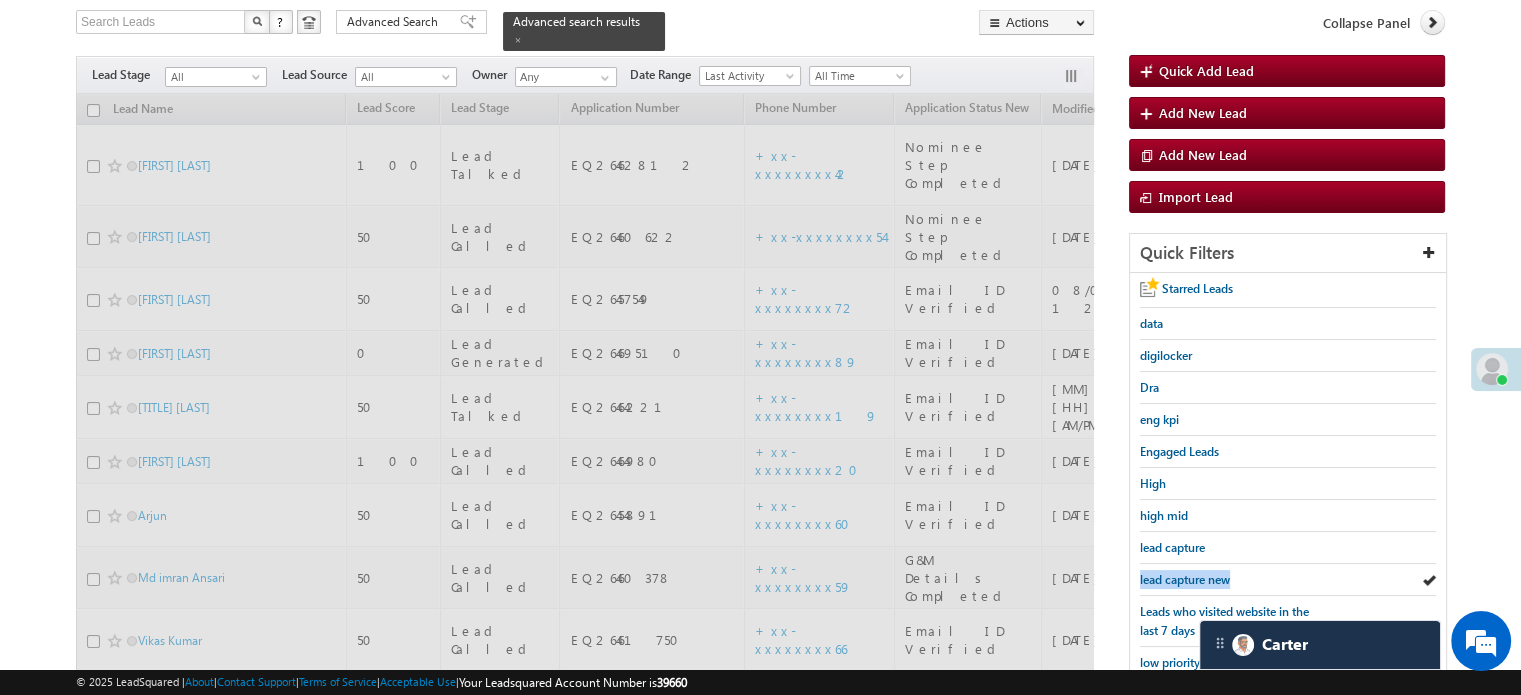 click on "lead capture new" at bounding box center (1185, 579) 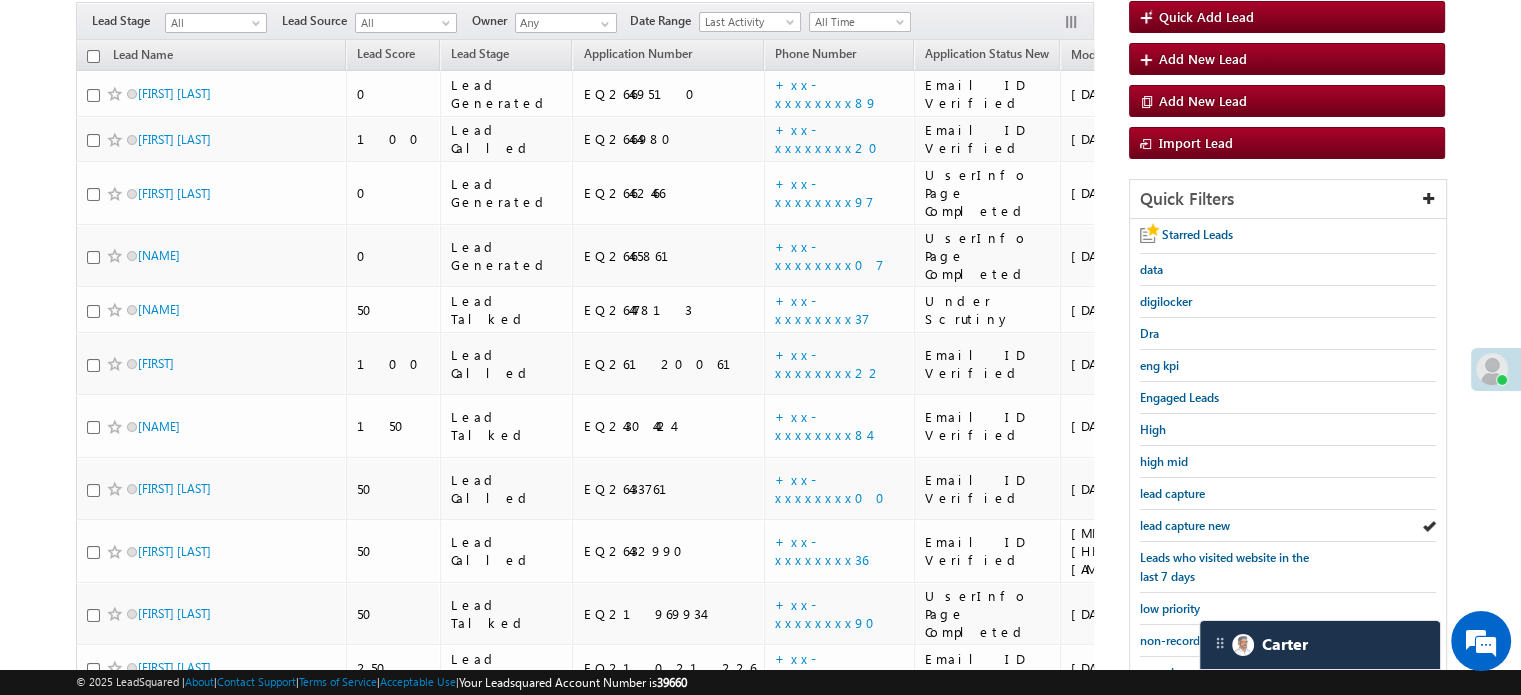 scroll, scrollTop: 129, scrollLeft: 0, axis: vertical 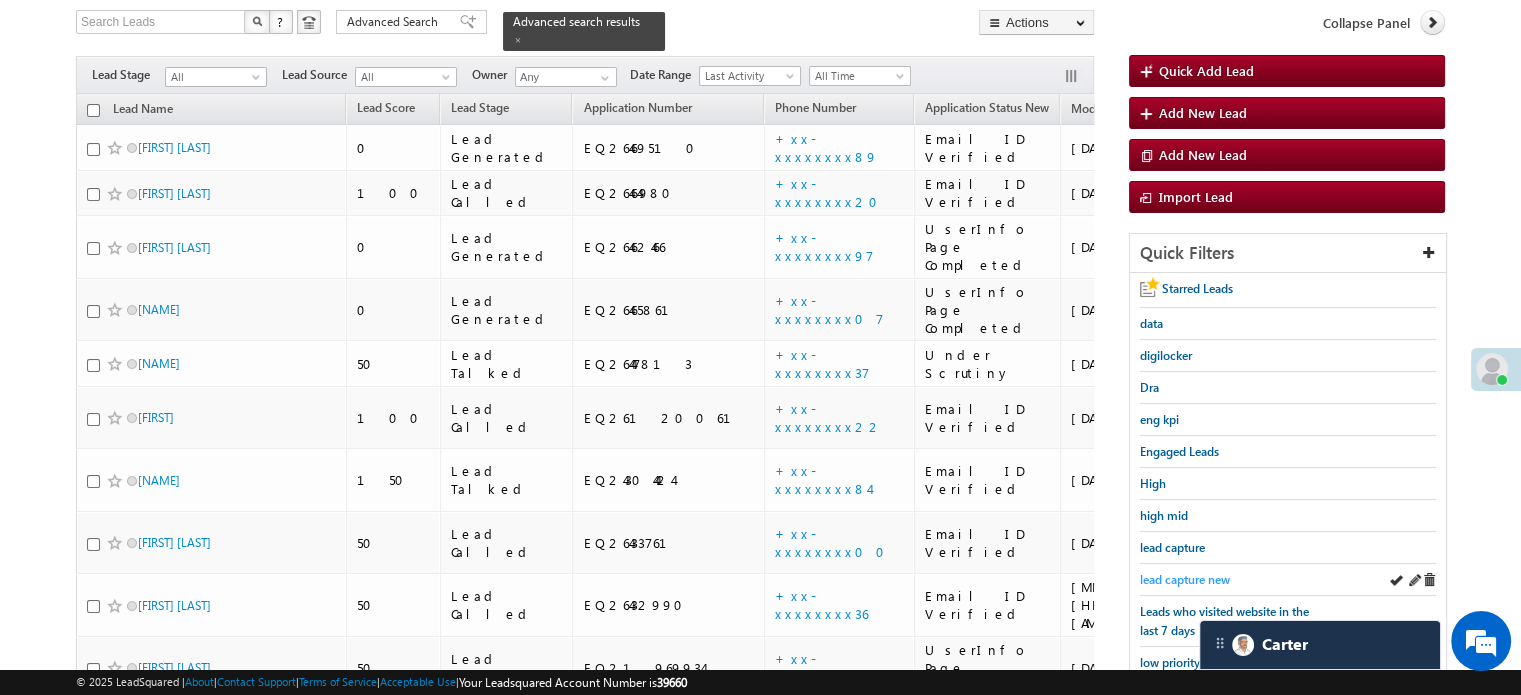 click on "lead capture new" at bounding box center [1185, 579] 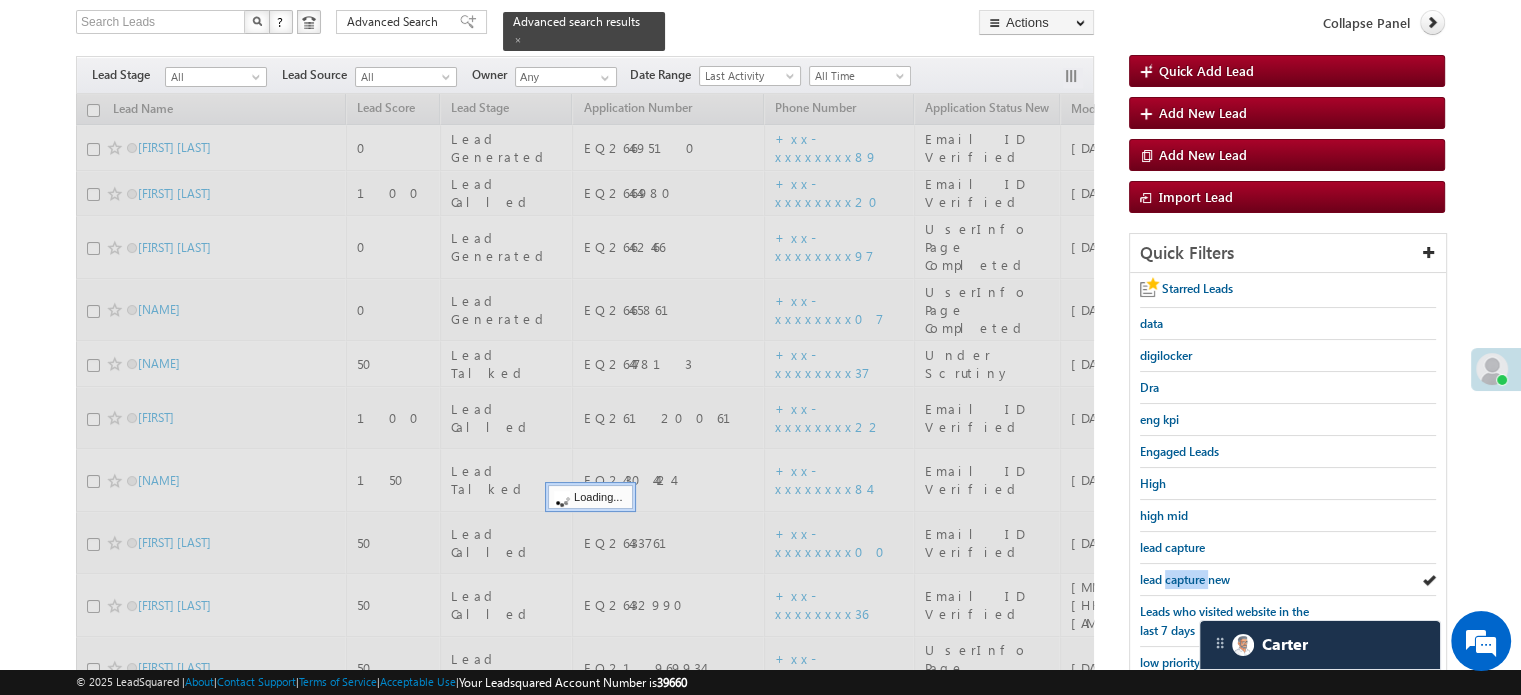 click on "lead capture new" at bounding box center (1185, 579) 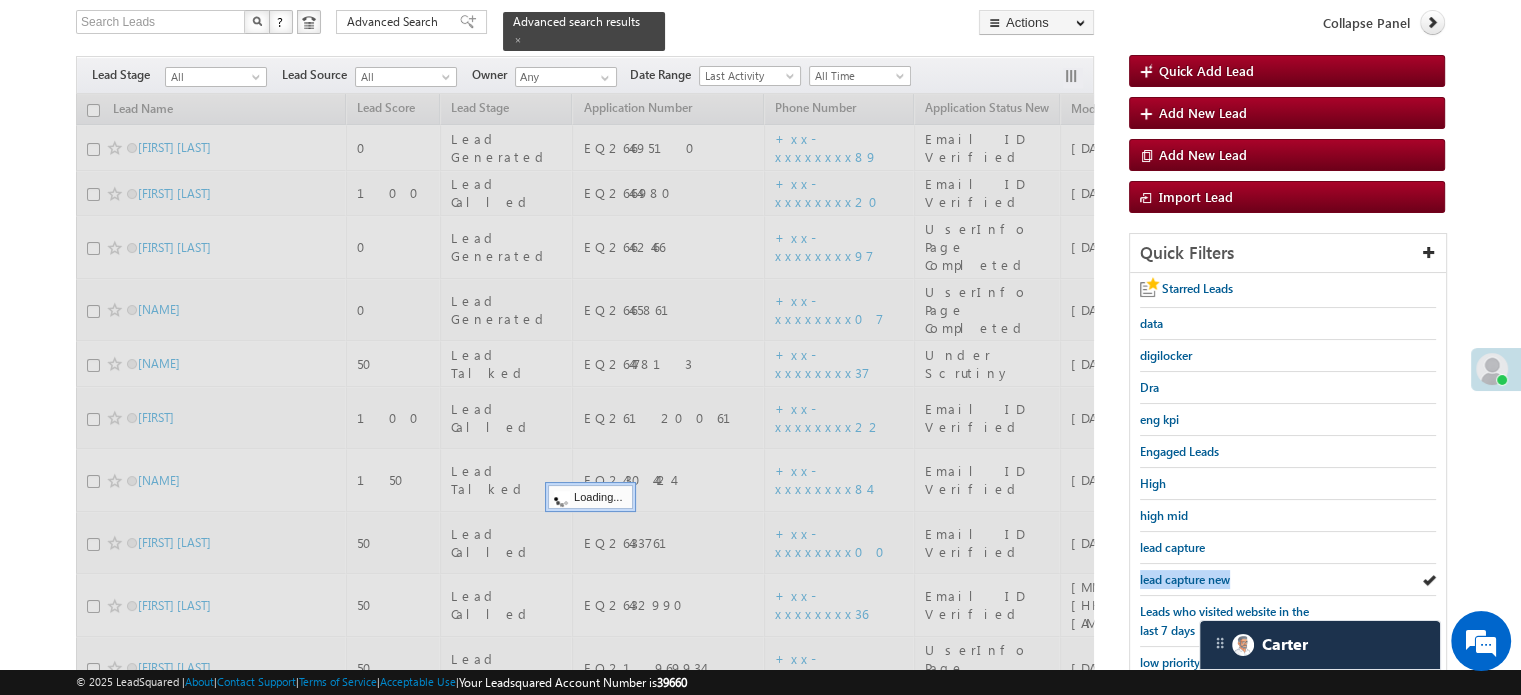 click on "lead capture new" at bounding box center [1185, 579] 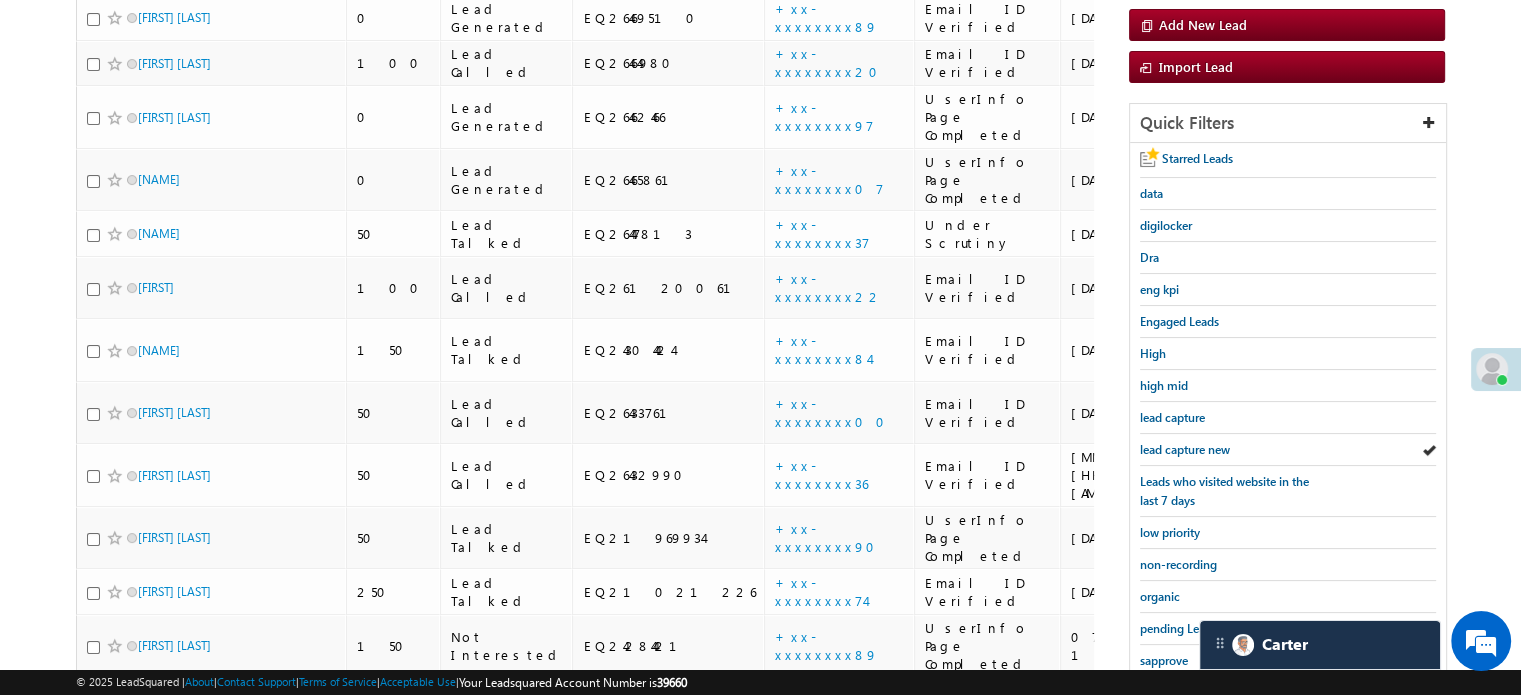 scroll, scrollTop: 429, scrollLeft: 0, axis: vertical 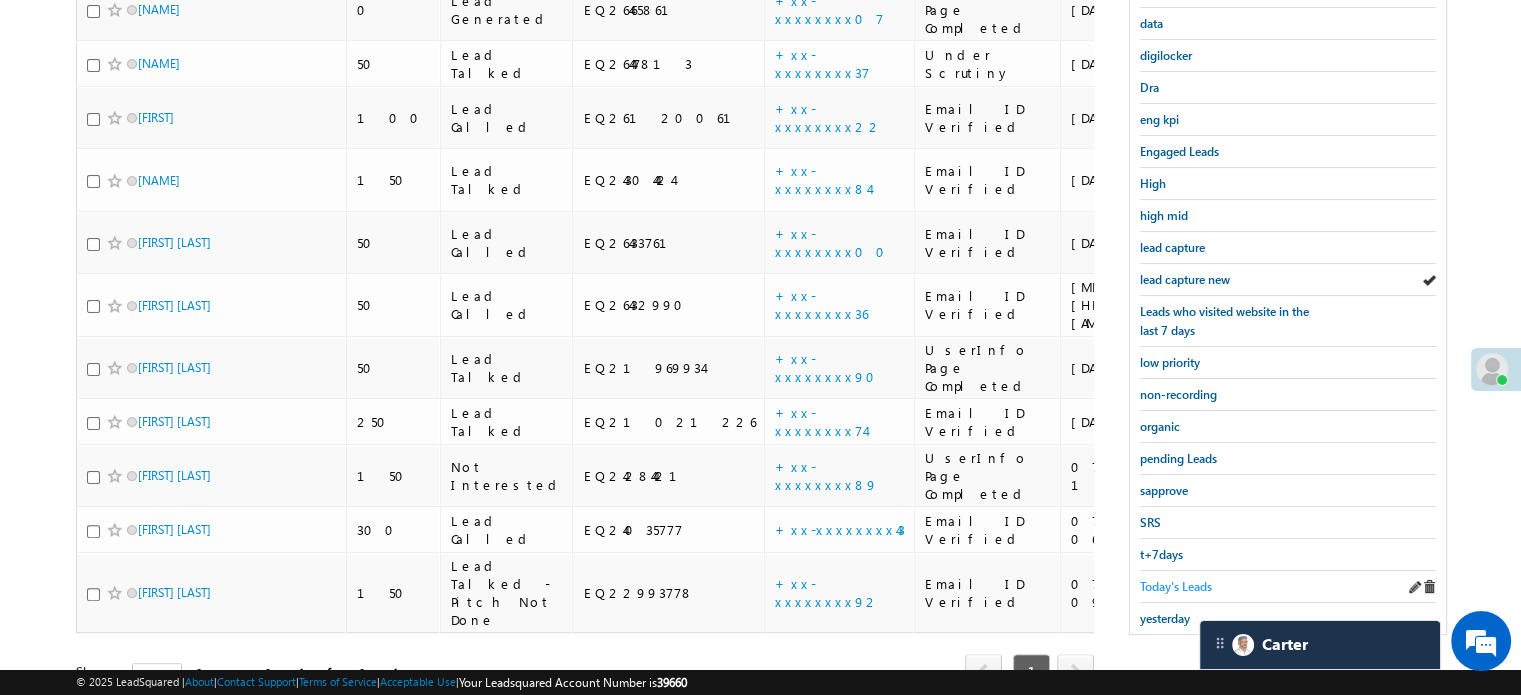 click on "Today's Leads" at bounding box center (1176, 586) 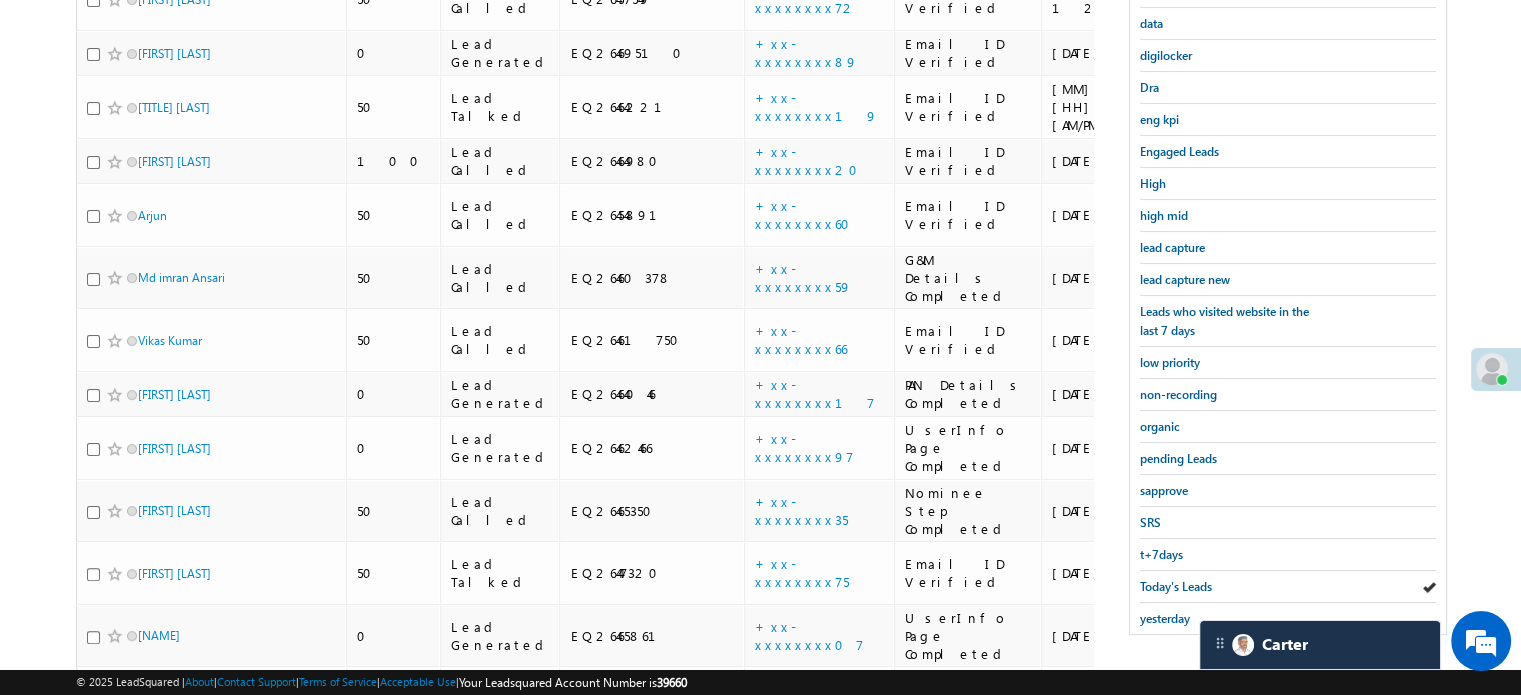 scroll, scrollTop: 129, scrollLeft: 0, axis: vertical 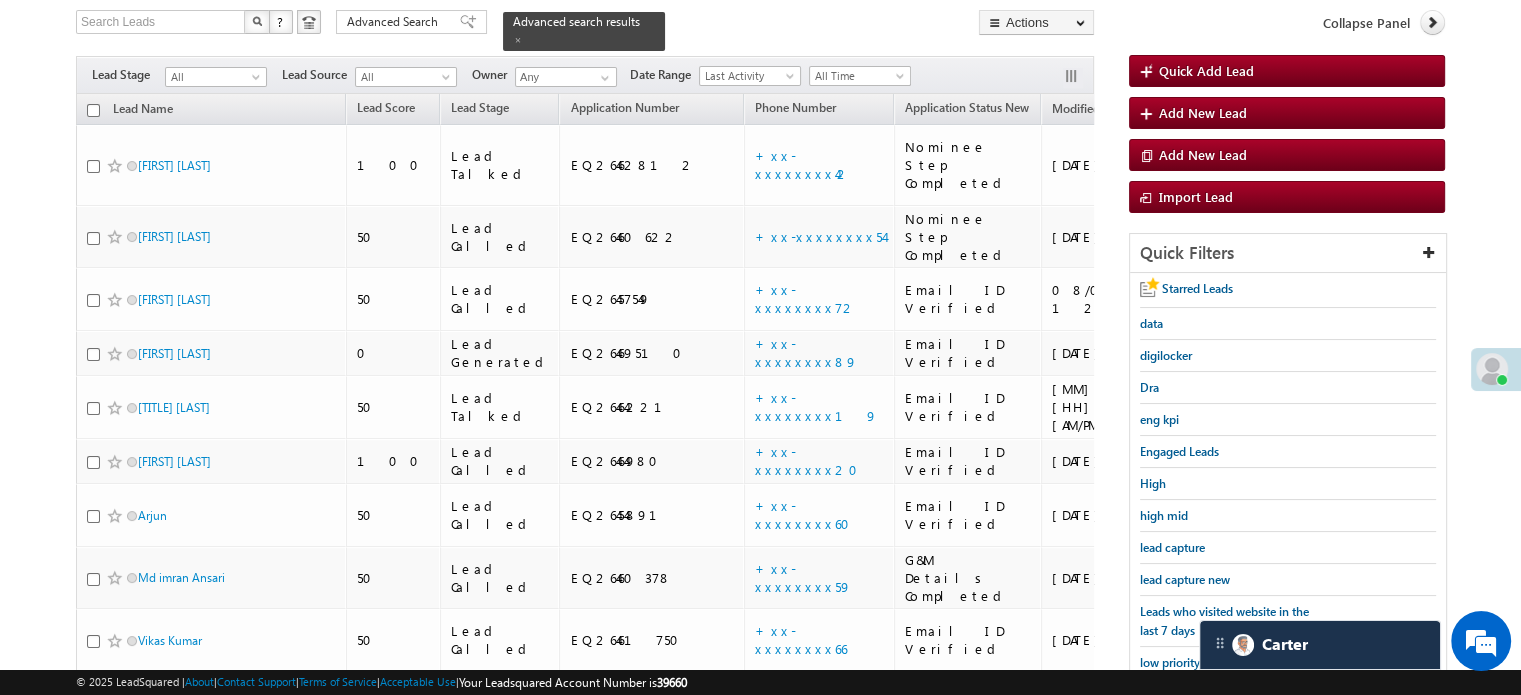 click on "lead capture new" at bounding box center [1185, 579] 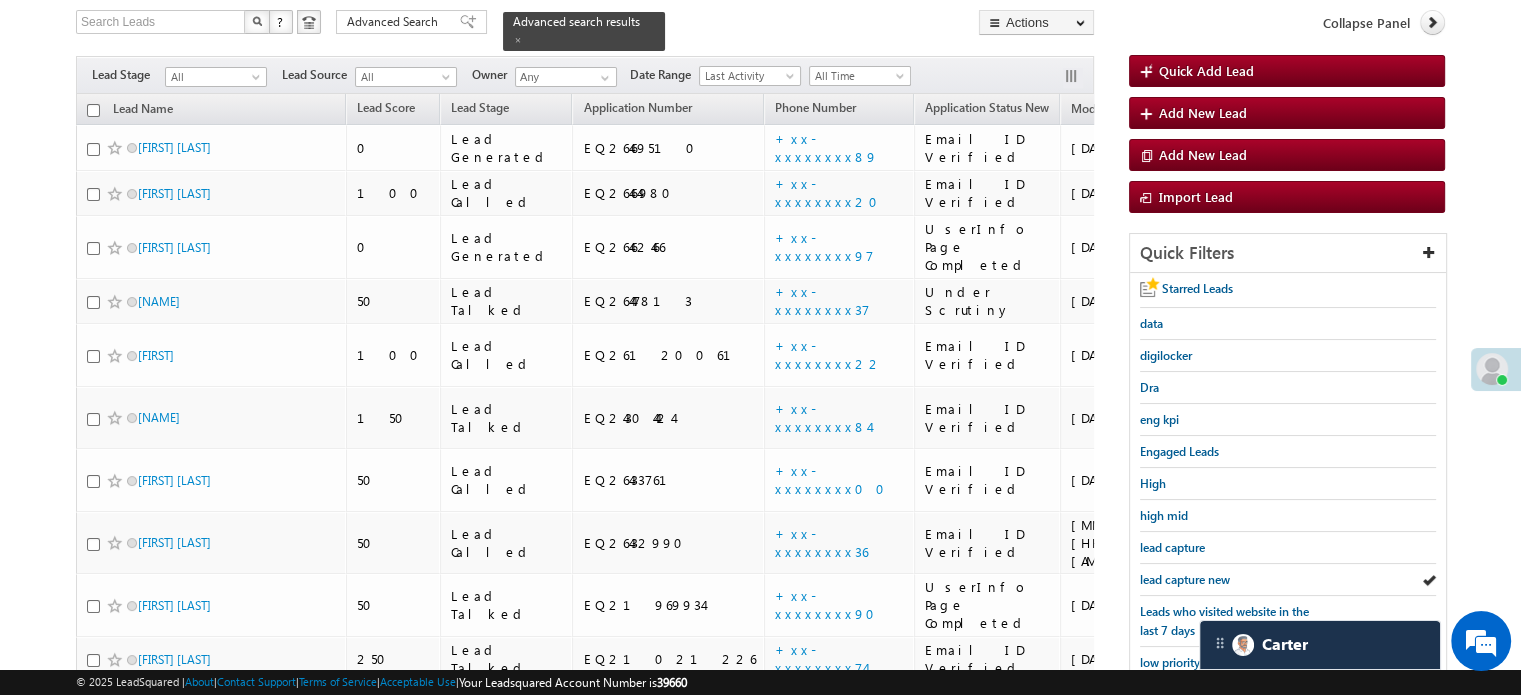 click on "lead capture new" at bounding box center [1185, 579] 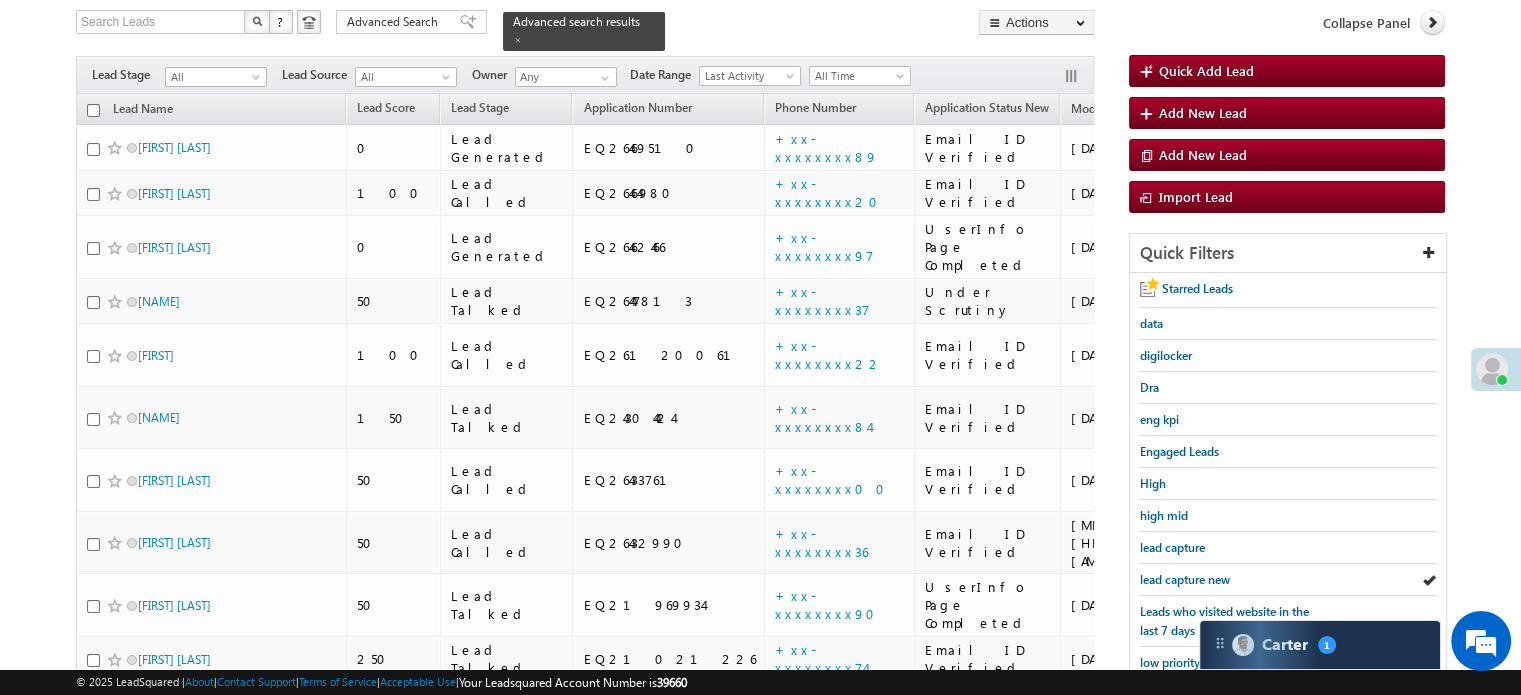 scroll, scrollTop: 9988, scrollLeft: 0, axis: vertical 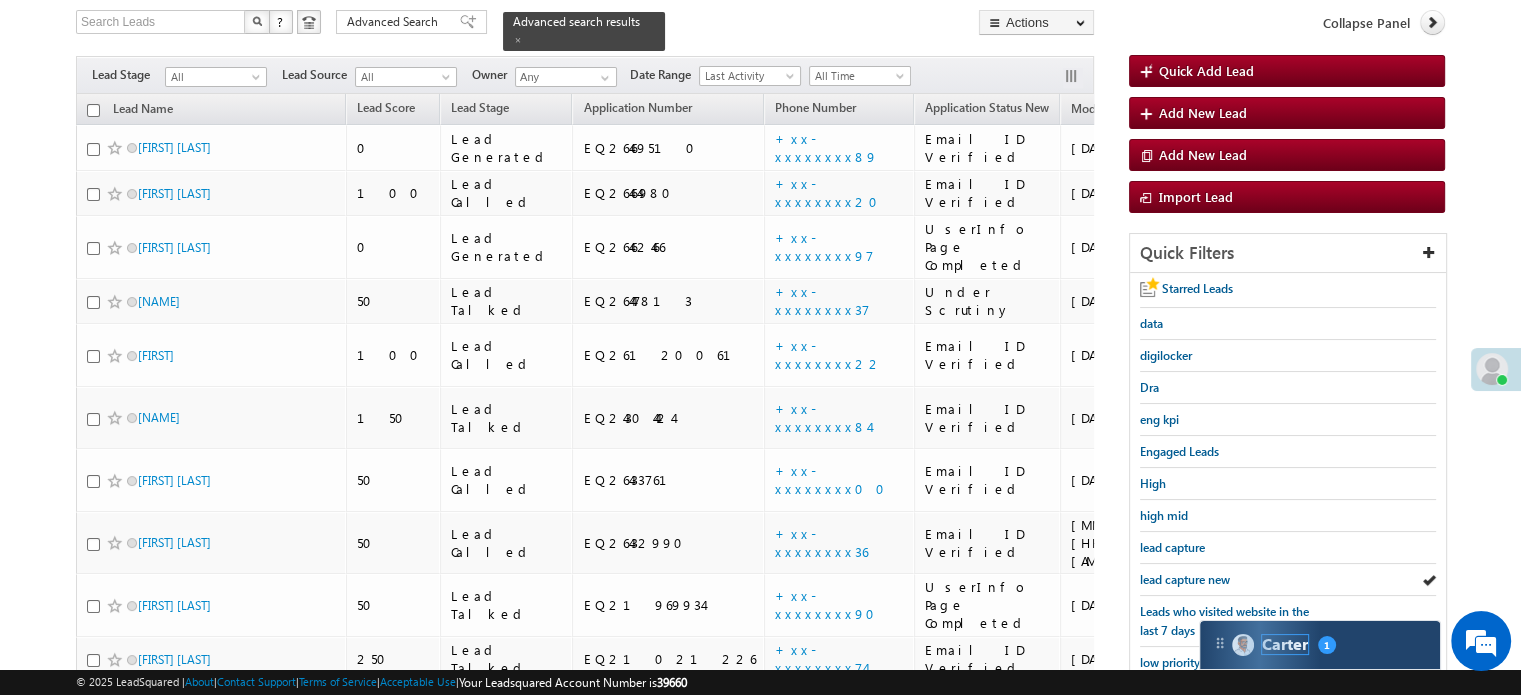 click on "Carter" at bounding box center (1285, 644) 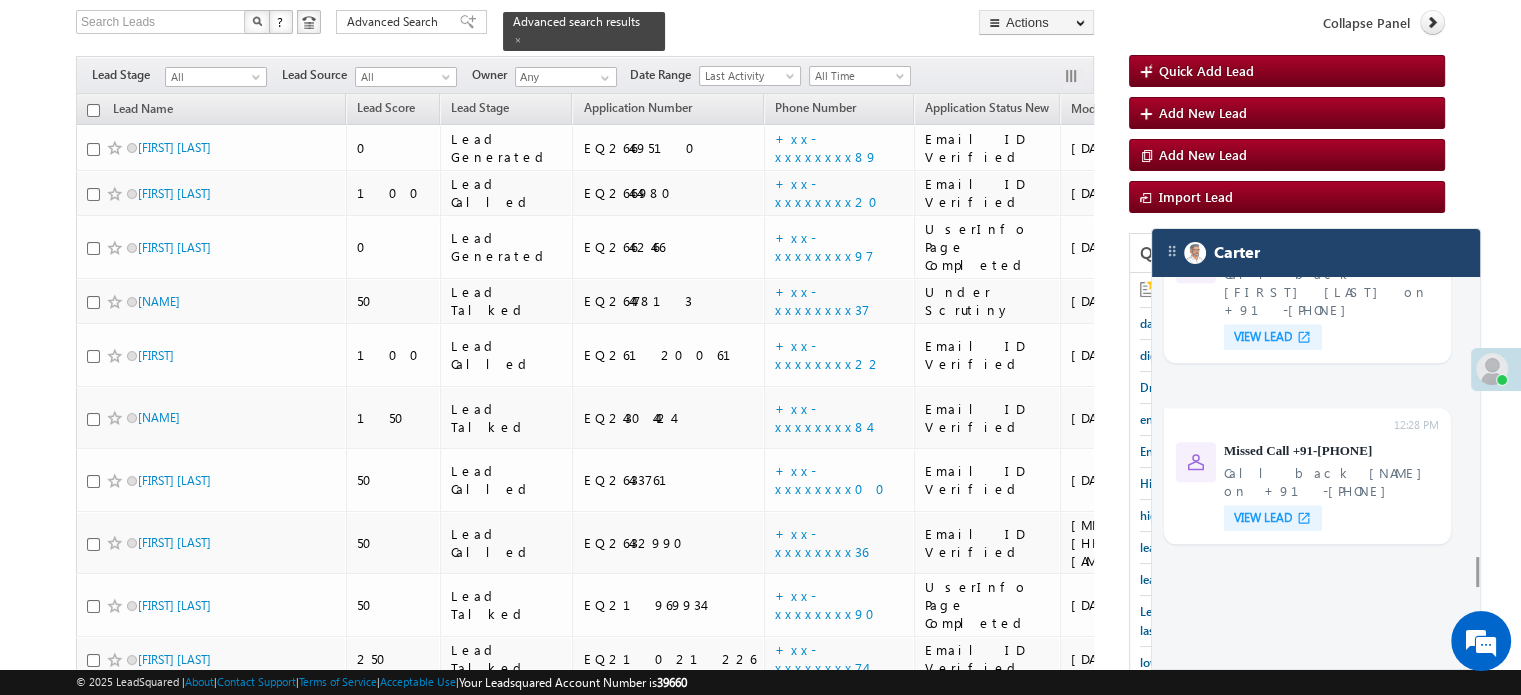 scroll, scrollTop: 8399, scrollLeft: 0, axis: vertical 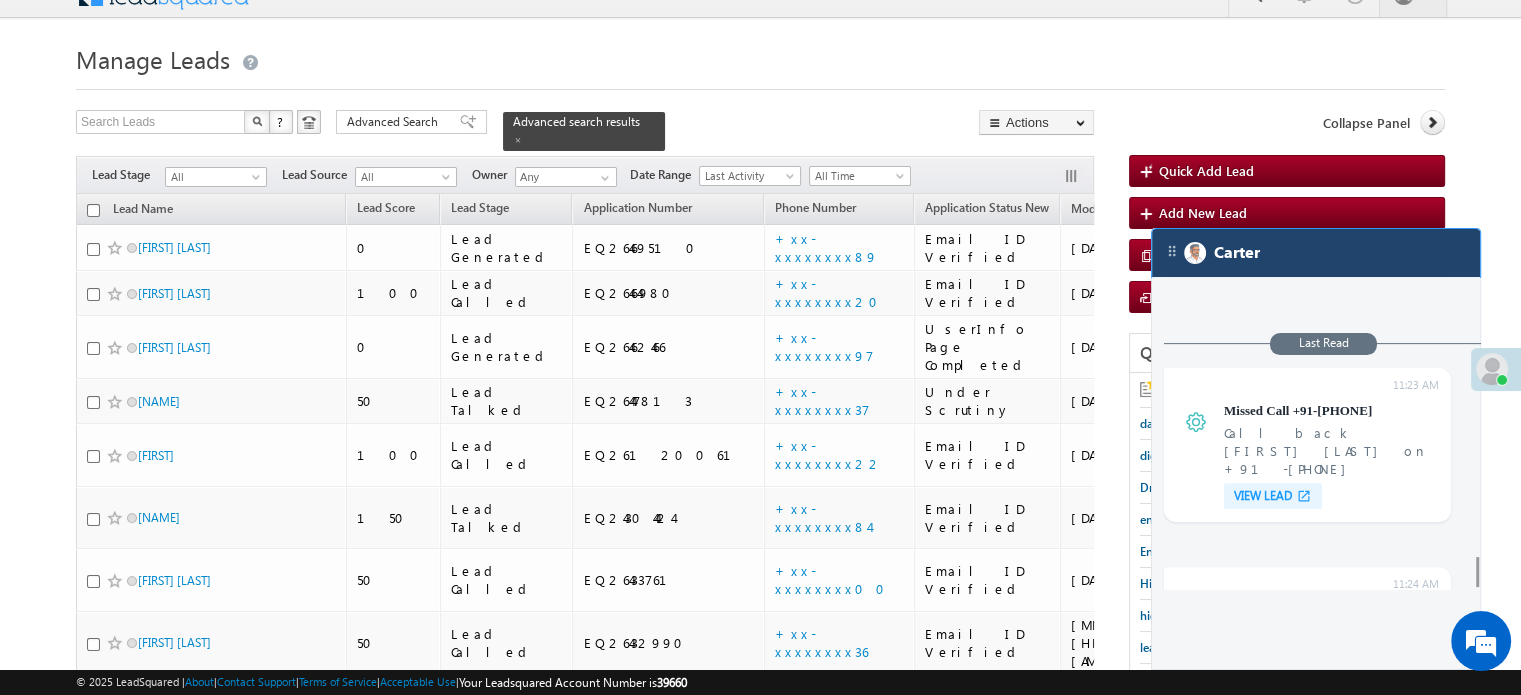 click on "Carter" at bounding box center [1316, 253] 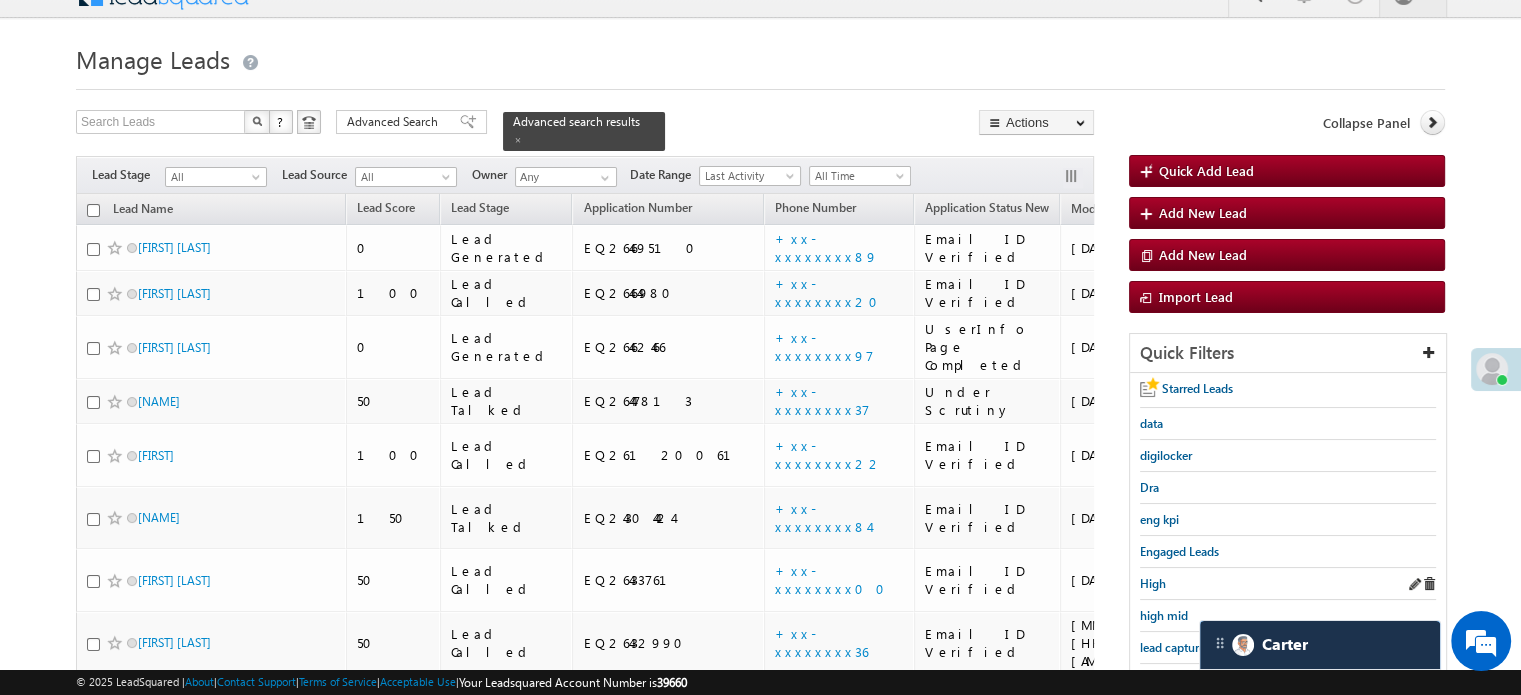 scroll, scrollTop: 9988, scrollLeft: 0, axis: vertical 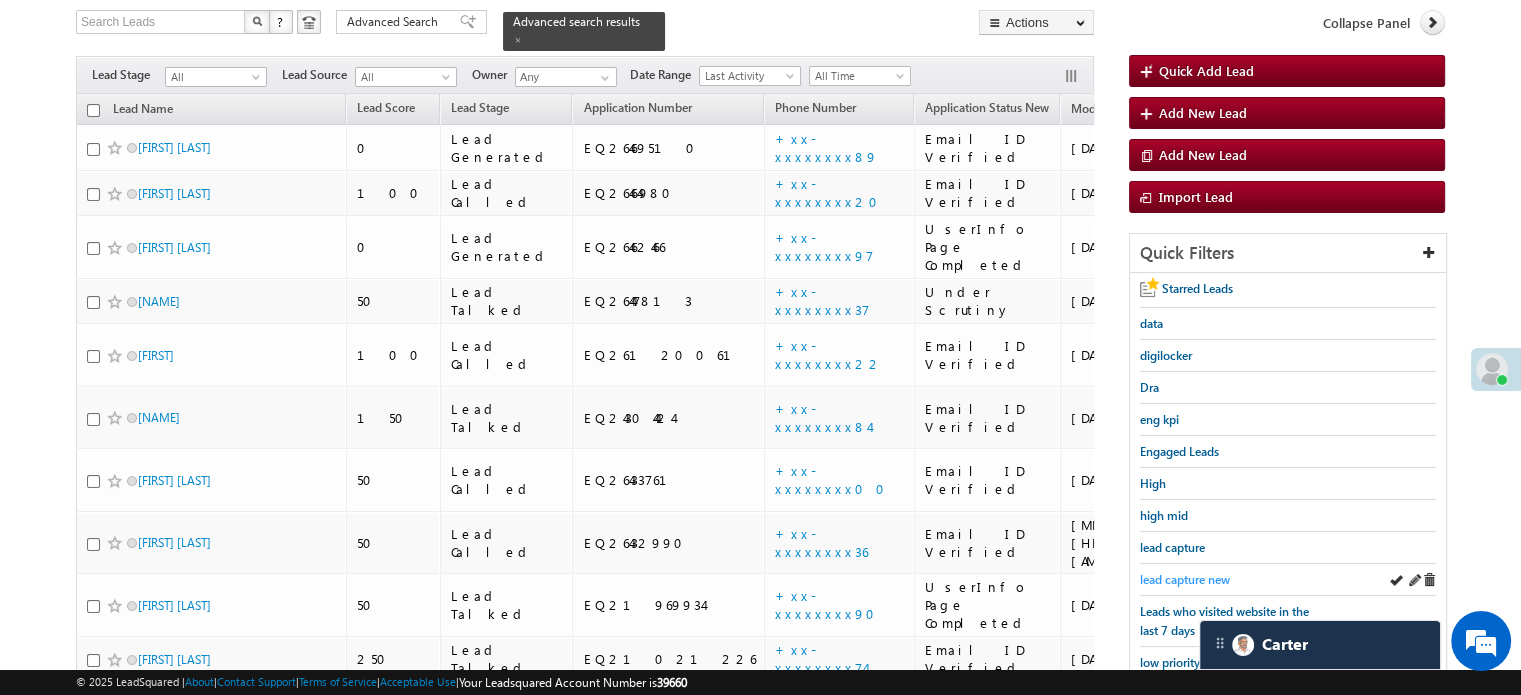 click on "lead capture new" at bounding box center (1185, 579) 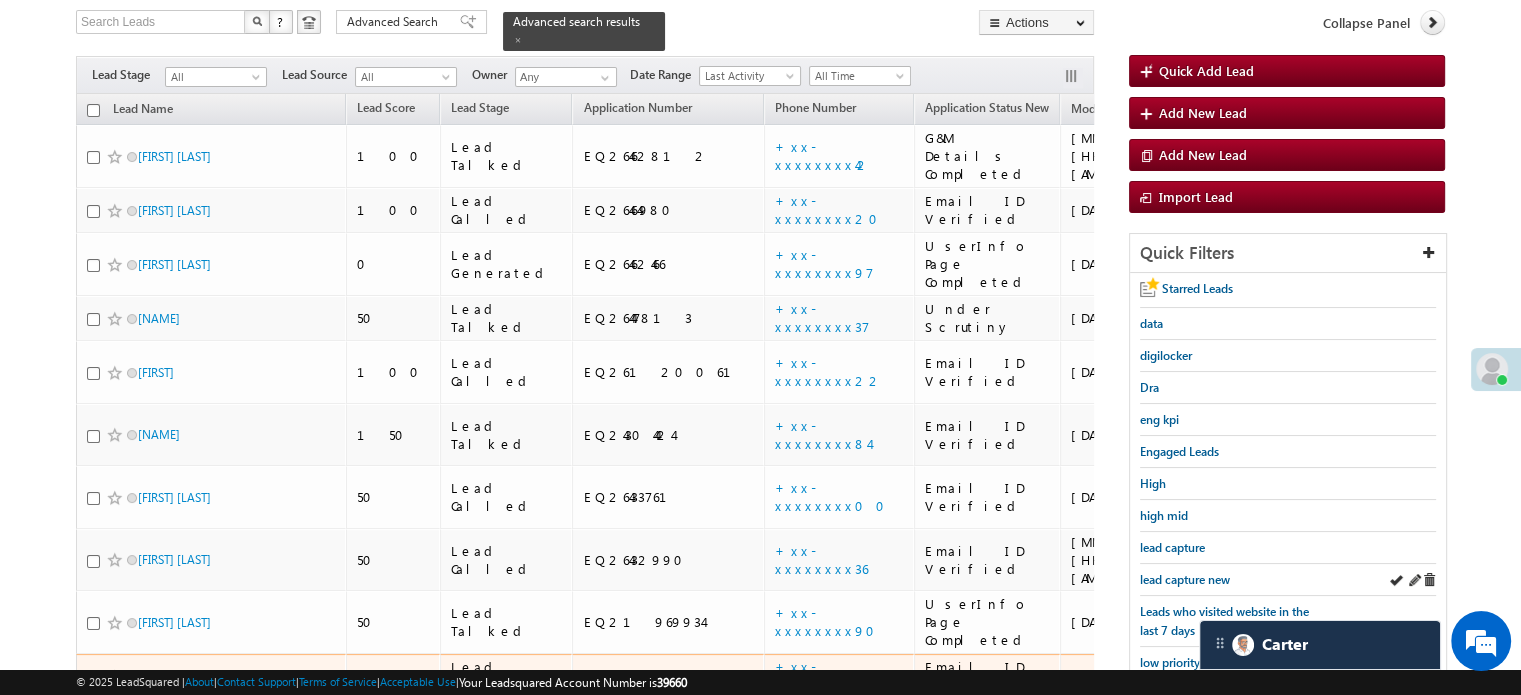 click on "lead capture new" at bounding box center (1288, 580) 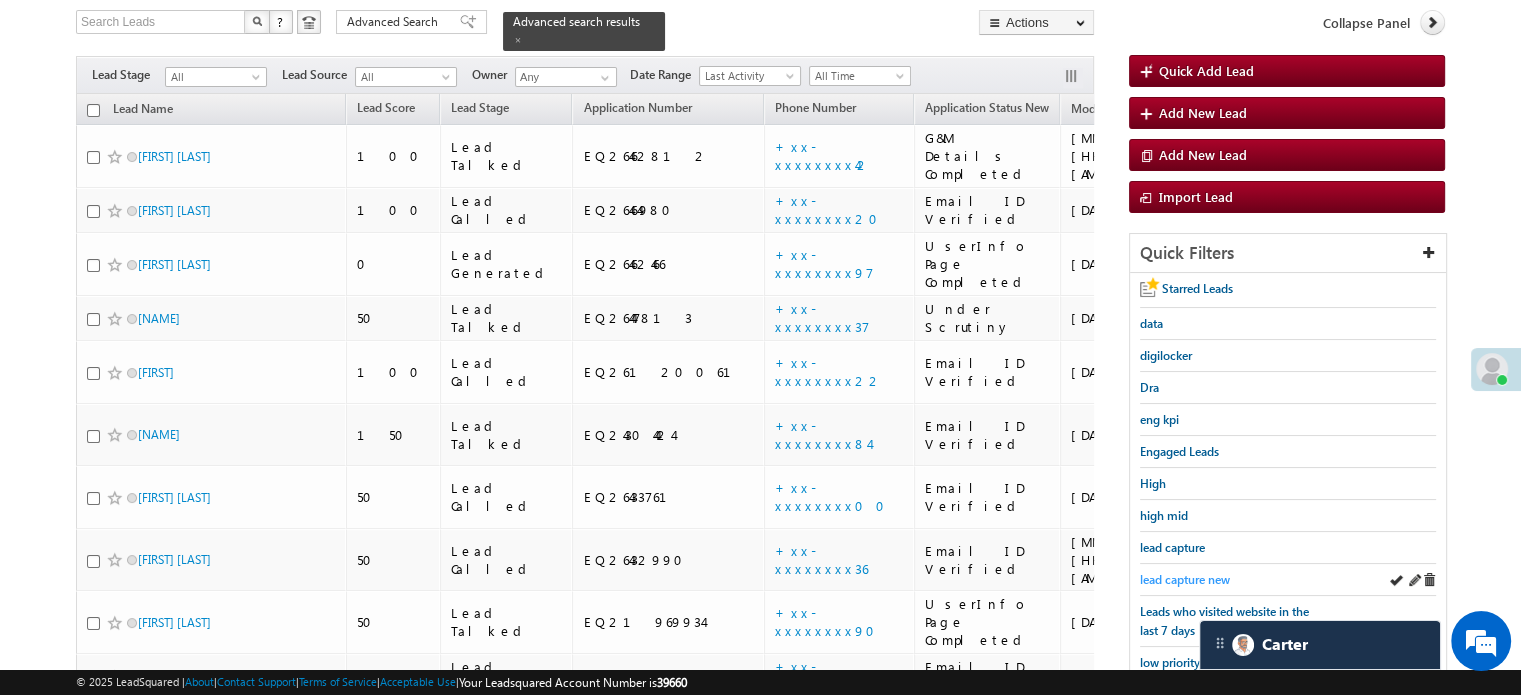 click on "lead capture new" at bounding box center (1185, 579) 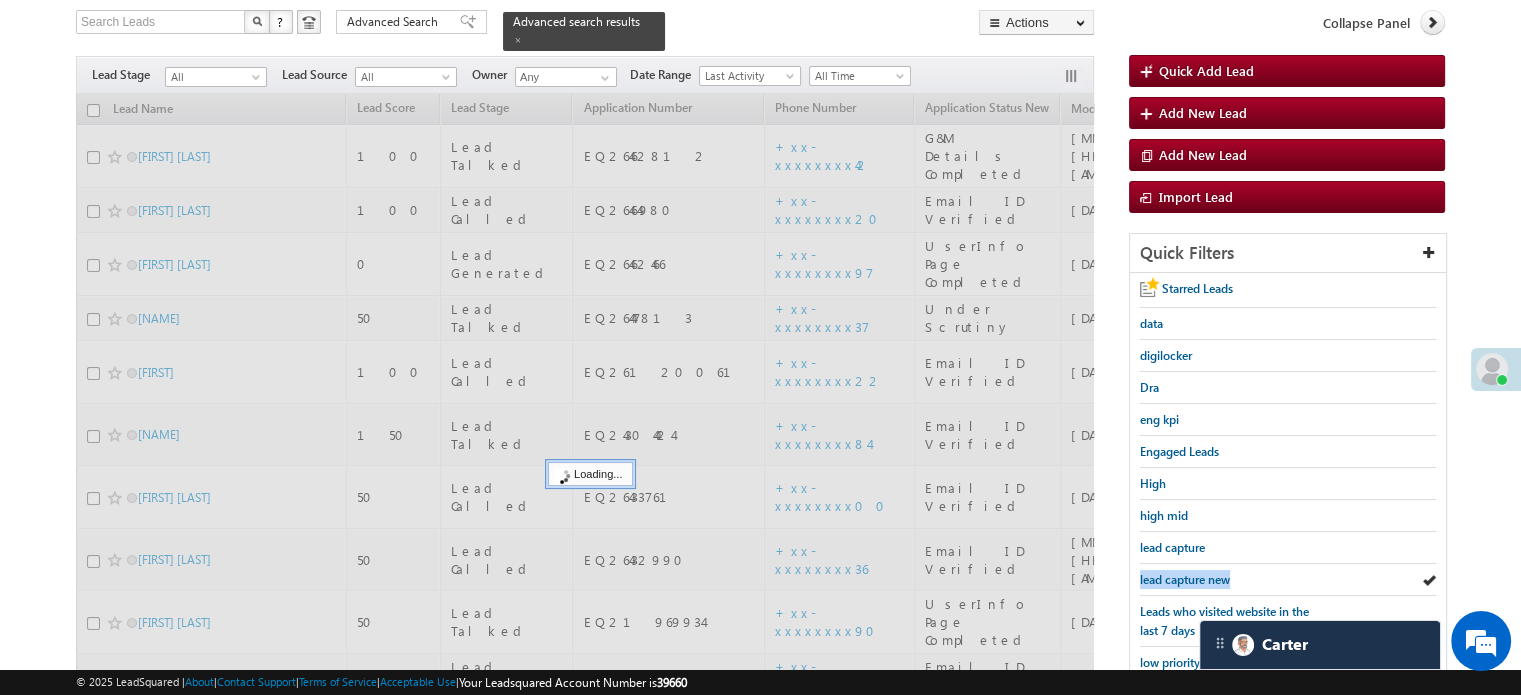 click on "lead capture new" at bounding box center (1185, 579) 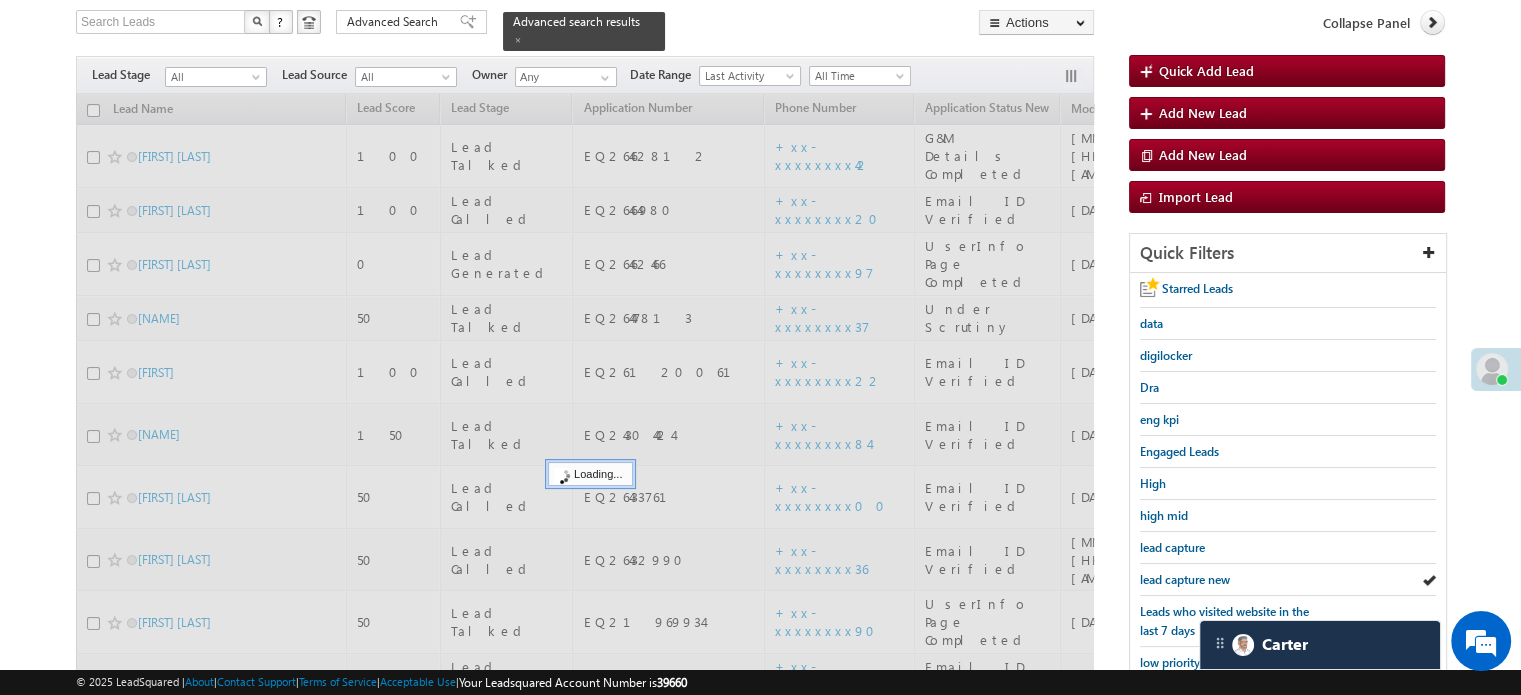 click on "lead capture new" at bounding box center (1185, 579) 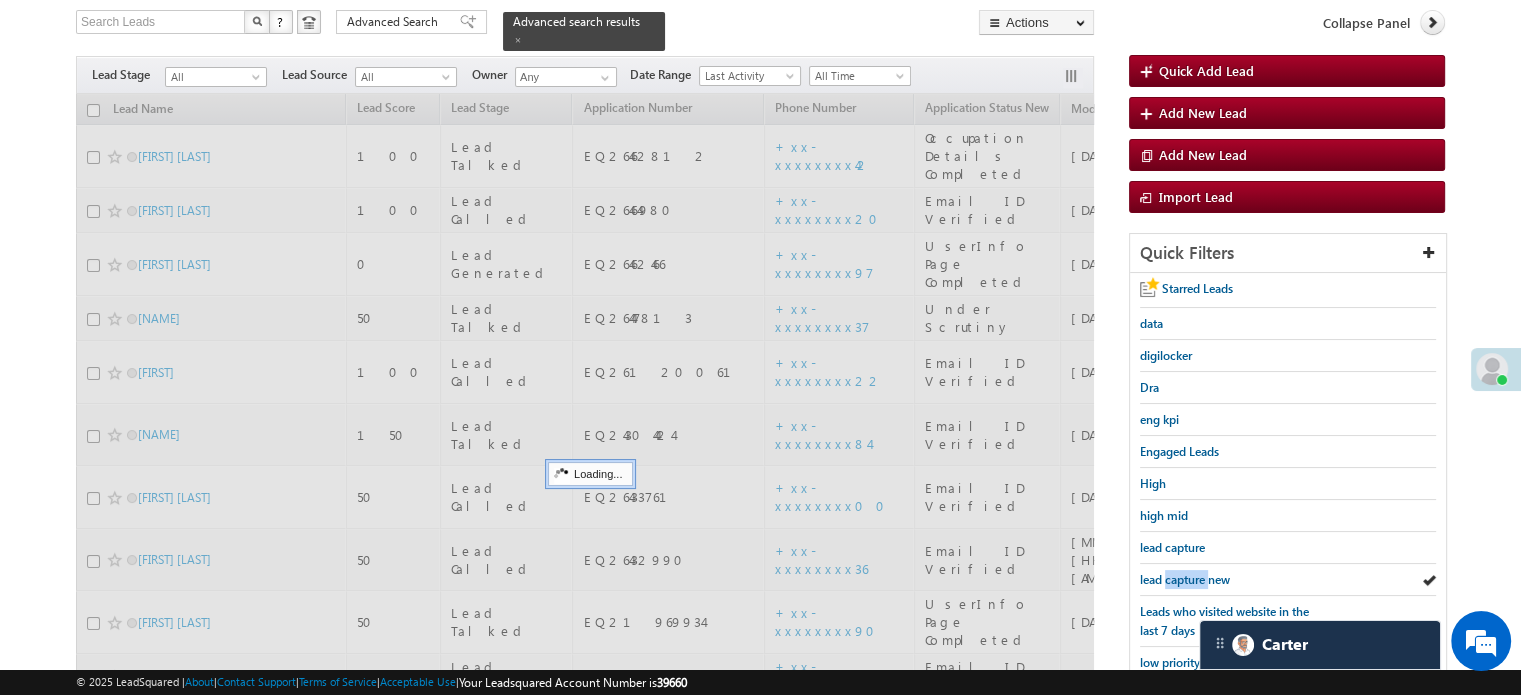click on "lead capture new" at bounding box center (1185, 579) 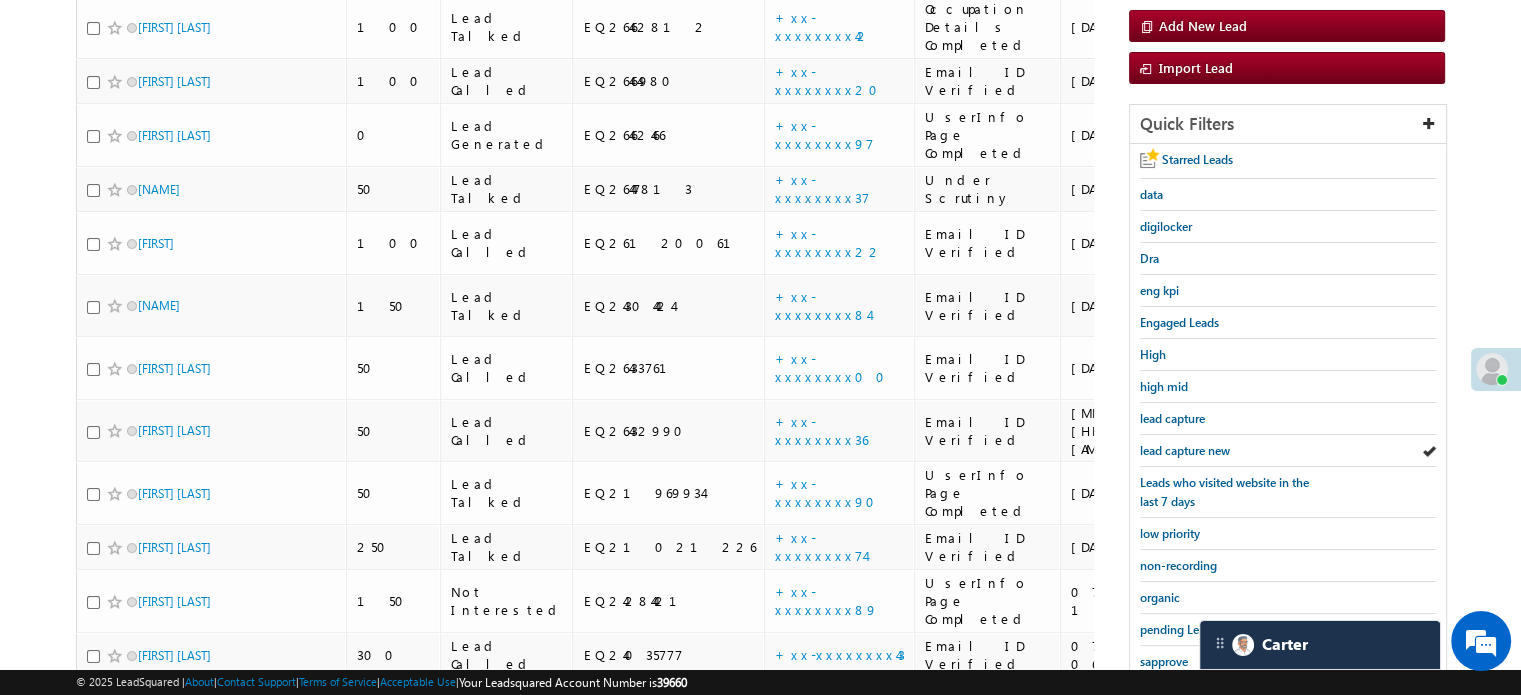 scroll, scrollTop: 429, scrollLeft: 0, axis: vertical 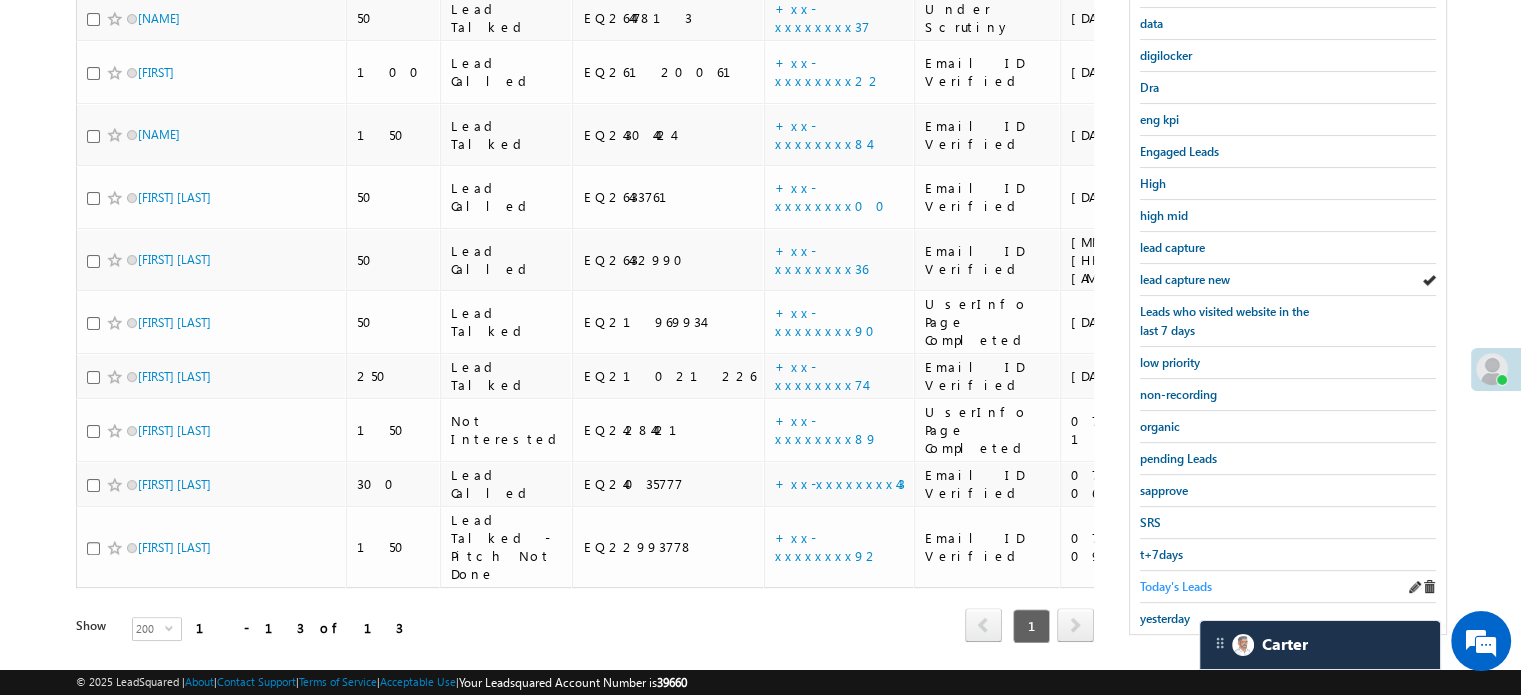 click on "Today's Leads" at bounding box center (1176, 586) 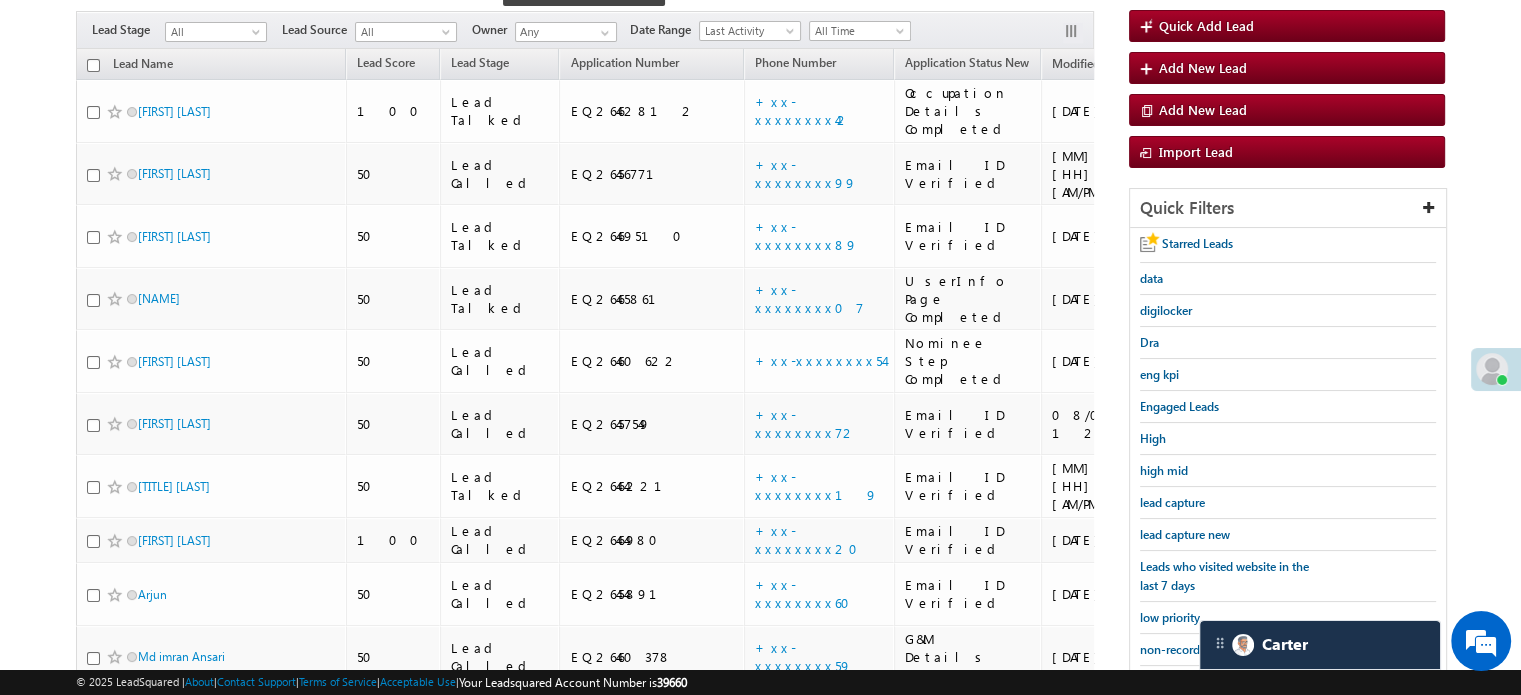 scroll, scrollTop: 0, scrollLeft: 0, axis: both 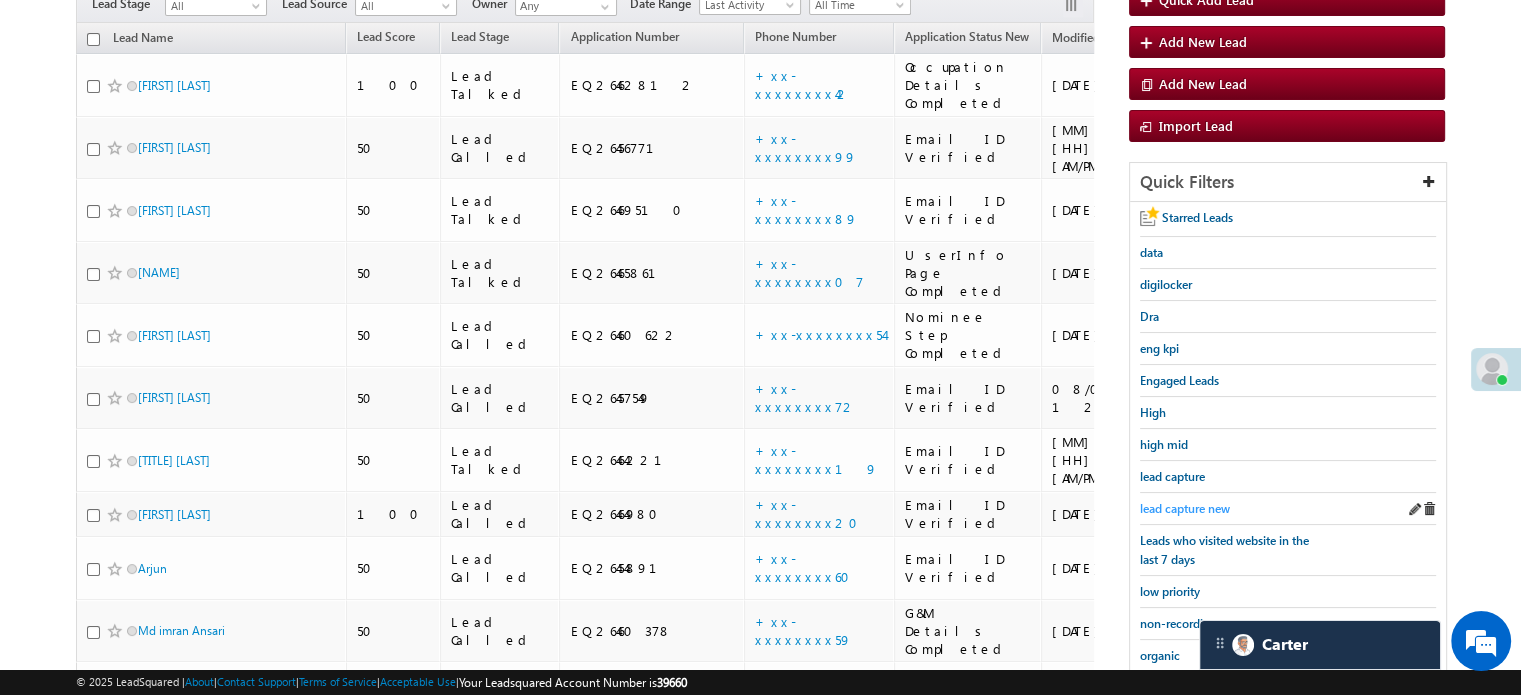 click on "lead capture new" at bounding box center [1185, 508] 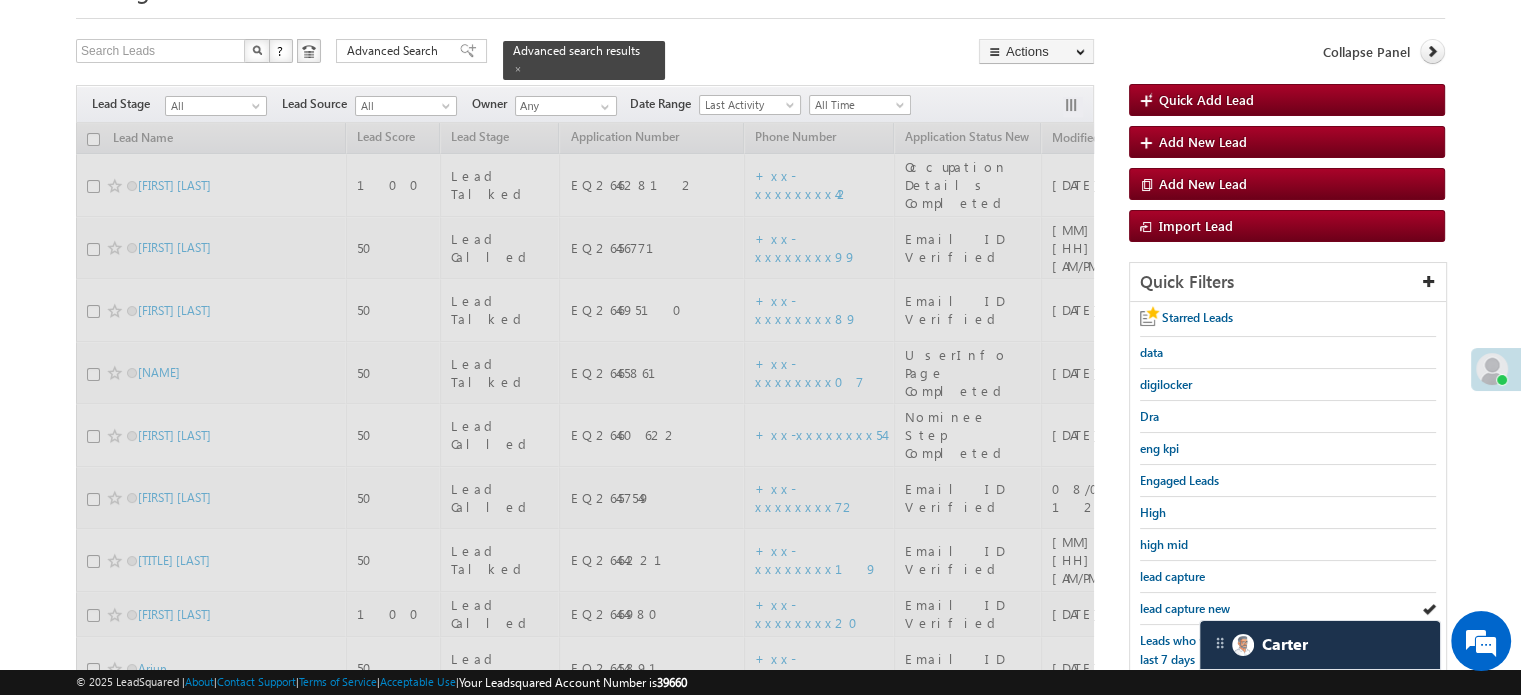 scroll, scrollTop: 100, scrollLeft: 0, axis: vertical 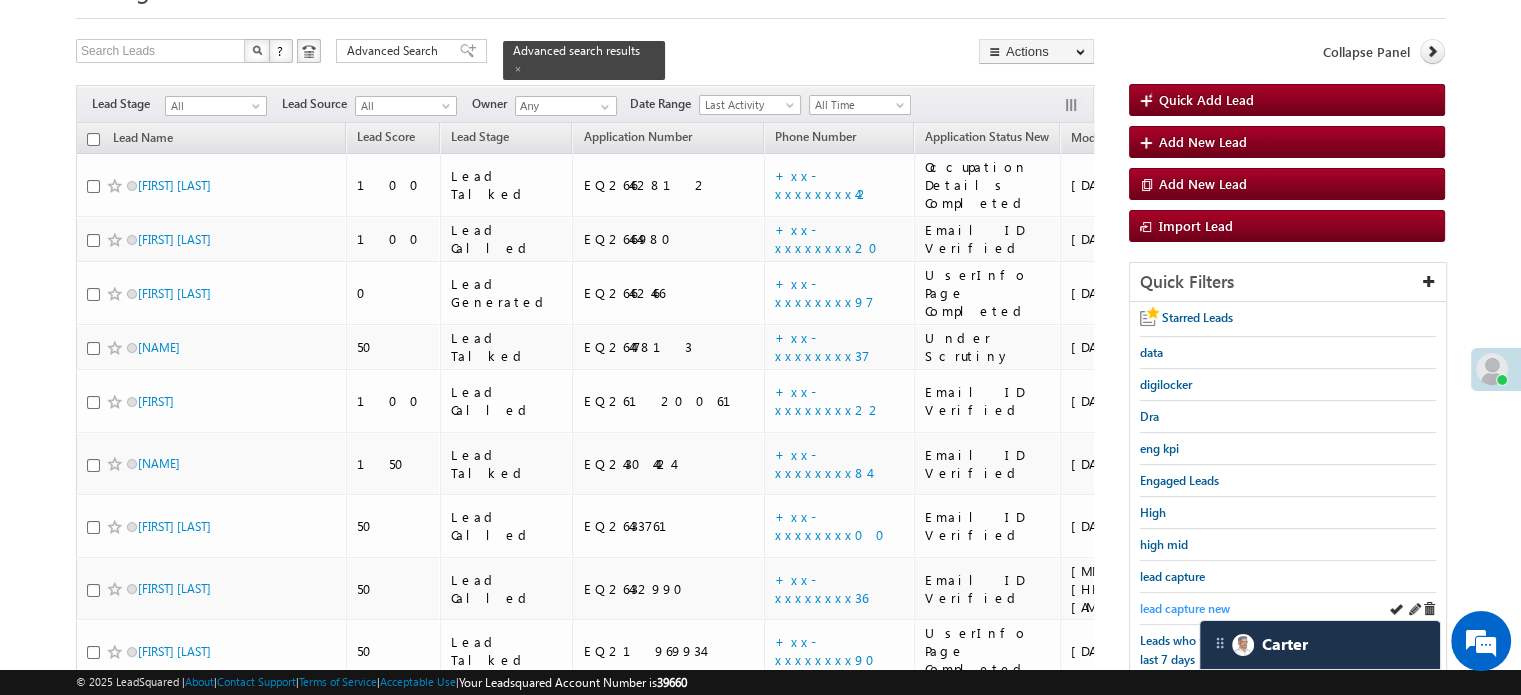 click on "lead capture new" at bounding box center (1185, 608) 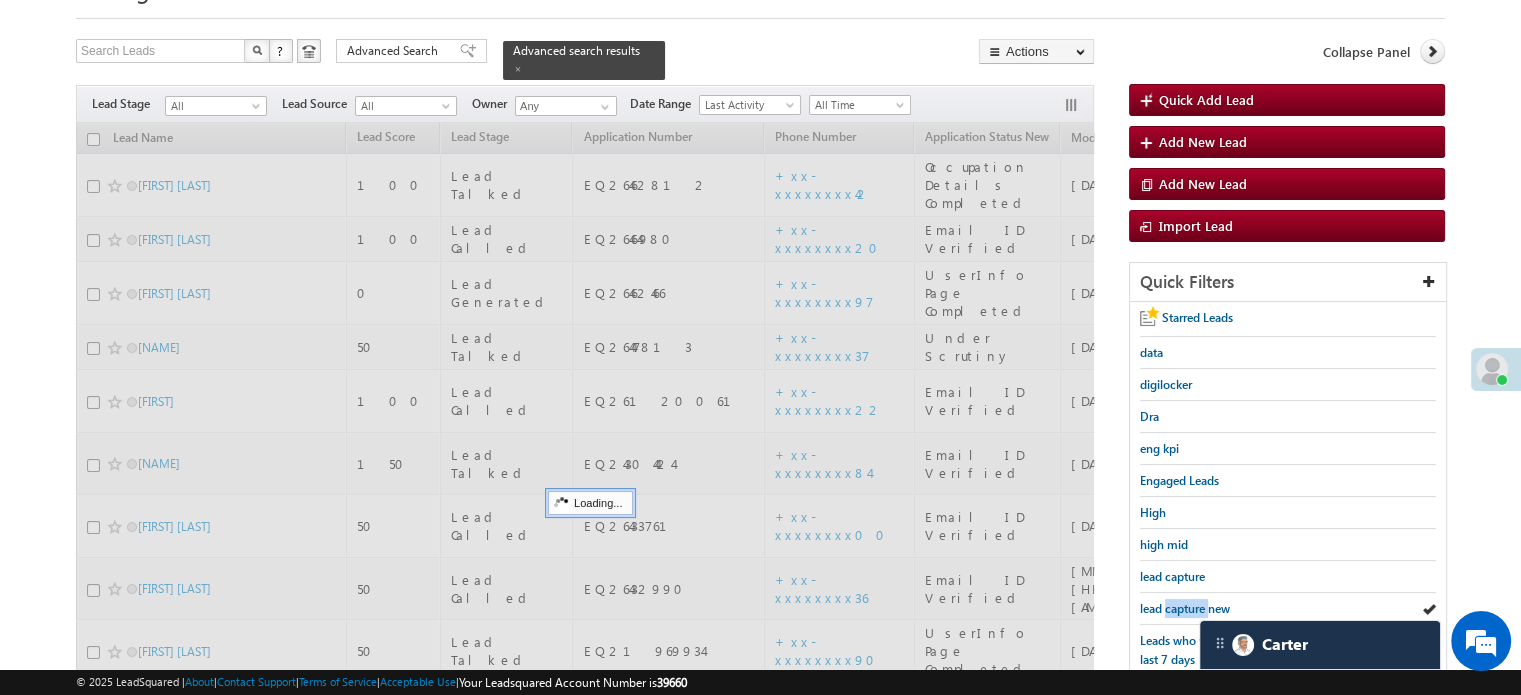 click on "lead capture new" at bounding box center [1185, 608] 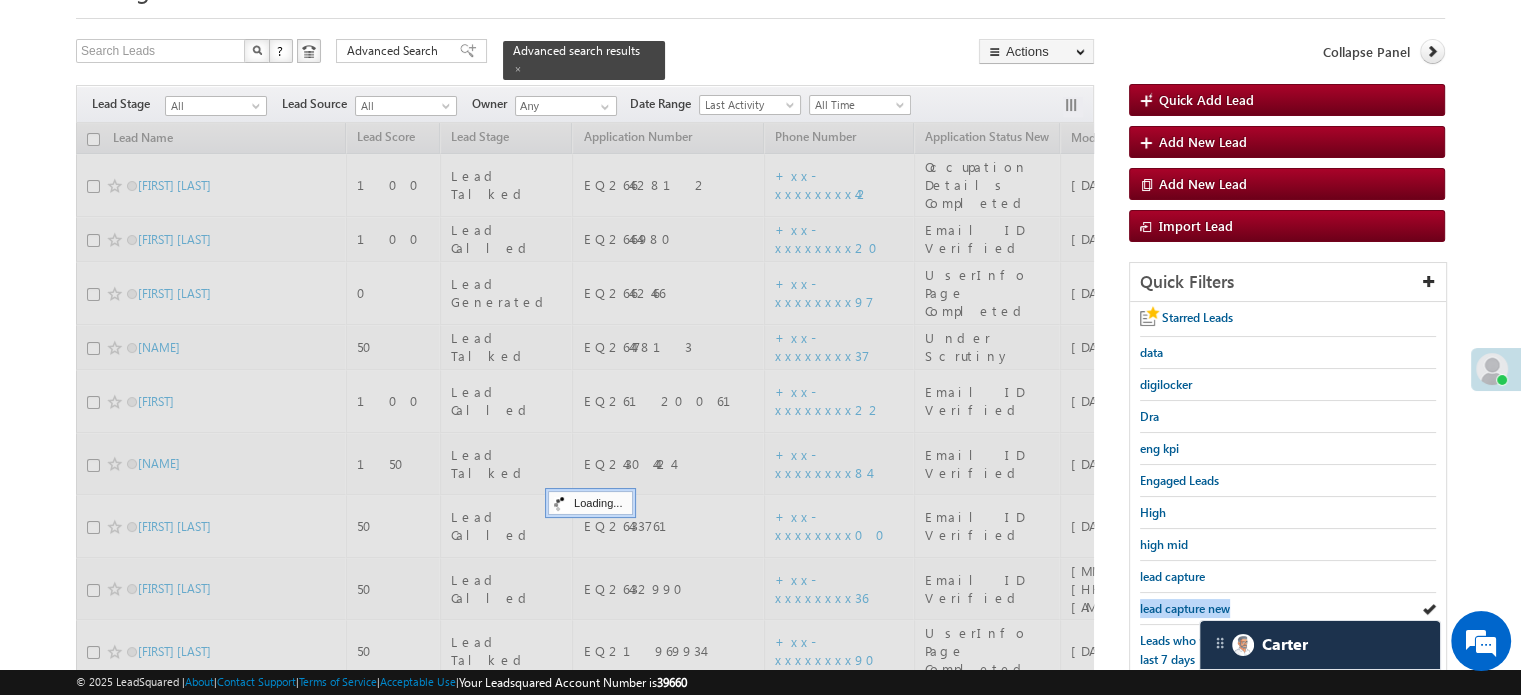 click on "lead capture new" at bounding box center (1185, 608) 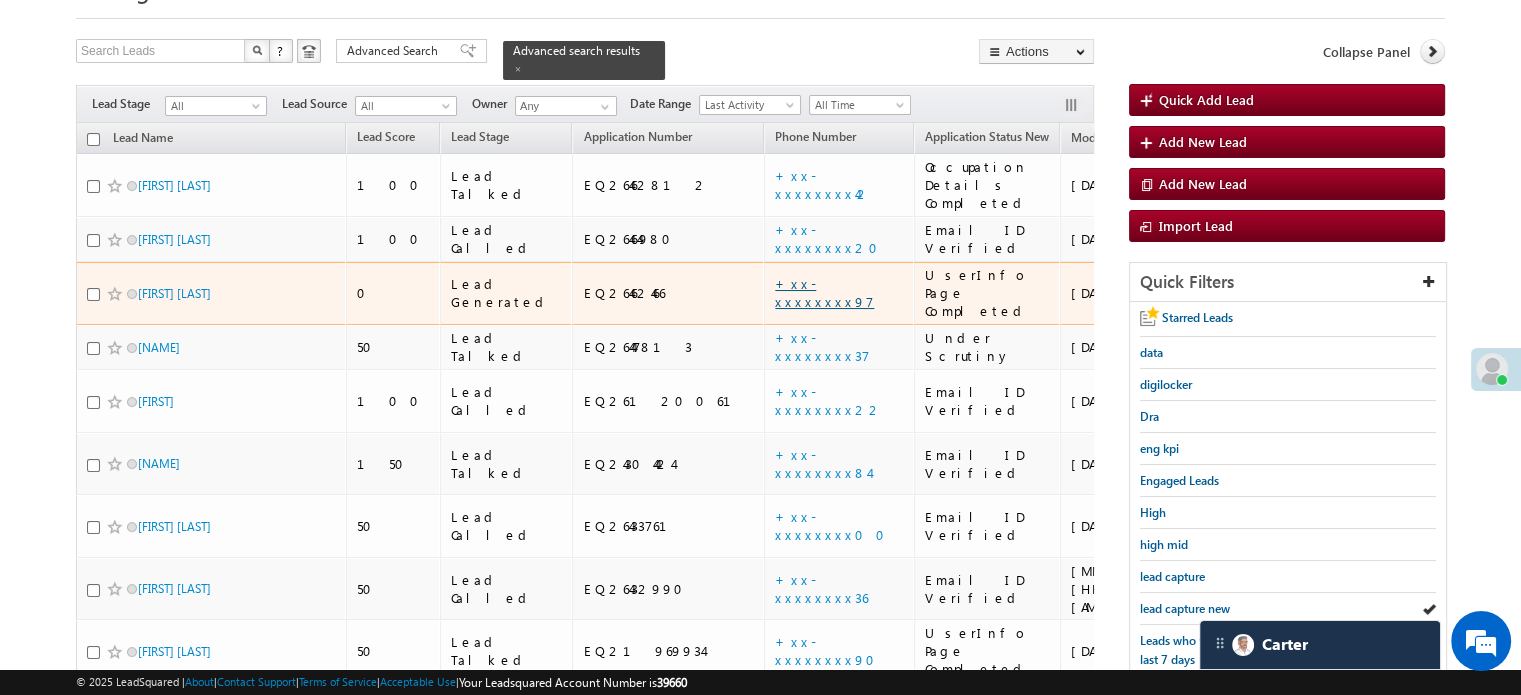 click on "+xx-xxxxxxxx97" at bounding box center [824, 292] 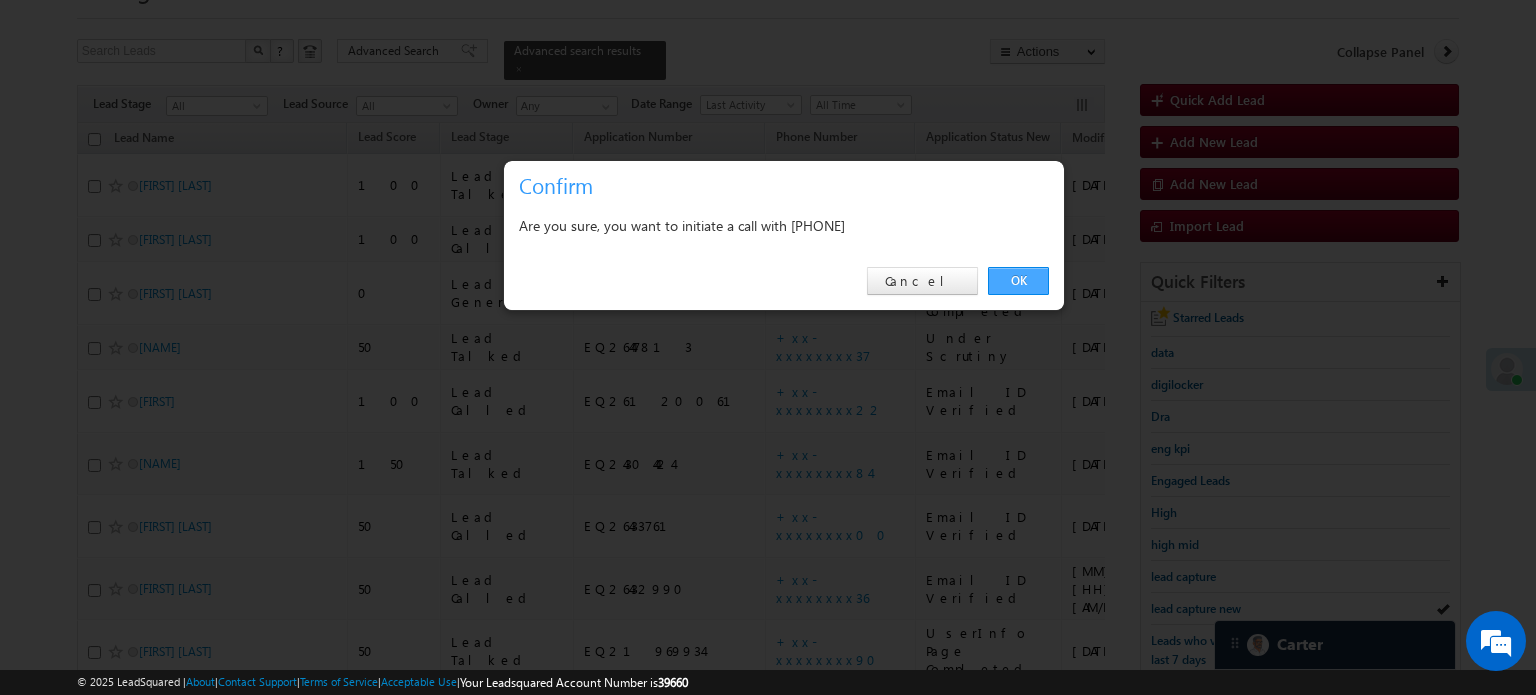 click on "OK" at bounding box center [1018, 281] 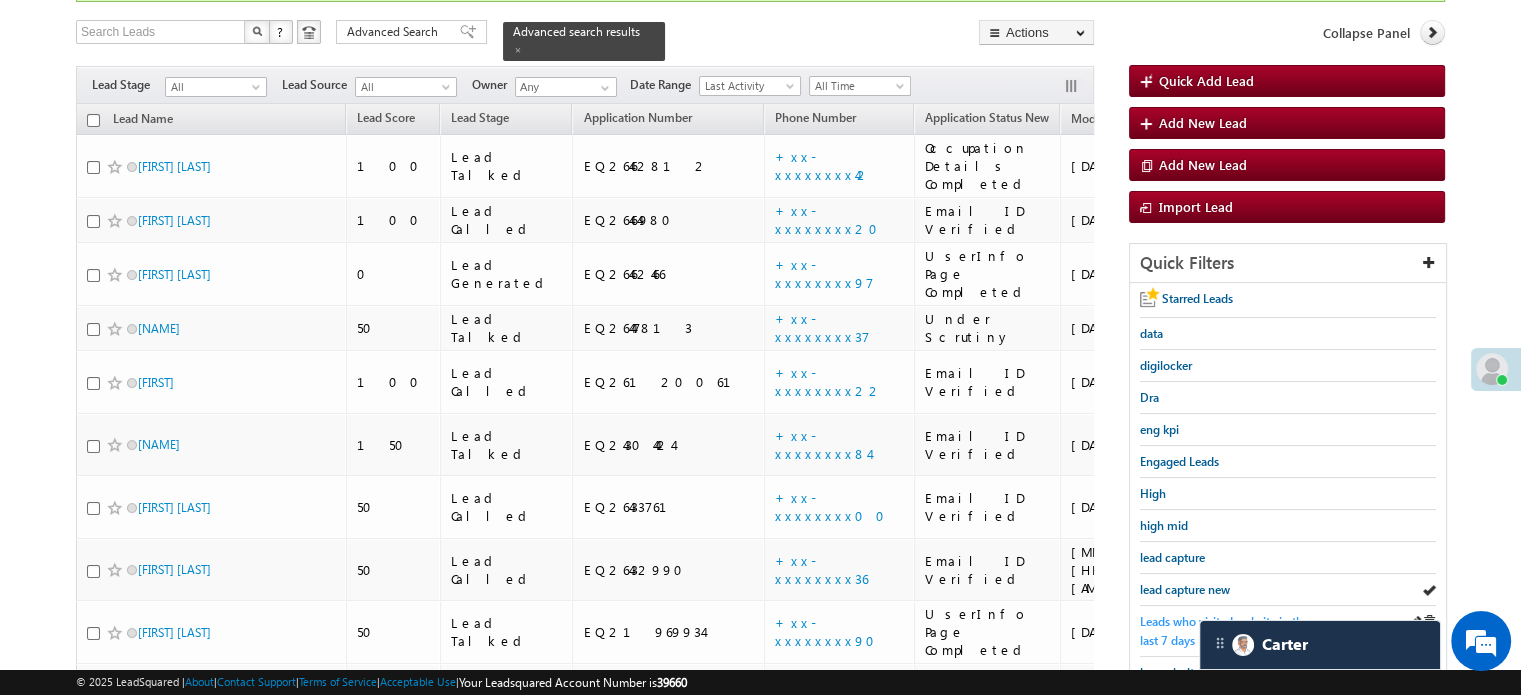 scroll, scrollTop: 300, scrollLeft: 0, axis: vertical 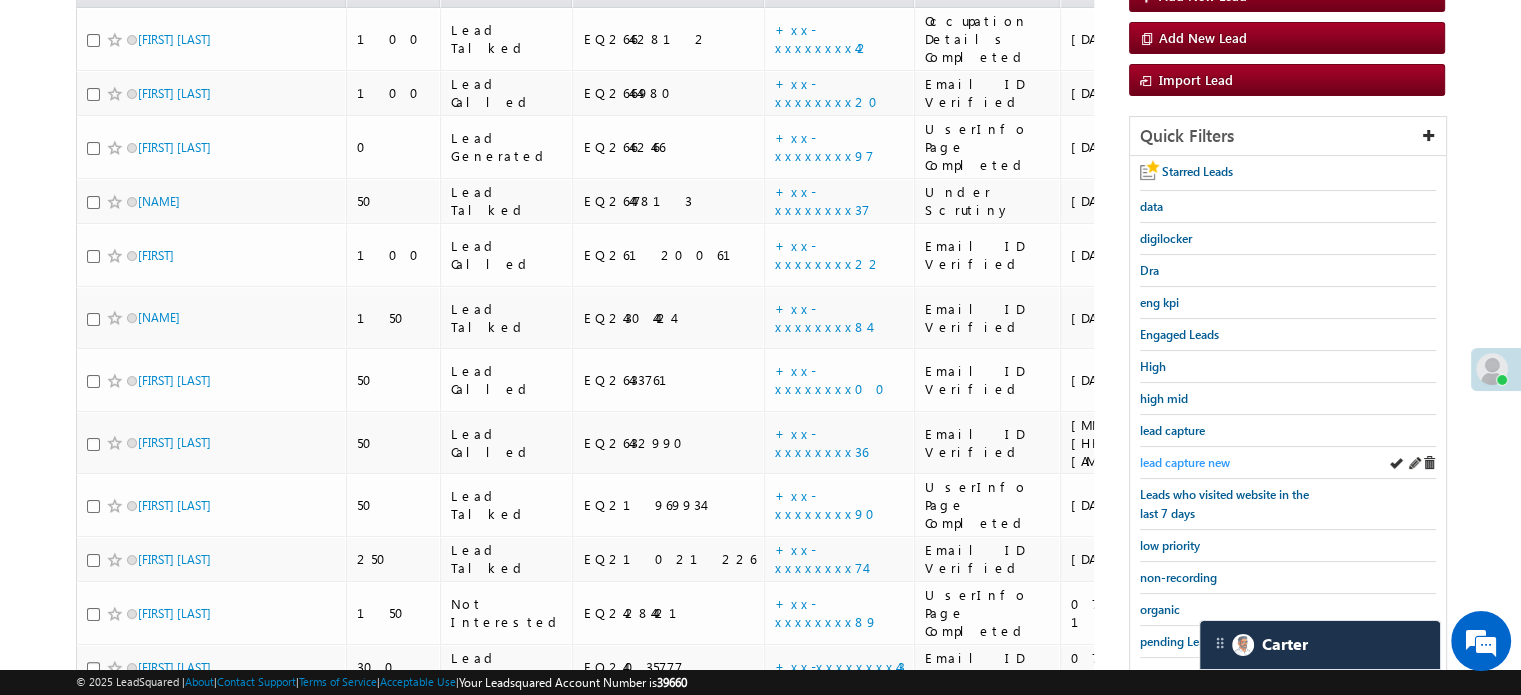click on "lead capture new" at bounding box center (1185, 462) 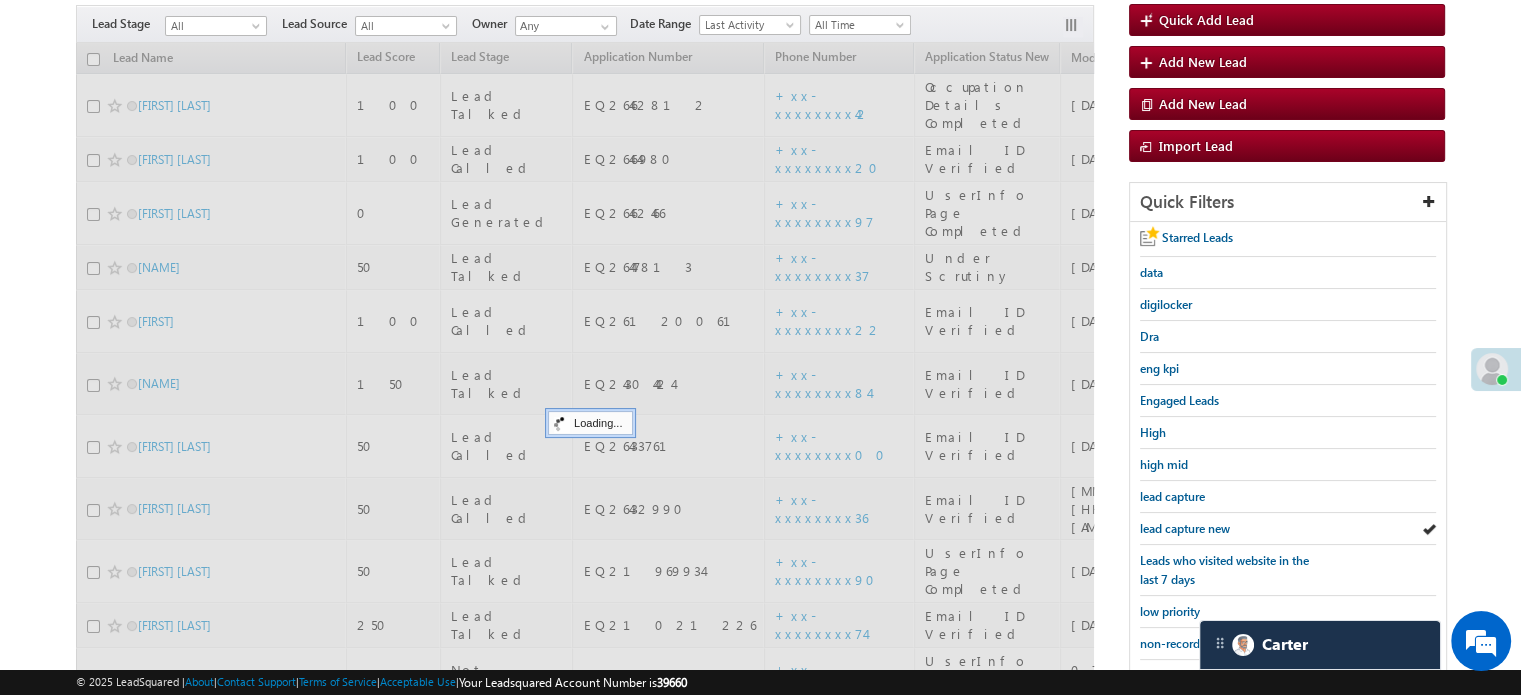 scroll, scrollTop: 100, scrollLeft: 0, axis: vertical 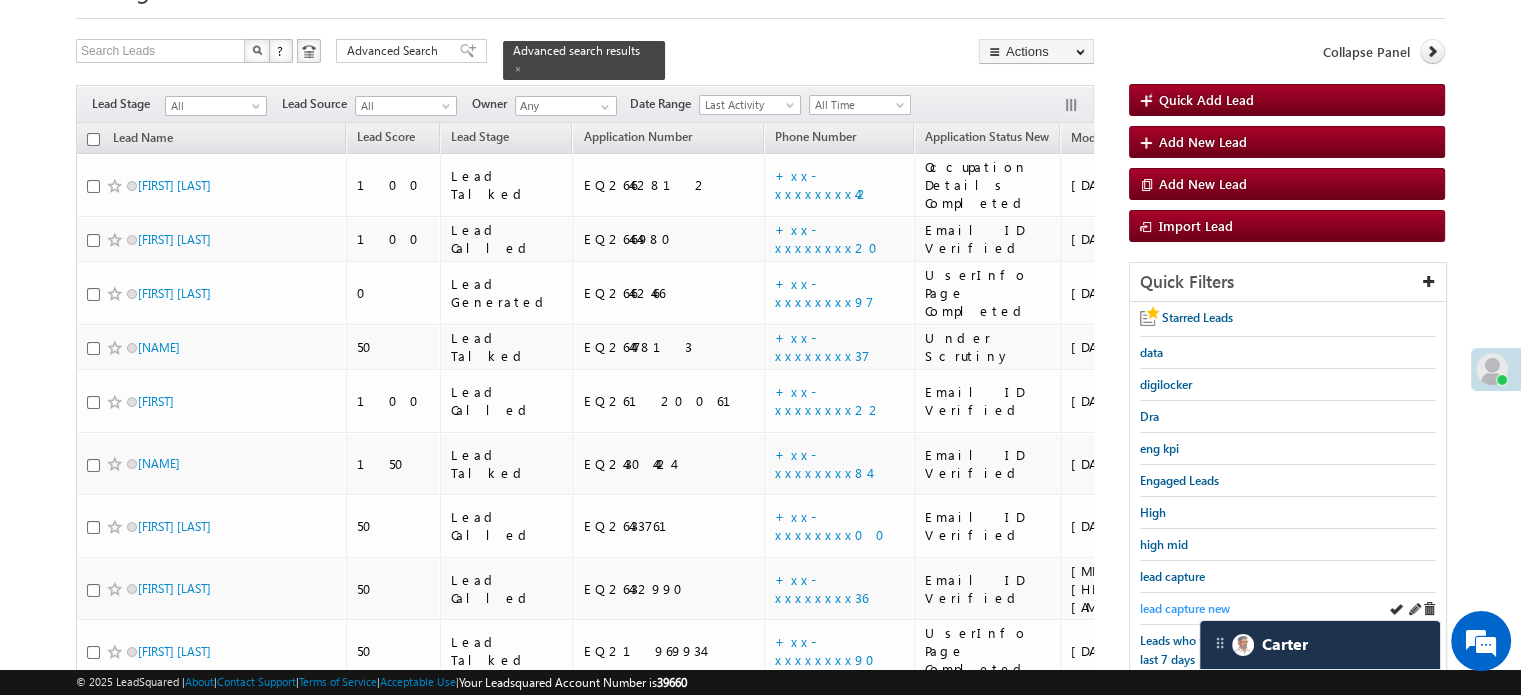 click on "lead capture new" at bounding box center [1185, 608] 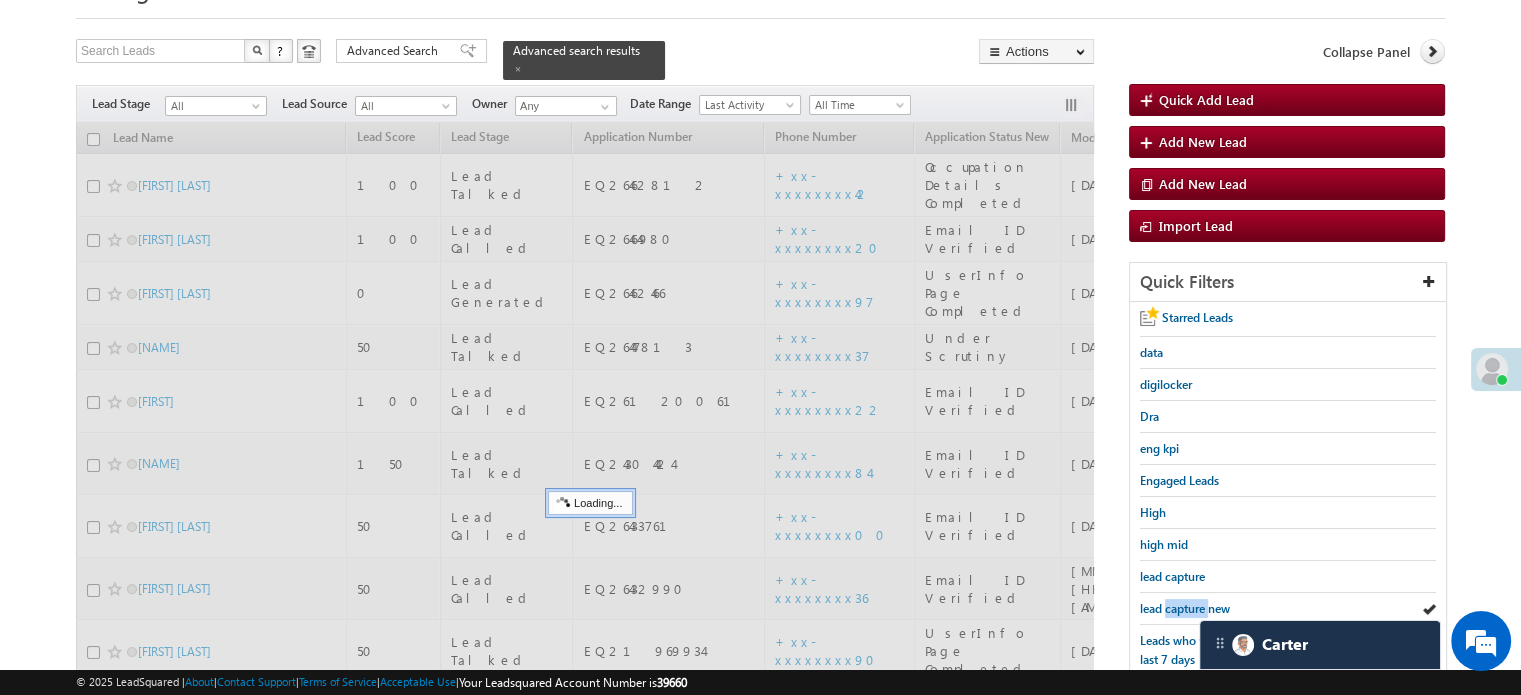 click on "lead capture new" at bounding box center [1185, 608] 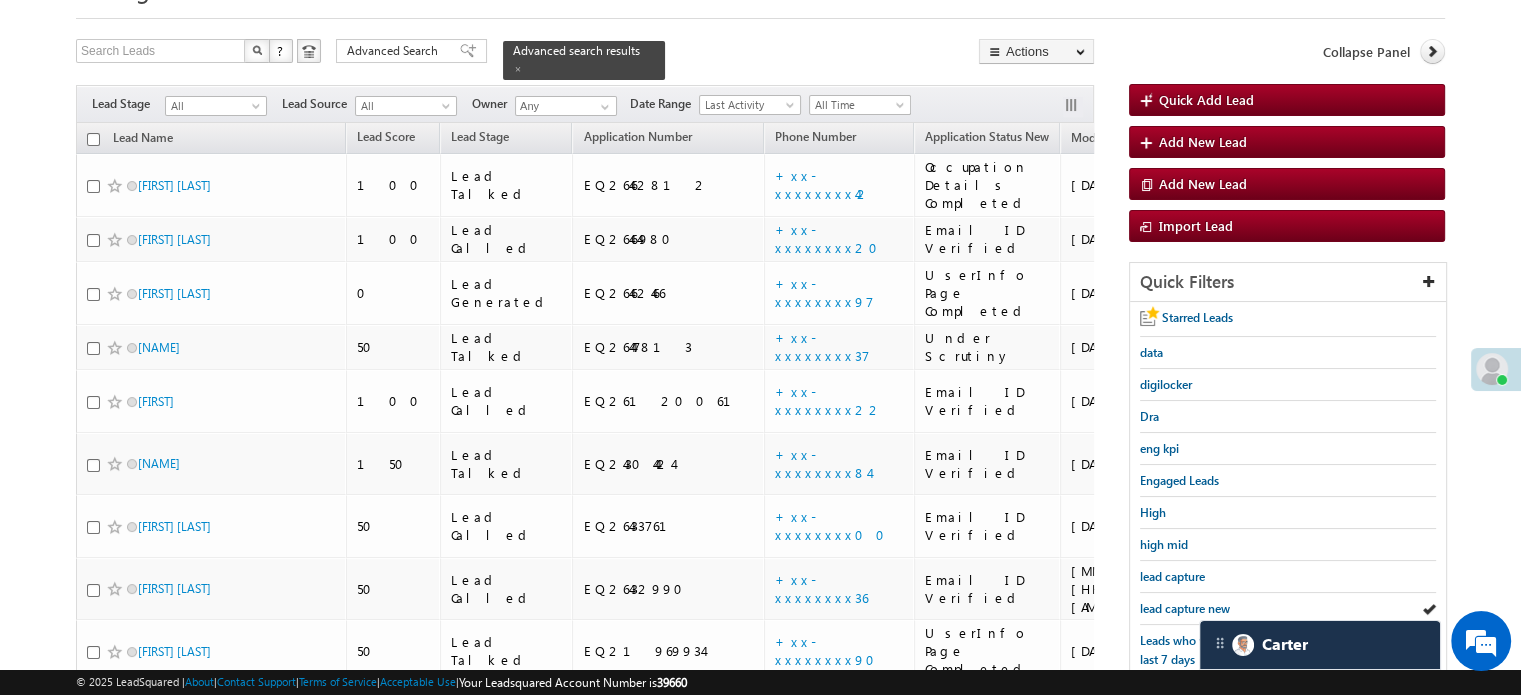 click on "lead capture new" at bounding box center [1185, 608] 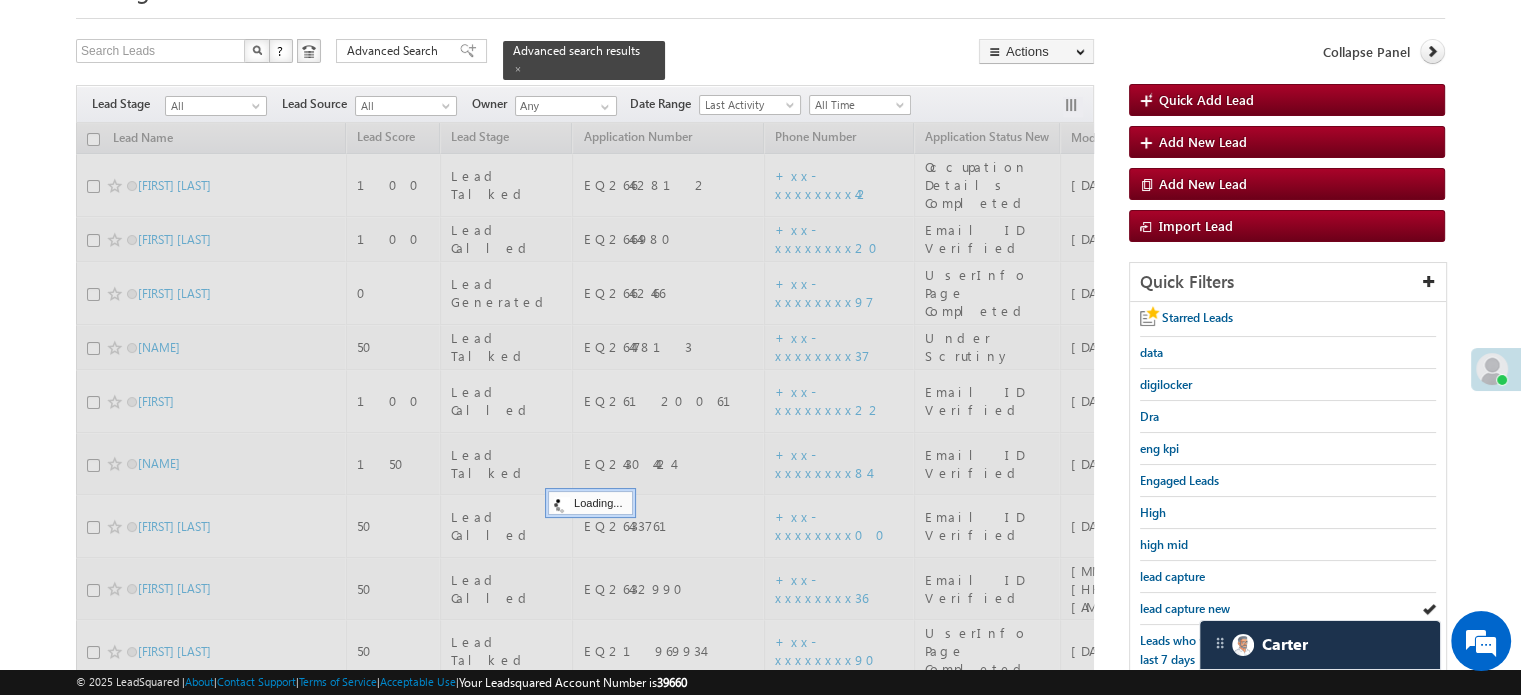 click on "lead capture new" at bounding box center (1185, 608) 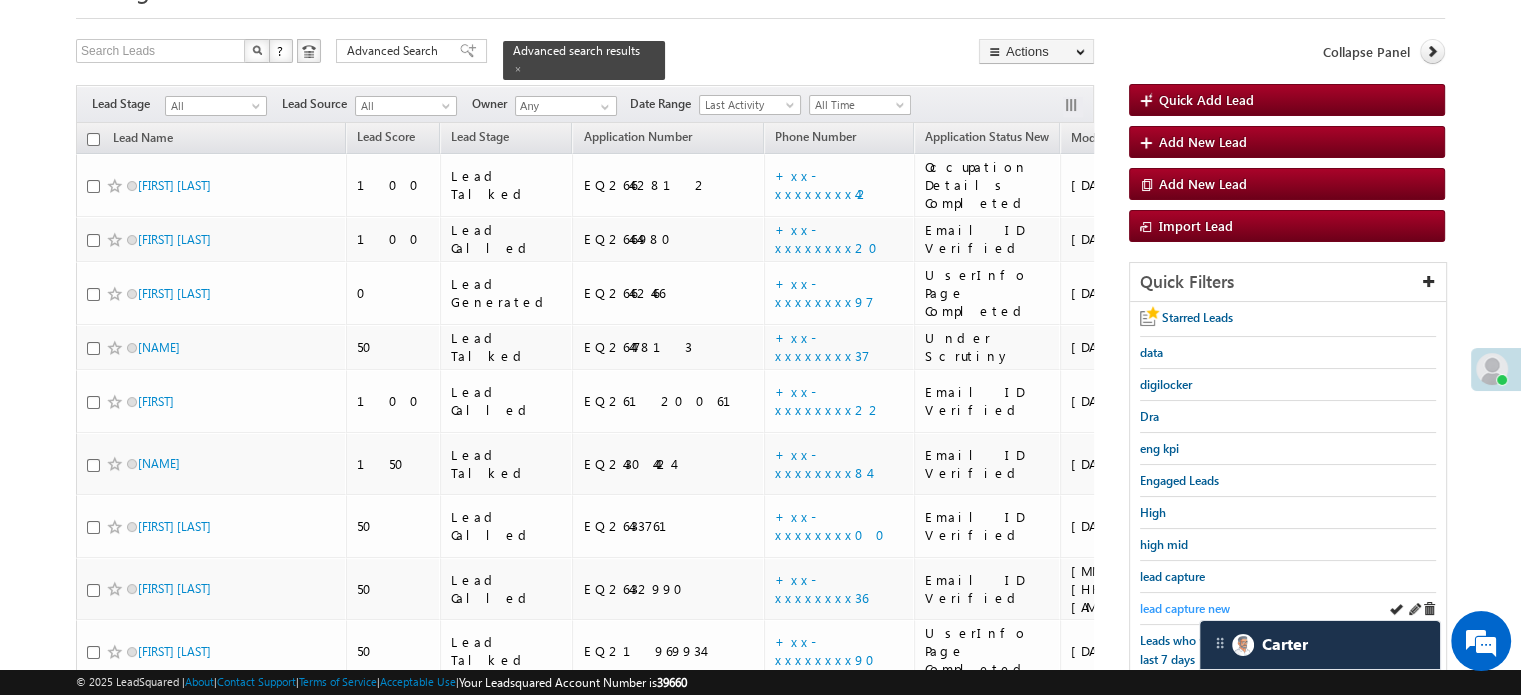 click on "lead capture new" at bounding box center (1185, 608) 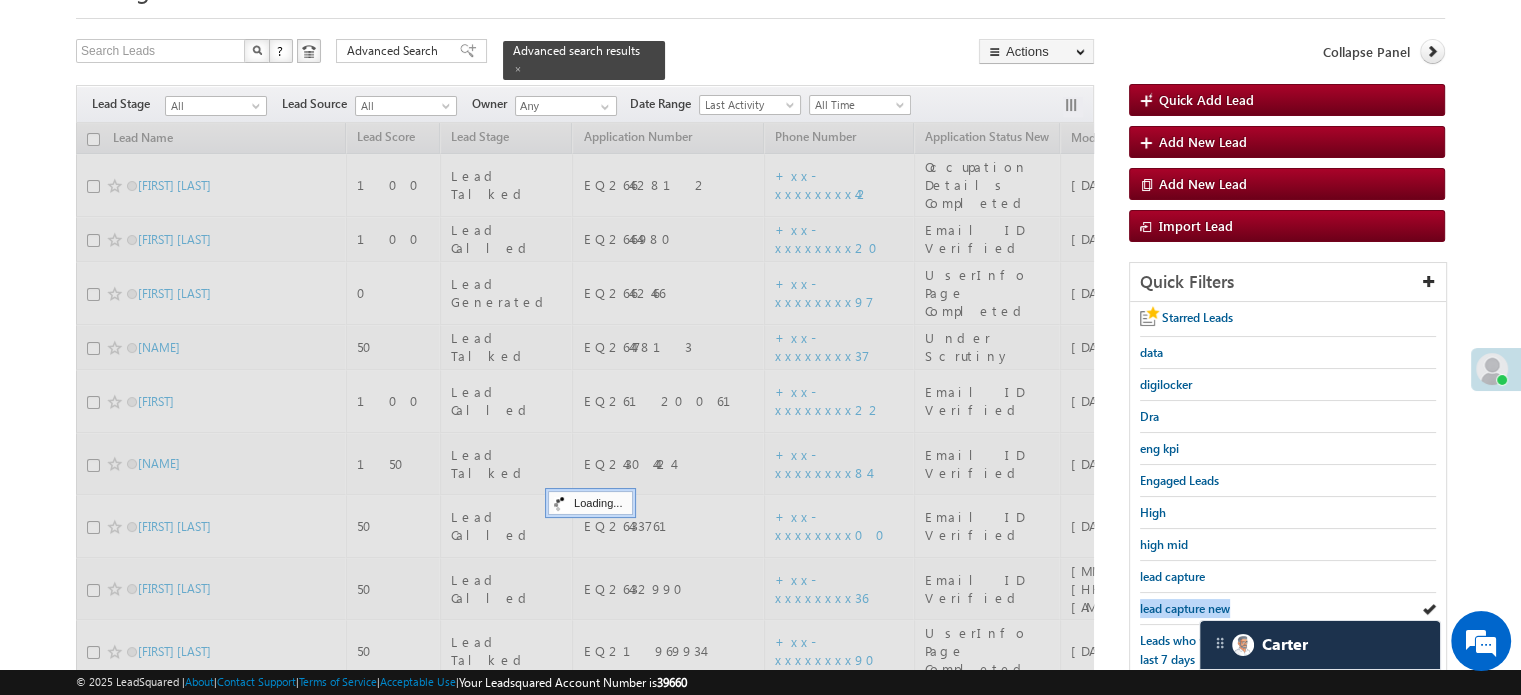 click on "lead capture new" at bounding box center [1185, 608] 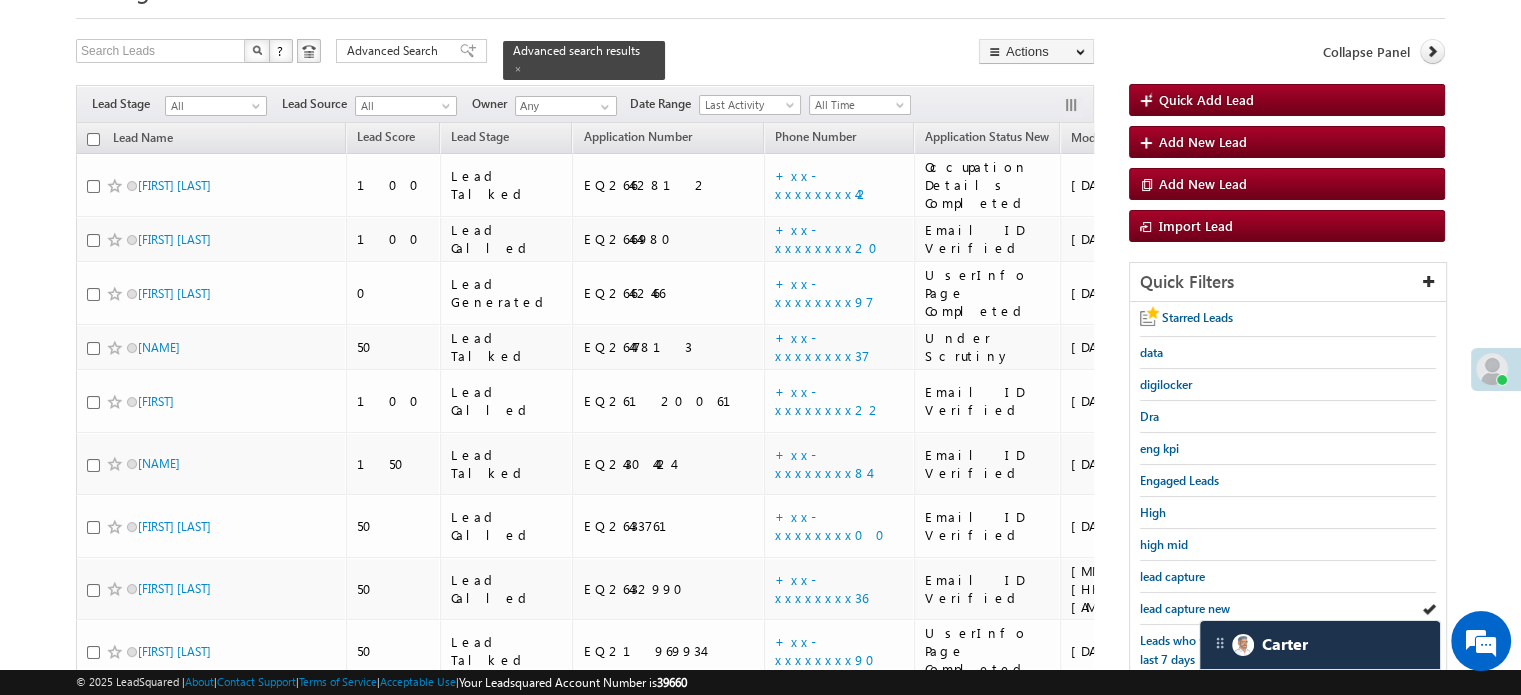 click on "lead capture new" at bounding box center (1185, 608) 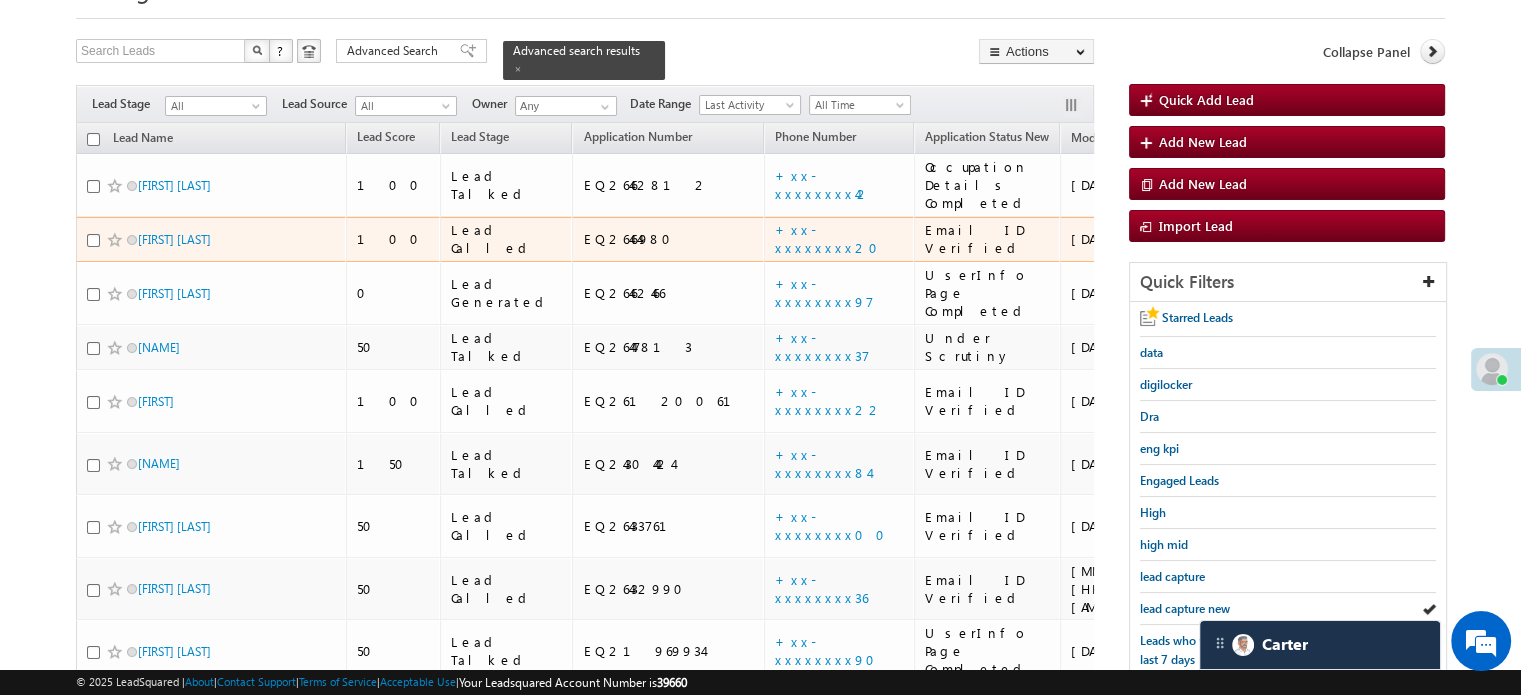 click on "+xx-xxxxxxxx20" at bounding box center [832, 238] 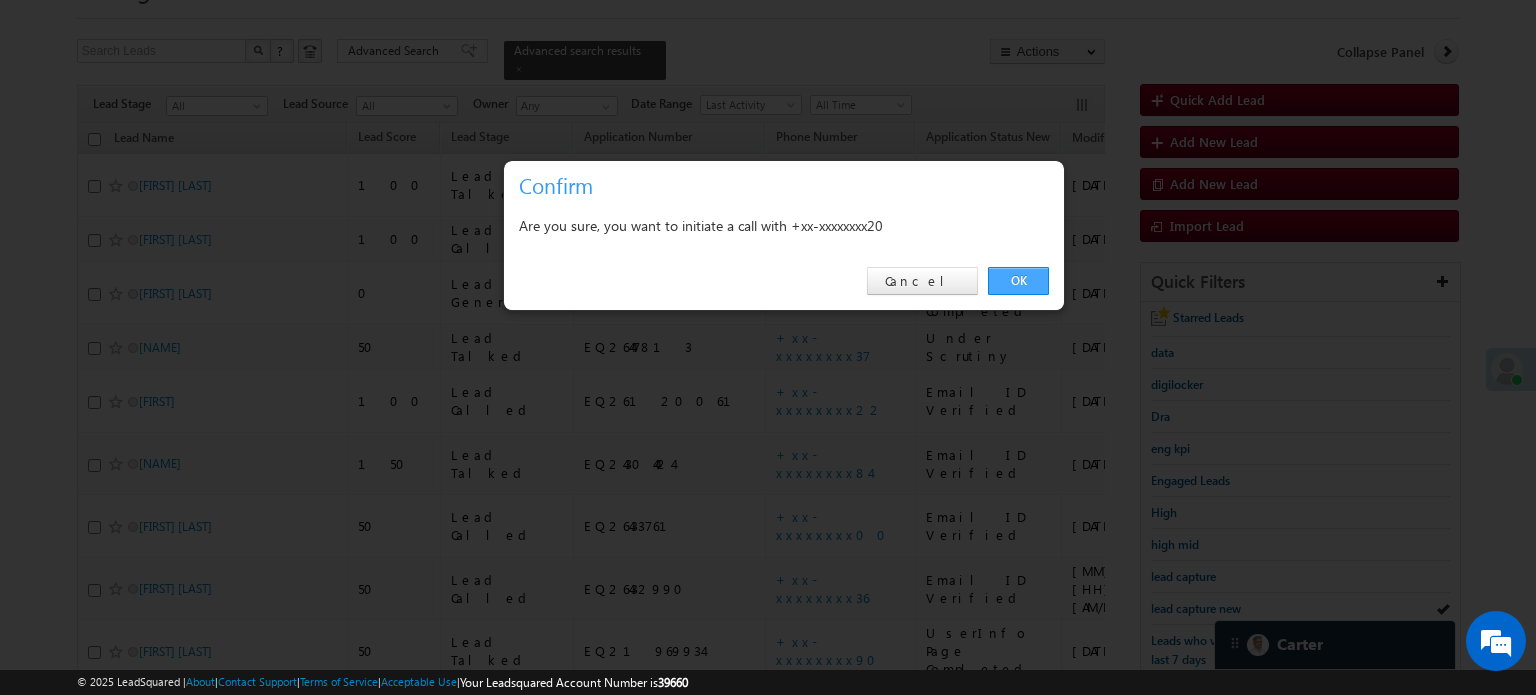 click on "OK" at bounding box center (1018, 281) 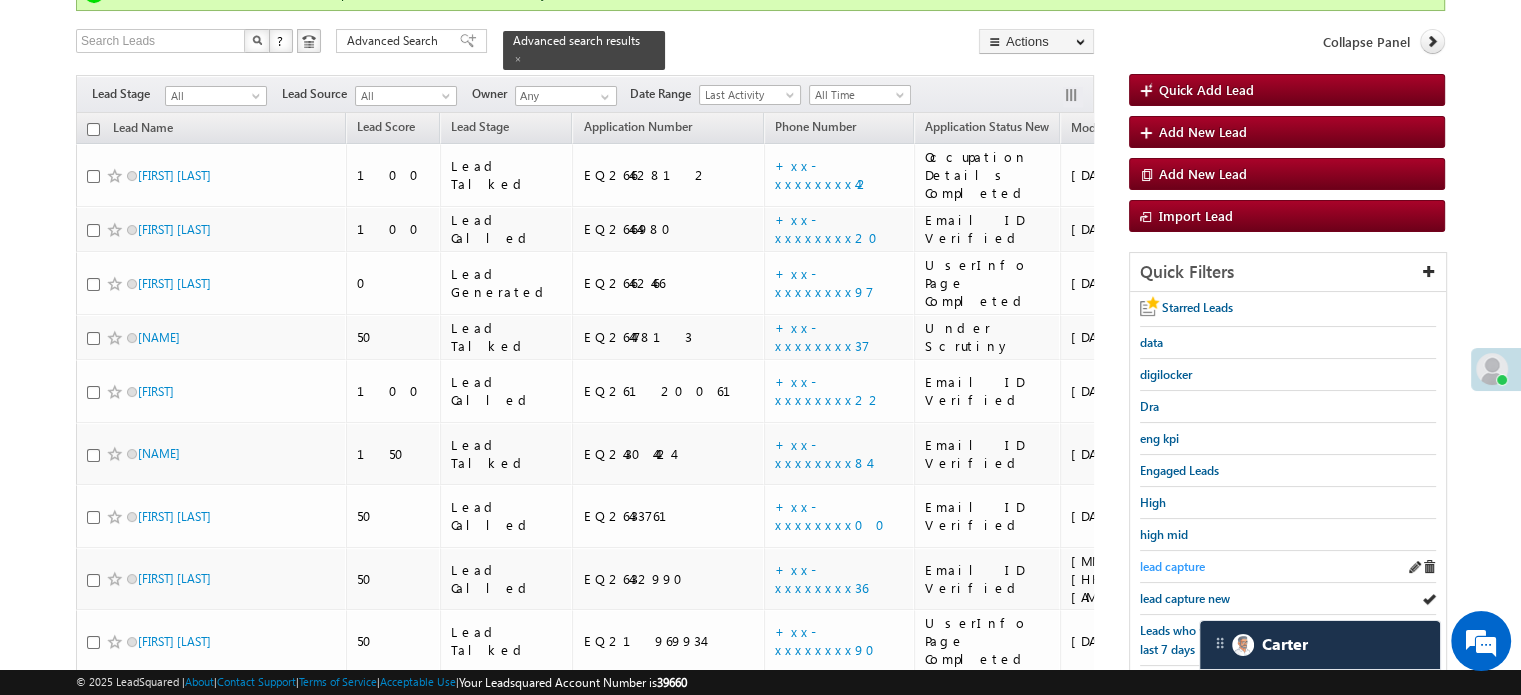scroll, scrollTop: 200, scrollLeft: 0, axis: vertical 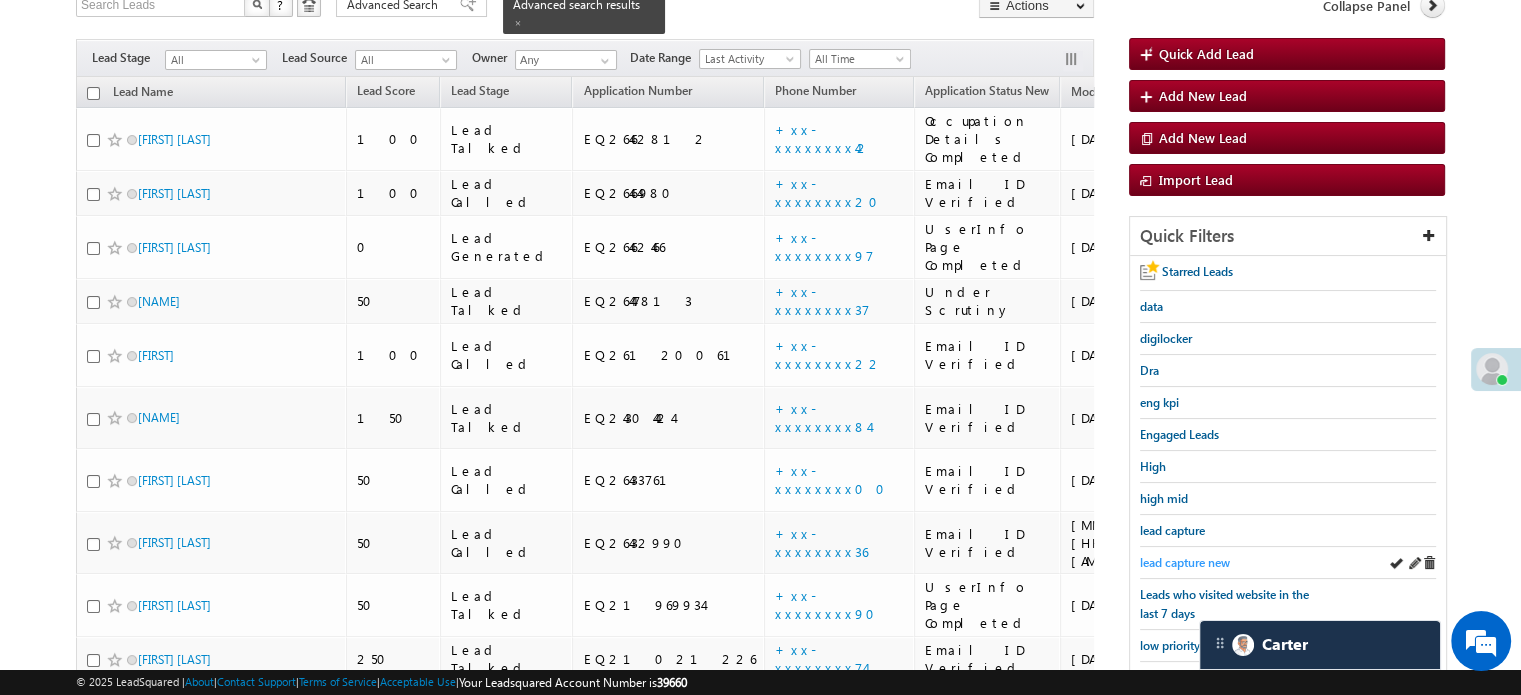 click on "lead capture new" at bounding box center (1185, 562) 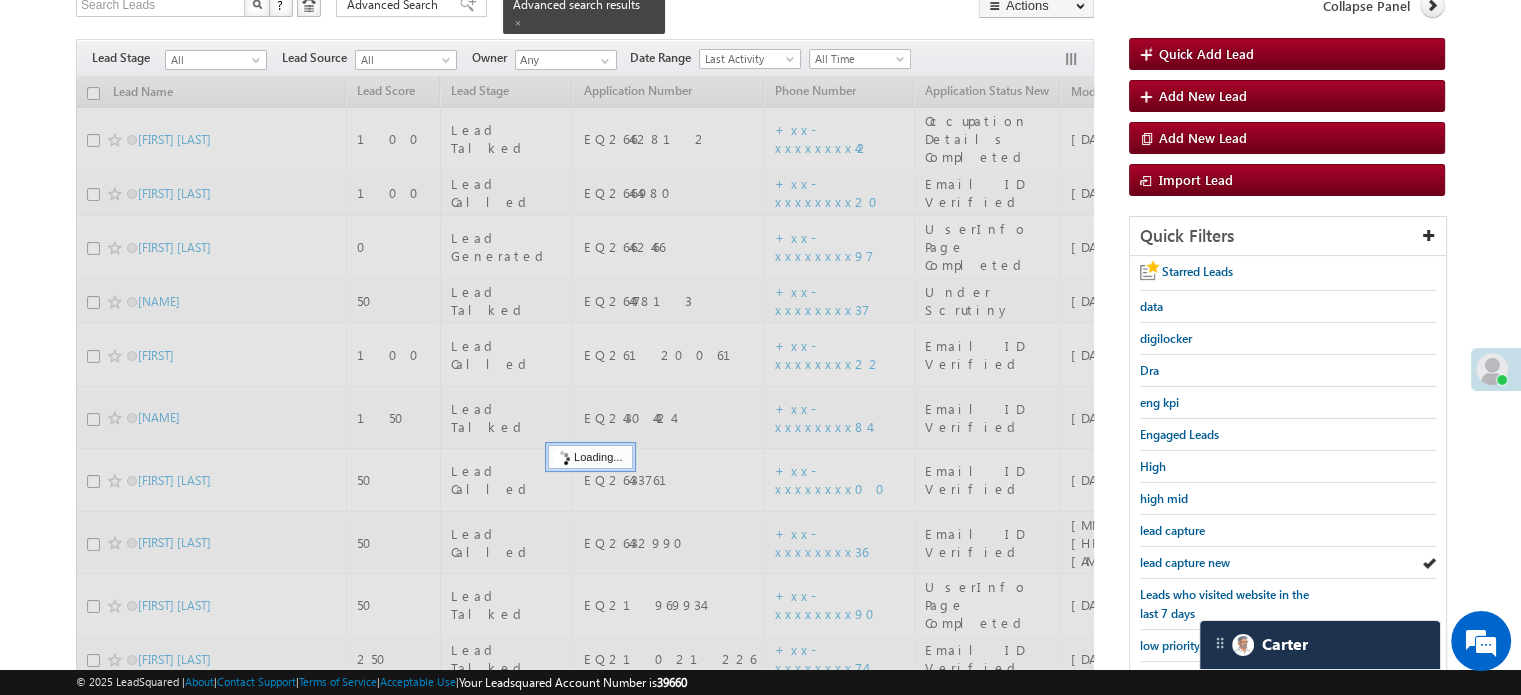 click on "lead capture new" at bounding box center [1185, 562] 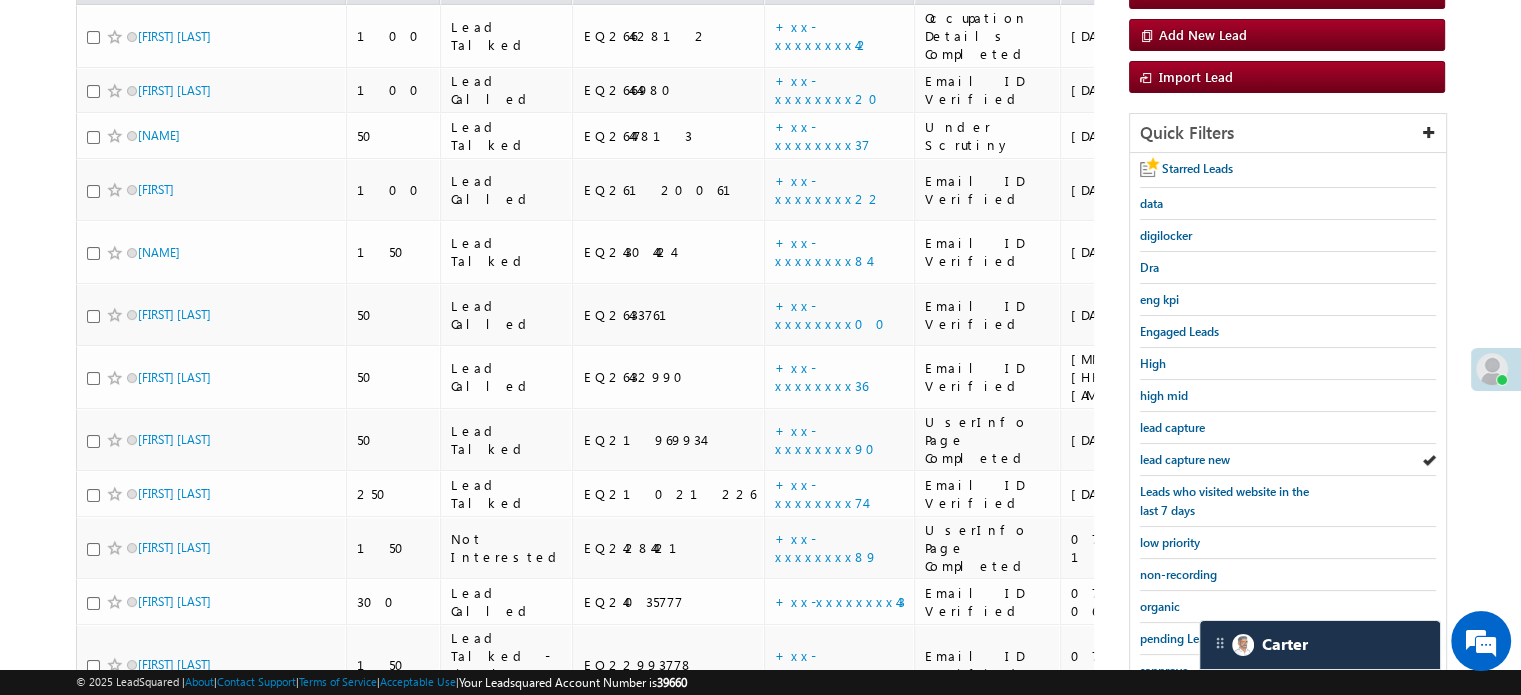scroll, scrollTop: 329, scrollLeft: 0, axis: vertical 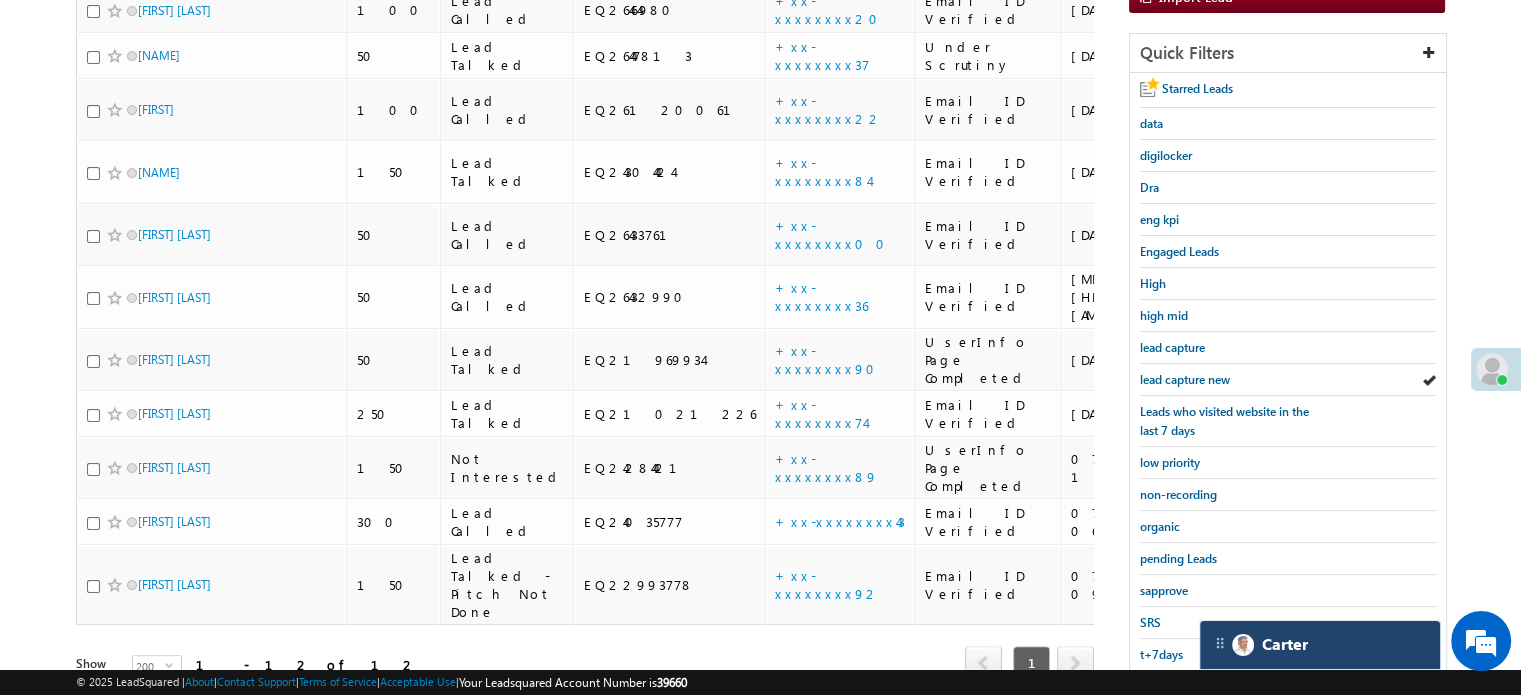 click on "Carter" at bounding box center (1320, 645) 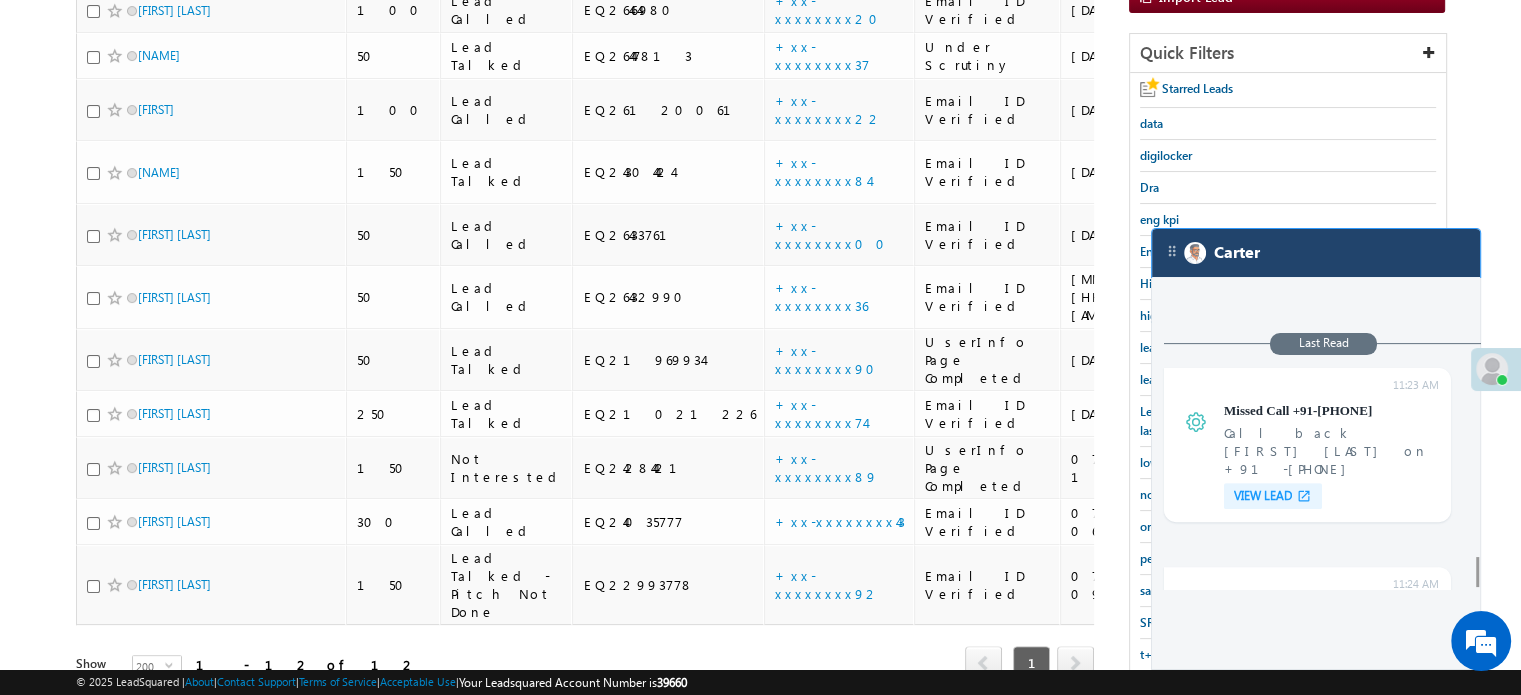 scroll, scrollTop: 8399, scrollLeft: 0, axis: vertical 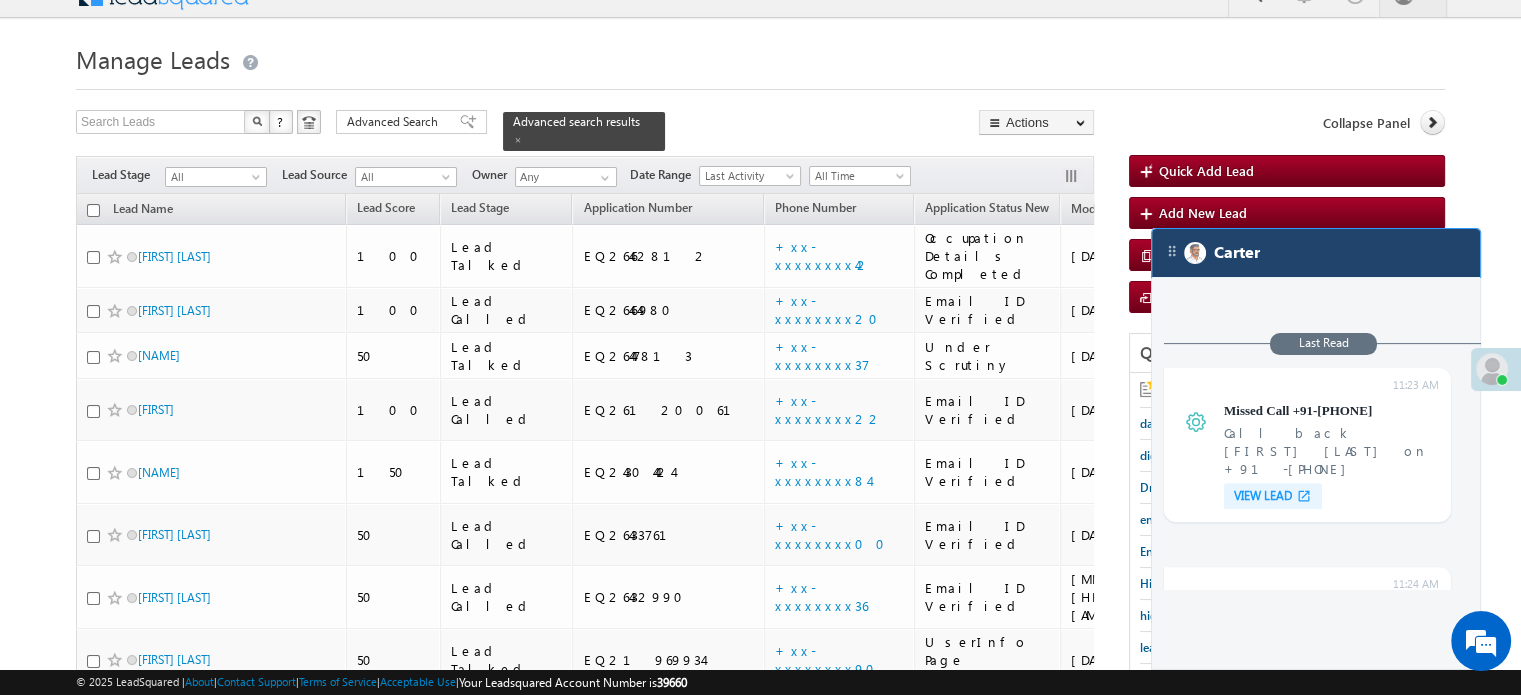 click on "Carter" at bounding box center (1316, 253) 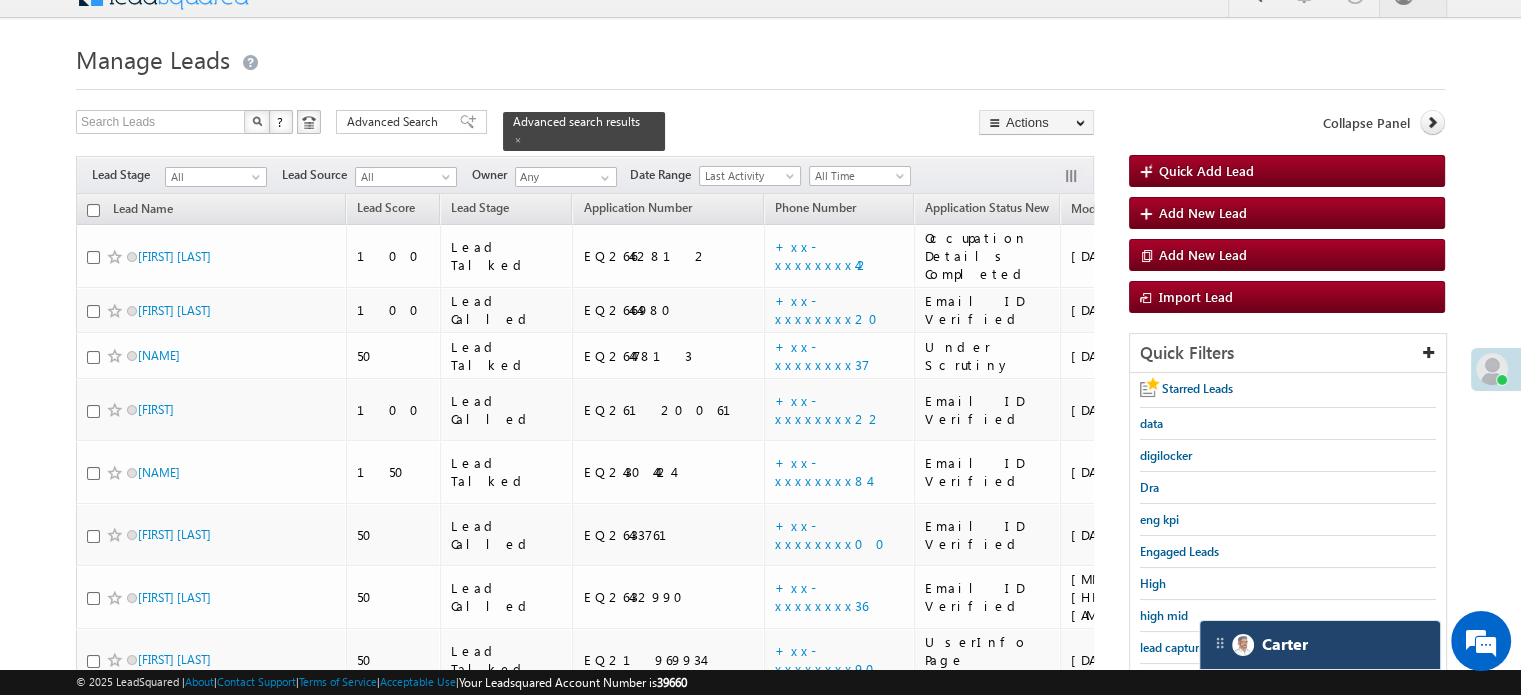scroll, scrollTop: 9988, scrollLeft: 0, axis: vertical 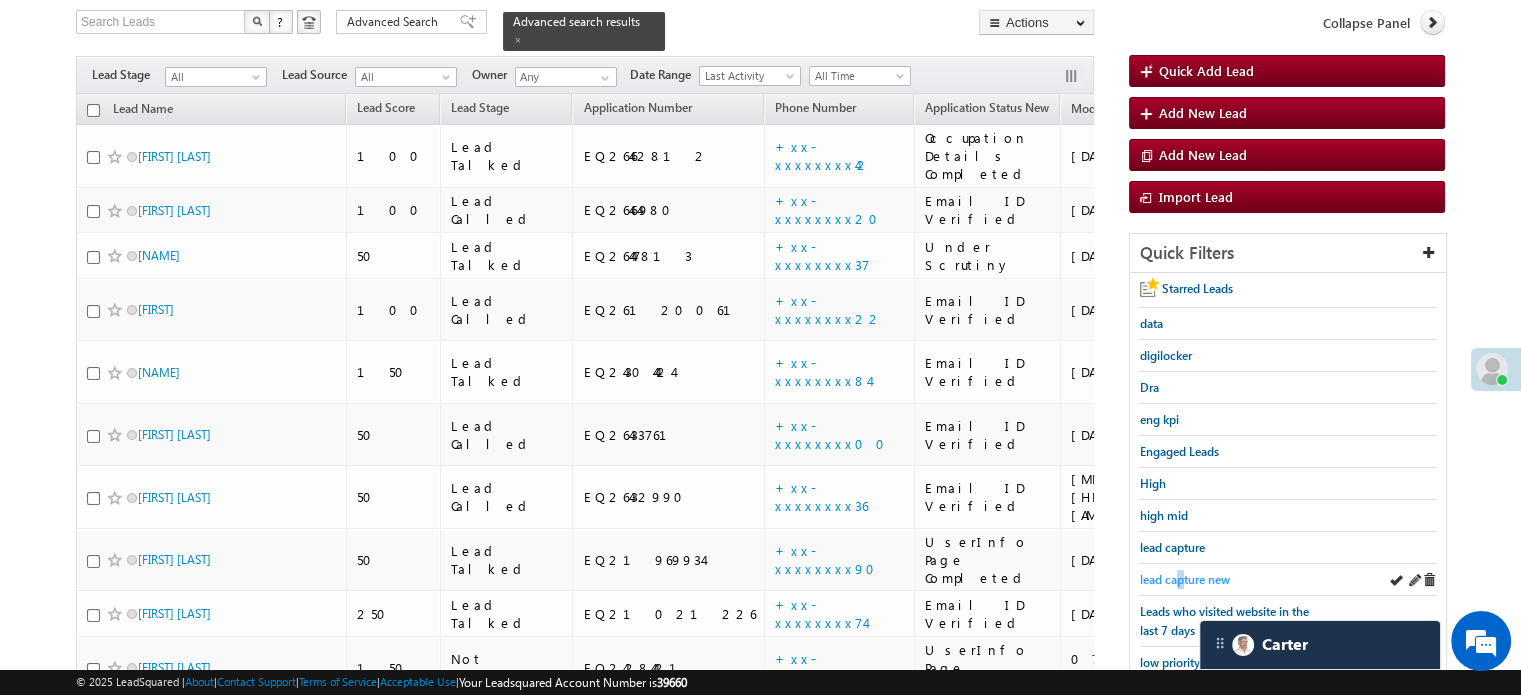 click on "lead capture new" at bounding box center [1185, 579] 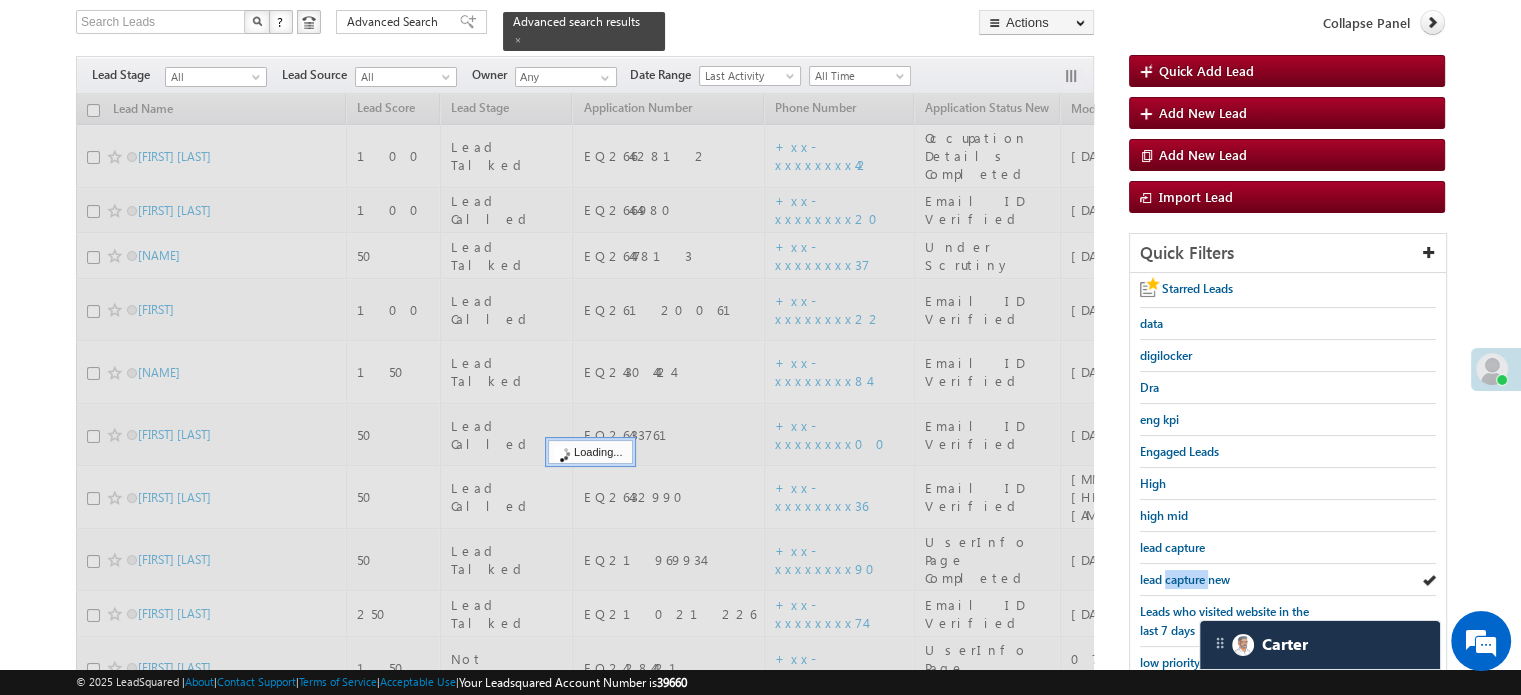 click on "lead capture new" at bounding box center [1185, 579] 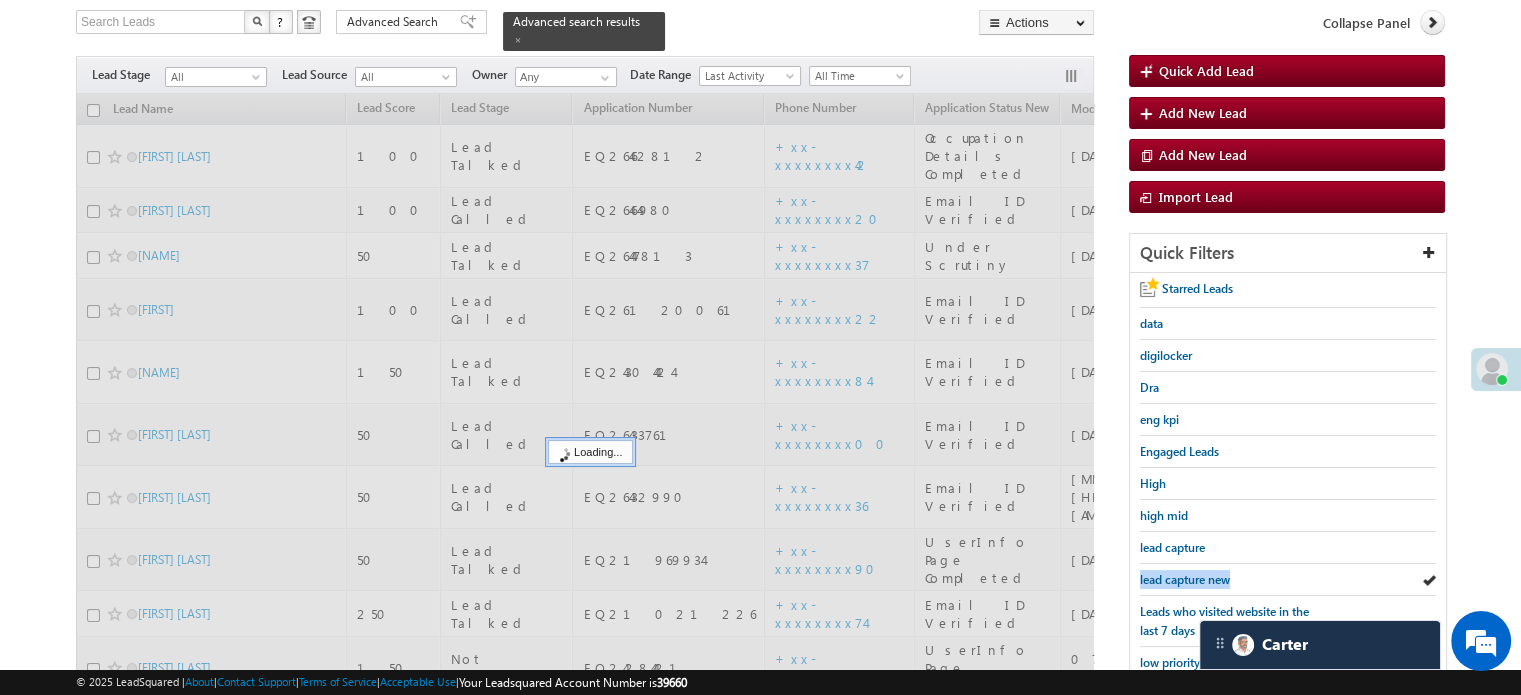 click on "lead capture new" at bounding box center (1185, 579) 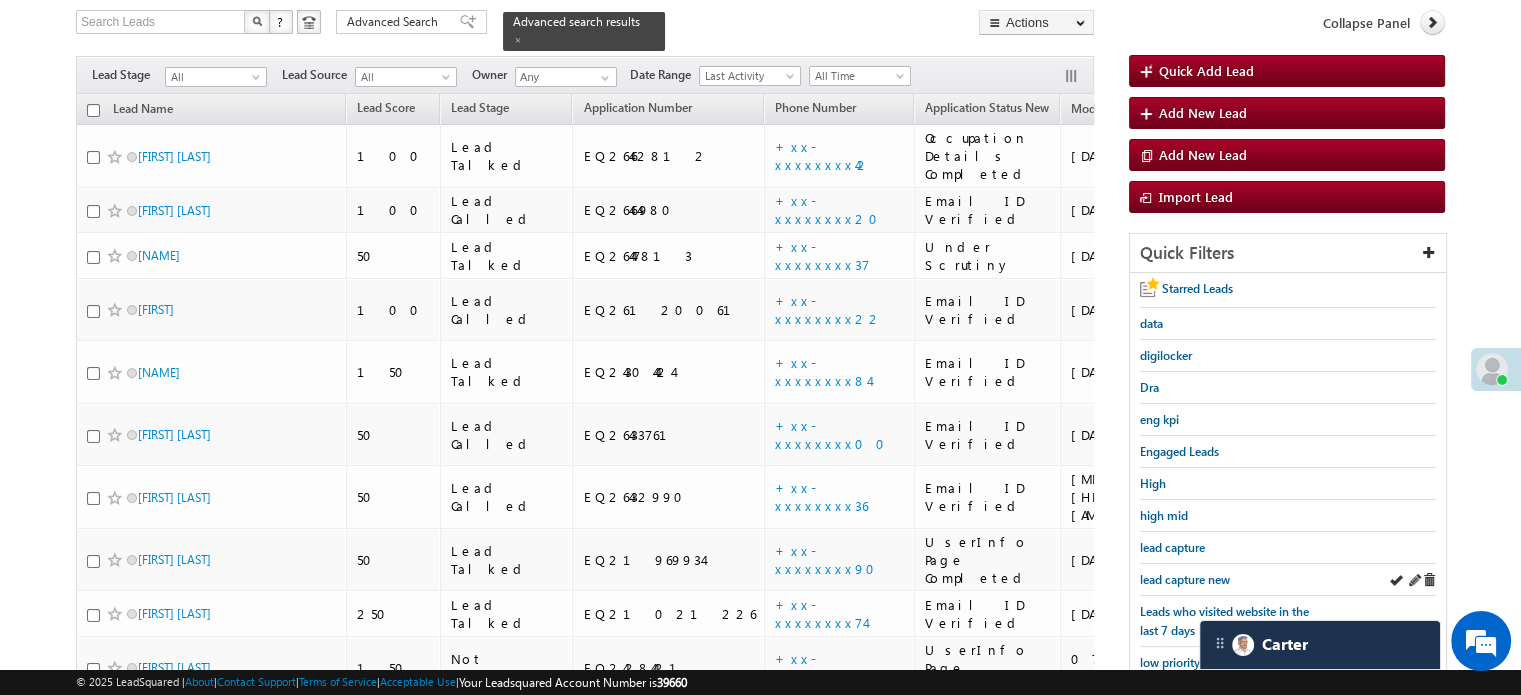 click on "lead capture new" at bounding box center (1288, 580) 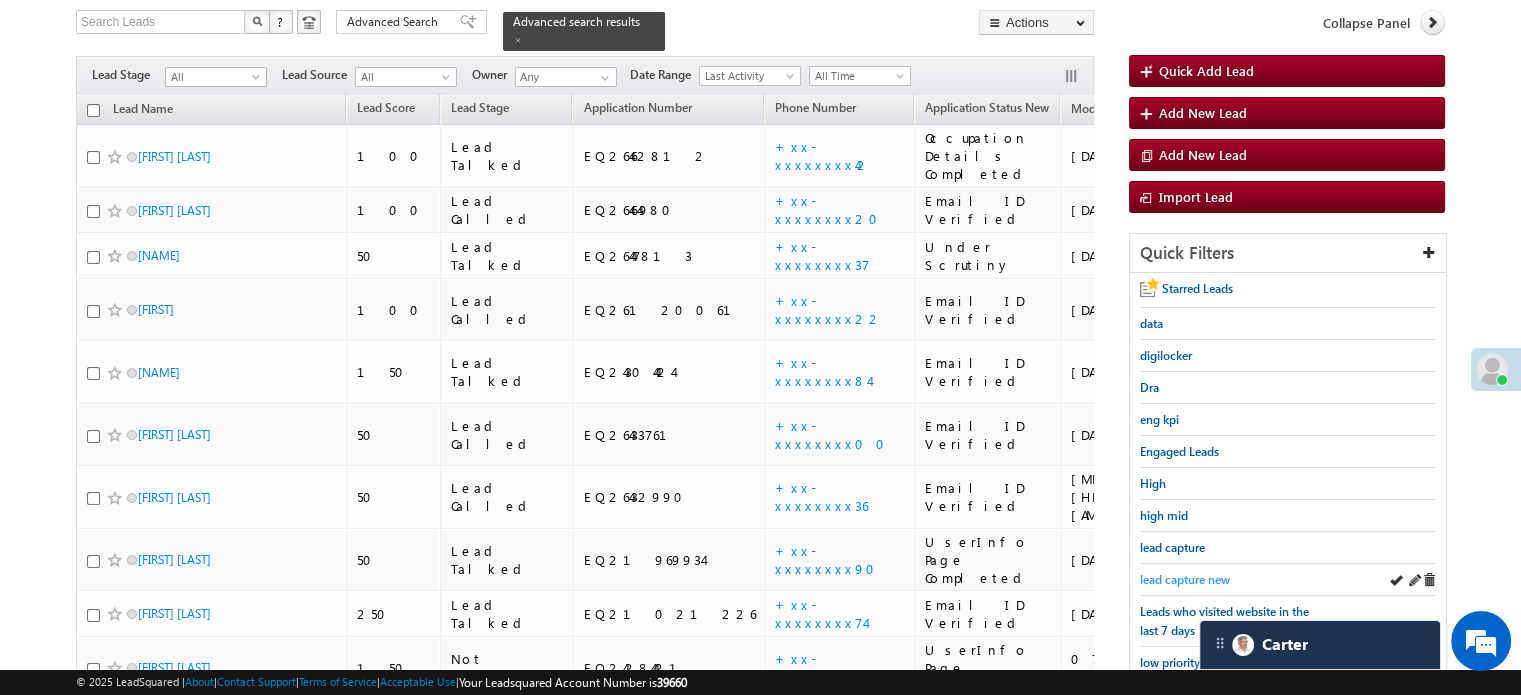 click on "lead capture new" at bounding box center [1288, 580] 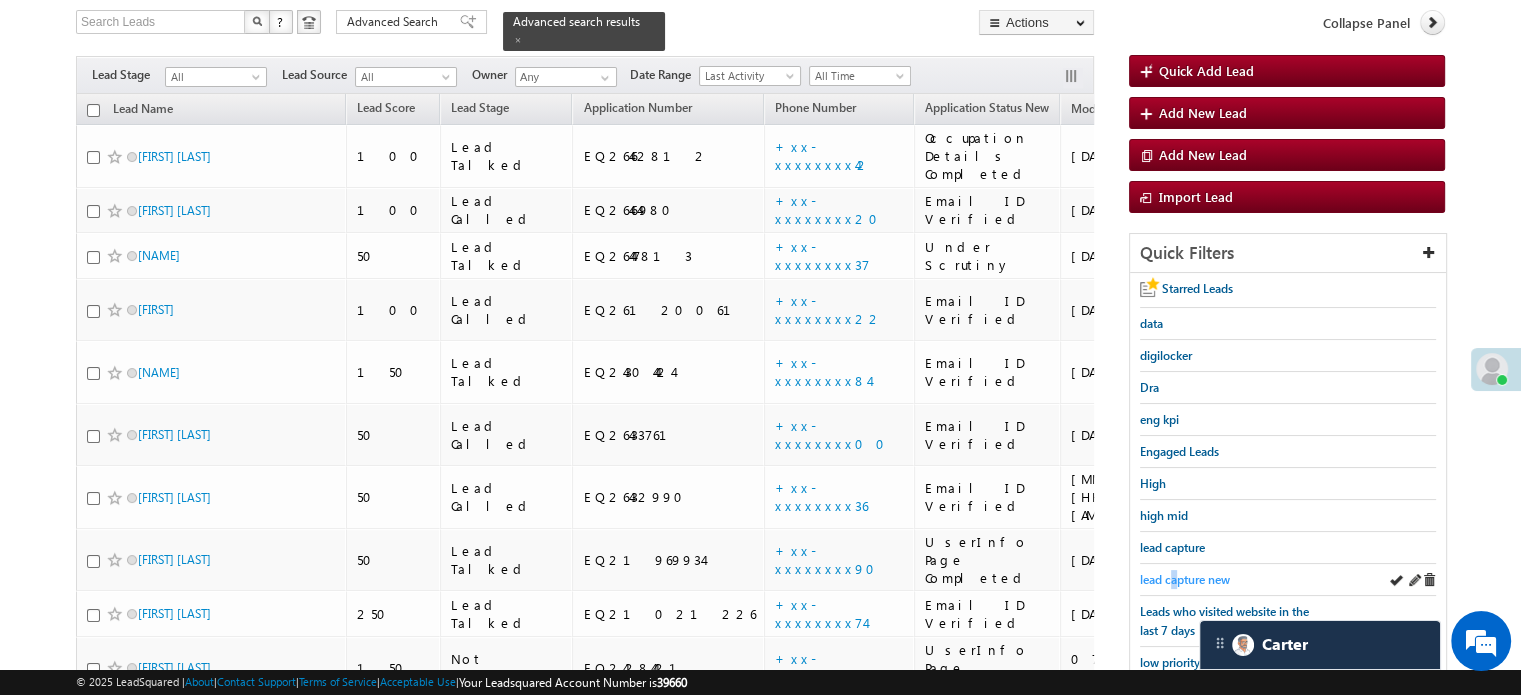click on "lead capture new" at bounding box center [1185, 579] 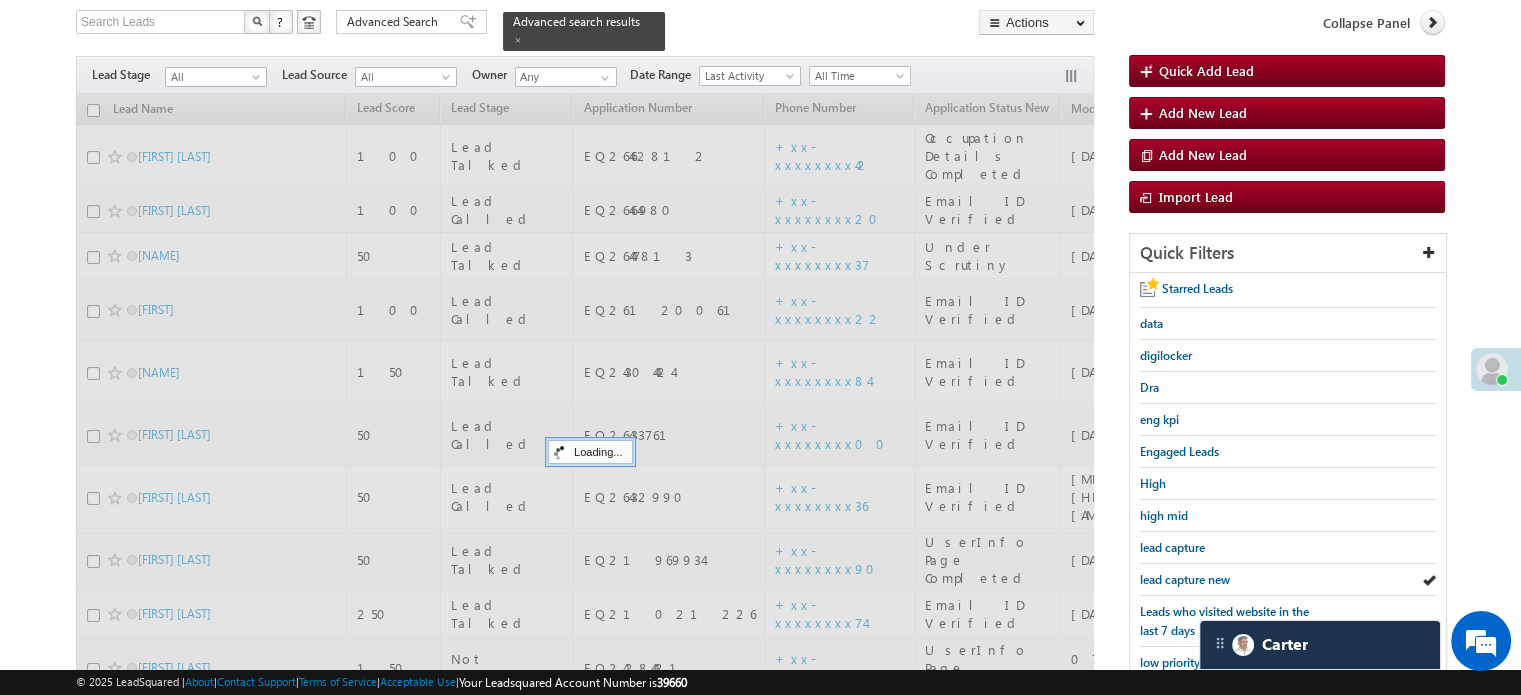 click on "lead capture new" at bounding box center (1185, 579) 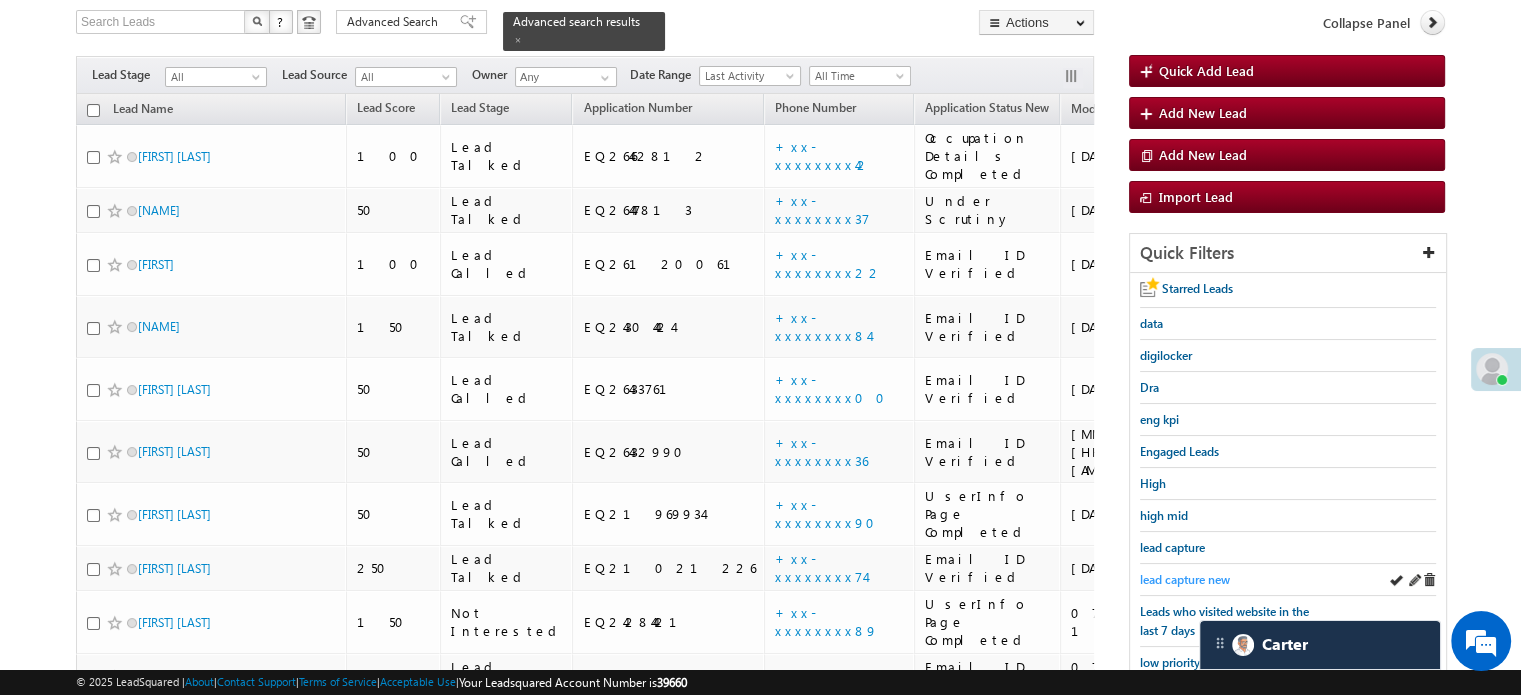 click on "lead capture new" at bounding box center [1185, 579] 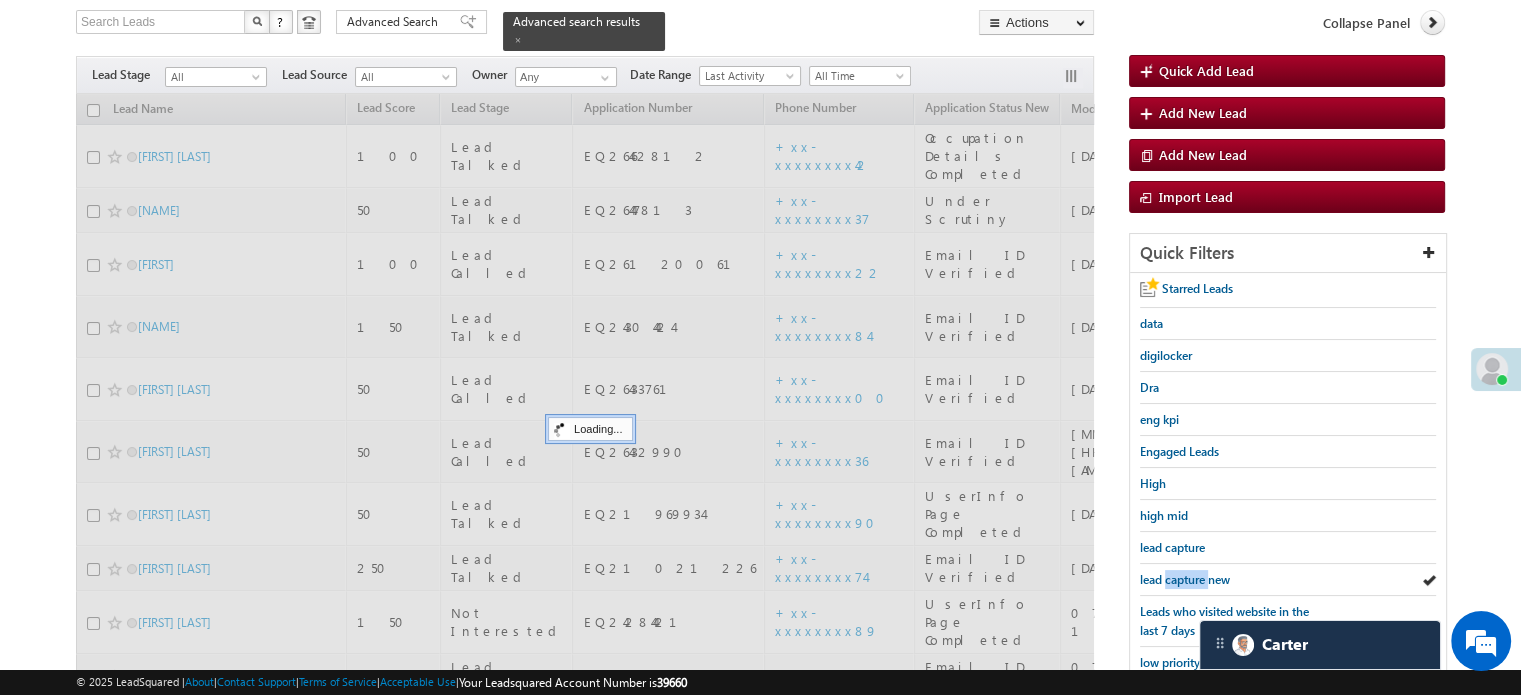 click on "lead capture new" at bounding box center (1185, 579) 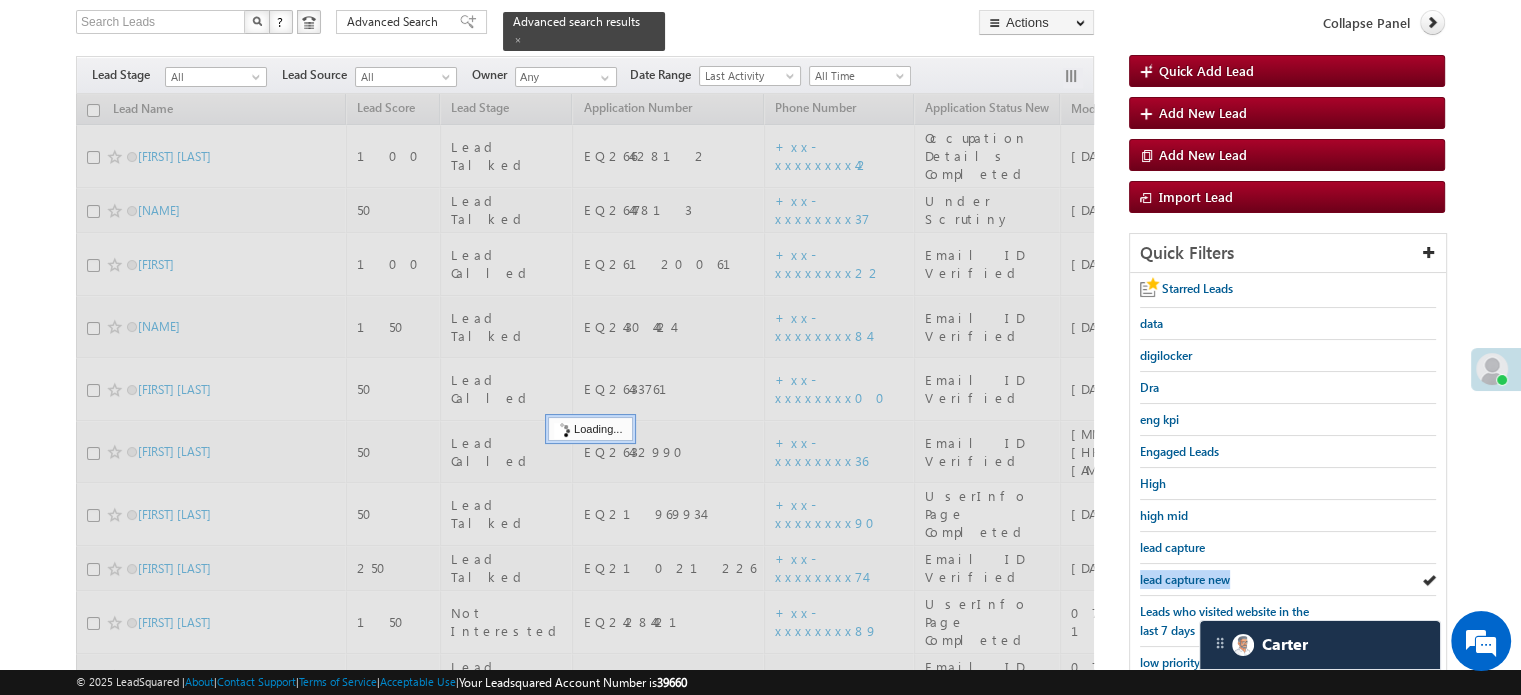 click on "lead capture new" at bounding box center (1185, 579) 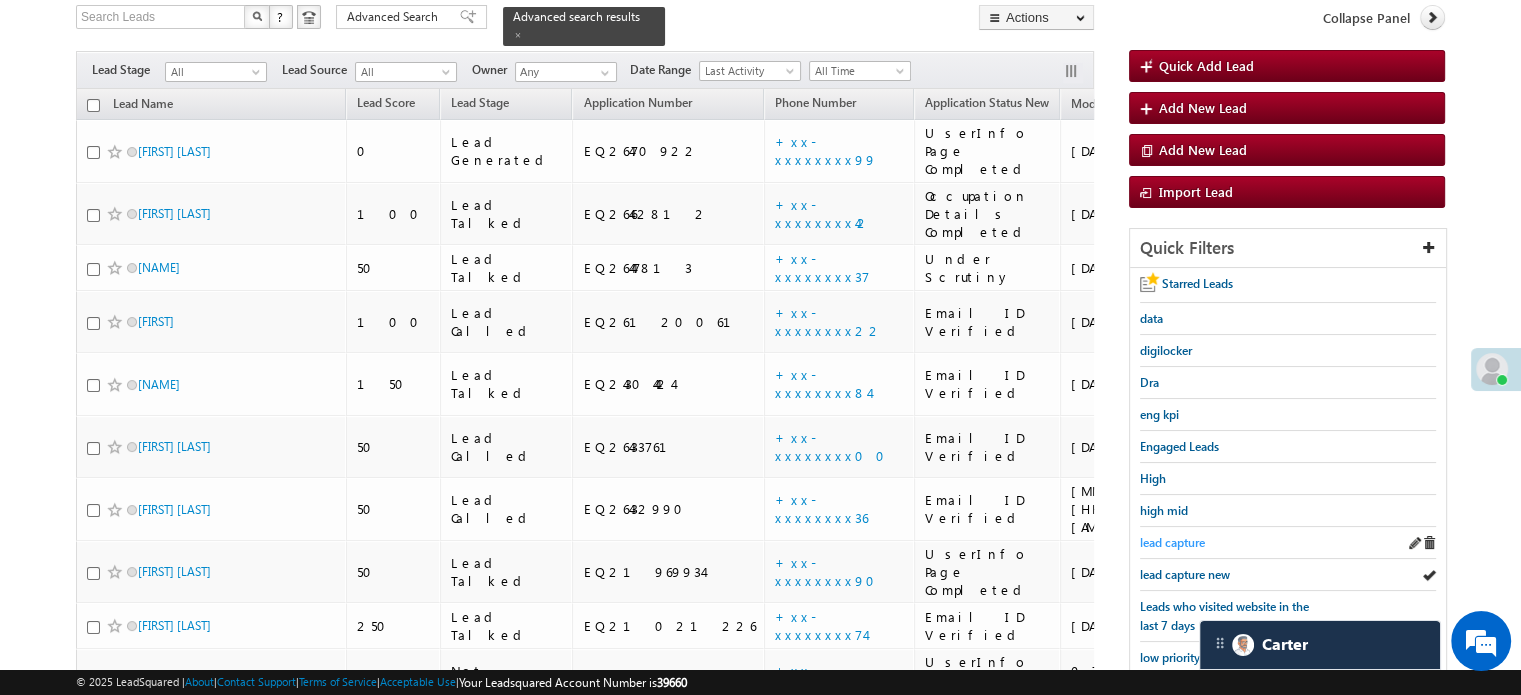 scroll, scrollTop: 129, scrollLeft: 0, axis: vertical 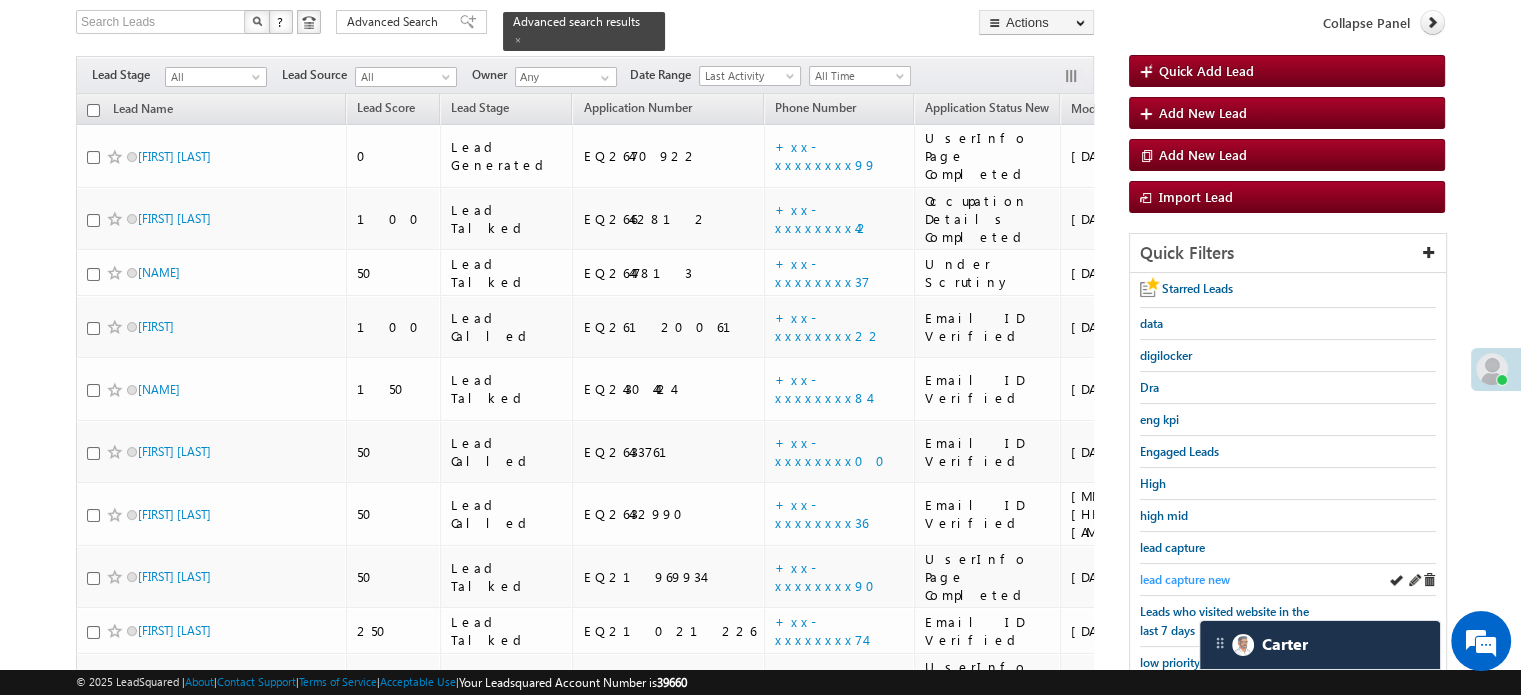 click on "lead capture new" at bounding box center (1185, 579) 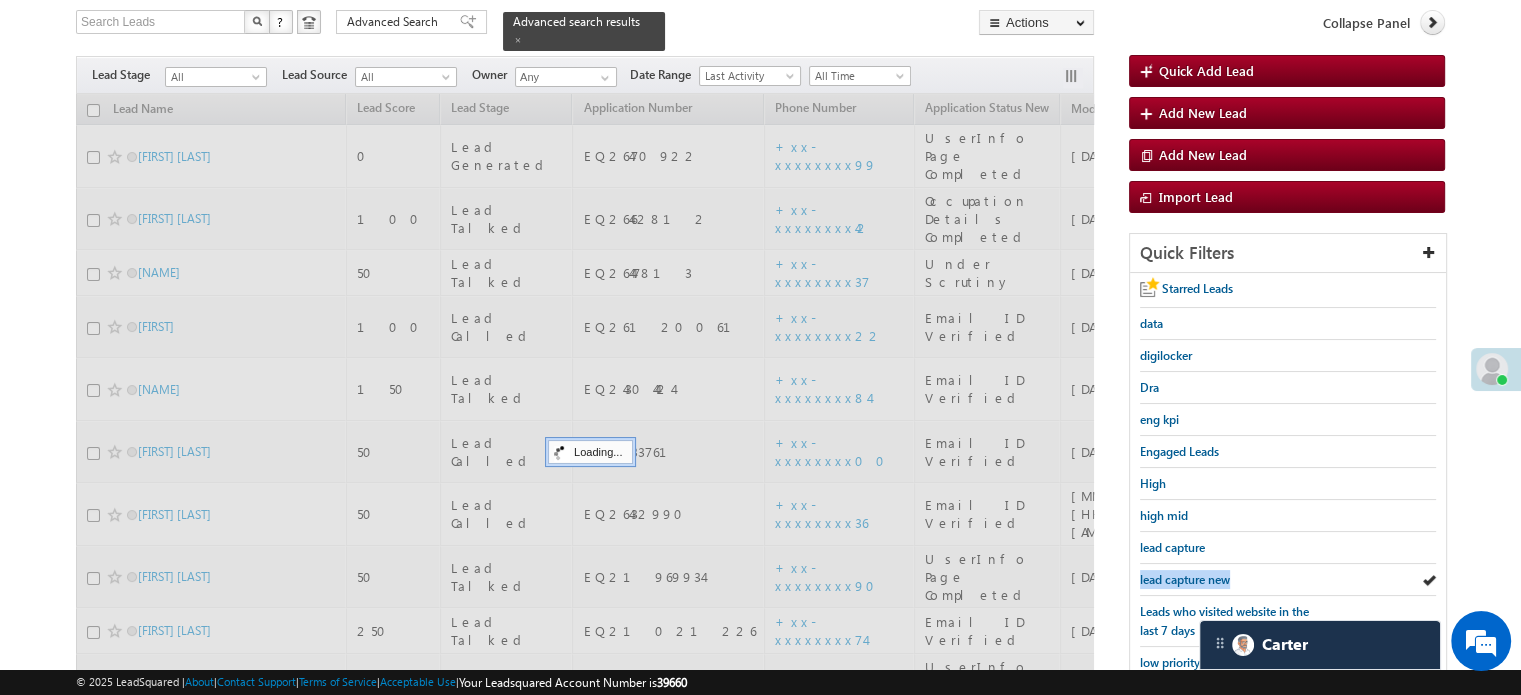click on "lead capture new" at bounding box center (1185, 579) 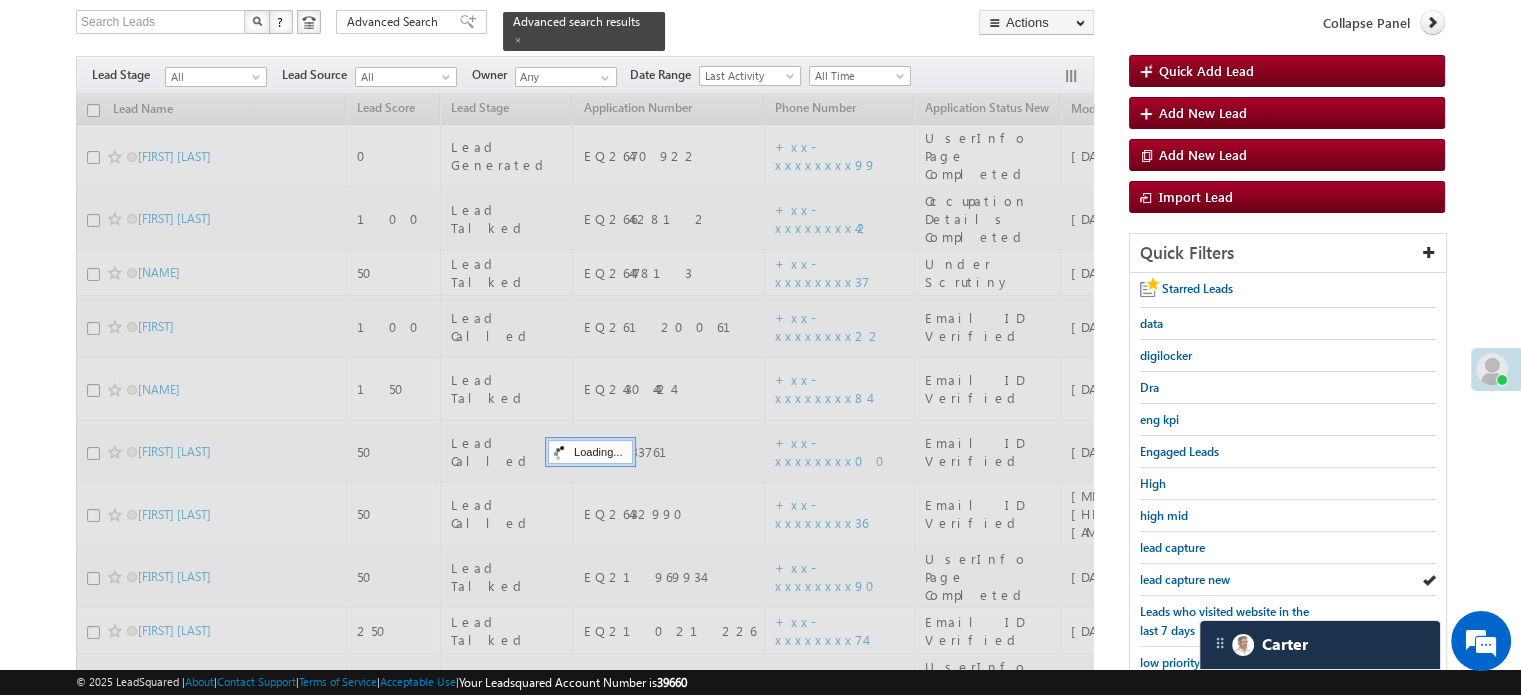 click on "lead capture new" at bounding box center (1185, 579) 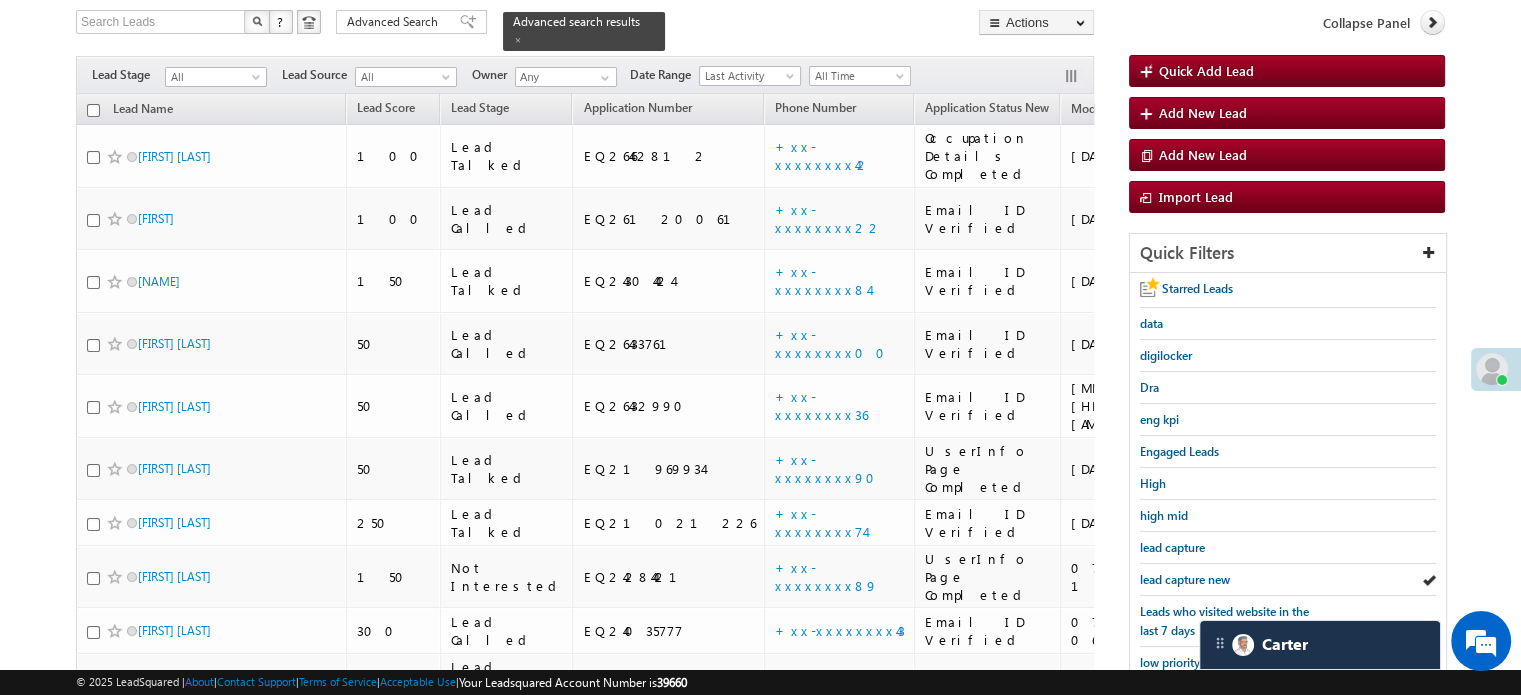 click on "lead capture new" at bounding box center (1185, 579) 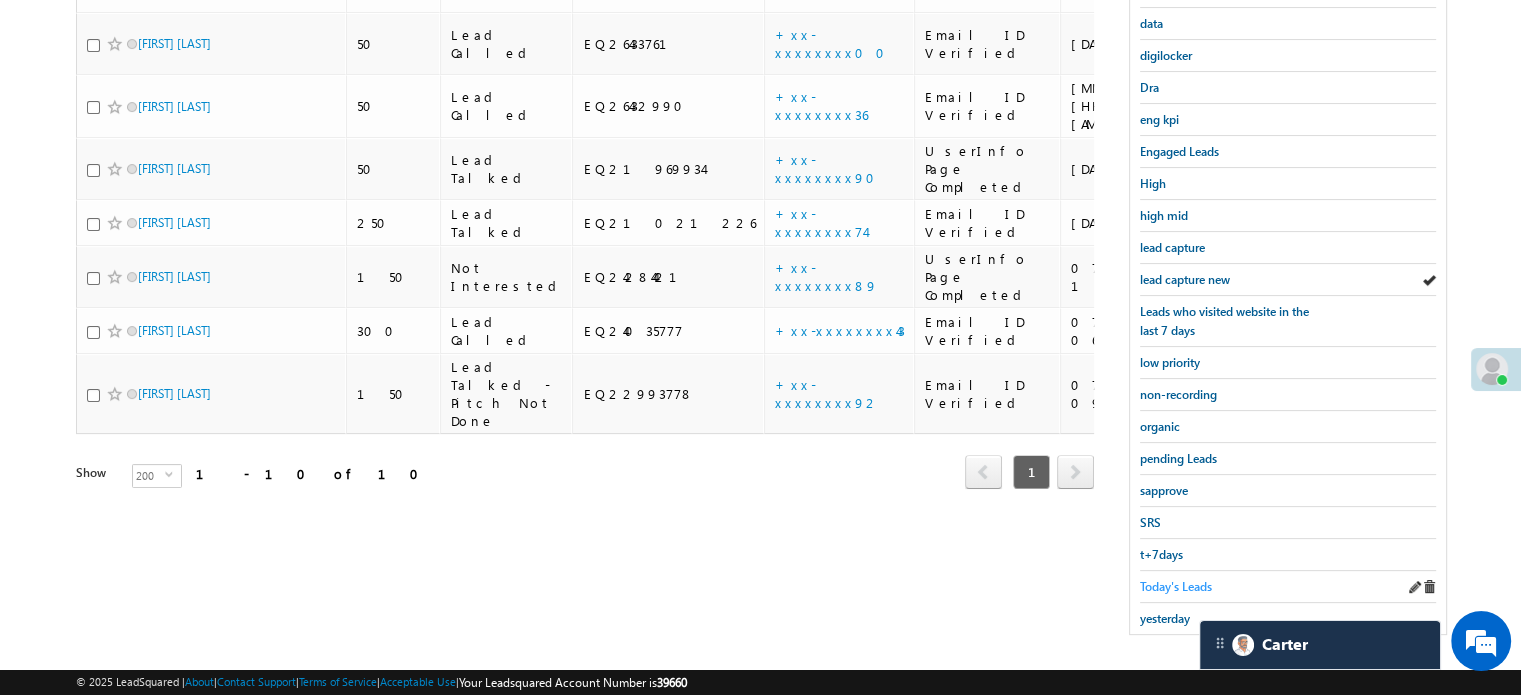 click on "Today's Leads" at bounding box center (1176, 586) 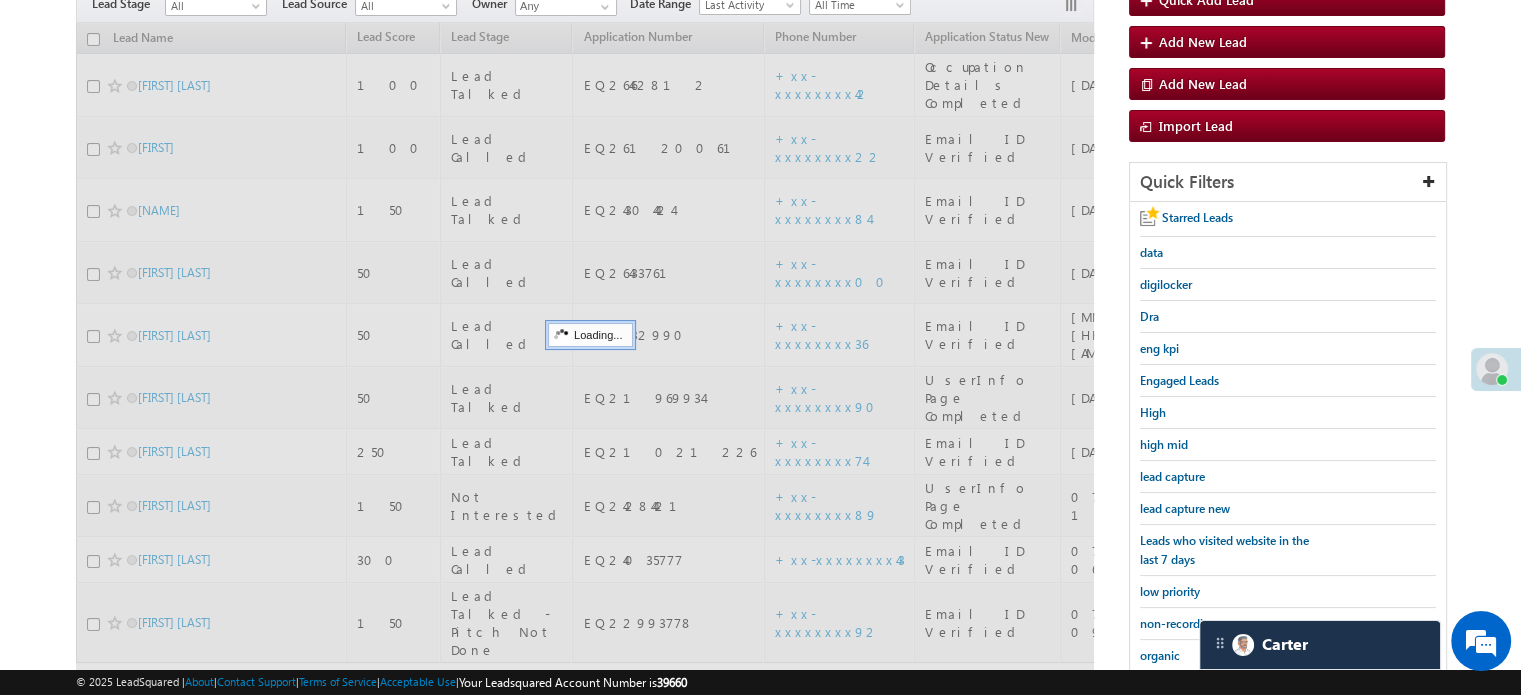 scroll, scrollTop: 129, scrollLeft: 0, axis: vertical 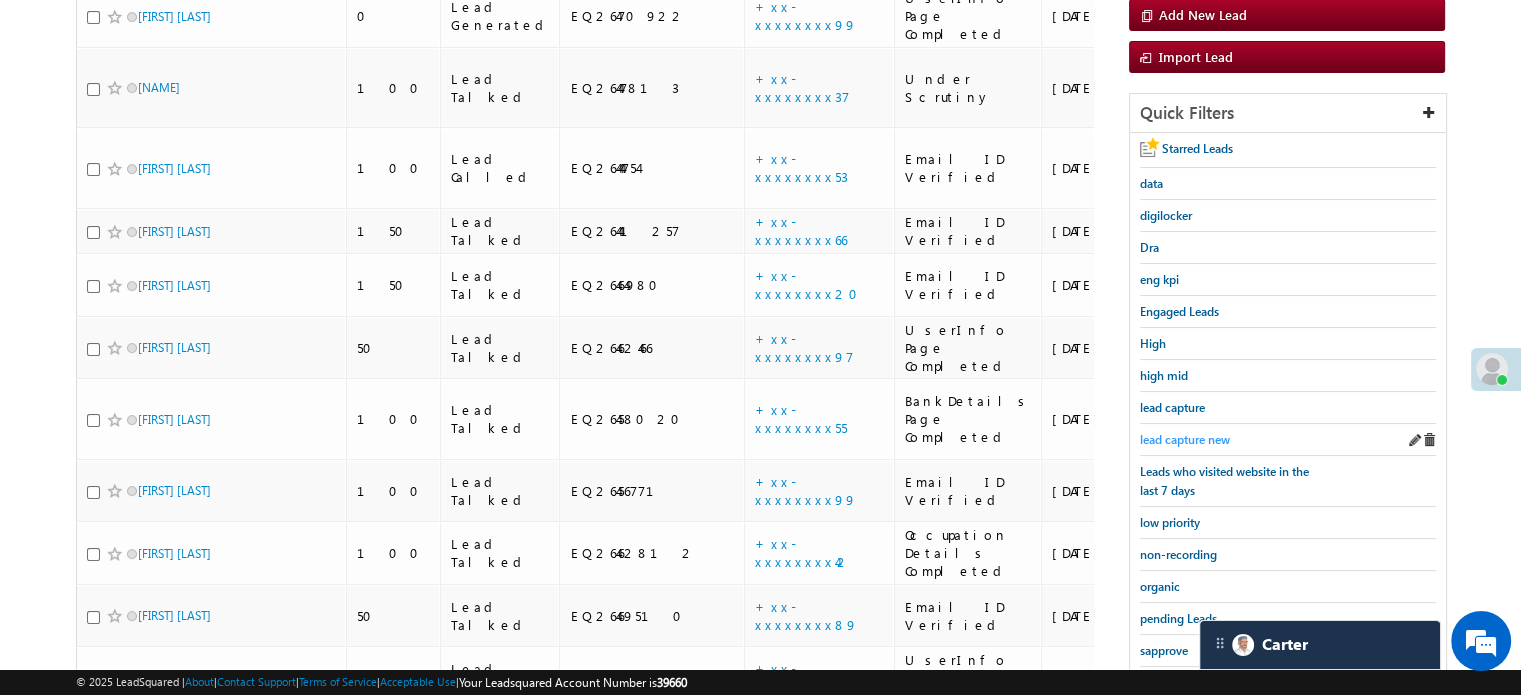 click on "lead capture new" at bounding box center (1185, 439) 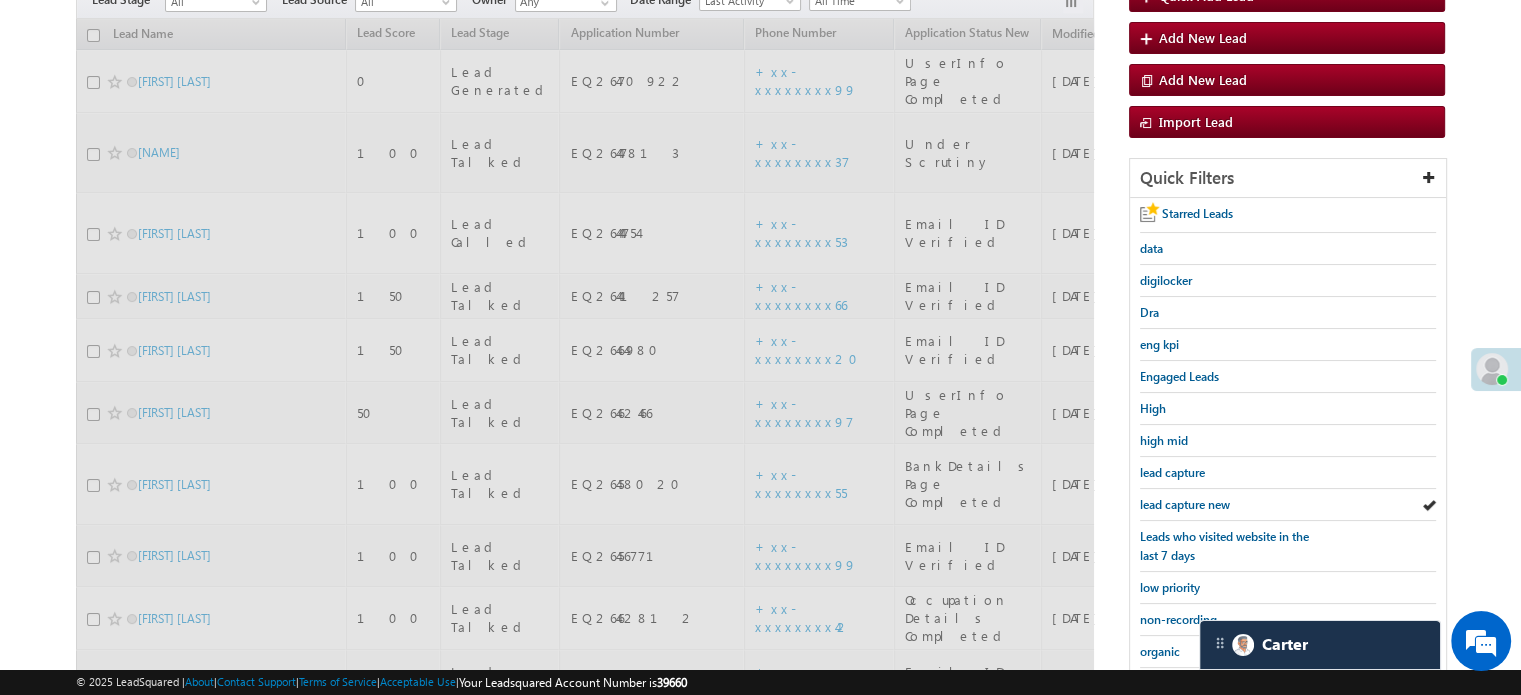 scroll, scrollTop: 169, scrollLeft: 0, axis: vertical 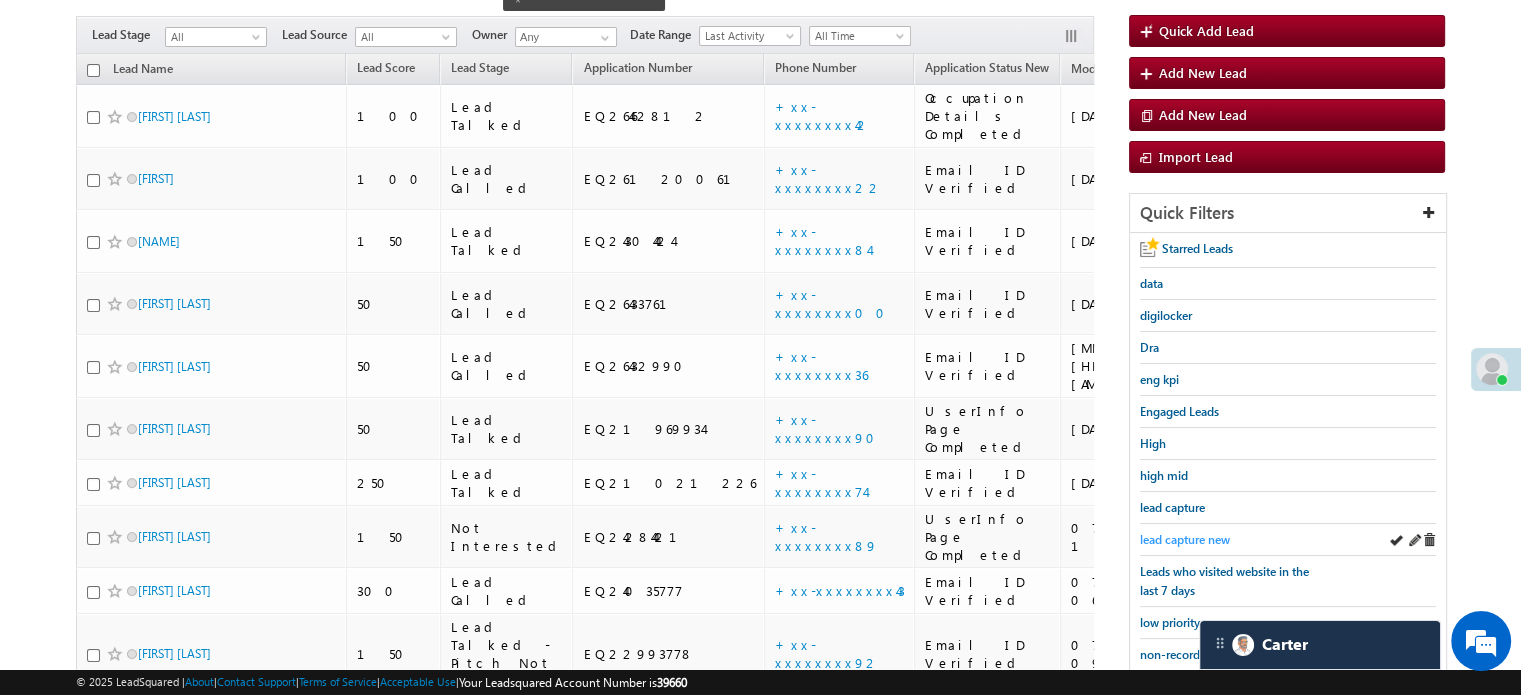 click on "lead capture new" at bounding box center [1185, 539] 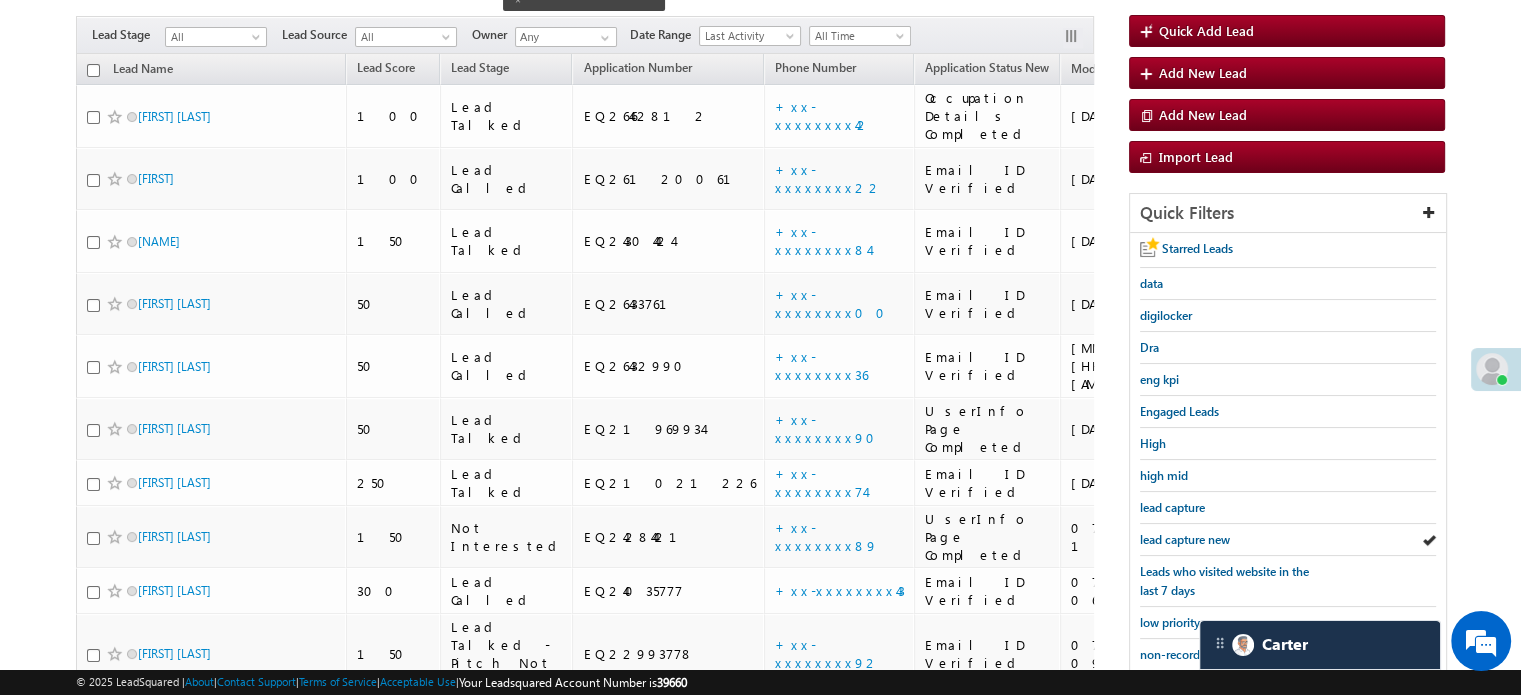click on "lead capture new" at bounding box center [1185, 539] 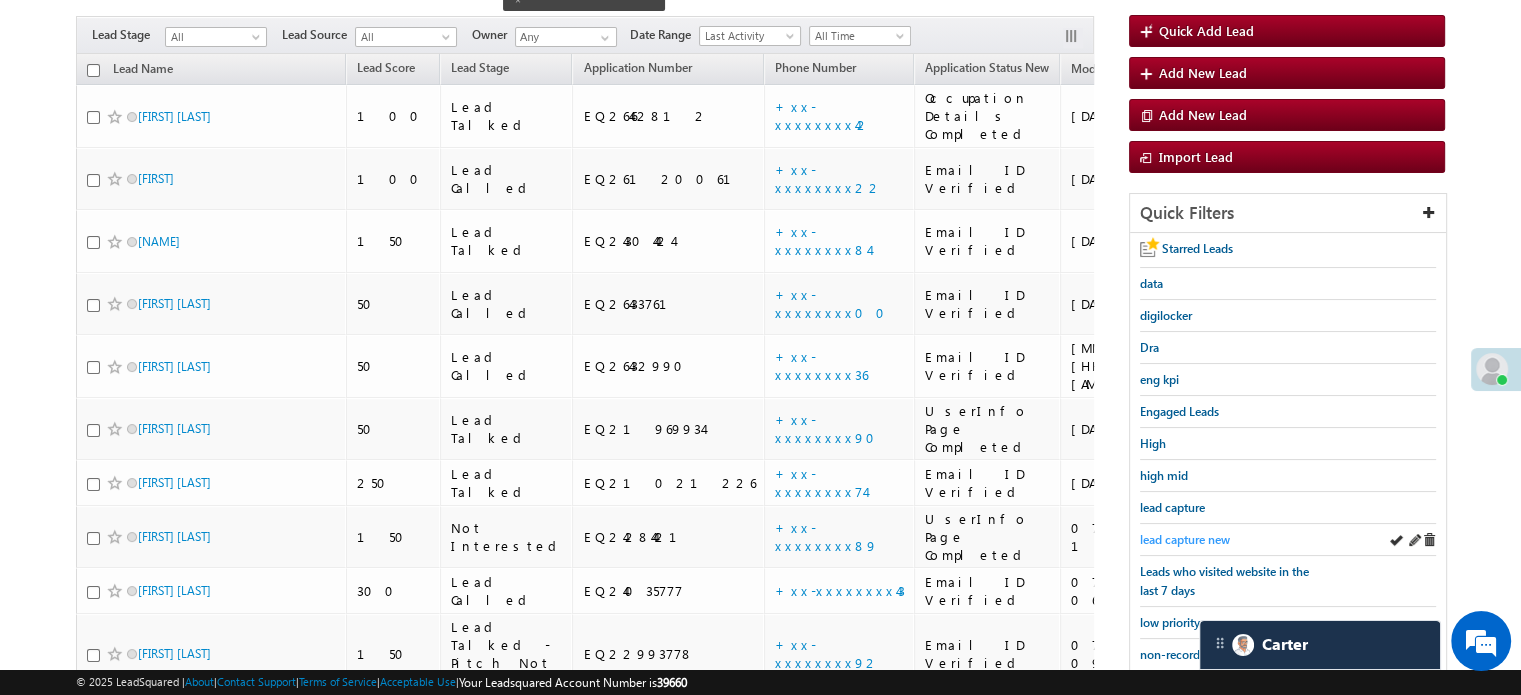 click on "lead capture new" at bounding box center (1185, 539) 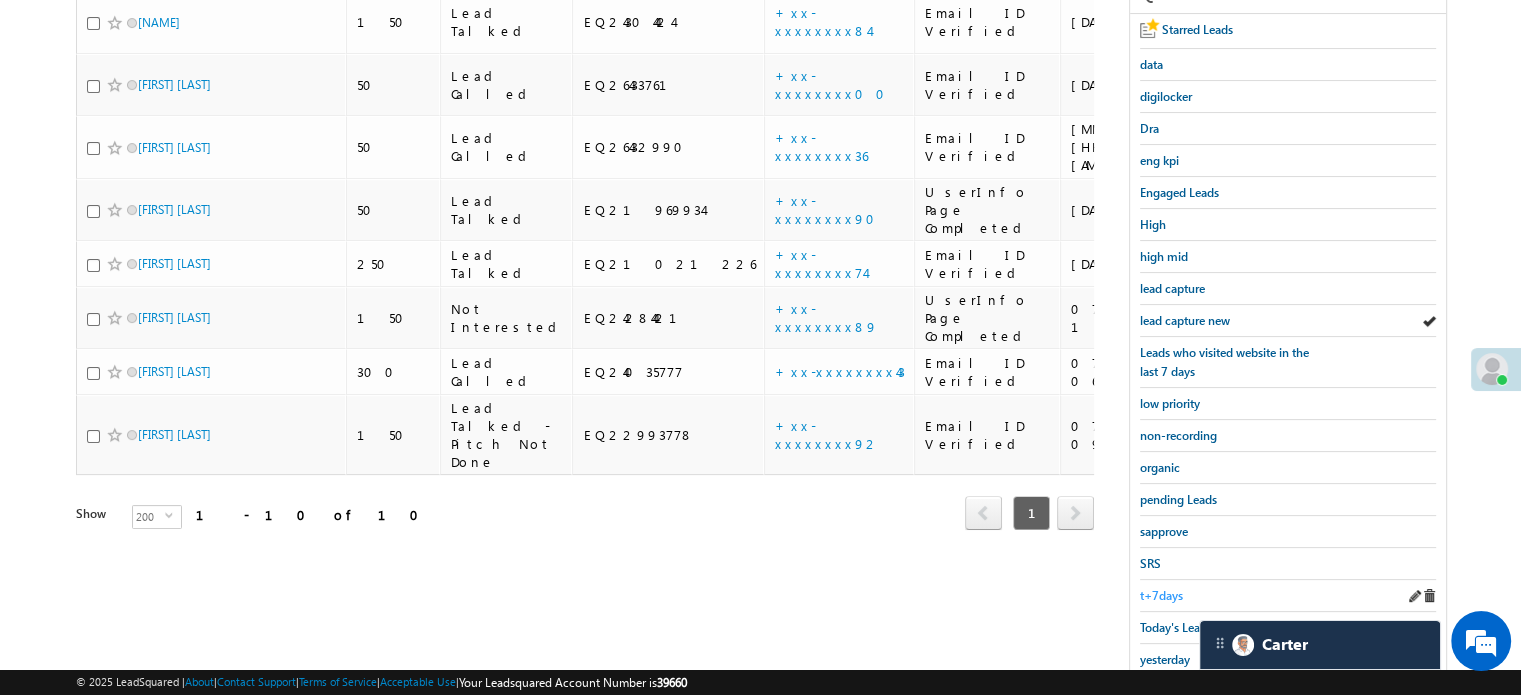 scroll, scrollTop: 429, scrollLeft: 0, axis: vertical 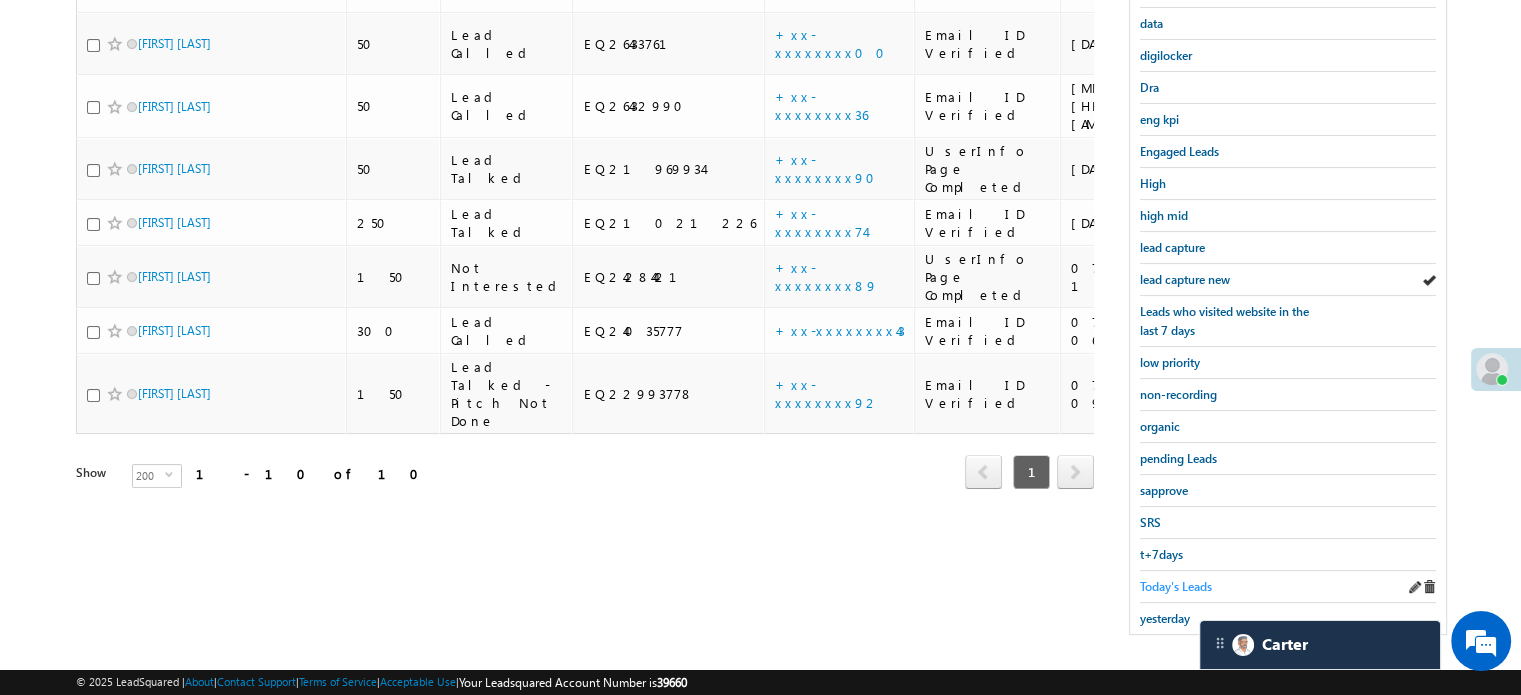 click on "Today's Leads" at bounding box center [1176, 586] 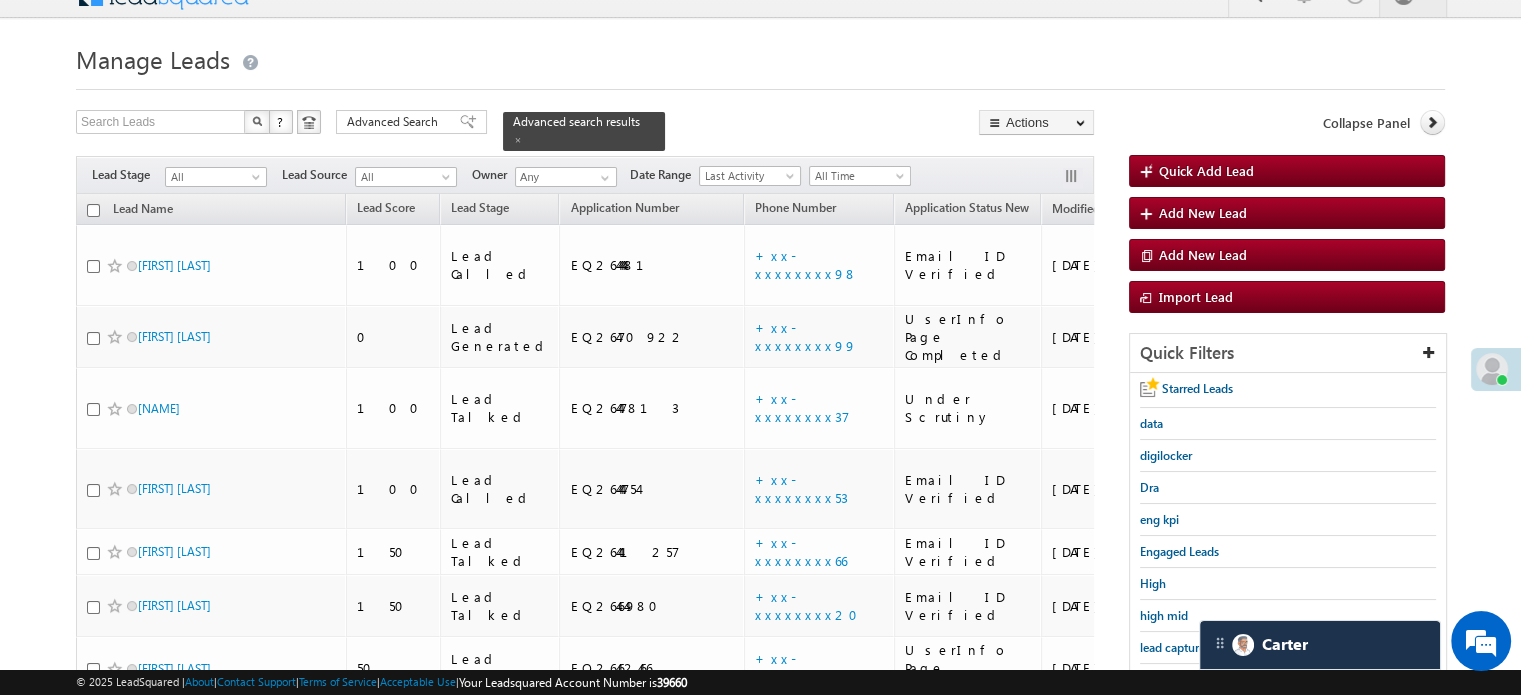 scroll, scrollTop: 129, scrollLeft: 0, axis: vertical 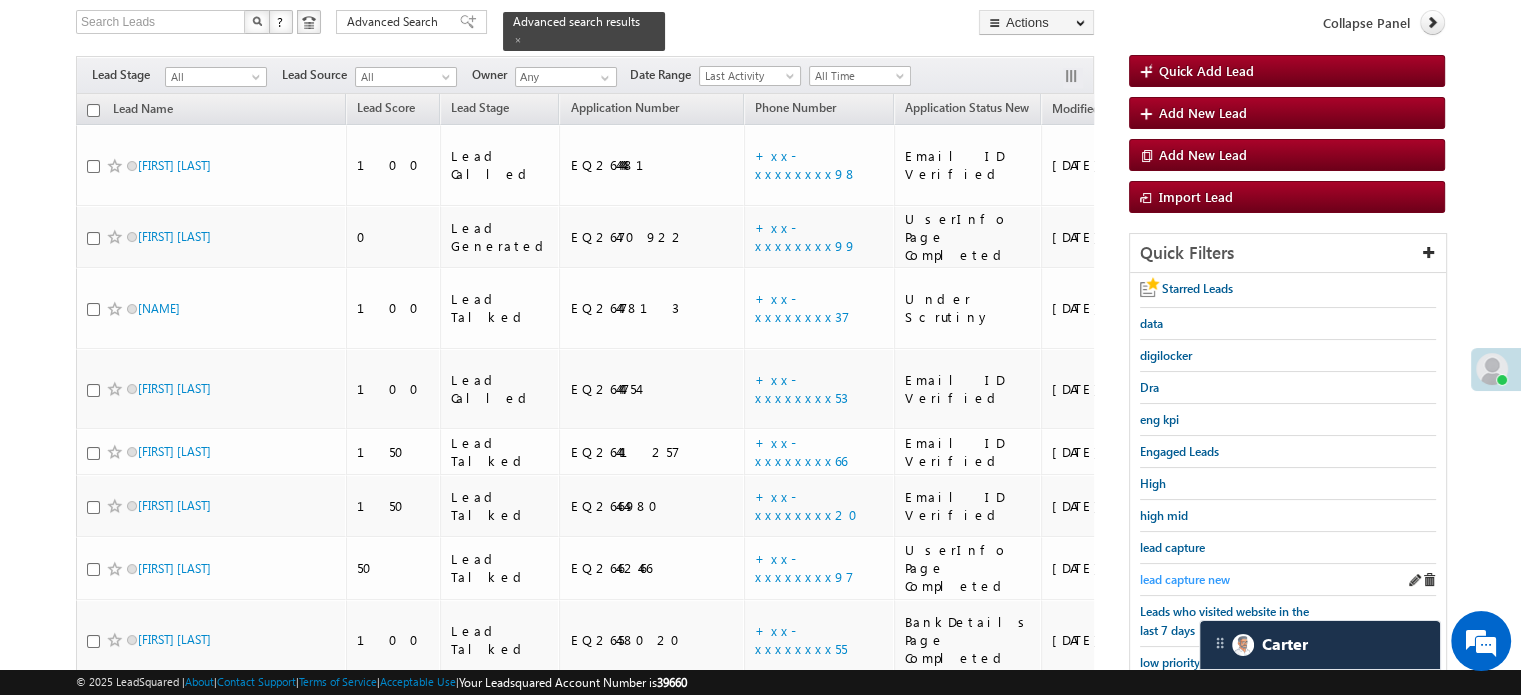 click on "lead capture new" at bounding box center (1185, 579) 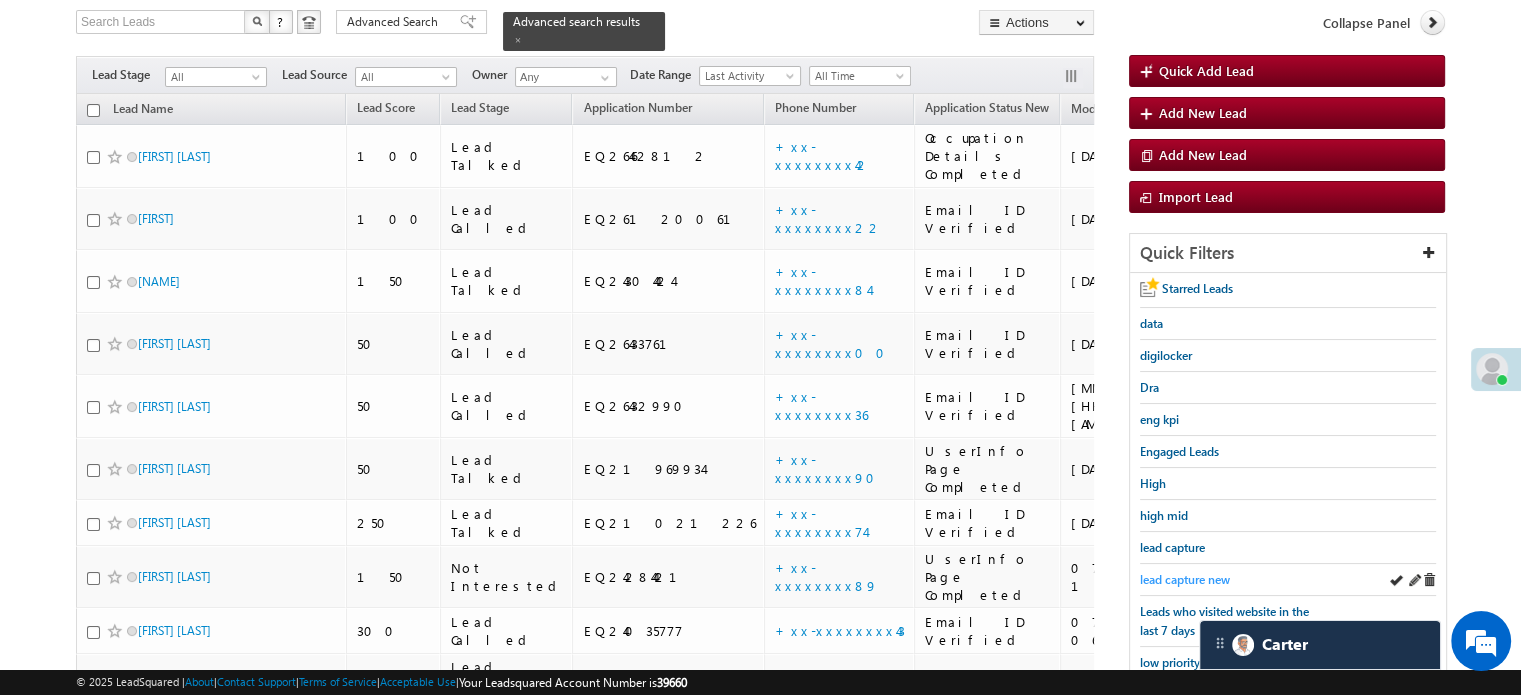 click on "lead capture new" at bounding box center [1185, 579] 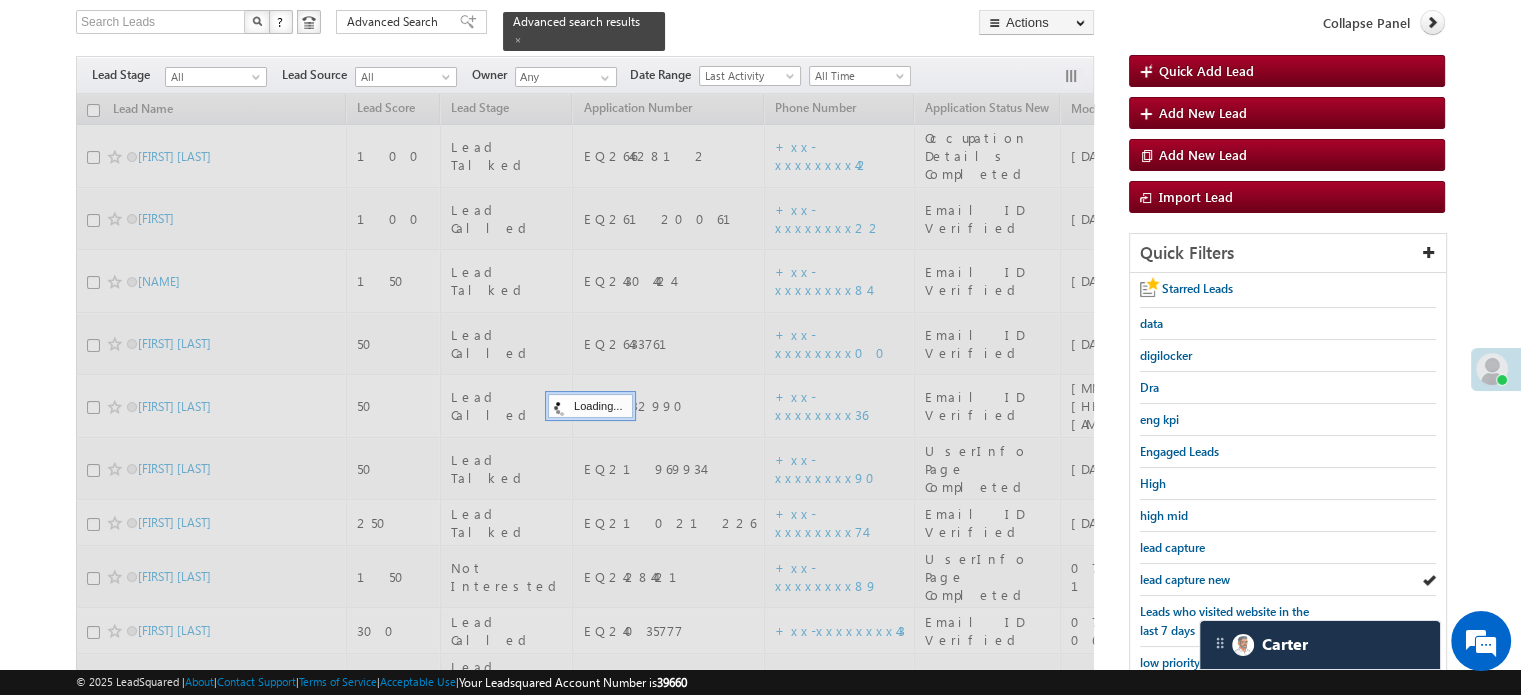 click on "lead capture new" at bounding box center (1185, 579) 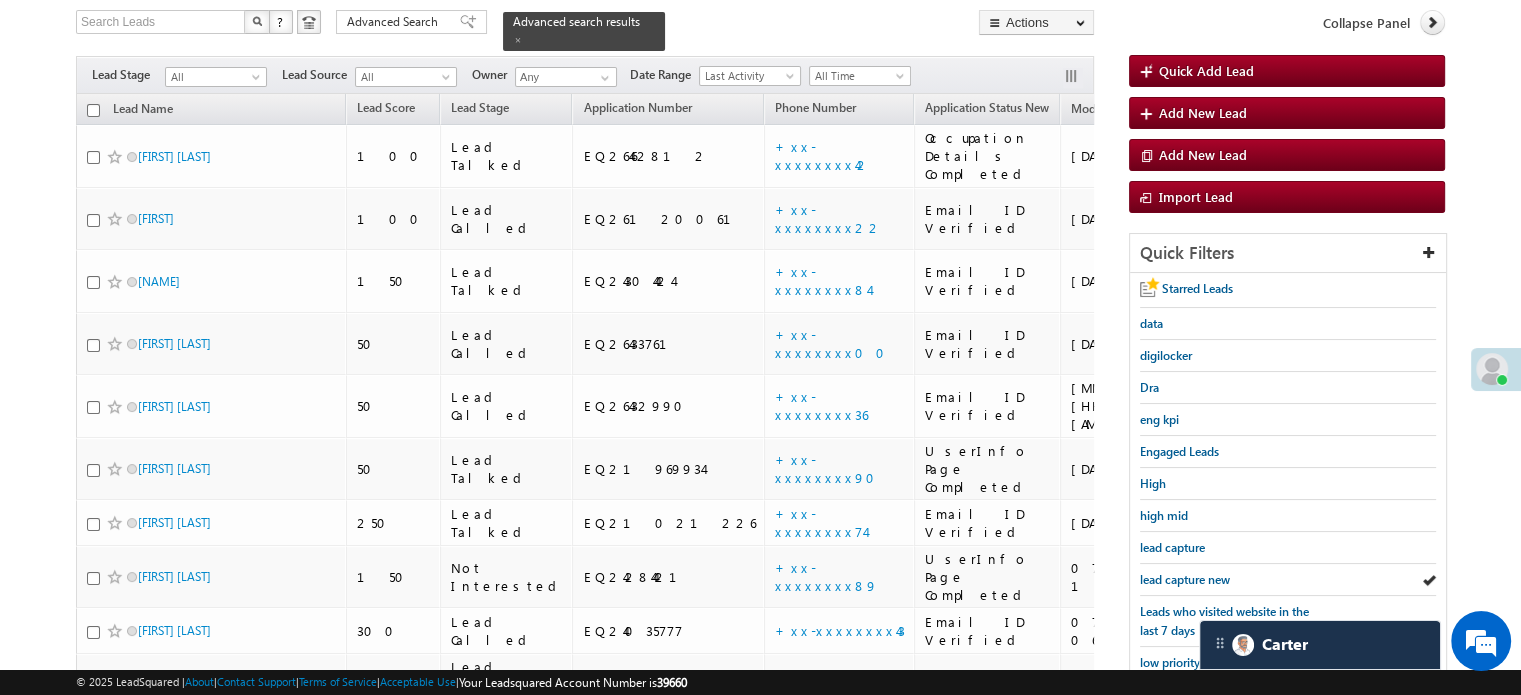 click on "lead capture new" at bounding box center (1185, 579) 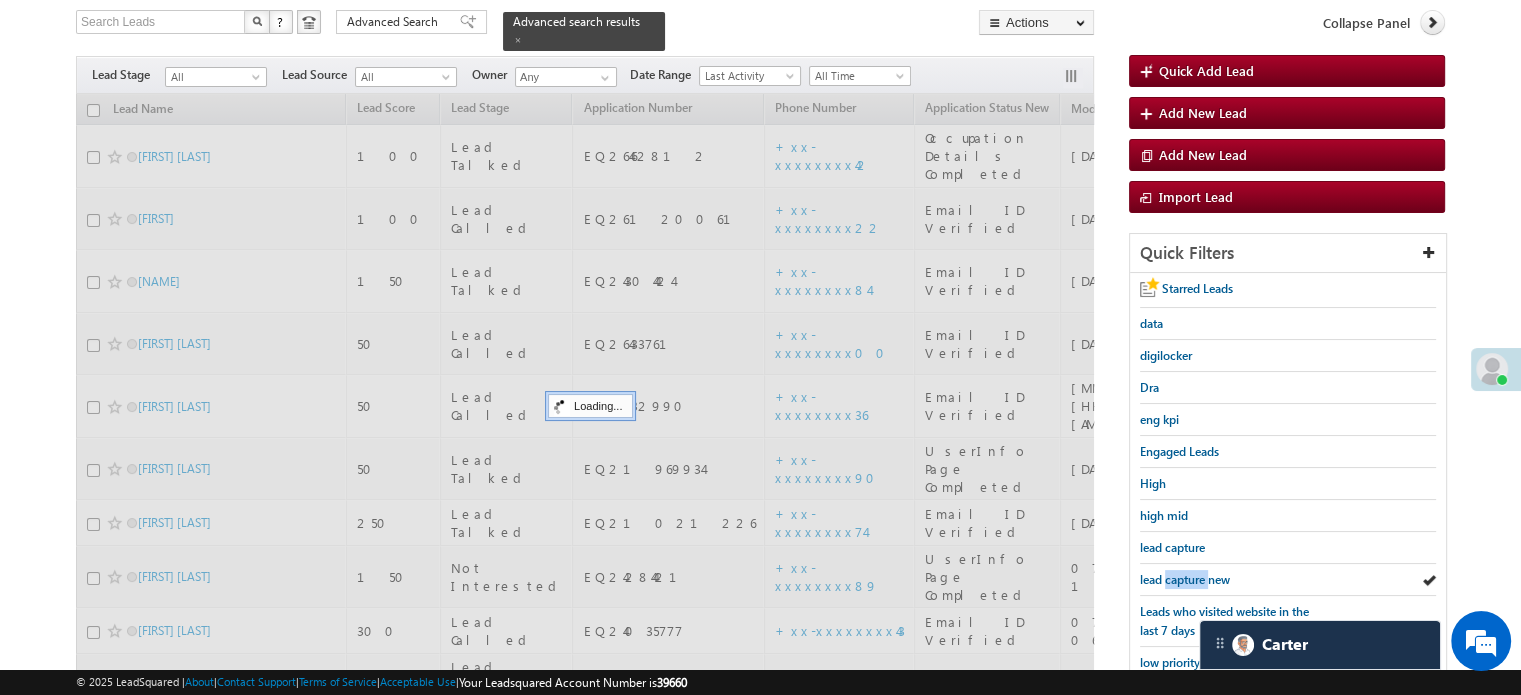 click on "lead capture new" at bounding box center (1185, 579) 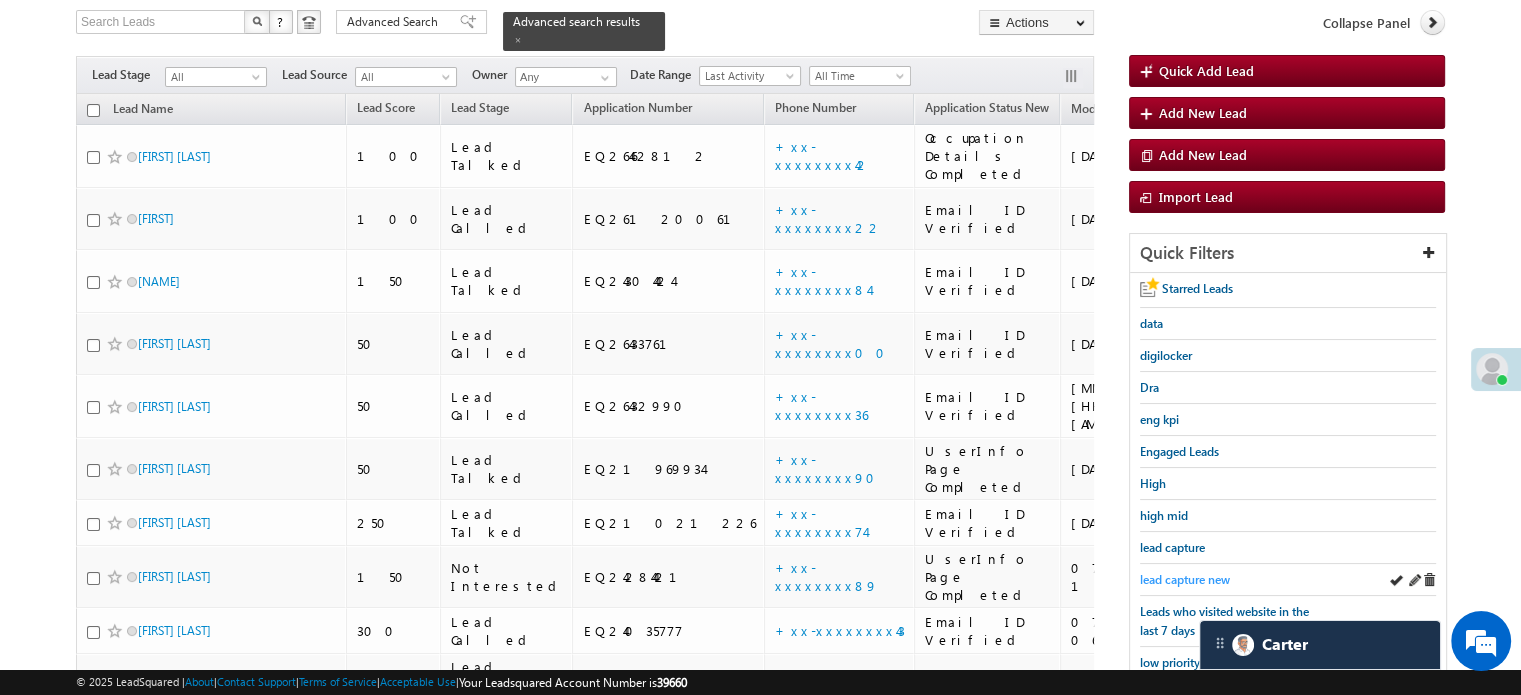 click on "lead capture new" at bounding box center [1185, 579] 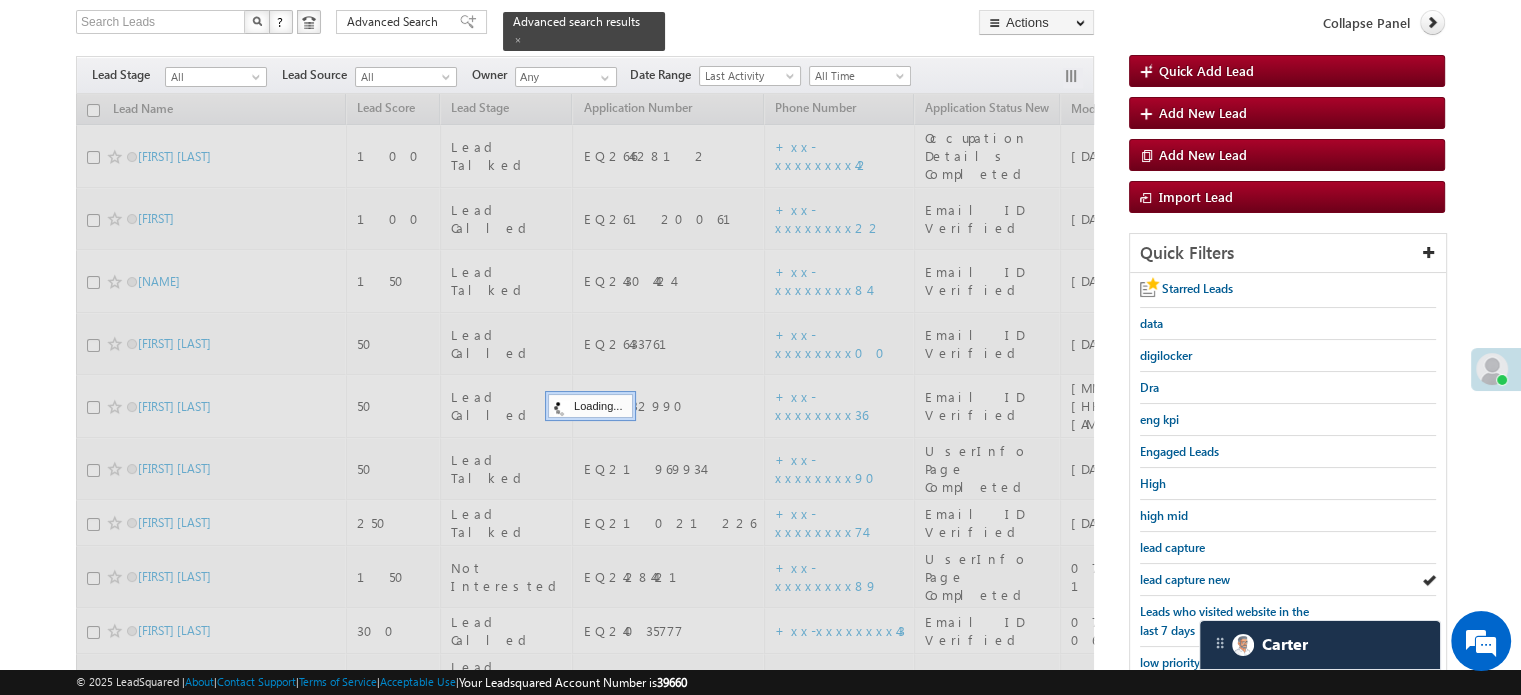 click on "lead capture new" at bounding box center (1185, 579) 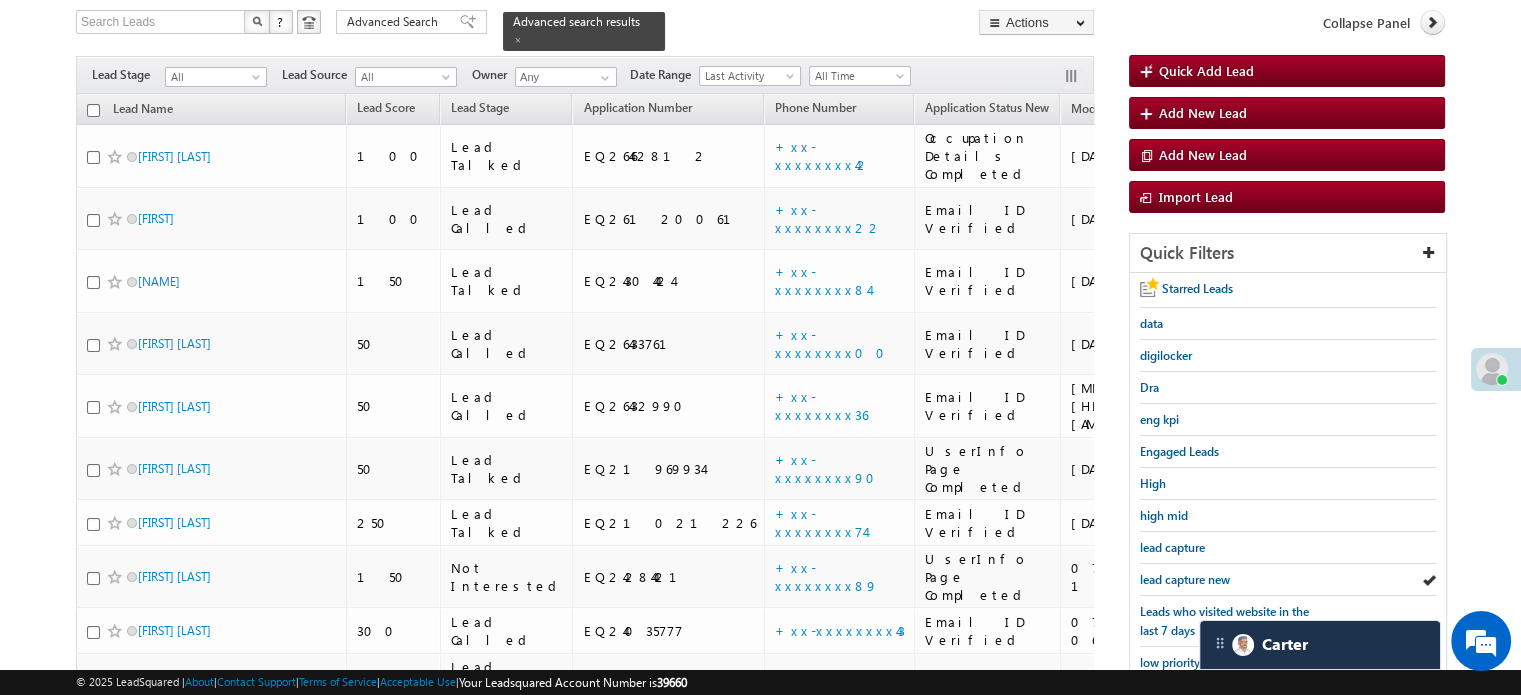 click on "lead capture new" at bounding box center (1185, 579) 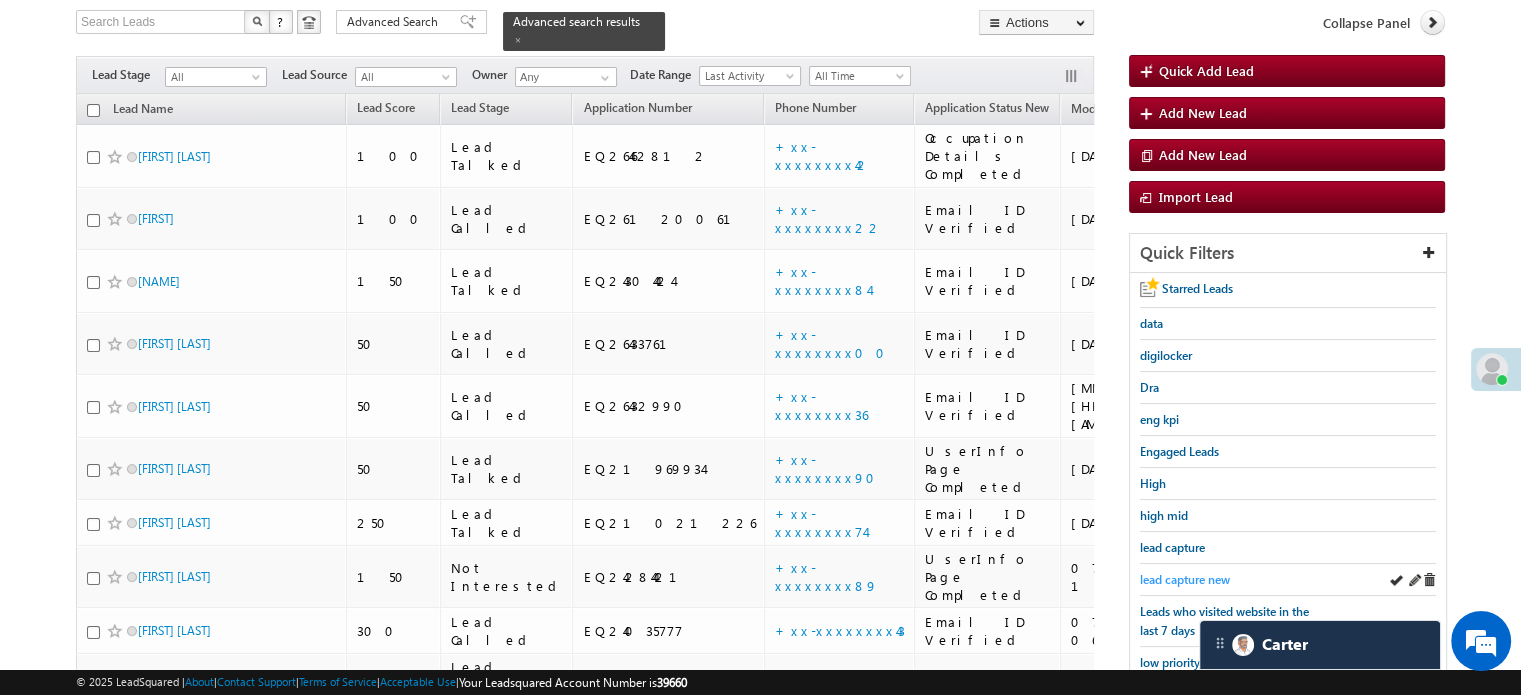 click on "lead capture new" at bounding box center (1288, 580) 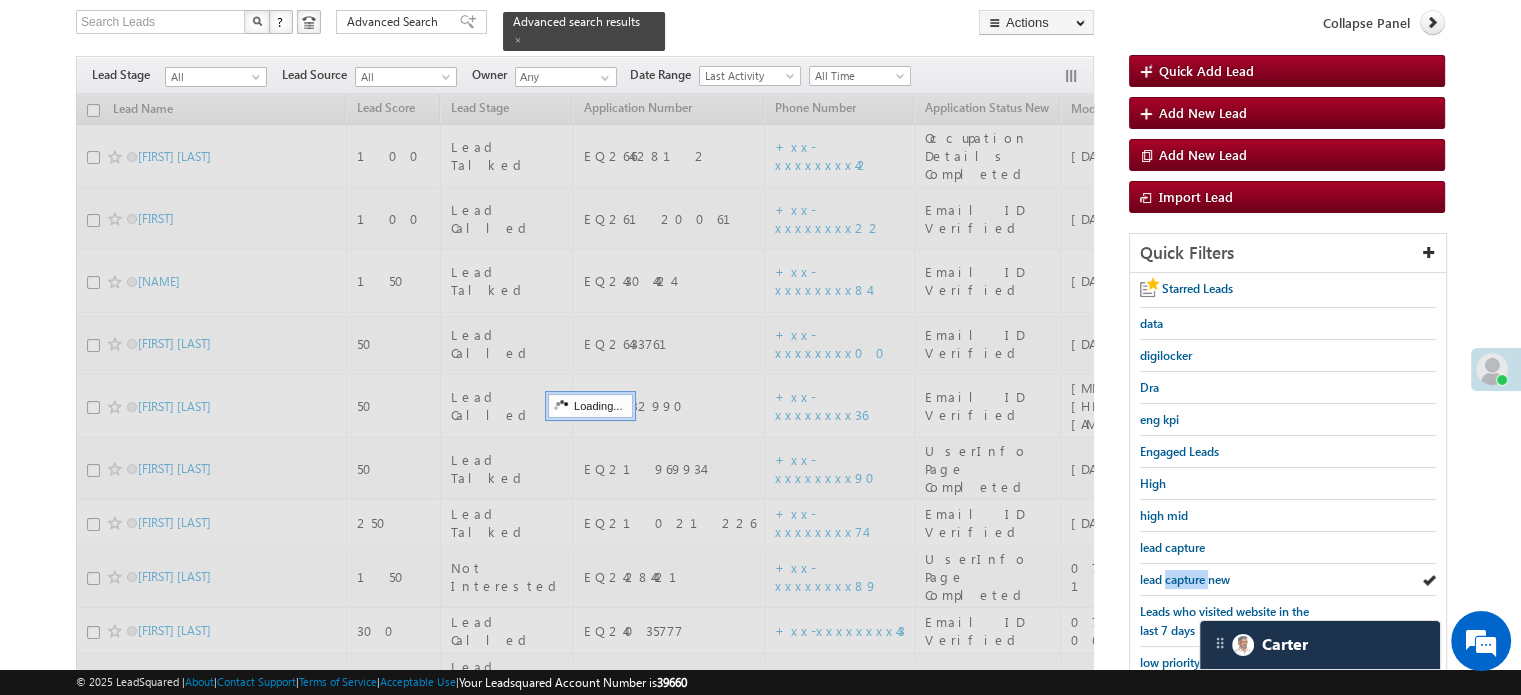 click on "lead capture new" at bounding box center (1185, 579) 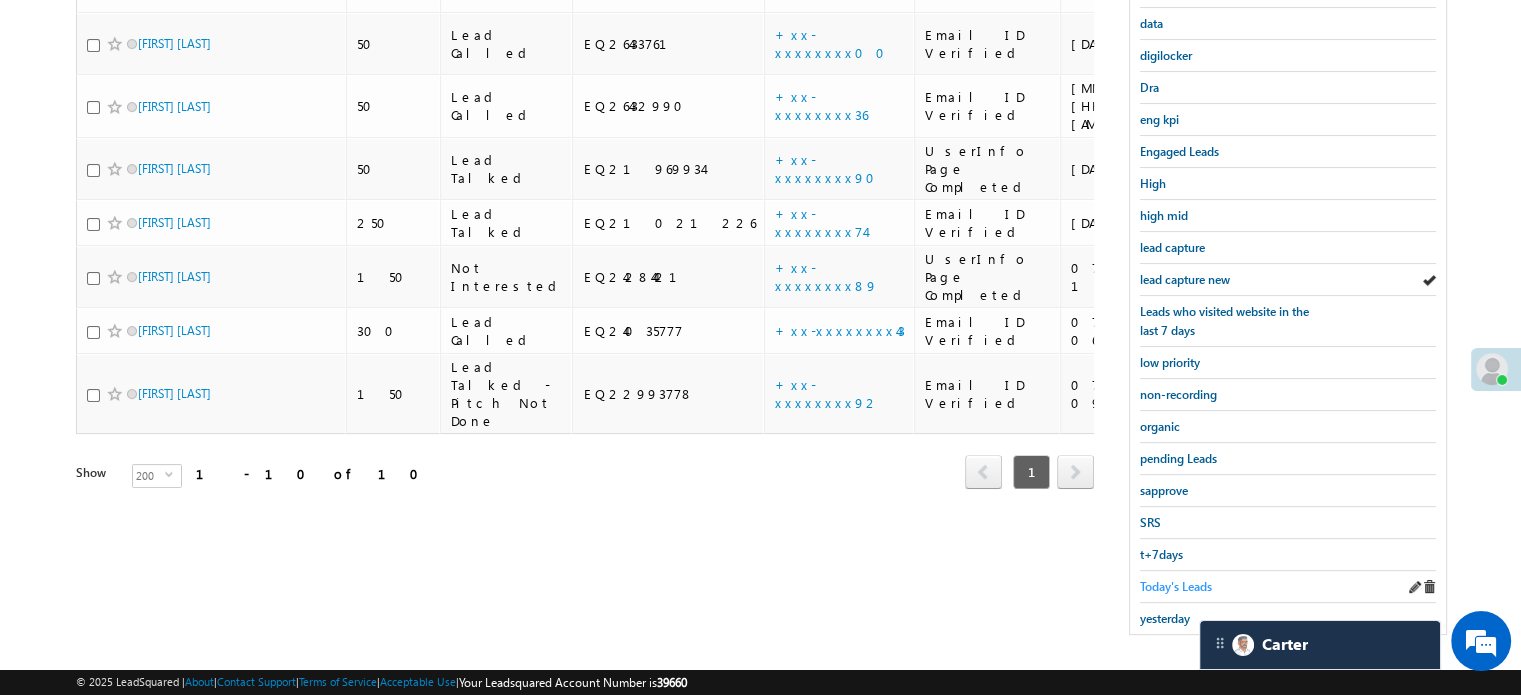 click on "Today's Leads" at bounding box center (1176, 586) 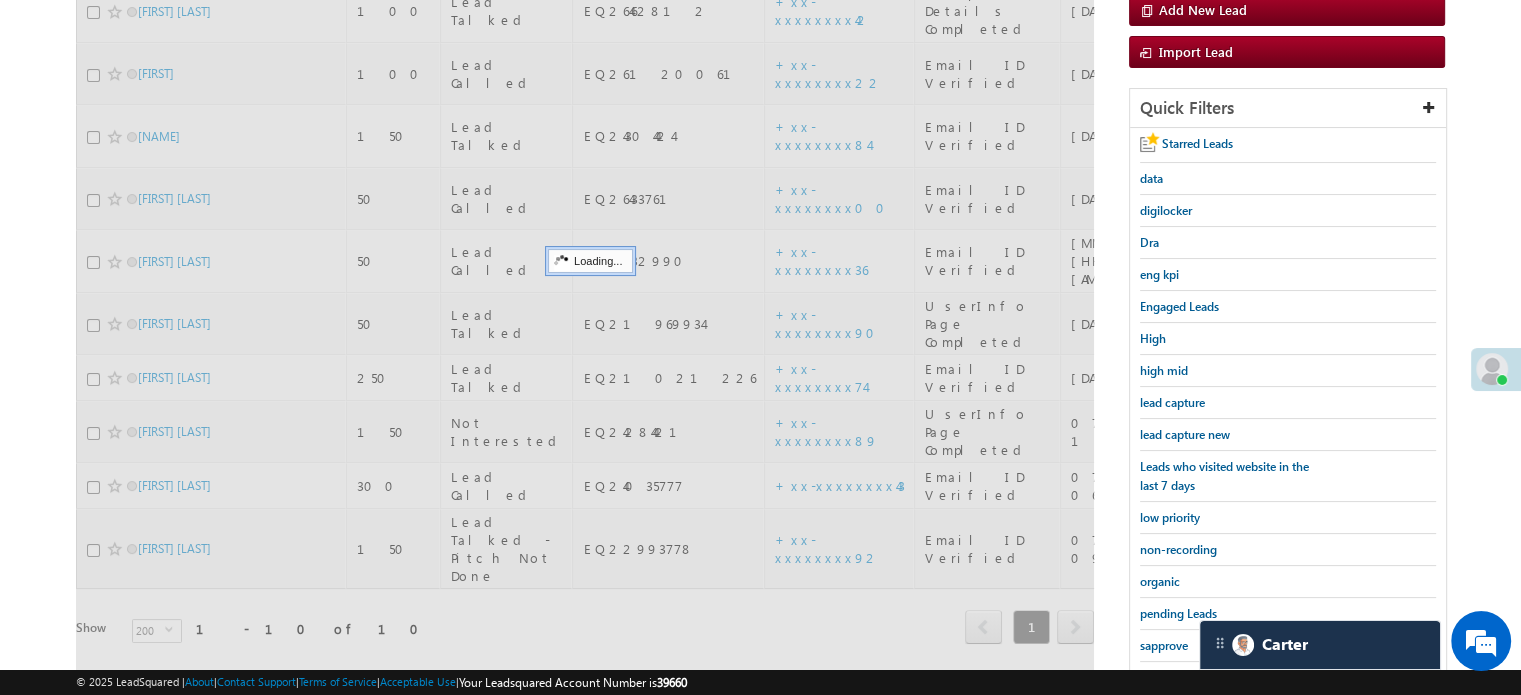 scroll, scrollTop: 29, scrollLeft: 0, axis: vertical 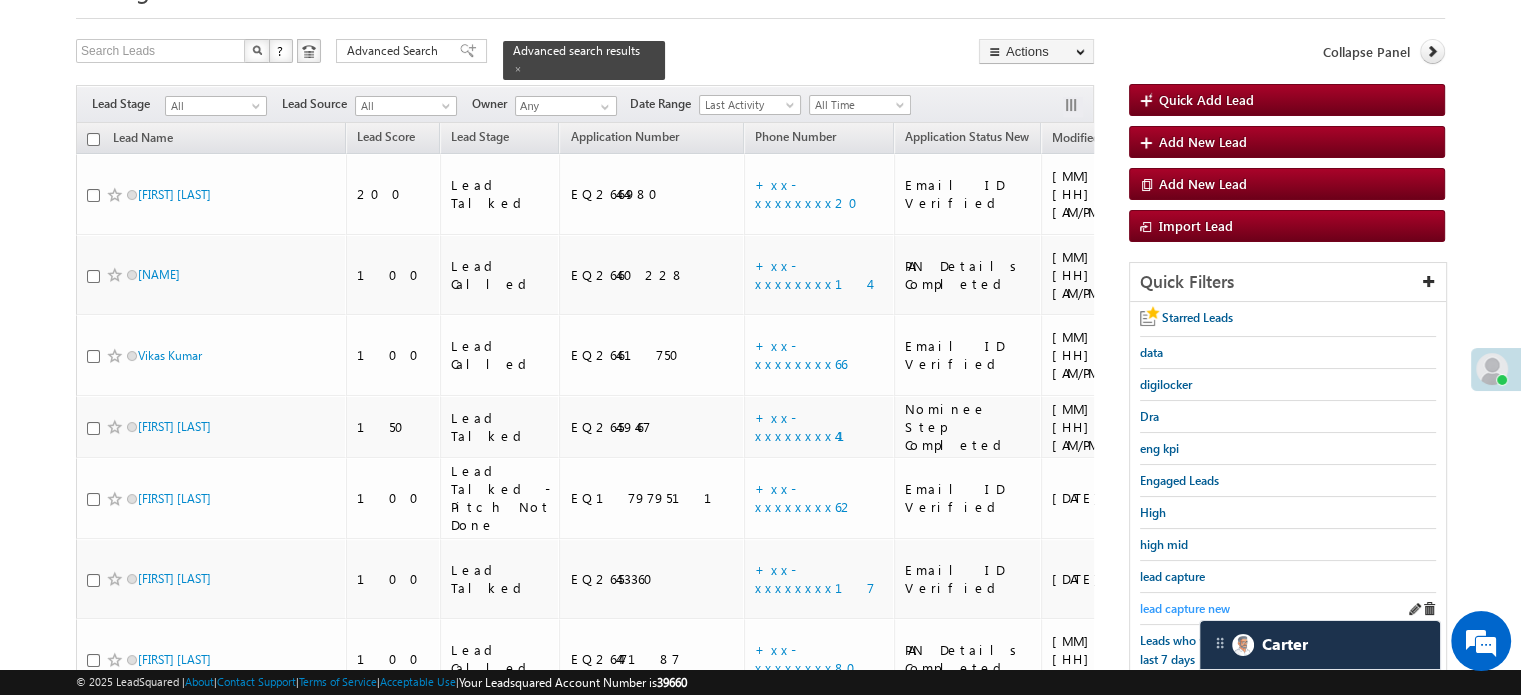 click on "lead capture new" at bounding box center [1185, 608] 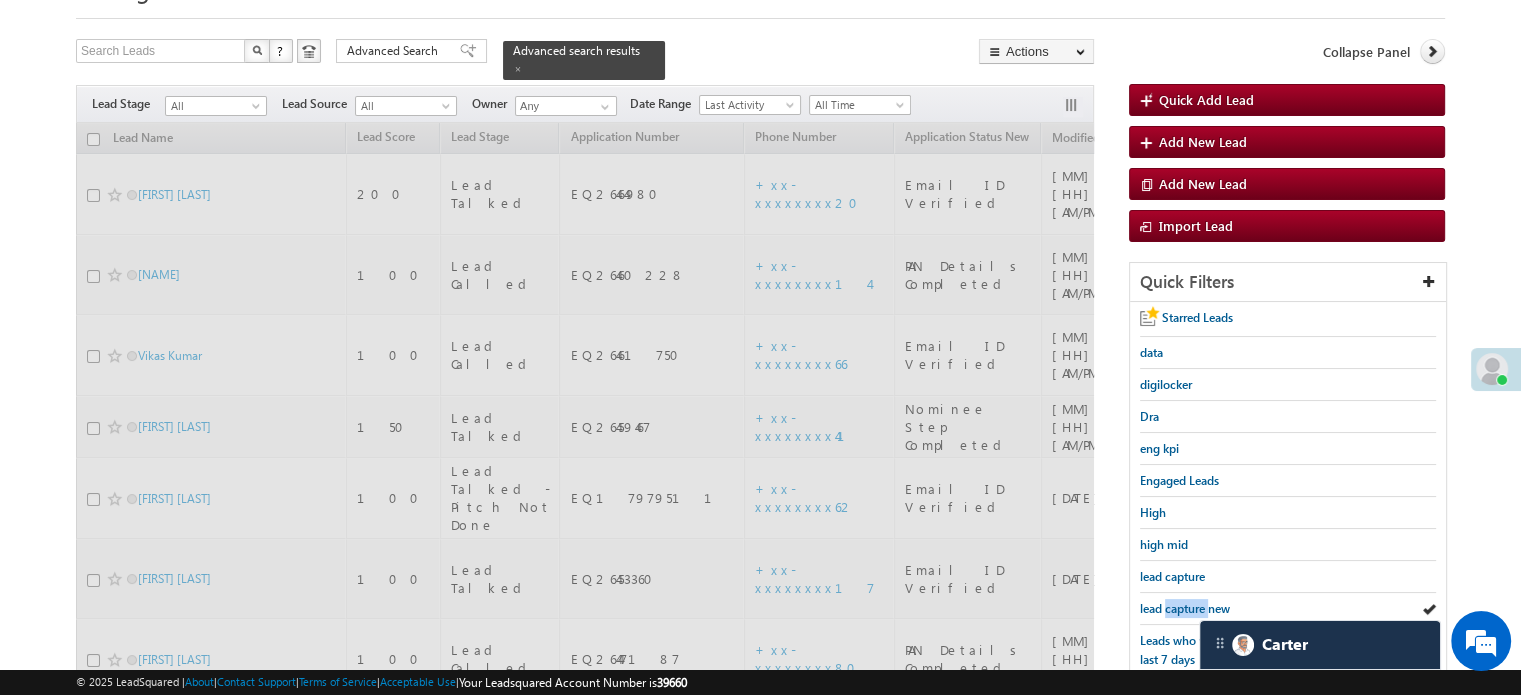 click on "lead capture new" at bounding box center (1185, 608) 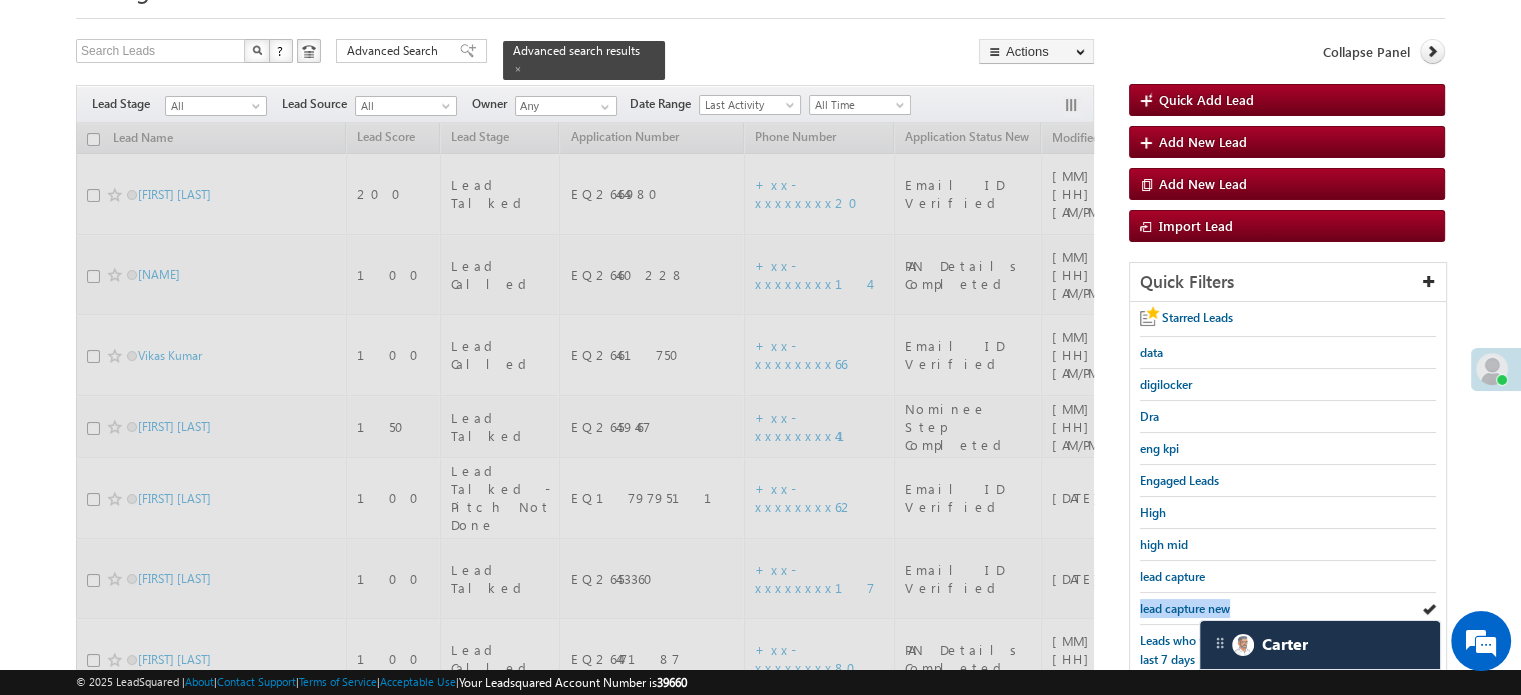 click on "lead capture new" at bounding box center [1185, 608] 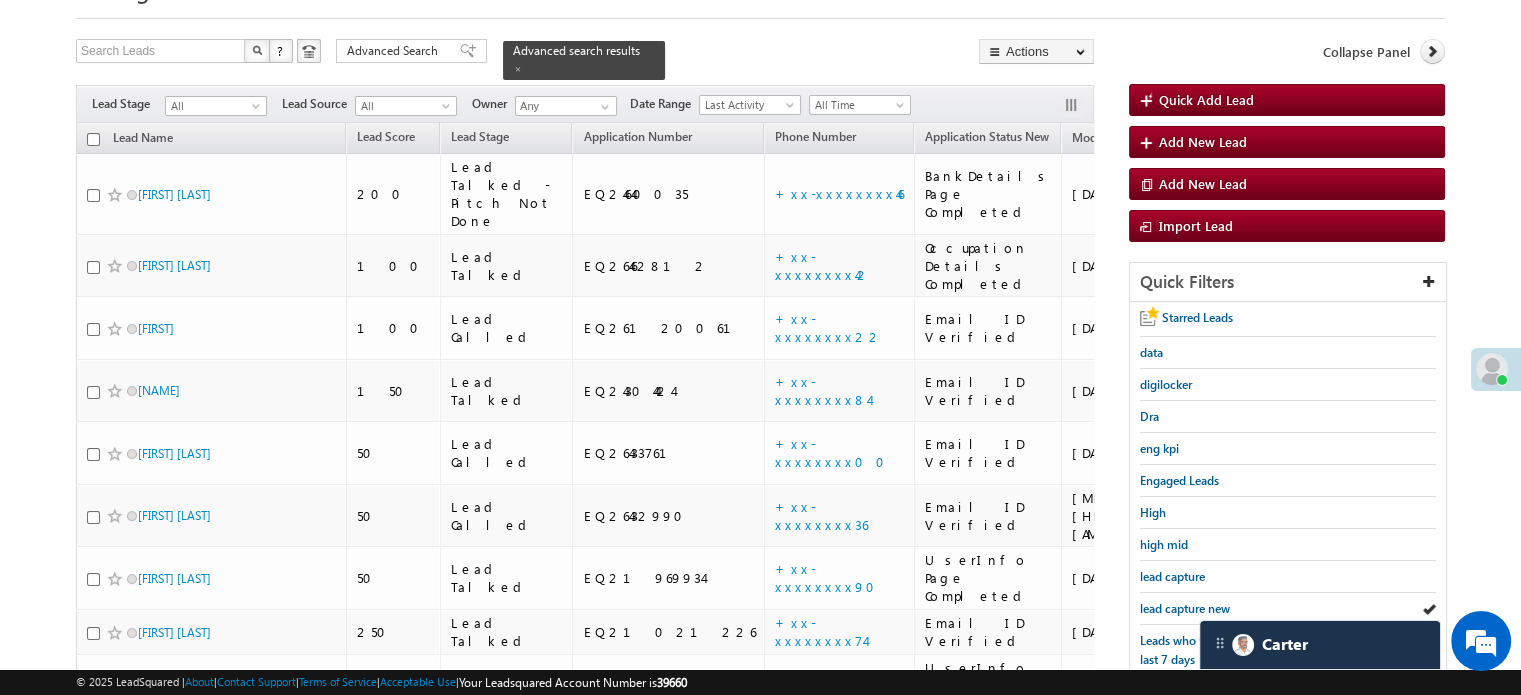 click on "lead capture new" at bounding box center (1185, 608) 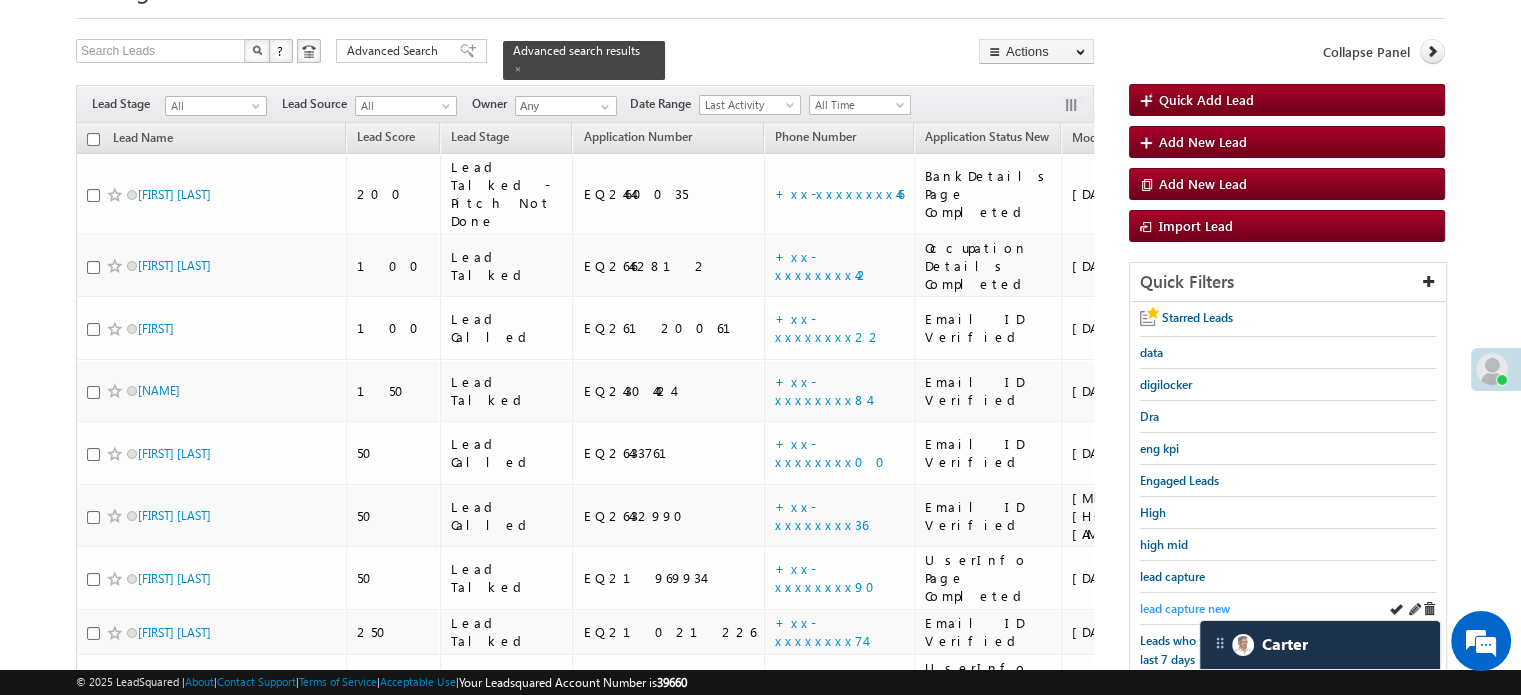 click on "lead capture new" at bounding box center (1185, 608) 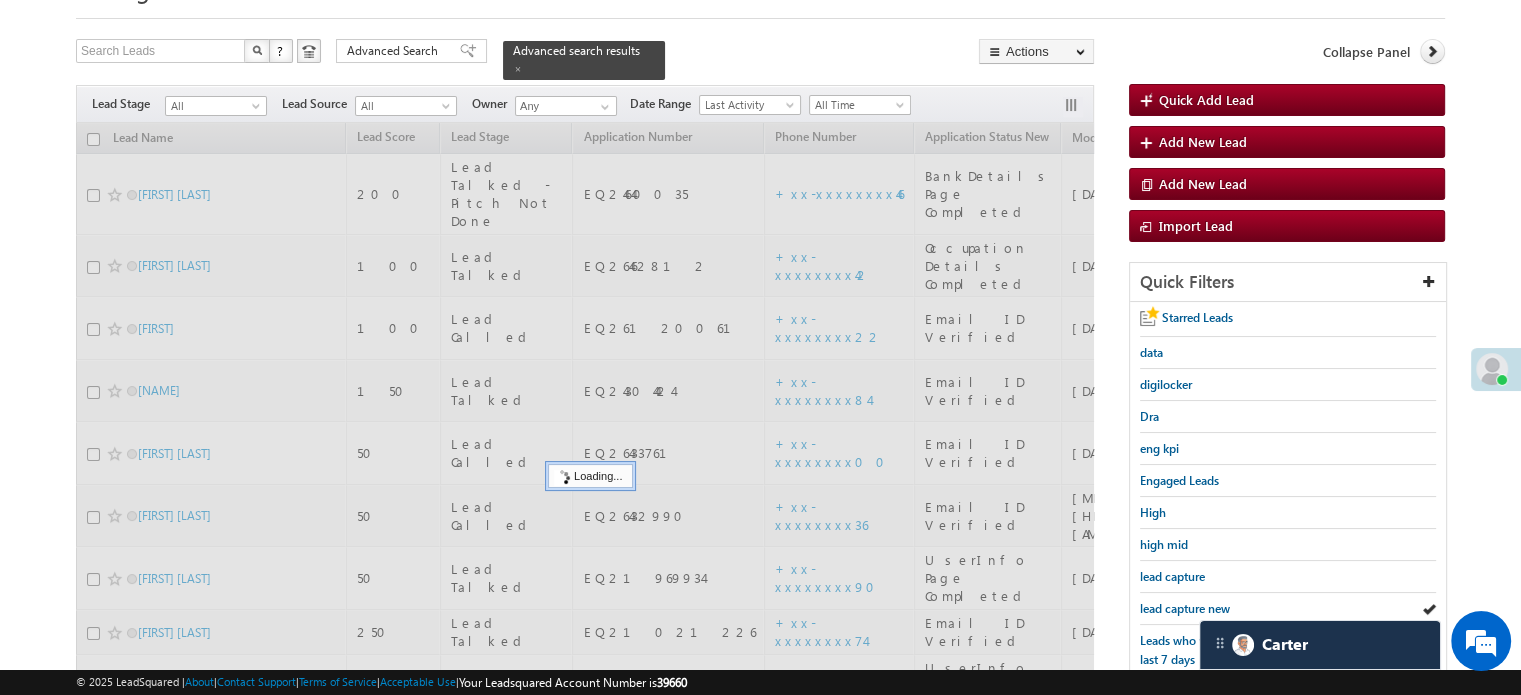 click on "lead capture new" at bounding box center [1185, 608] 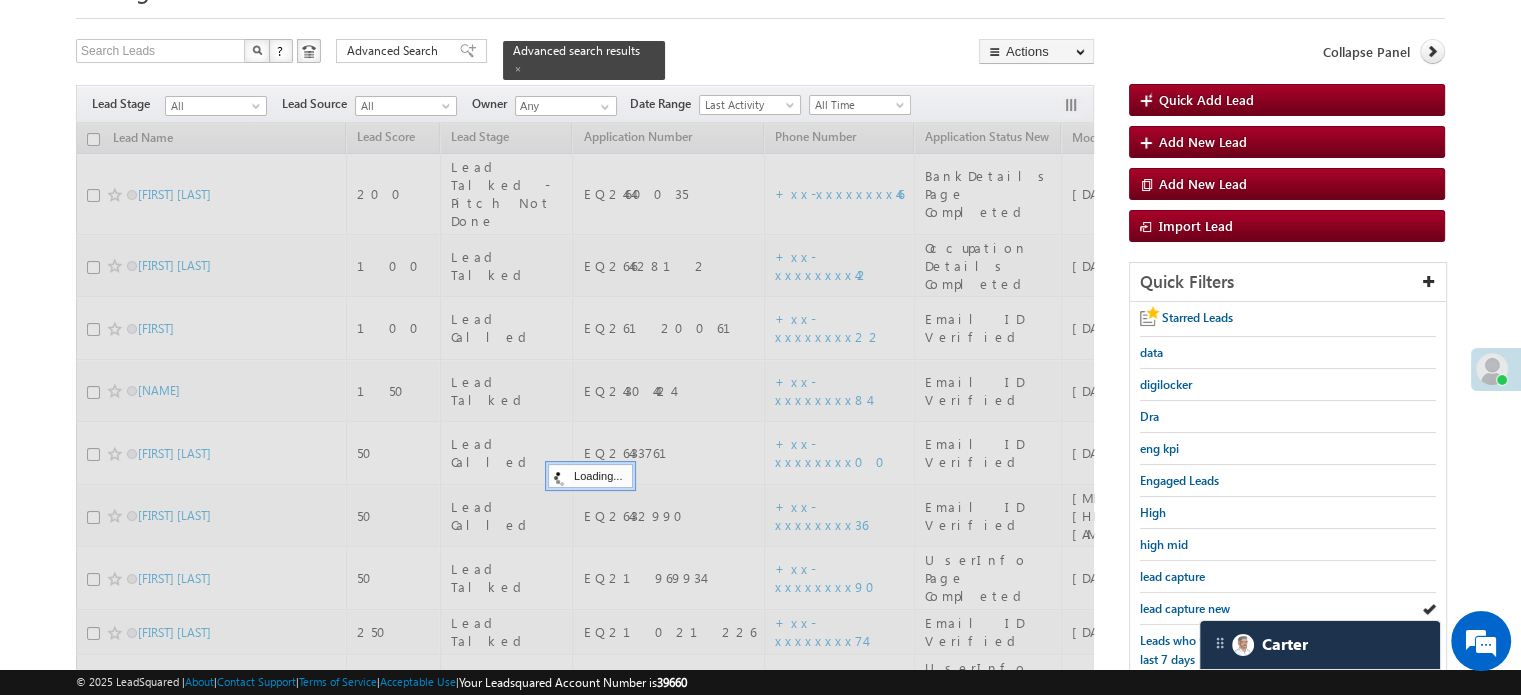 click on "lead capture new" at bounding box center [1185, 608] 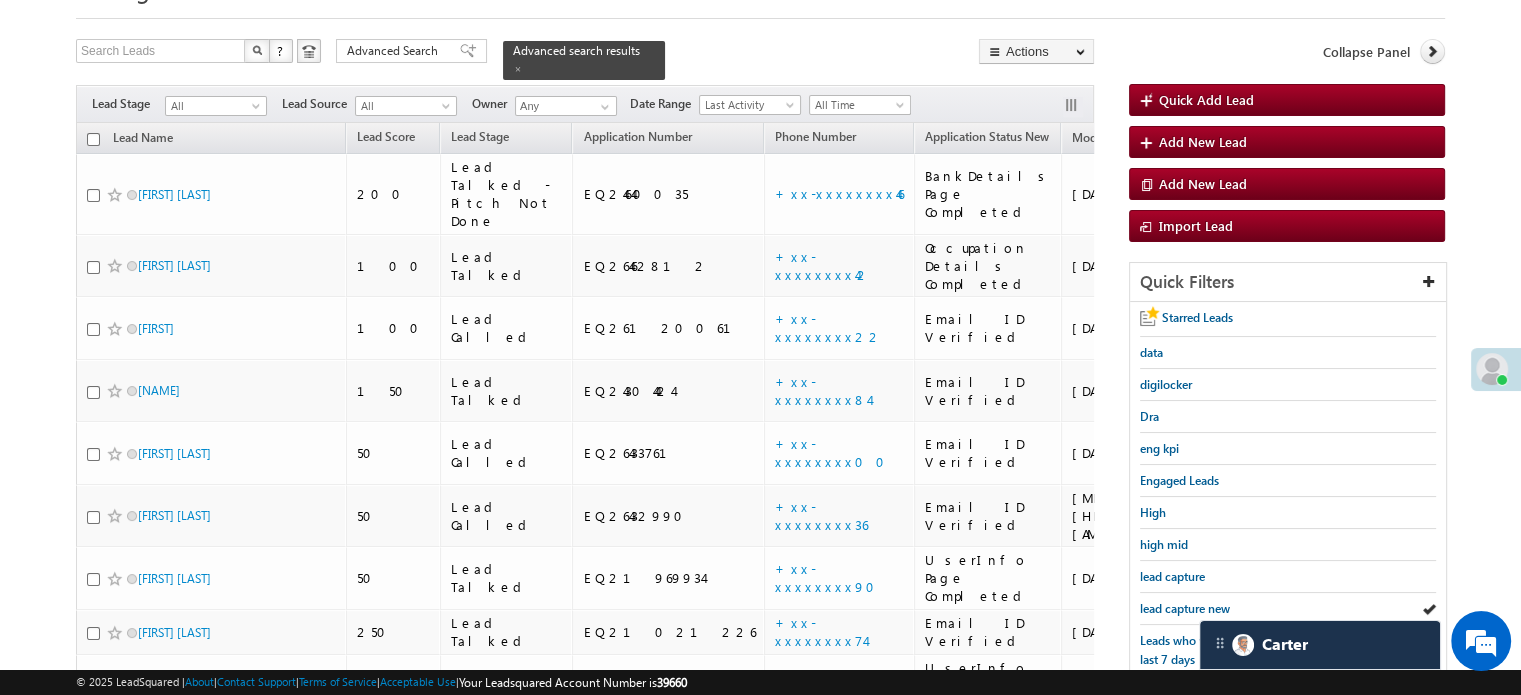 click on "lead capture new" at bounding box center [1185, 608] 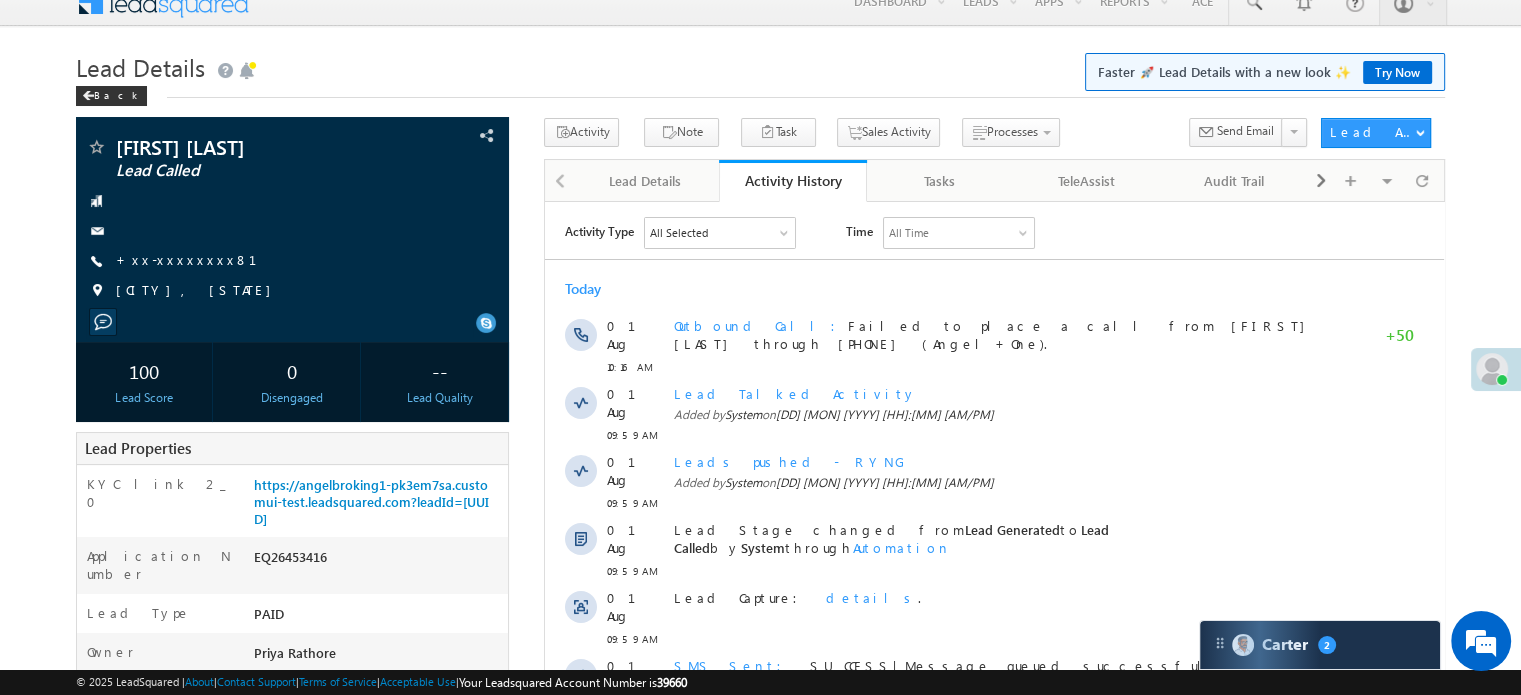 scroll, scrollTop: 0, scrollLeft: 0, axis: both 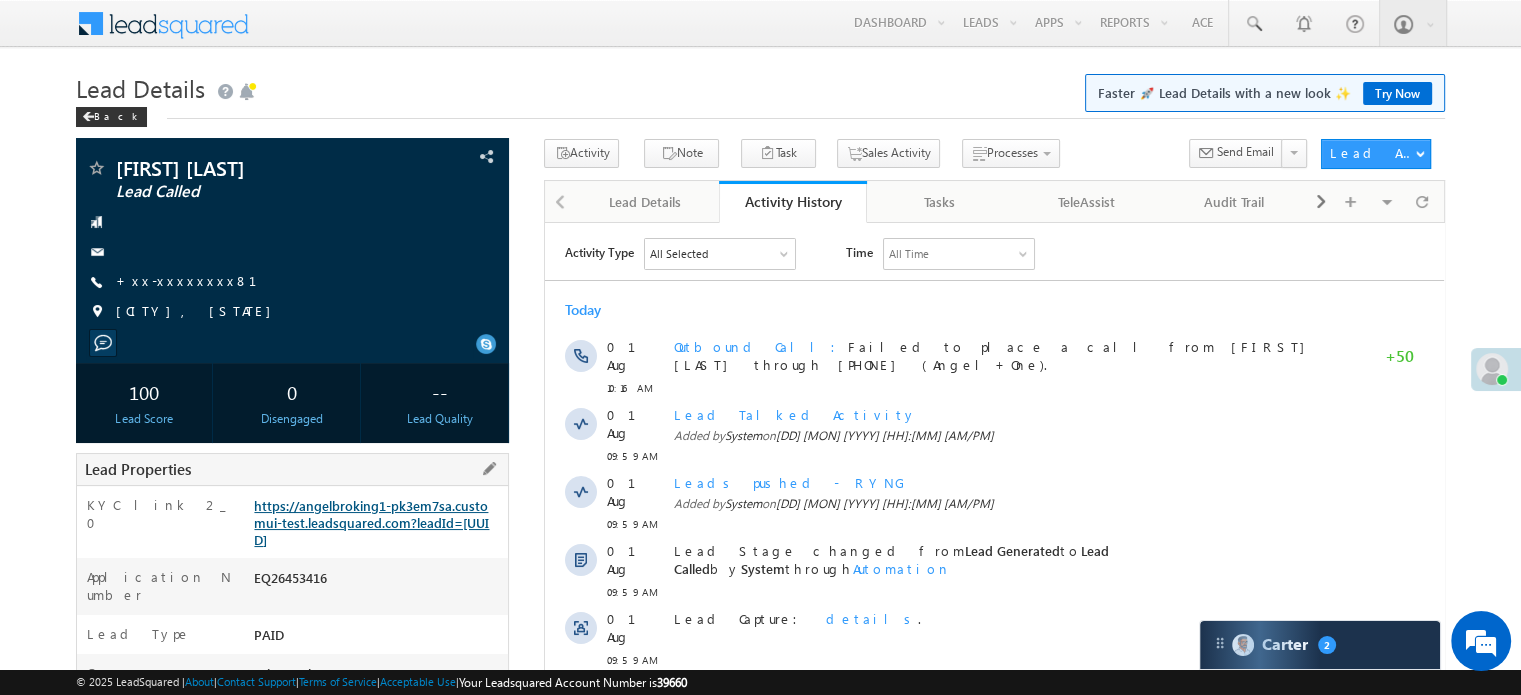 click on "https://angelbroking1-pk3em7sa.customui-test.leadsquared.com?leadId=64cf9de8-2eaf-4a3f-9007-8c34d94541b6" at bounding box center (371, 522) 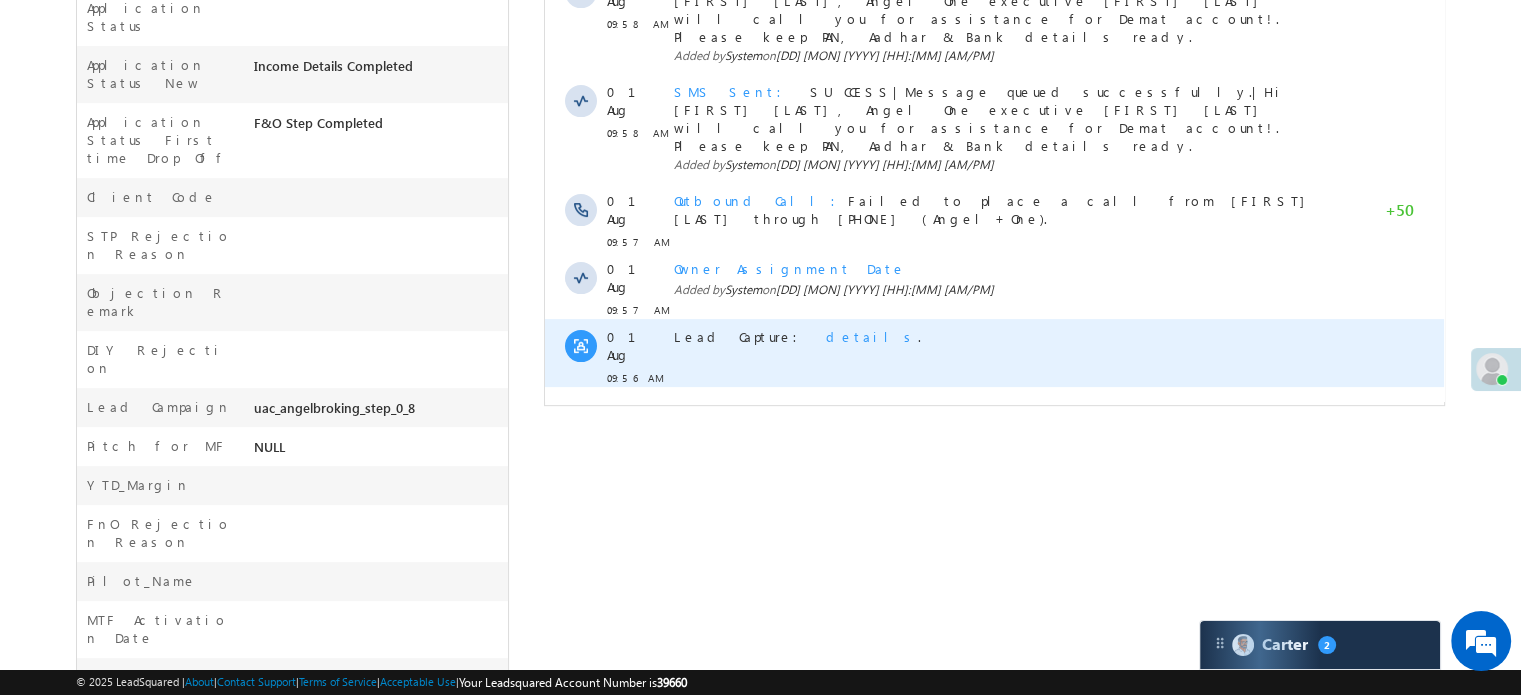 scroll, scrollTop: 761, scrollLeft: 0, axis: vertical 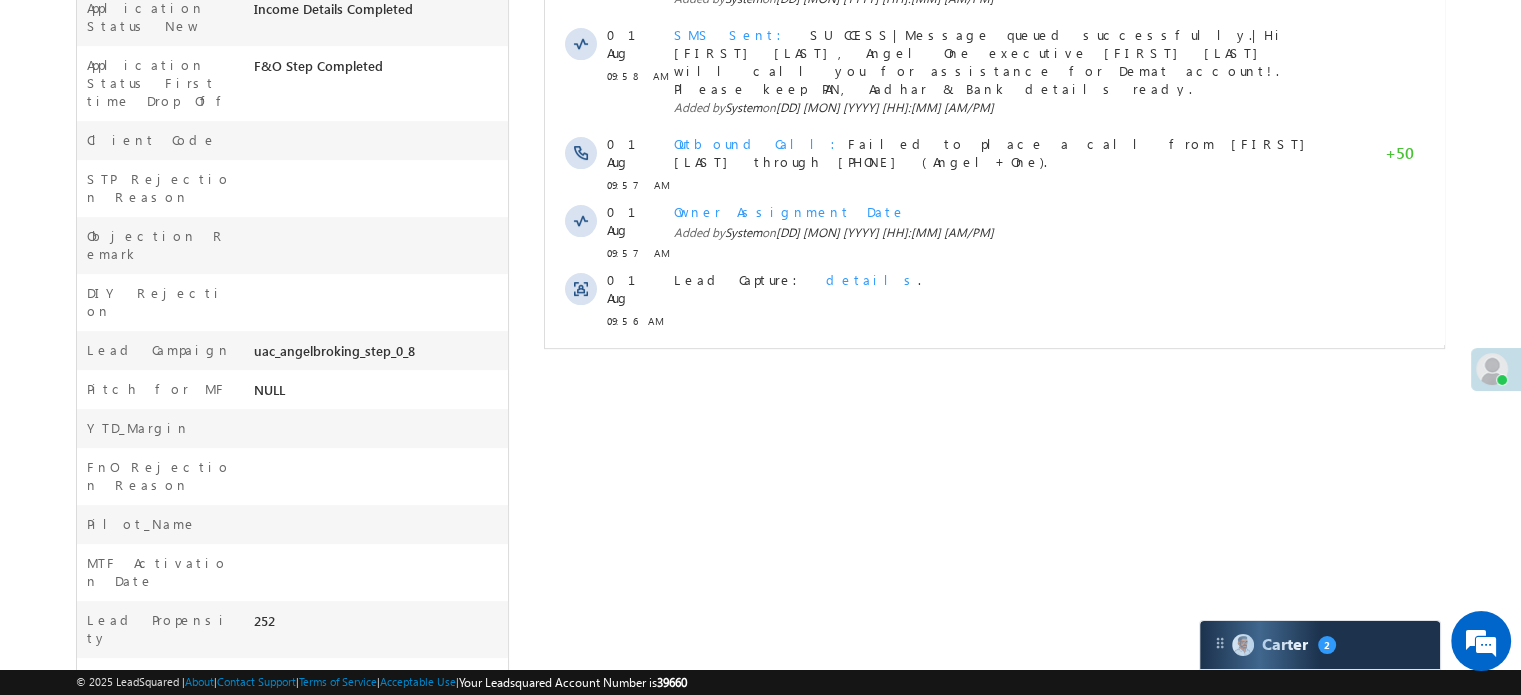 click on "Show More" at bounding box center [994, 365] 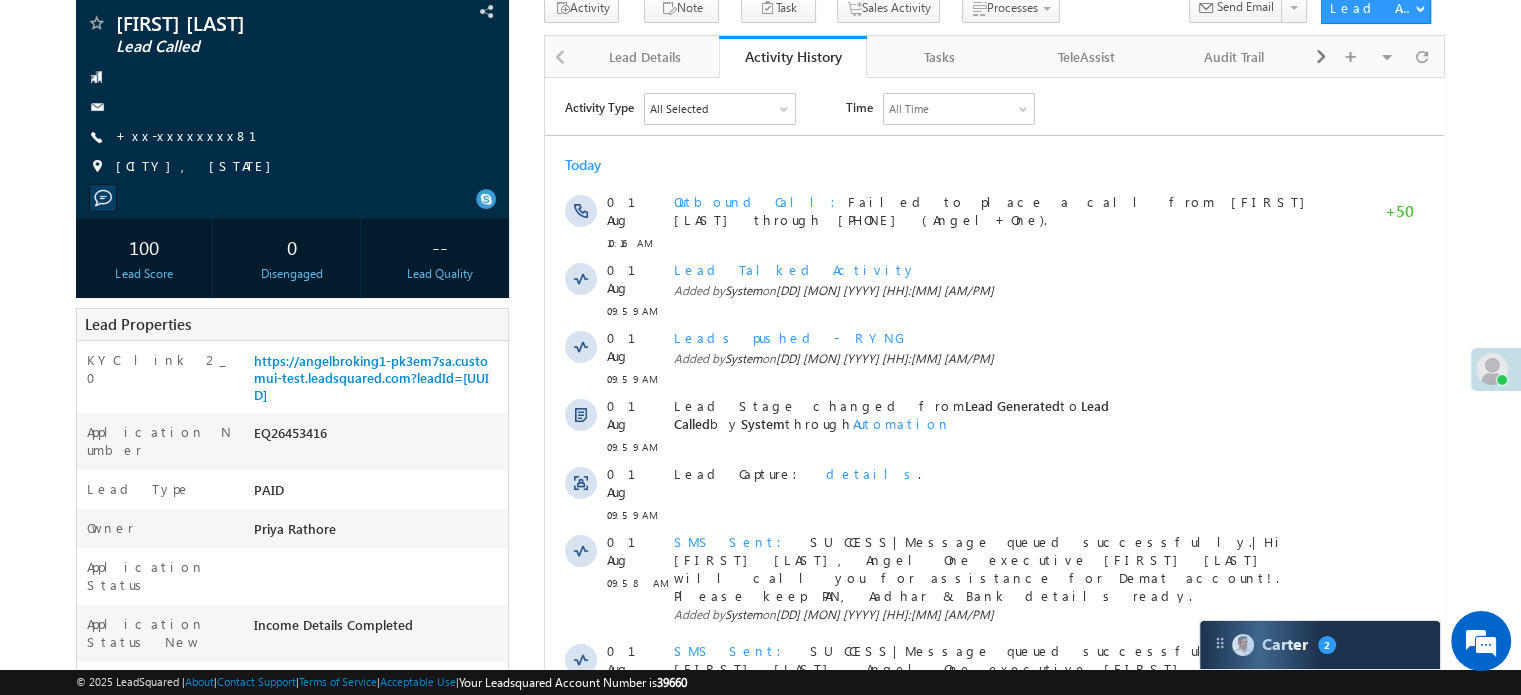scroll, scrollTop: 136, scrollLeft: 0, axis: vertical 